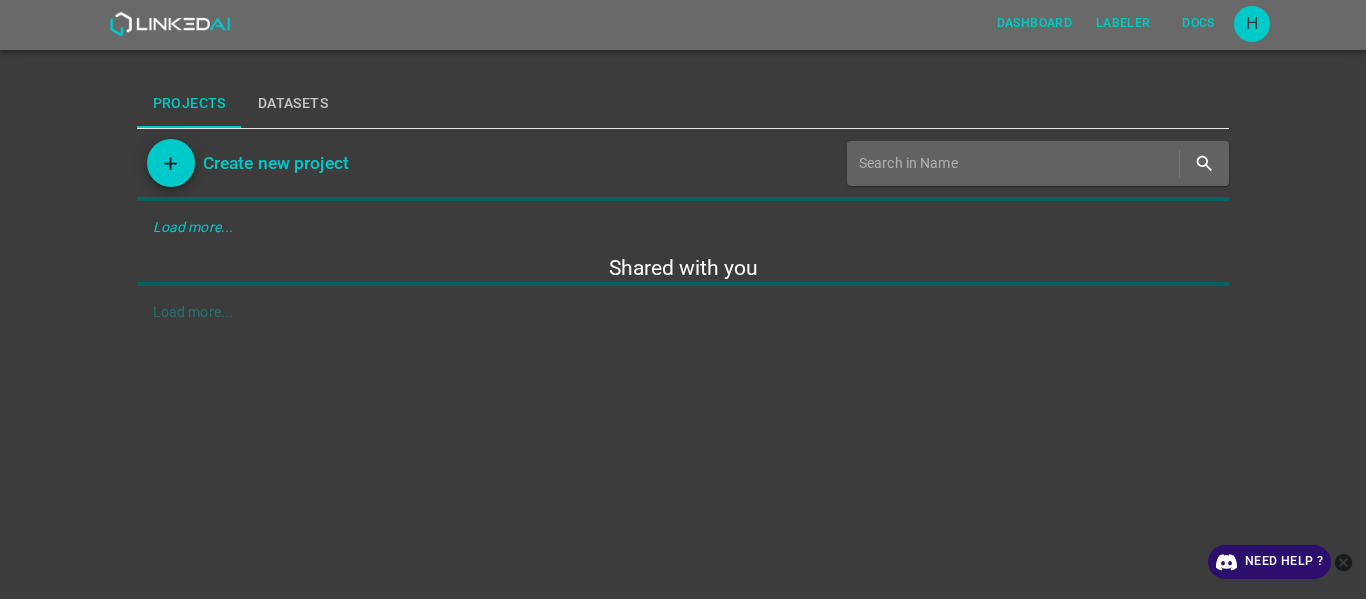 scroll, scrollTop: 0, scrollLeft: 0, axis: both 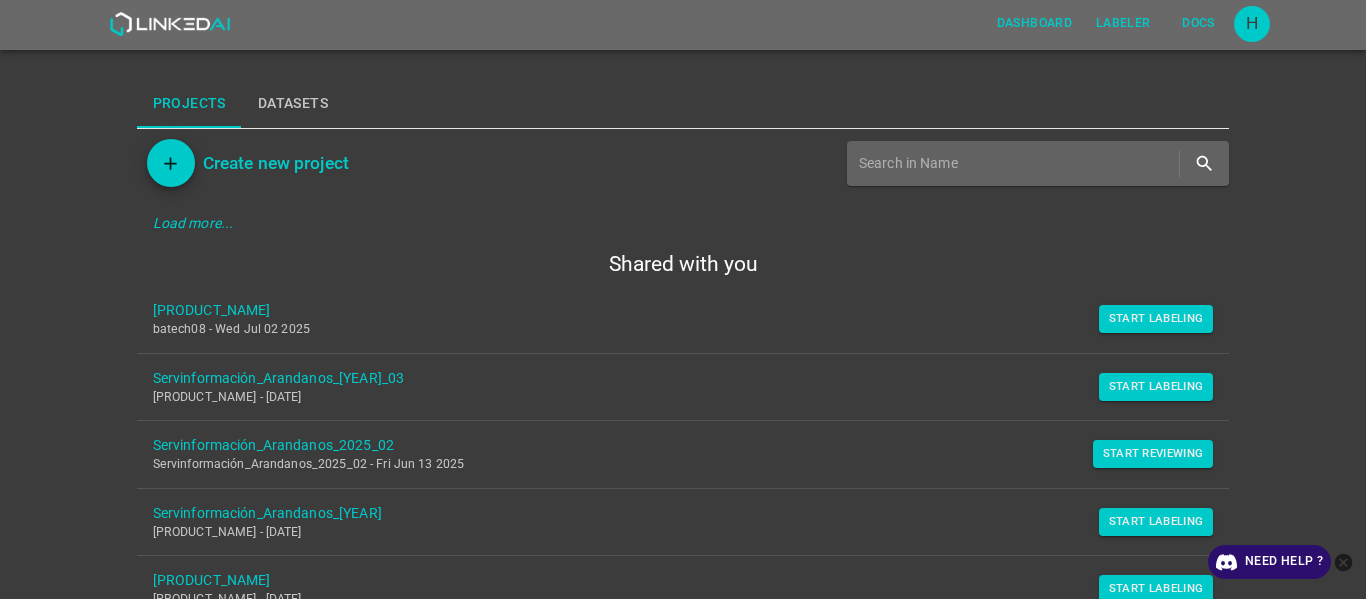 drag, startPoint x: 1127, startPoint y: 319, endPoint x: 3, endPoint y: 85, distance: 1148.0992 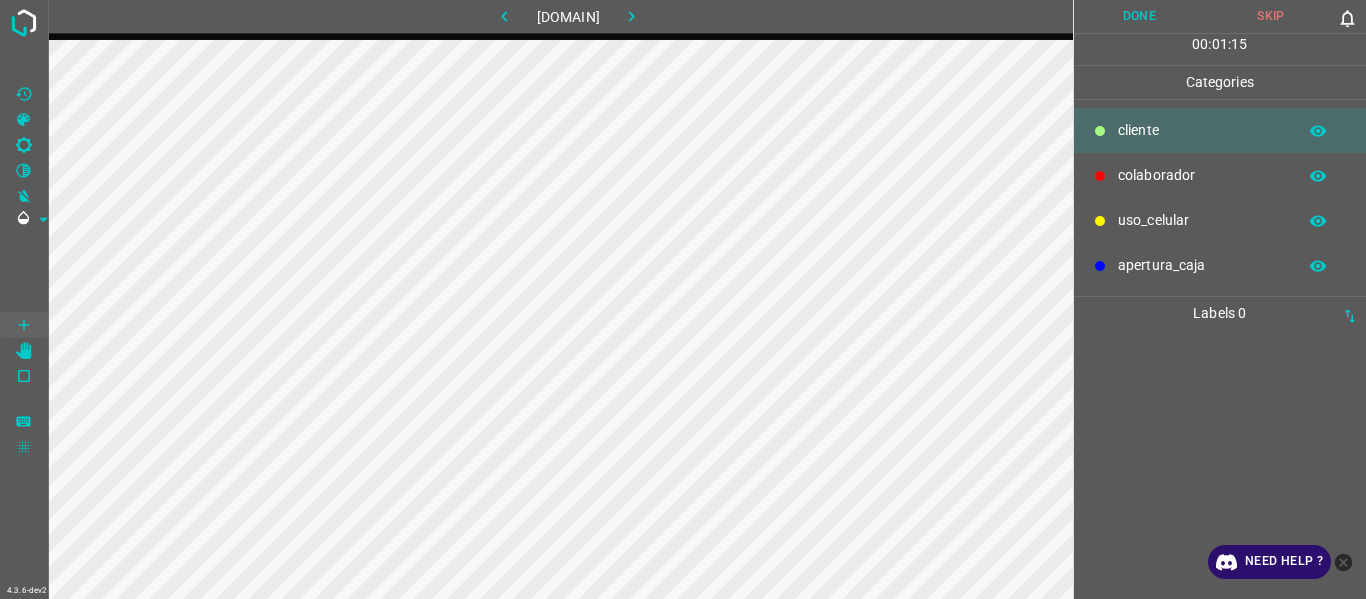 drag, startPoint x: 1214, startPoint y: 371, endPoint x: 1124, endPoint y: 375, distance: 90.088844 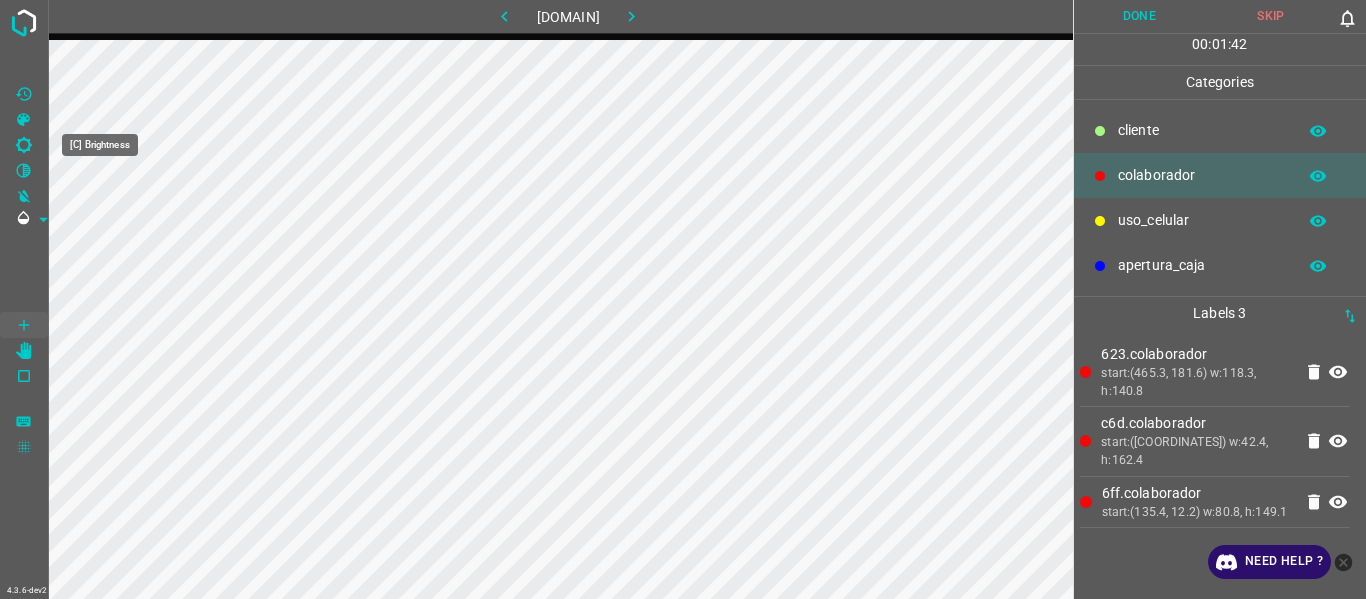 click at bounding box center (24, 145) 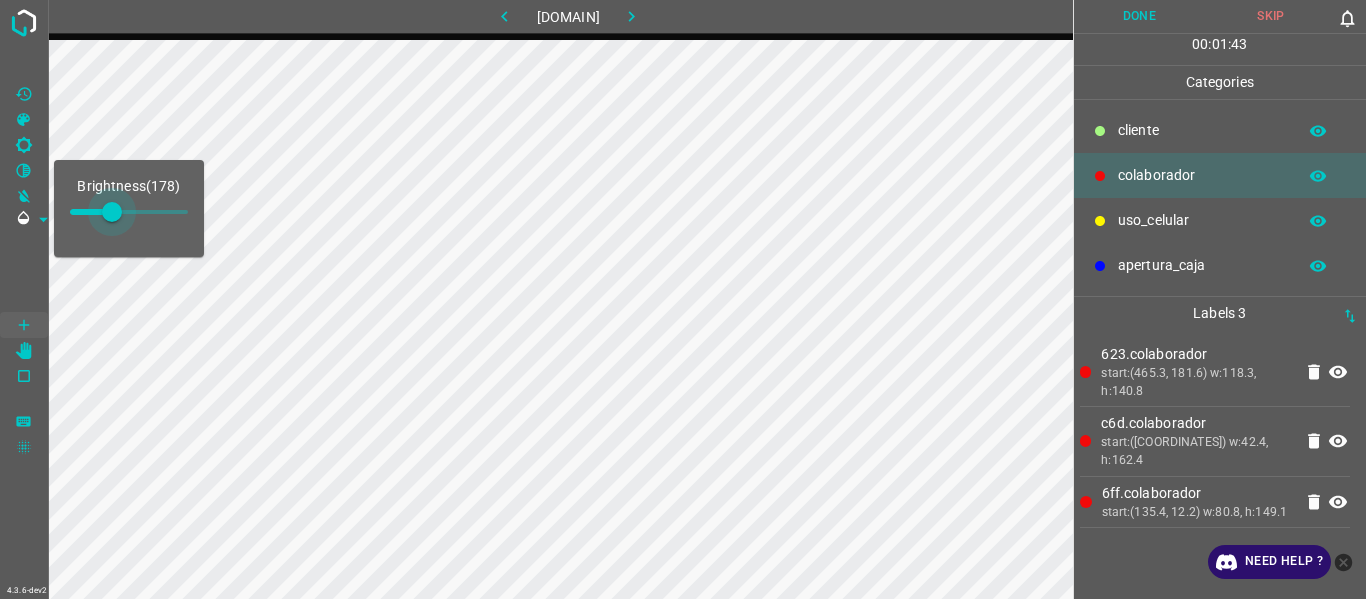 drag, startPoint x: 104, startPoint y: 205, endPoint x: 118, endPoint y: 207, distance: 14.142136 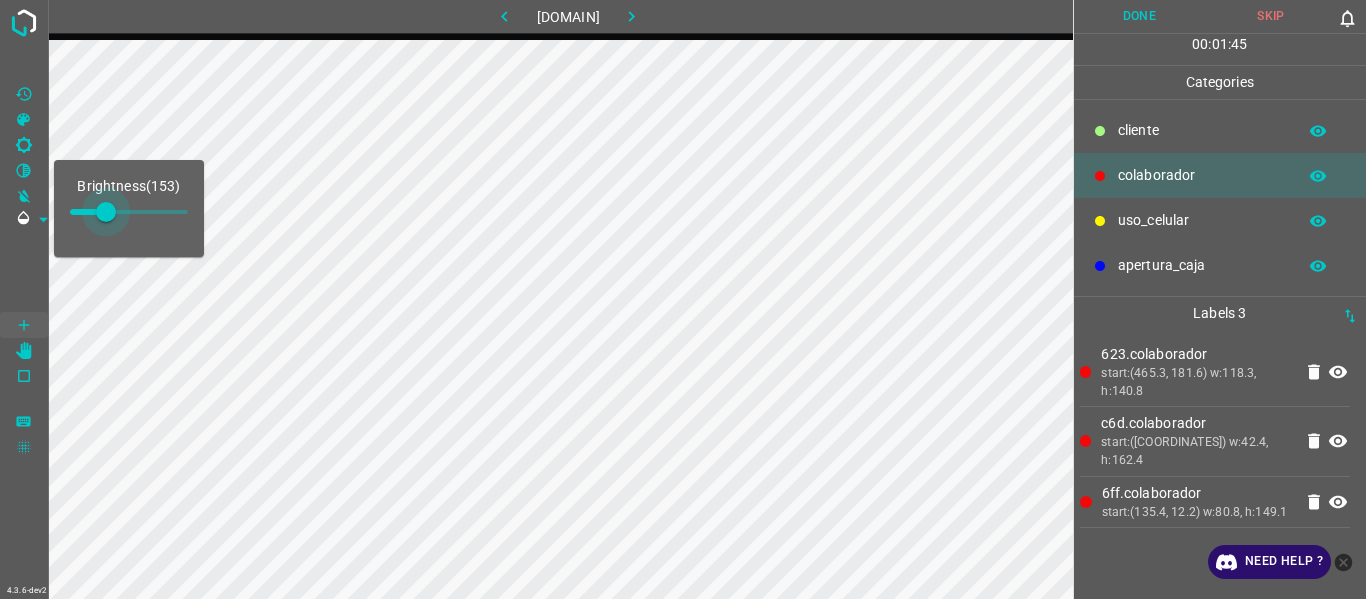 drag, startPoint x: 94, startPoint y: 211, endPoint x: 106, endPoint y: 211, distance: 12 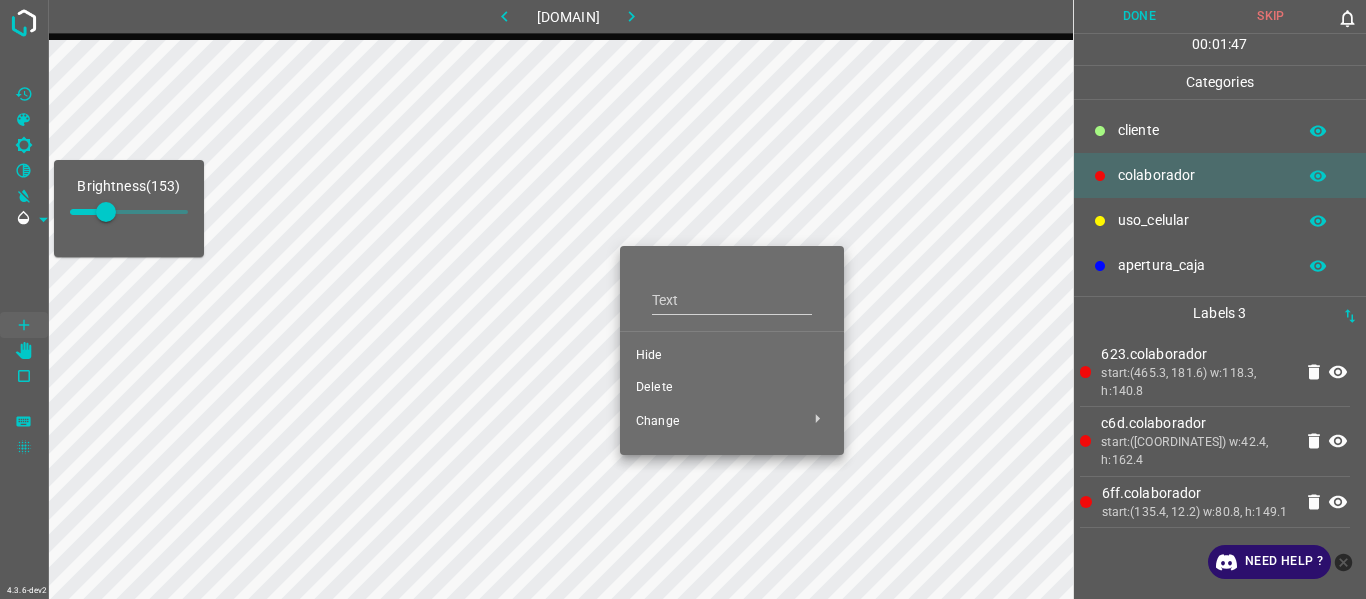 click at bounding box center [683, 299] 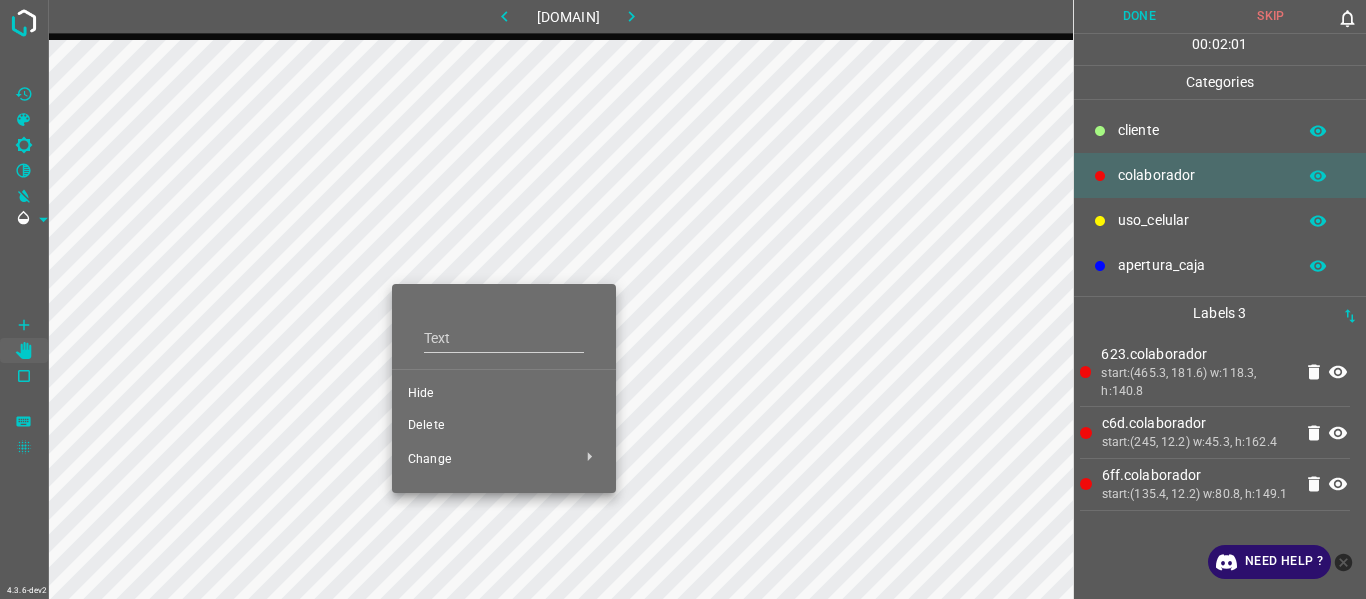 click on "Hide" at bounding box center (504, 394) 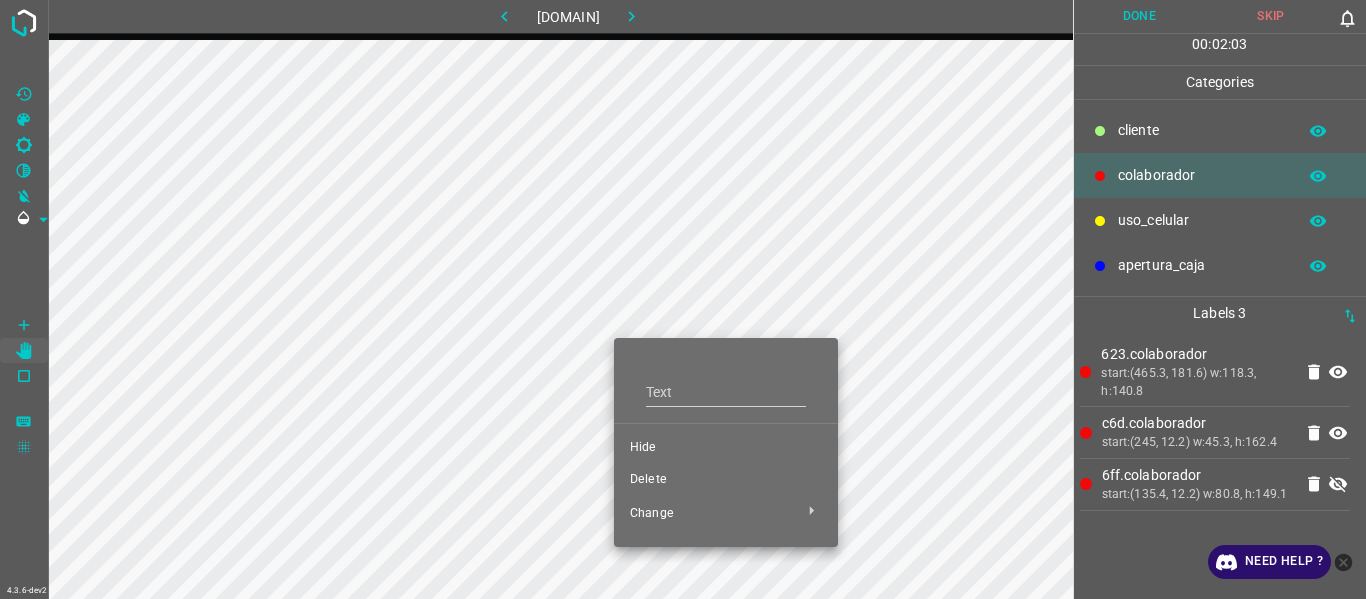 click on "Hide" at bounding box center [726, 448] 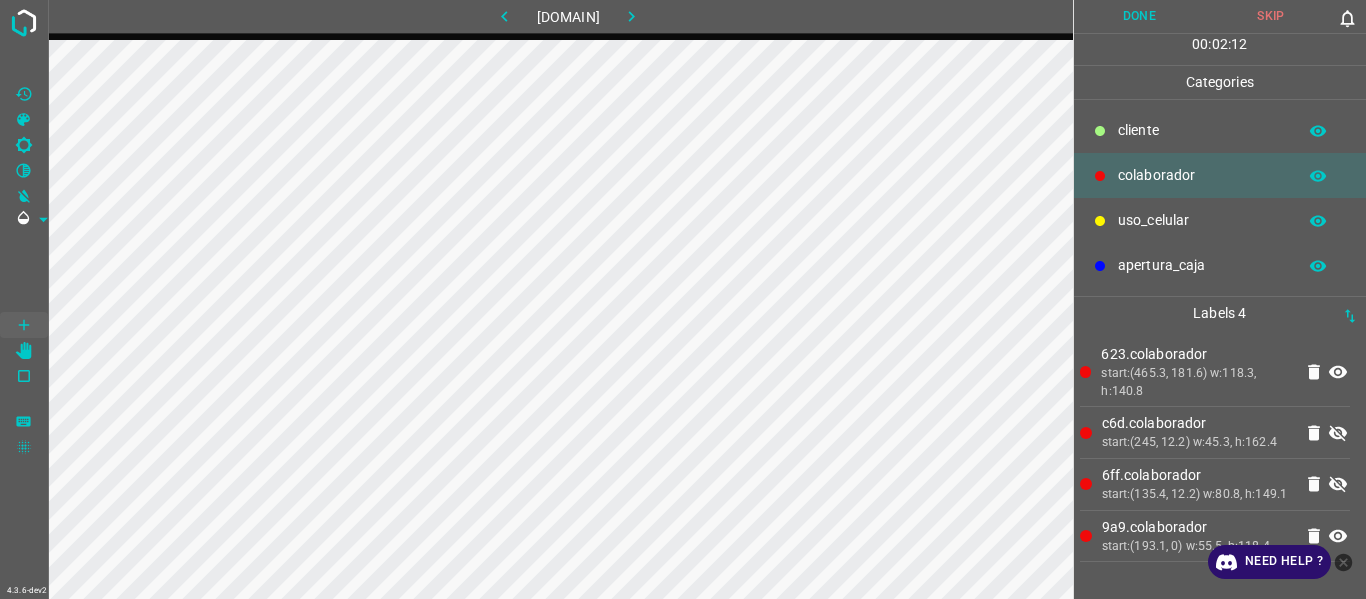drag, startPoint x: 1322, startPoint y: 437, endPoint x: 1328, endPoint y: 493, distance: 56.32051 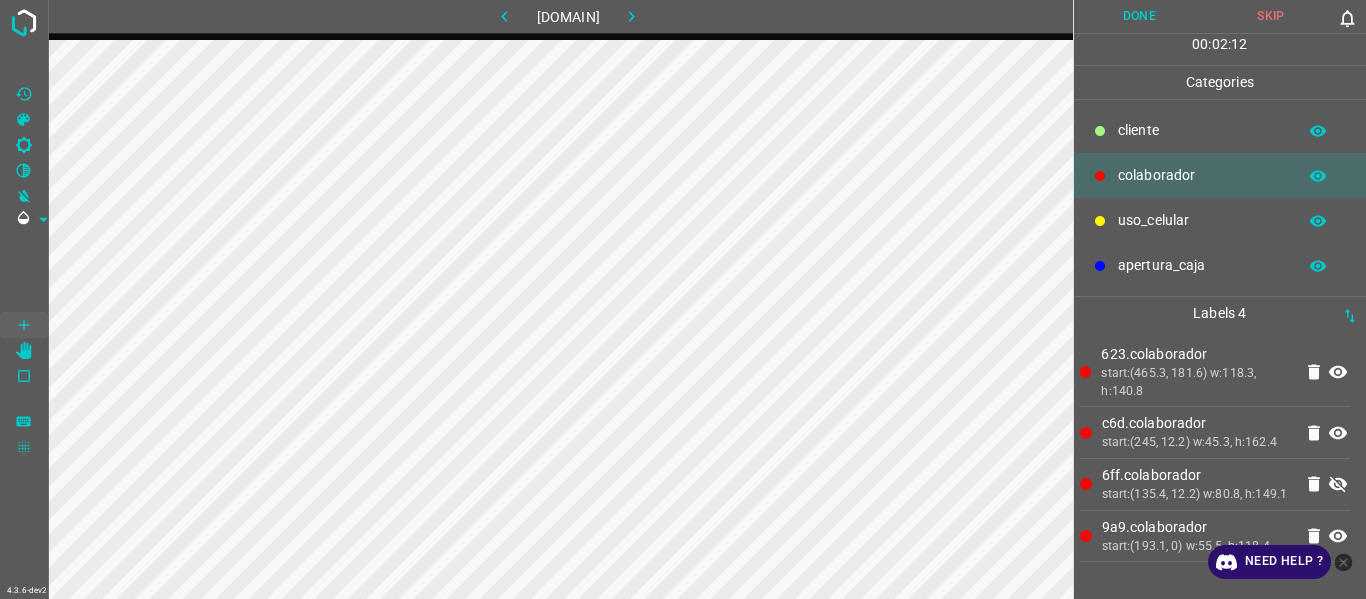 click at bounding box center (1338, 484) 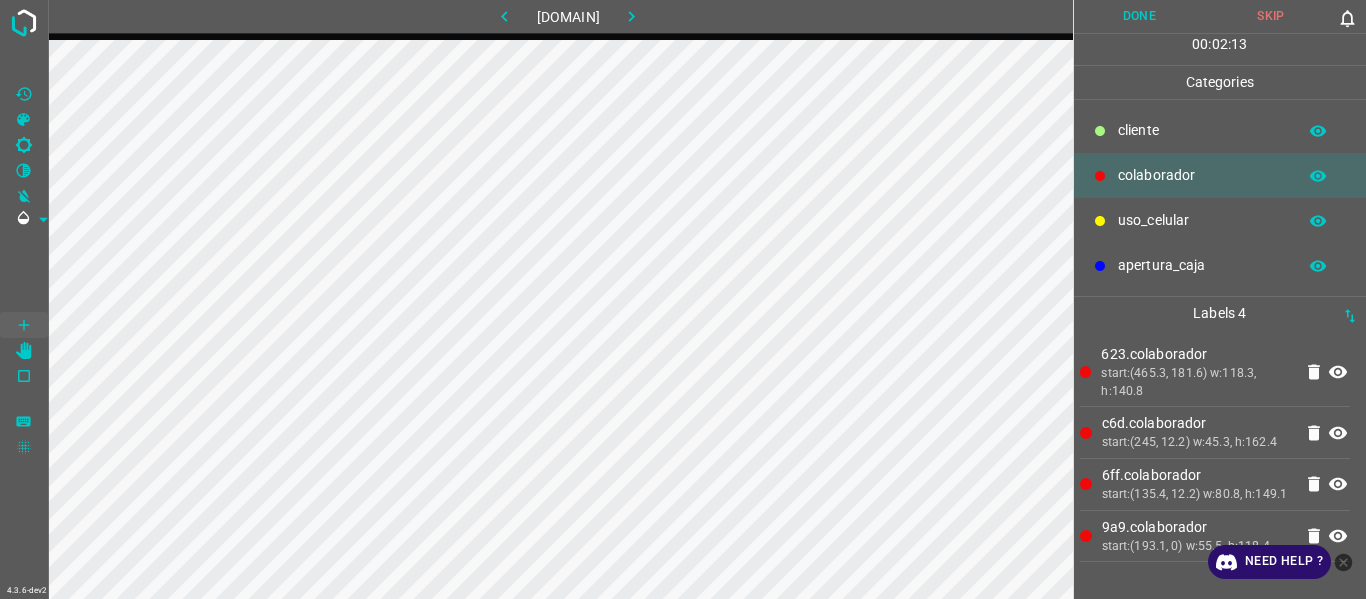 scroll, scrollTop: 6, scrollLeft: 0, axis: vertical 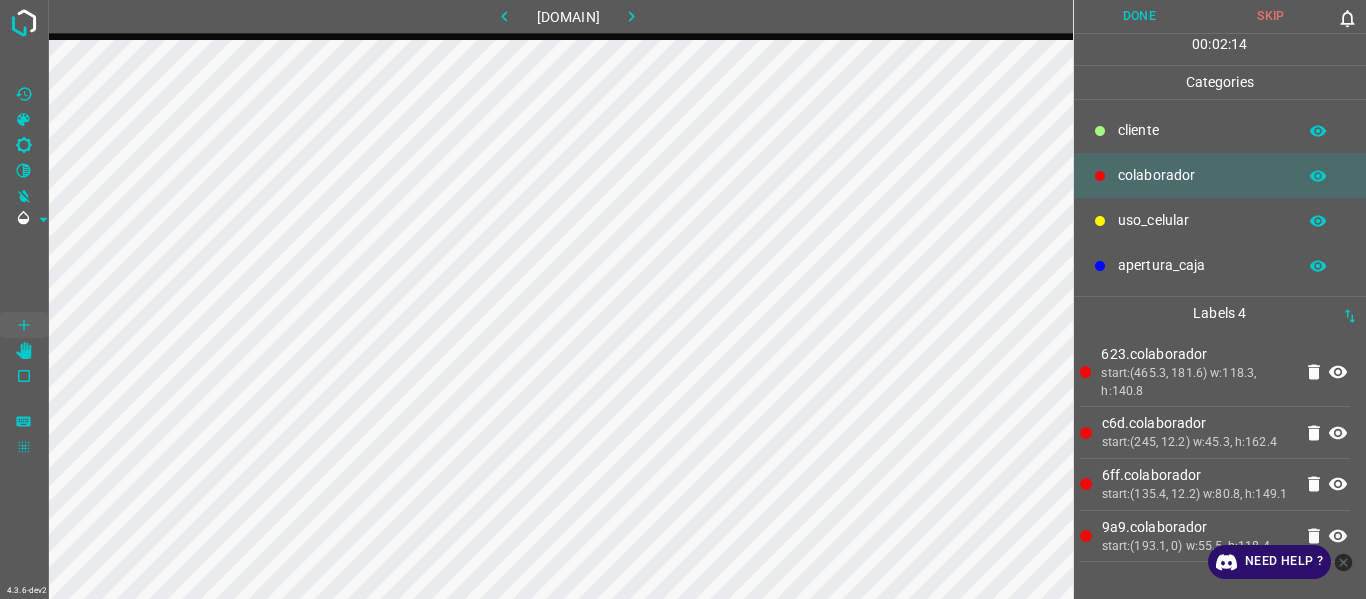 click at bounding box center (1344, 562) 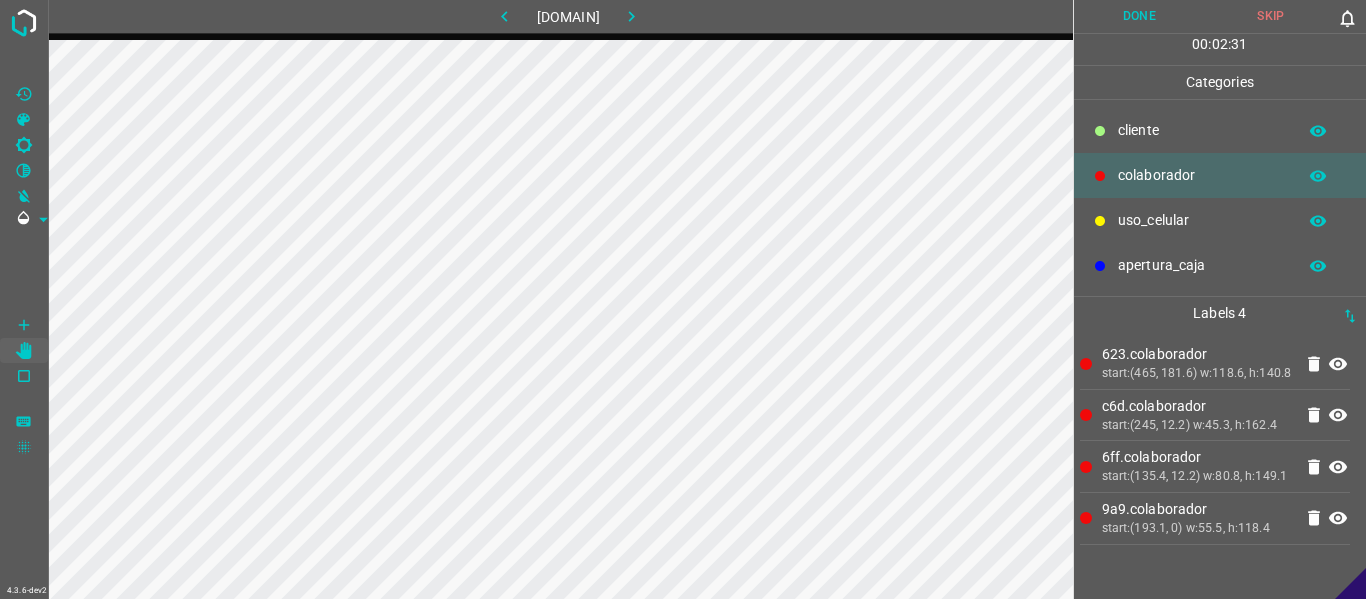 click on "Done" at bounding box center (1140, 16) 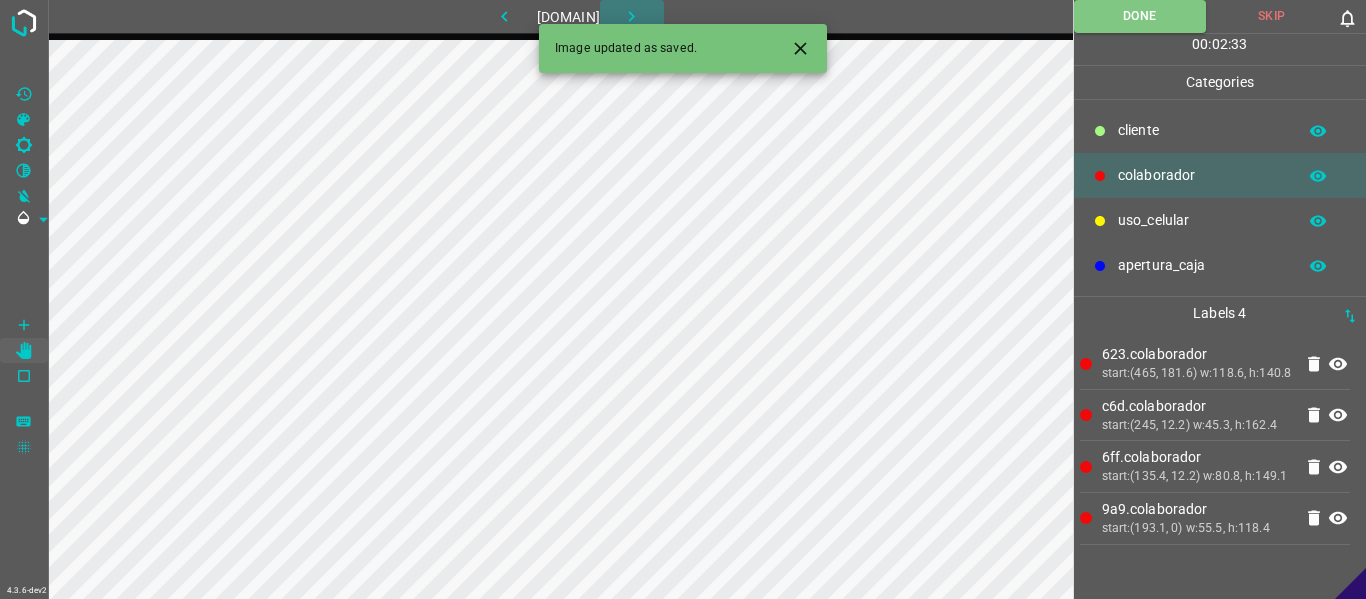 drag, startPoint x: 746, startPoint y: 11, endPoint x: 724, endPoint y: 49, distance: 43.908997 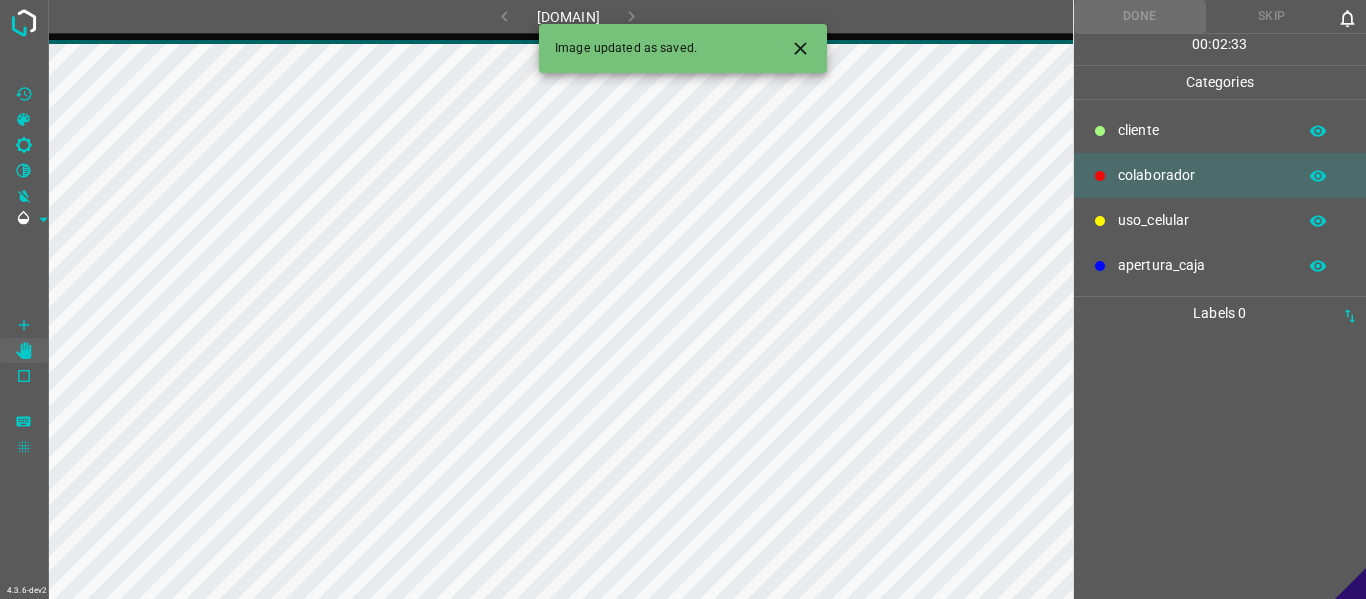 scroll, scrollTop: 0, scrollLeft: 0, axis: both 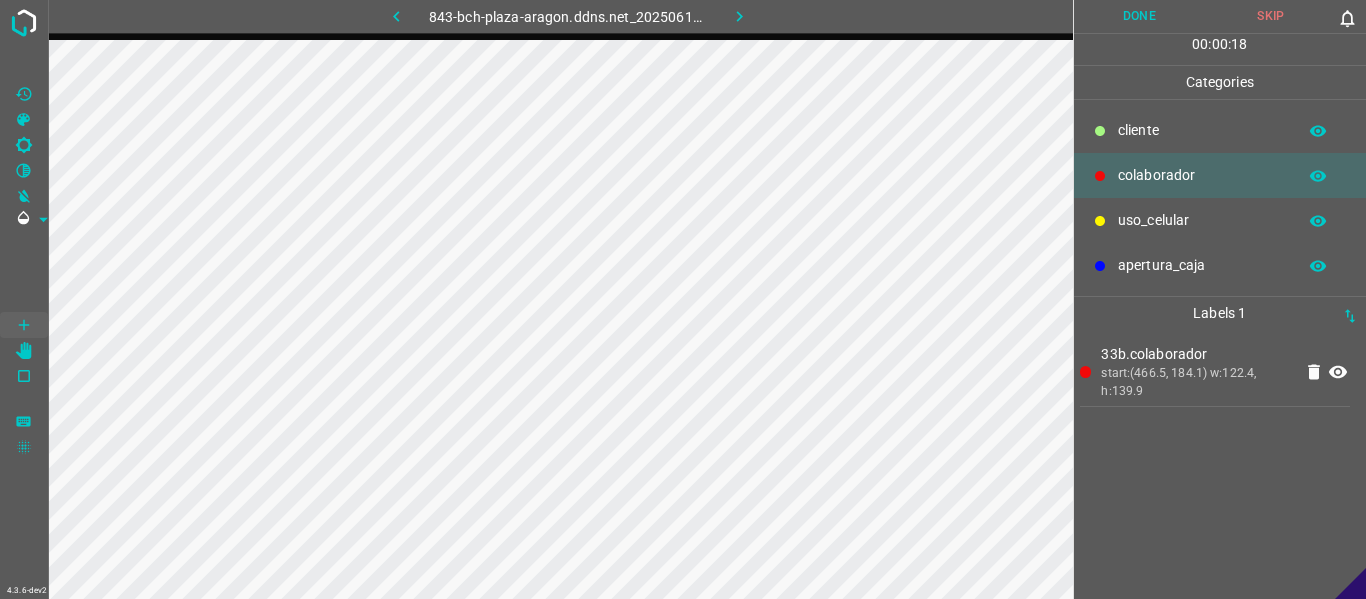 click at bounding box center (396, 16) 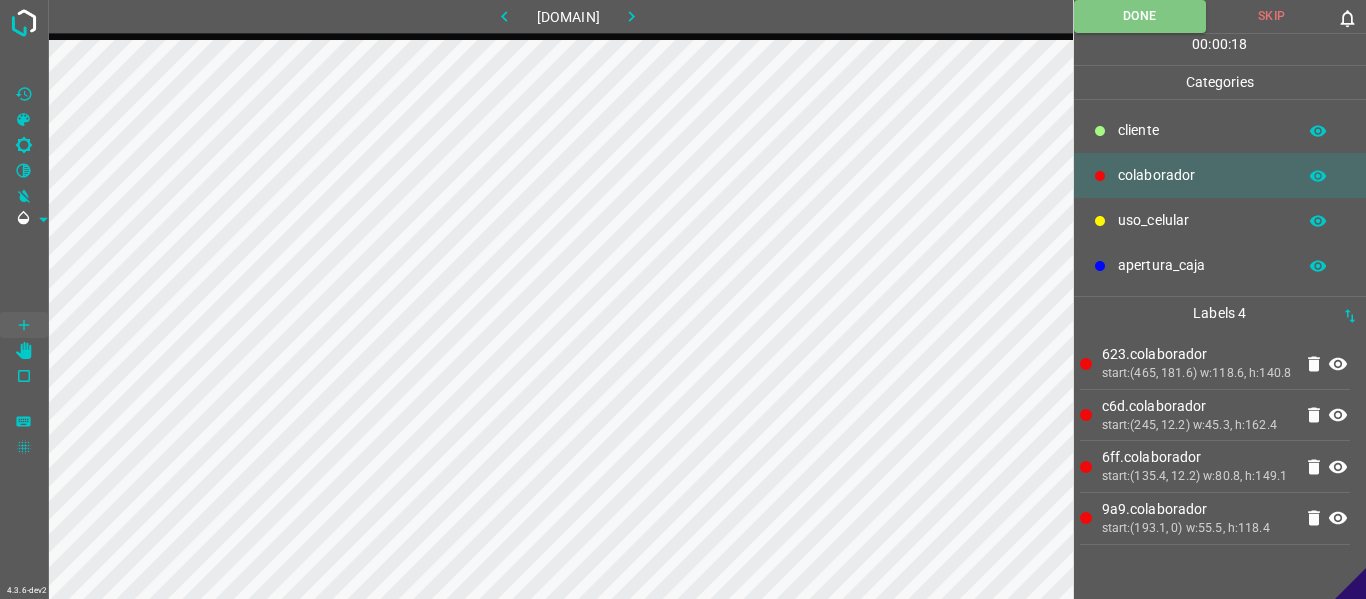 click on "uso_celular" at bounding box center [1202, 130] 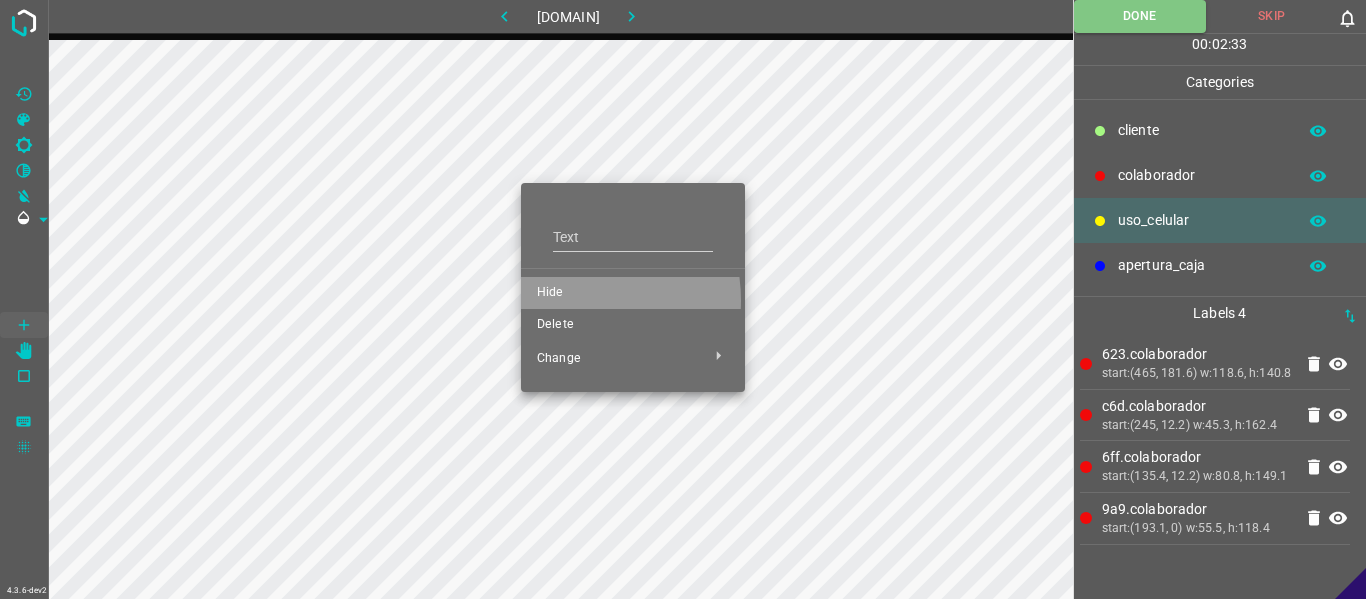 click on "Hide" at bounding box center (633, 293) 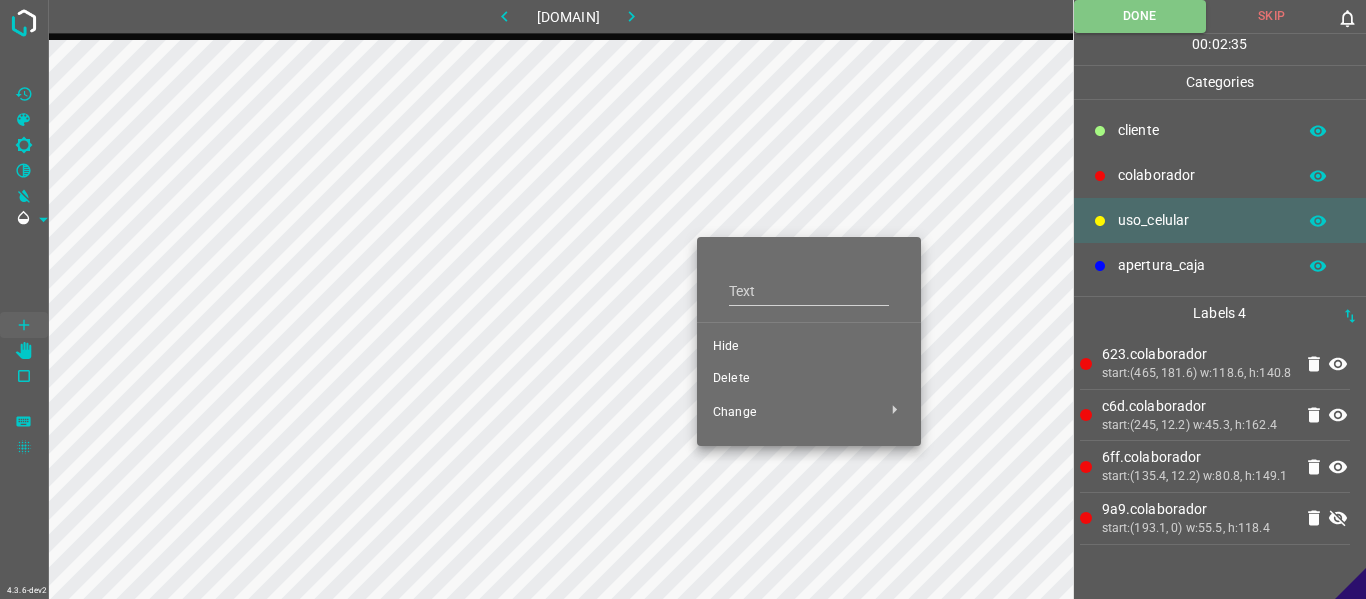 click on "Hide" at bounding box center (809, 347) 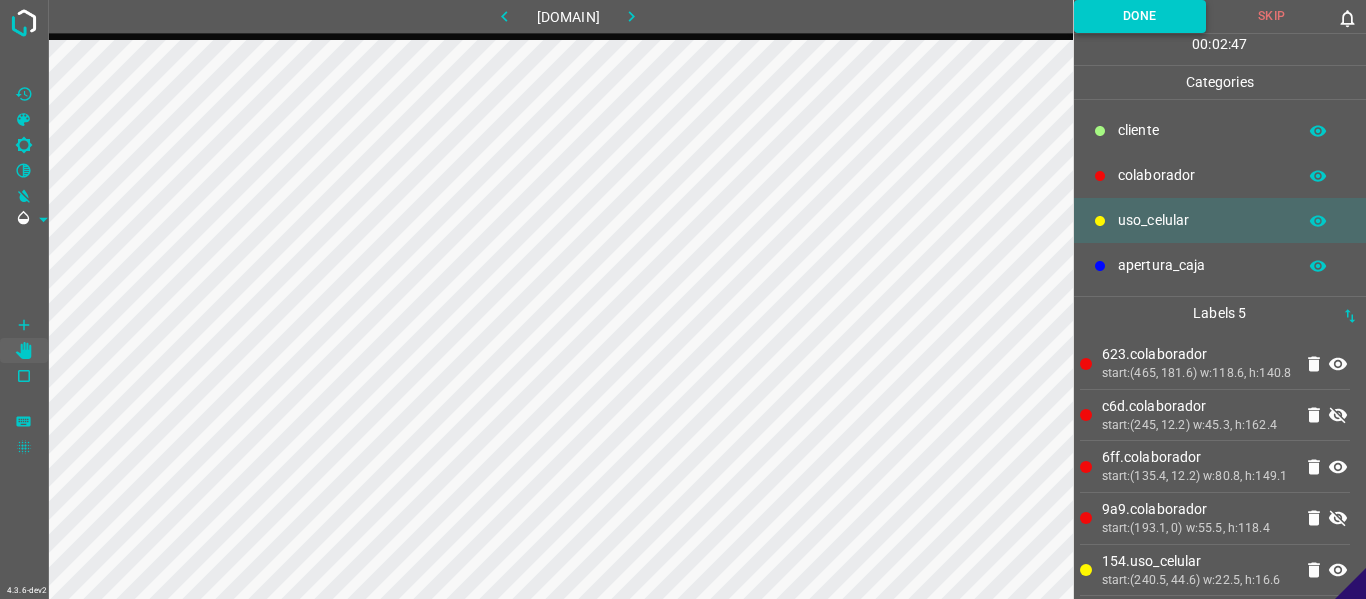 click on "Done" at bounding box center (1140, 16) 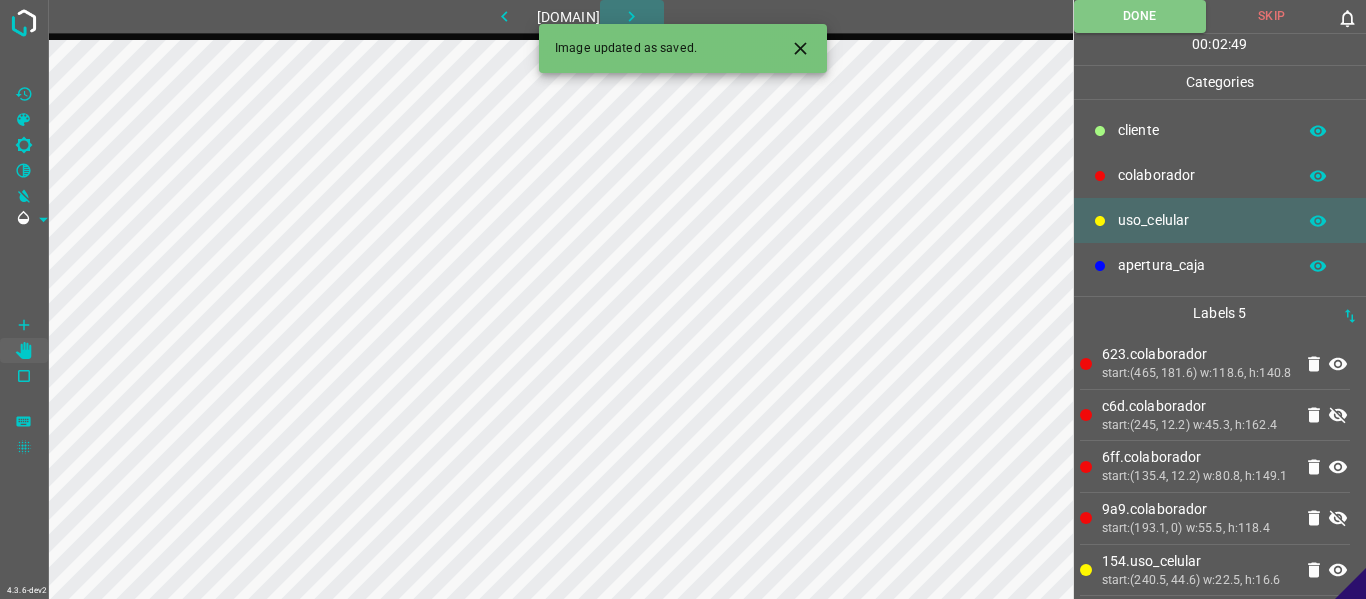 click at bounding box center (631, 16) 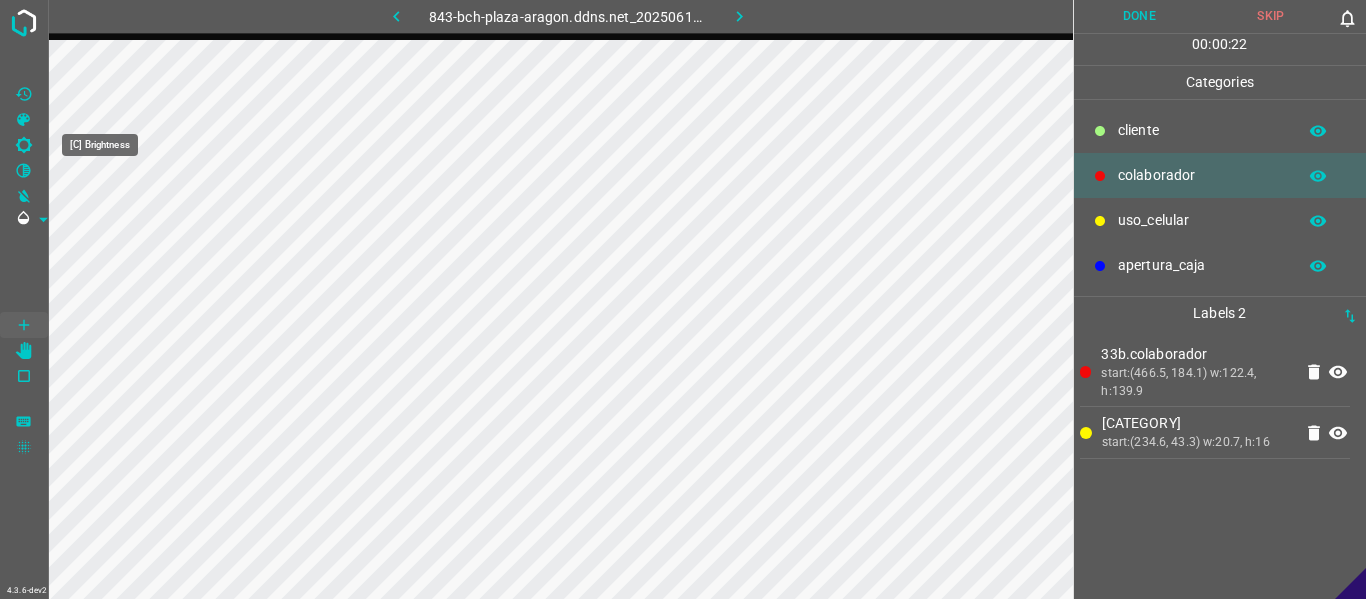 drag, startPoint x: 25, startPoint y: 150, endPoint x: 43, endPoint y: 156, distance: 18.973665 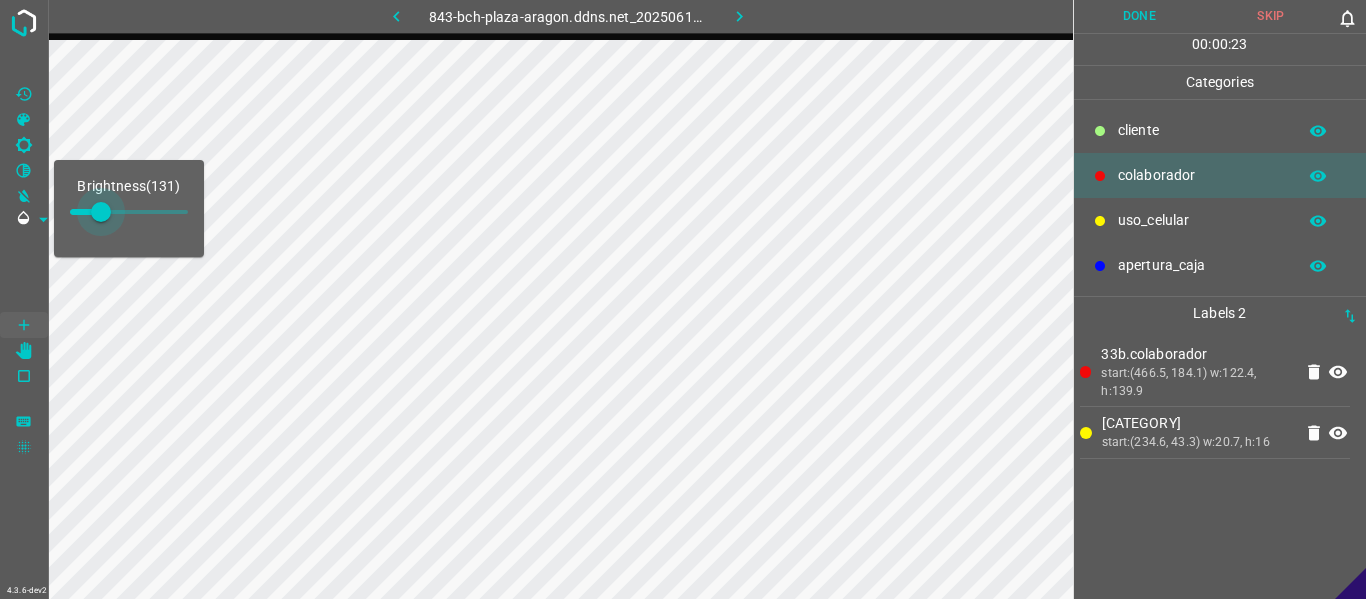 click at bounding box center (101, 212) 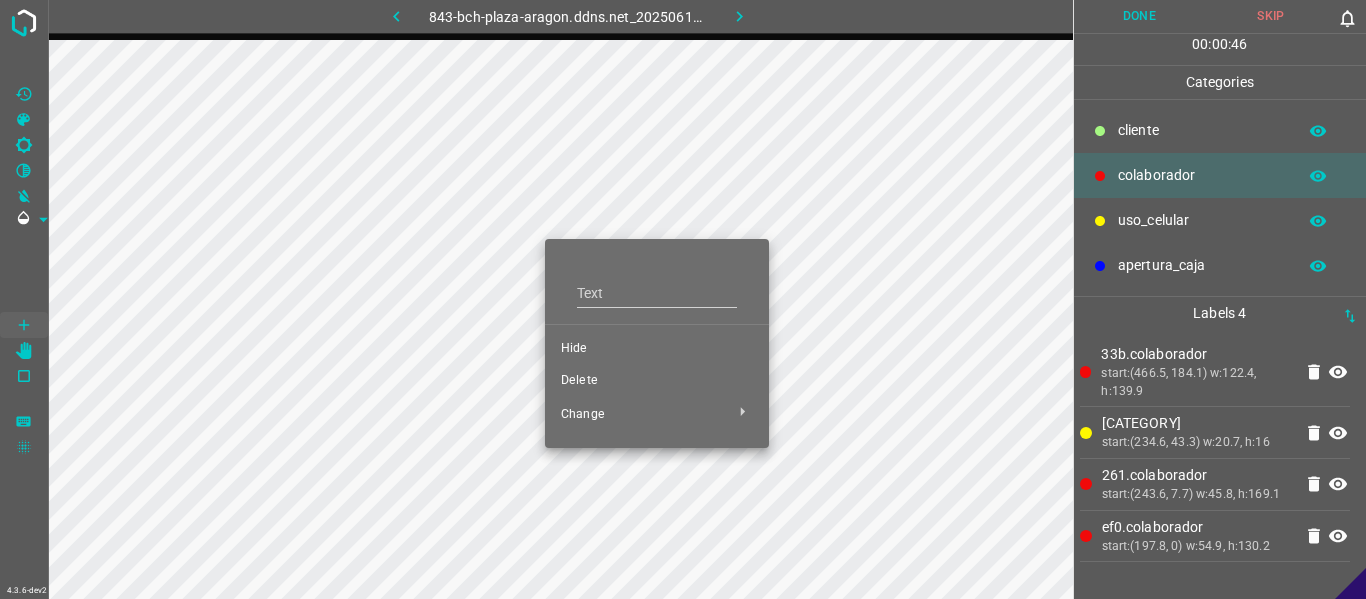click on "Hide" at bounding box center [657, 349] 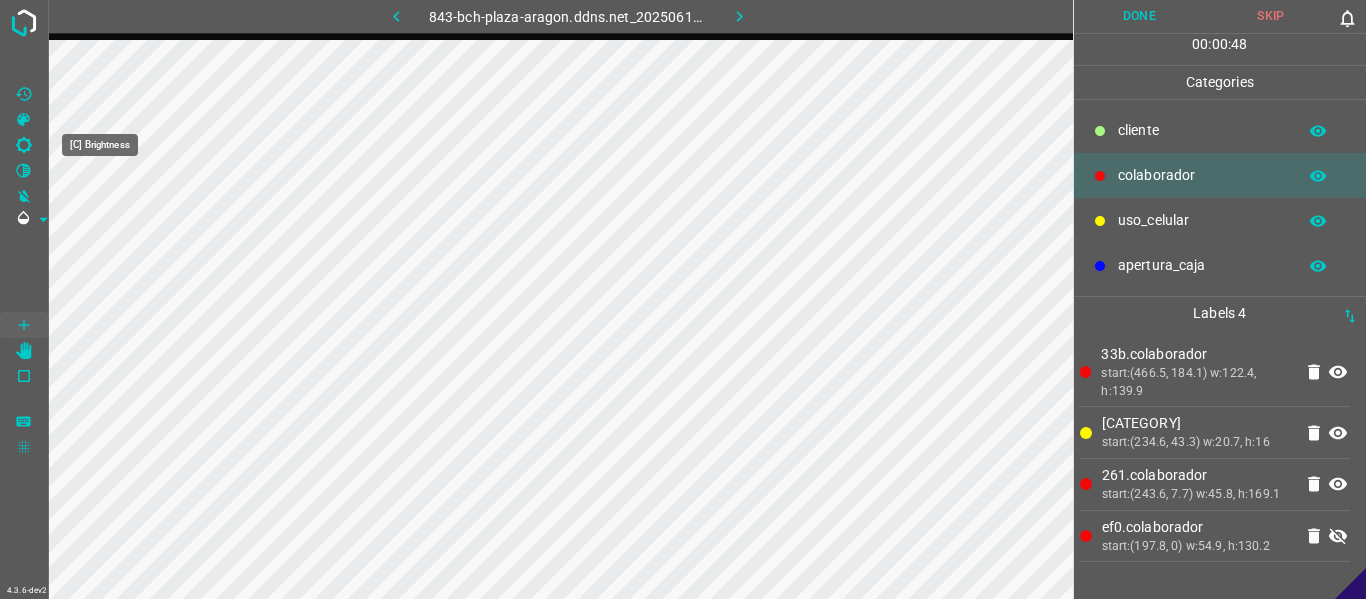 drag, startPoint x: 17, startPoint y: 142, endPoint x: 45, endPoint y: 154, distance: 30.463093 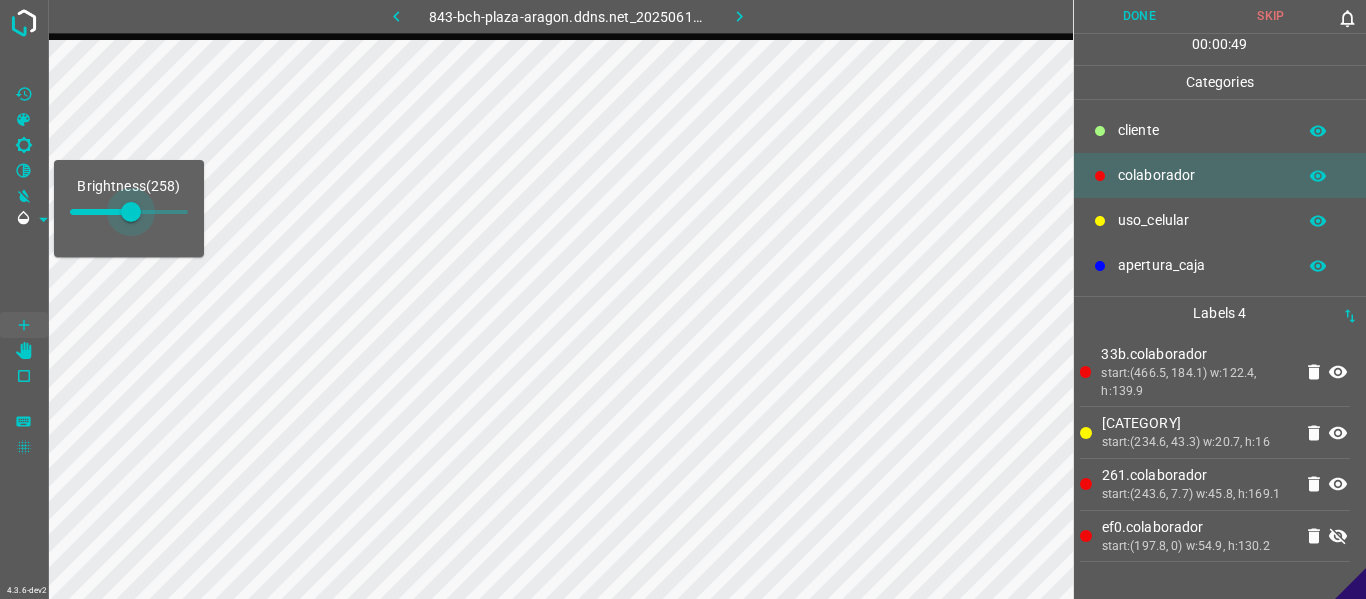 drag, startPoint x: 123, startPoint y: 218, endPoint x: 135, endPoint y: 218, distance: 12 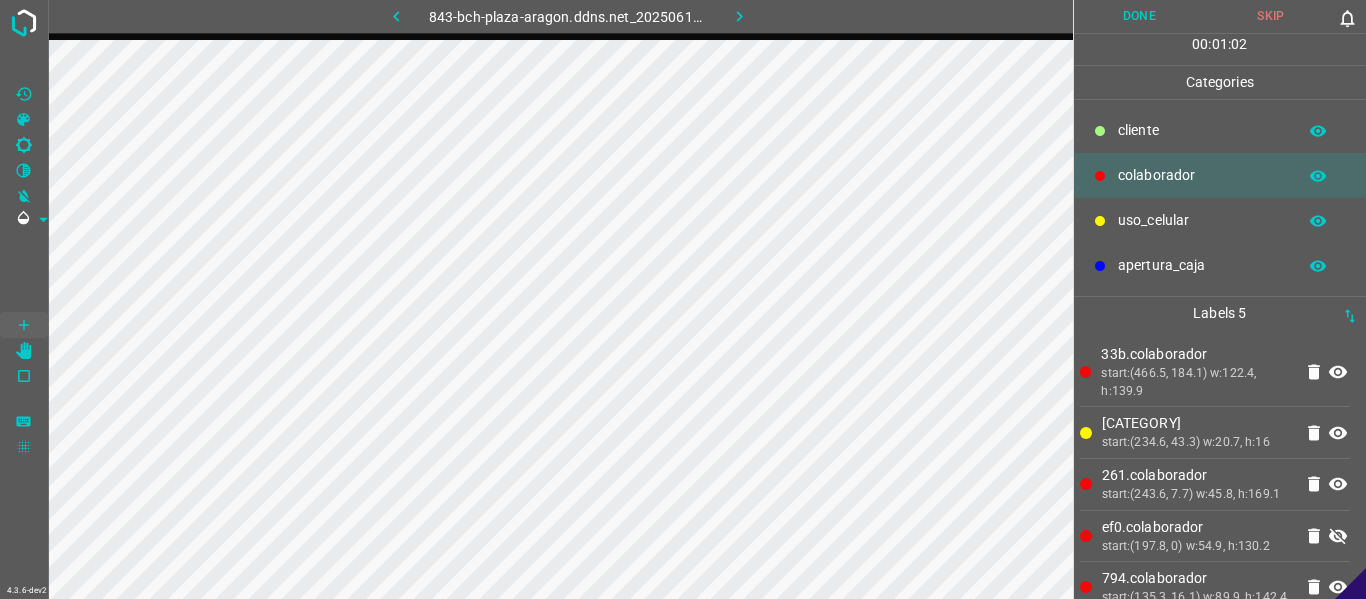 click at bounding box center [24, 94] 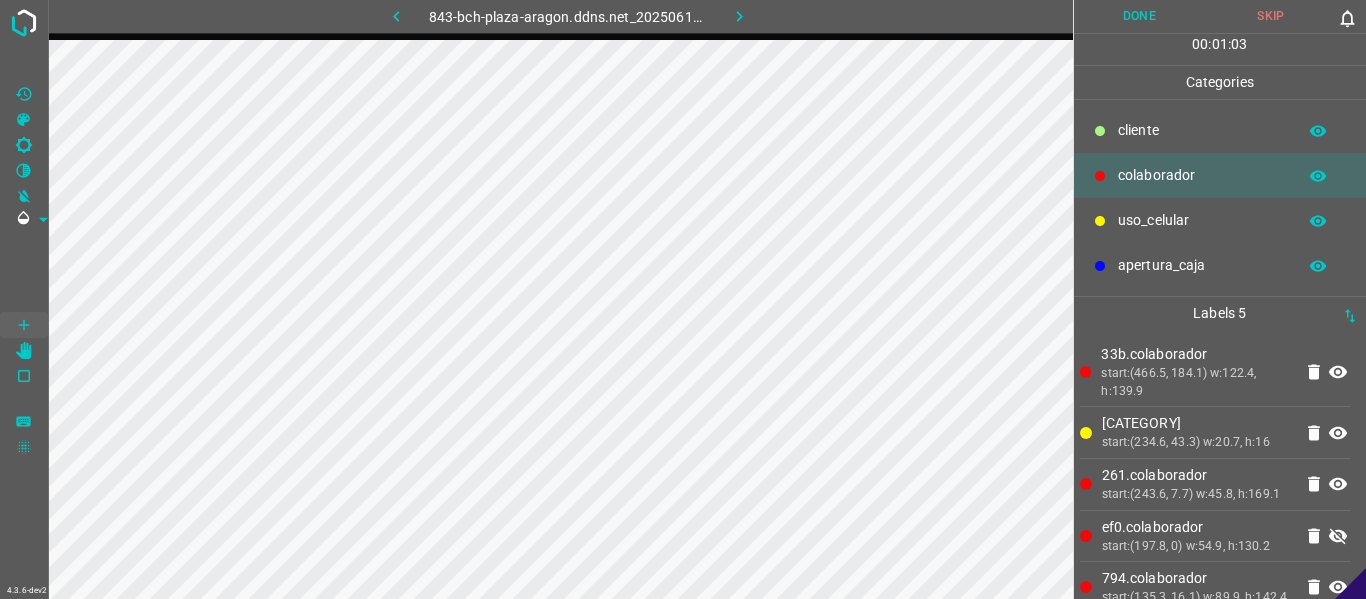 scroll, scrollTop: 57, scrollLeft: 0, axis: vertical 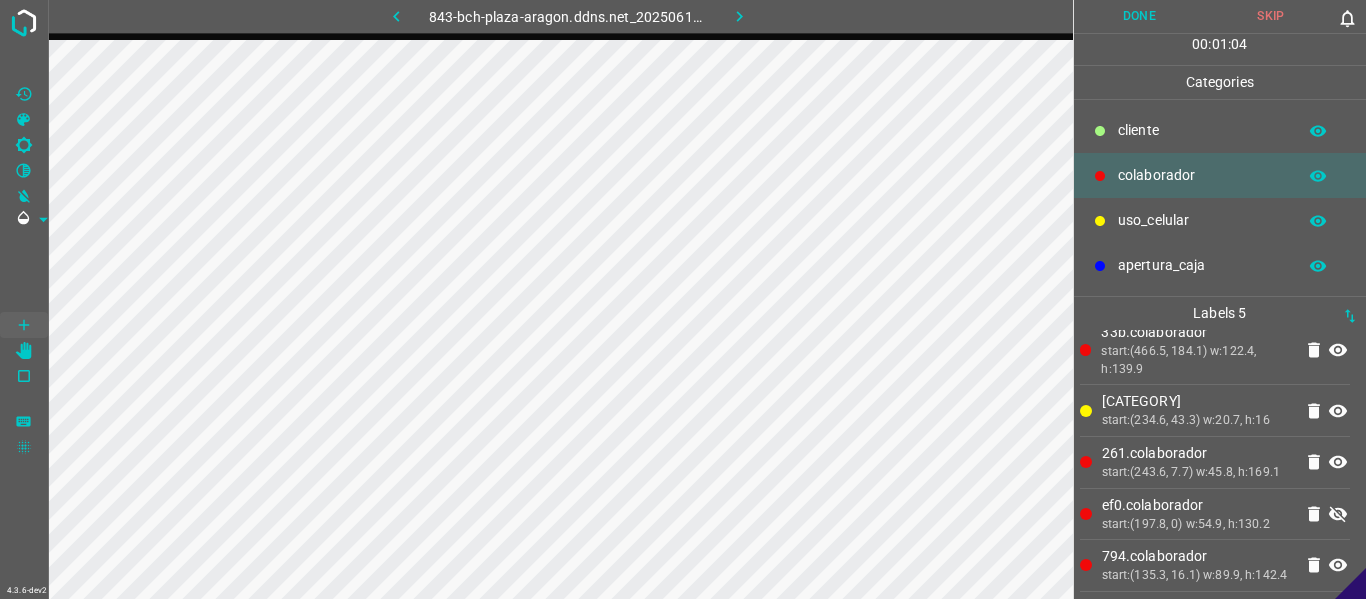click at bounding box center [1338, 514] 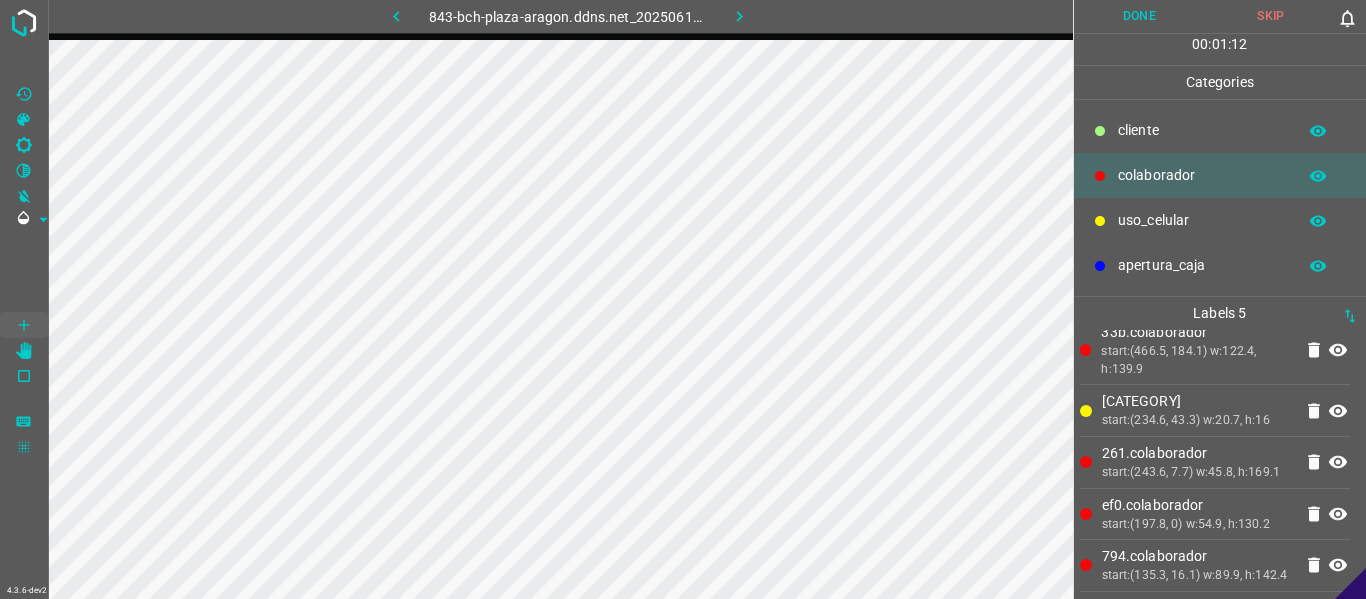 click on "Done" at bounding box center (1140, 16) 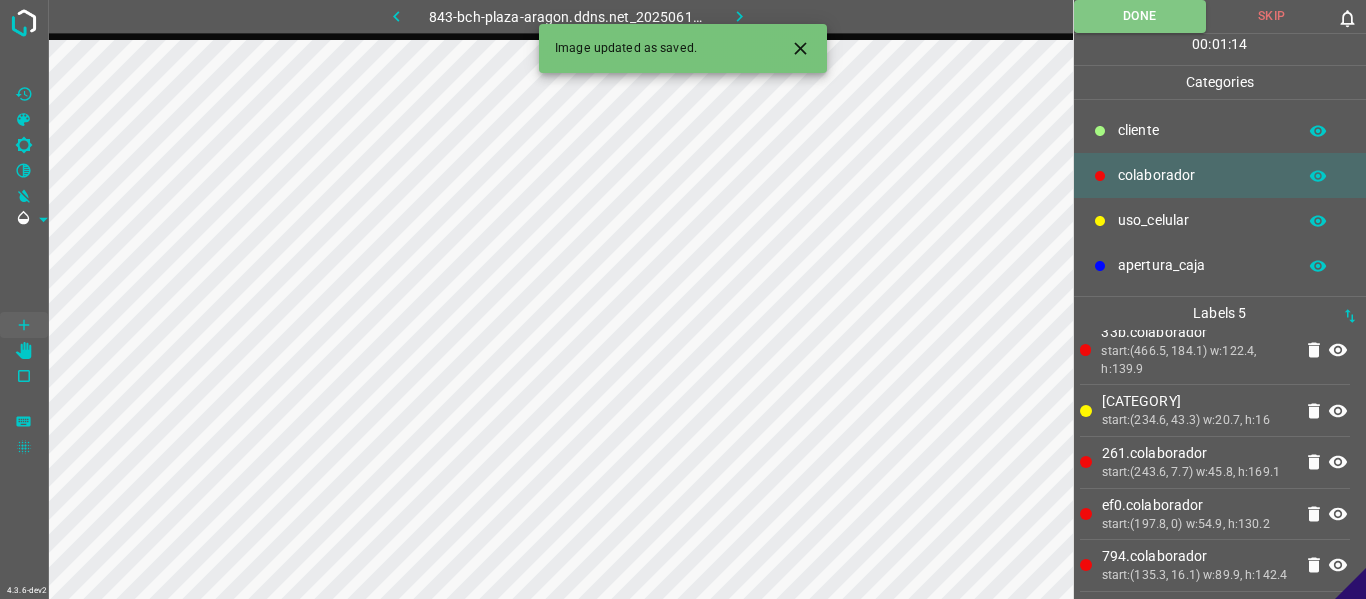 click at bounding box center [740, 16] 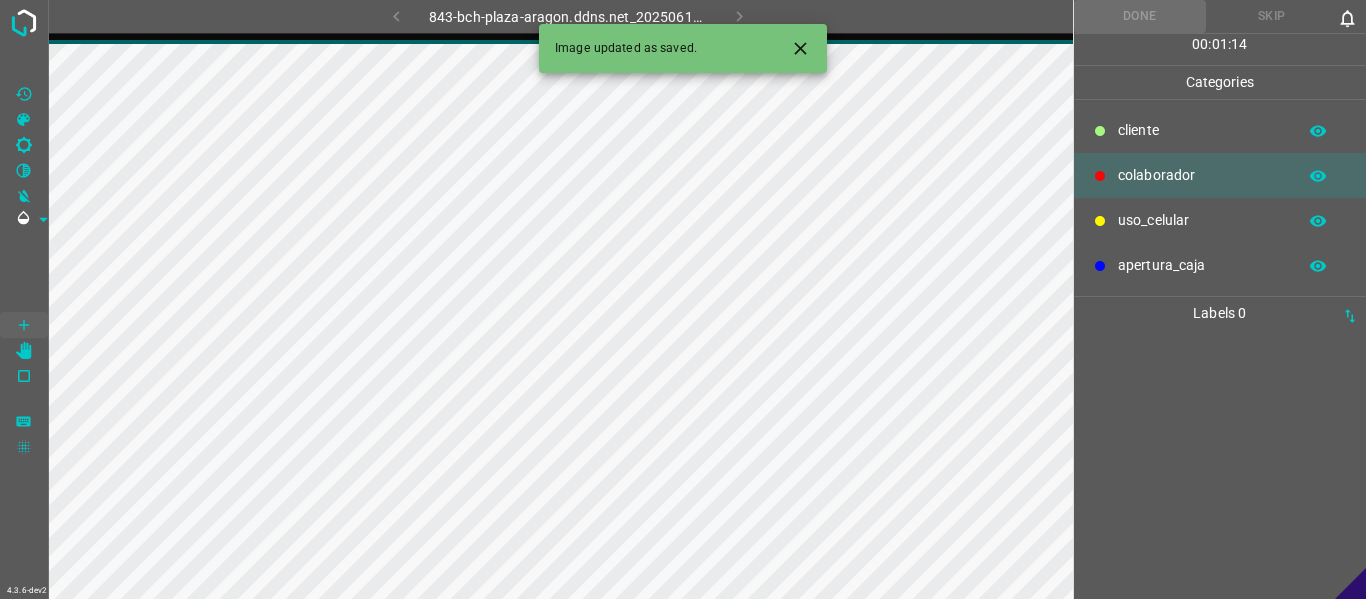 scroll, scrollTop: 0, scrollLeft: 0, axis: both 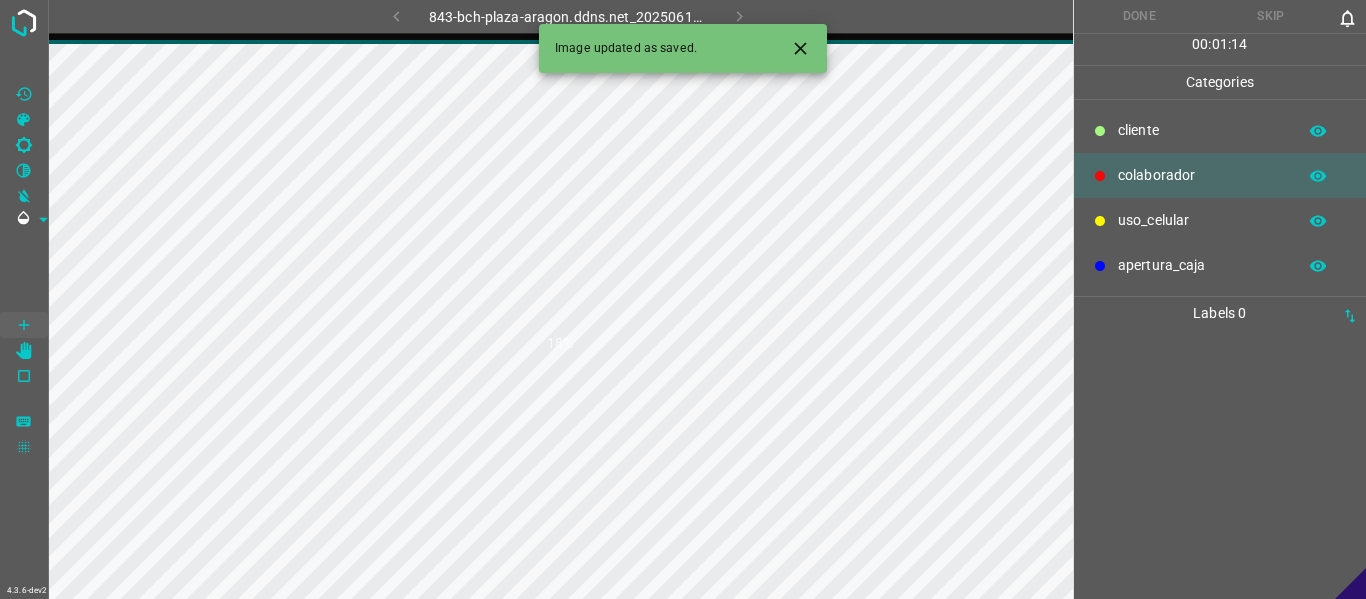 click at bounding box center [800, 48] 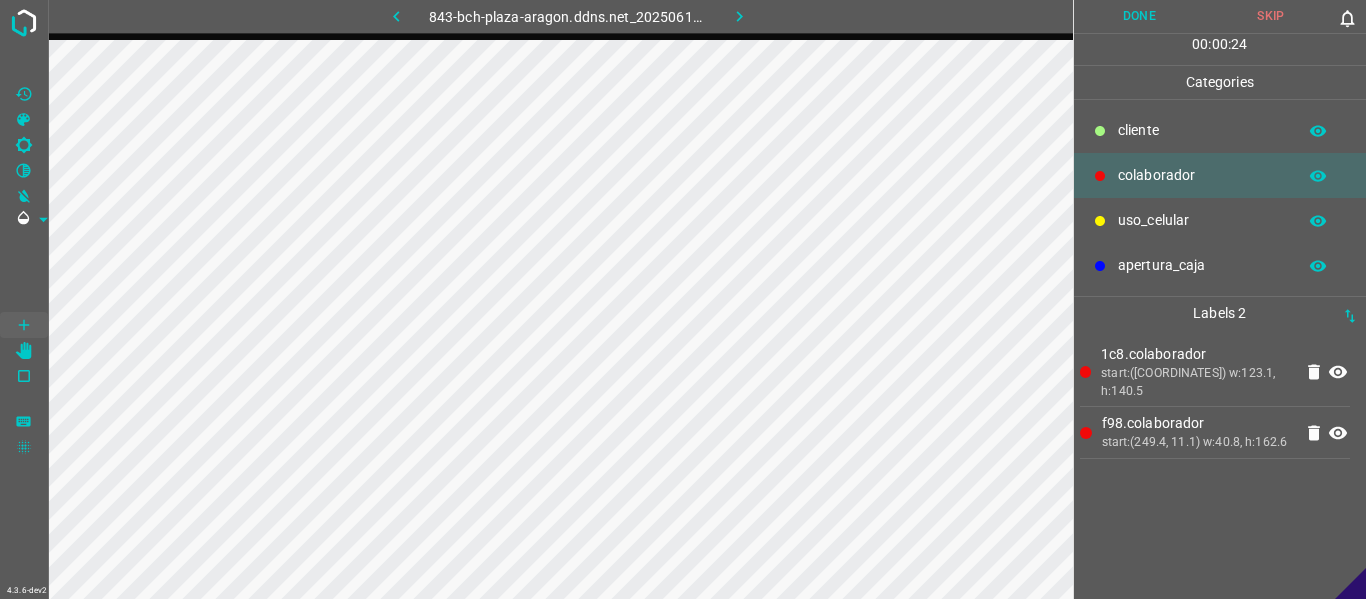 drag, startPoint x: 1165, startPoint y: 212, endPoint x: 1131, endPoint y: 210, distance: 34.058773 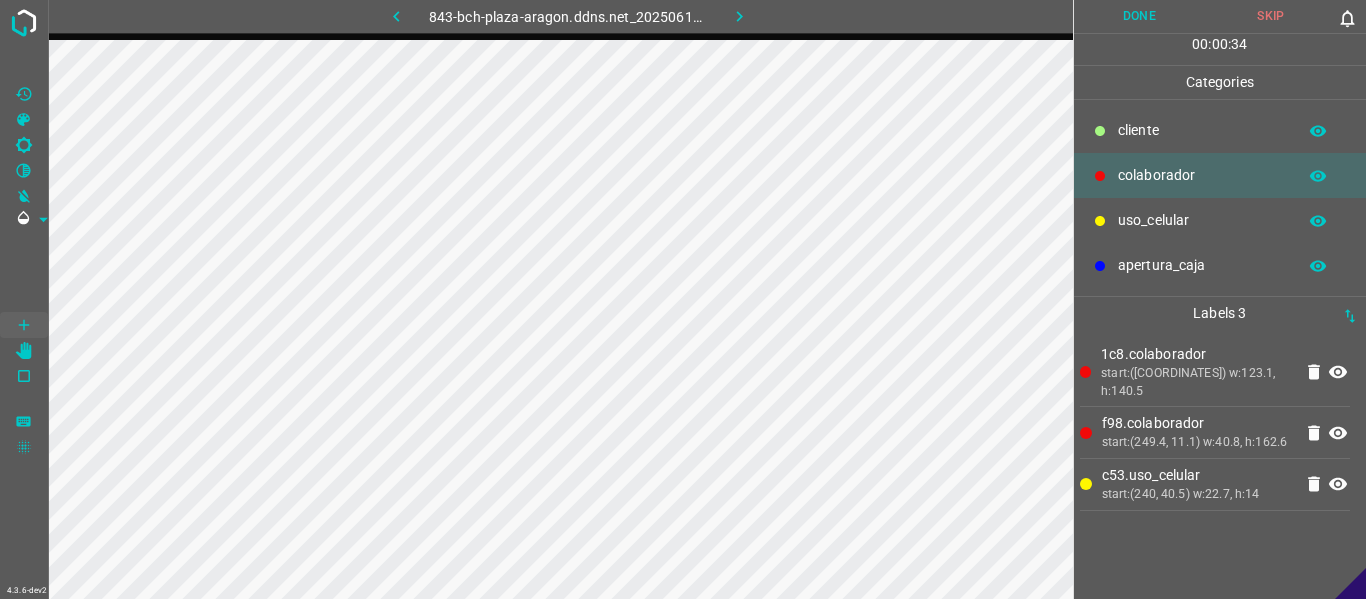 click on "[EMAIL]" at bounding box center [1215, 372] 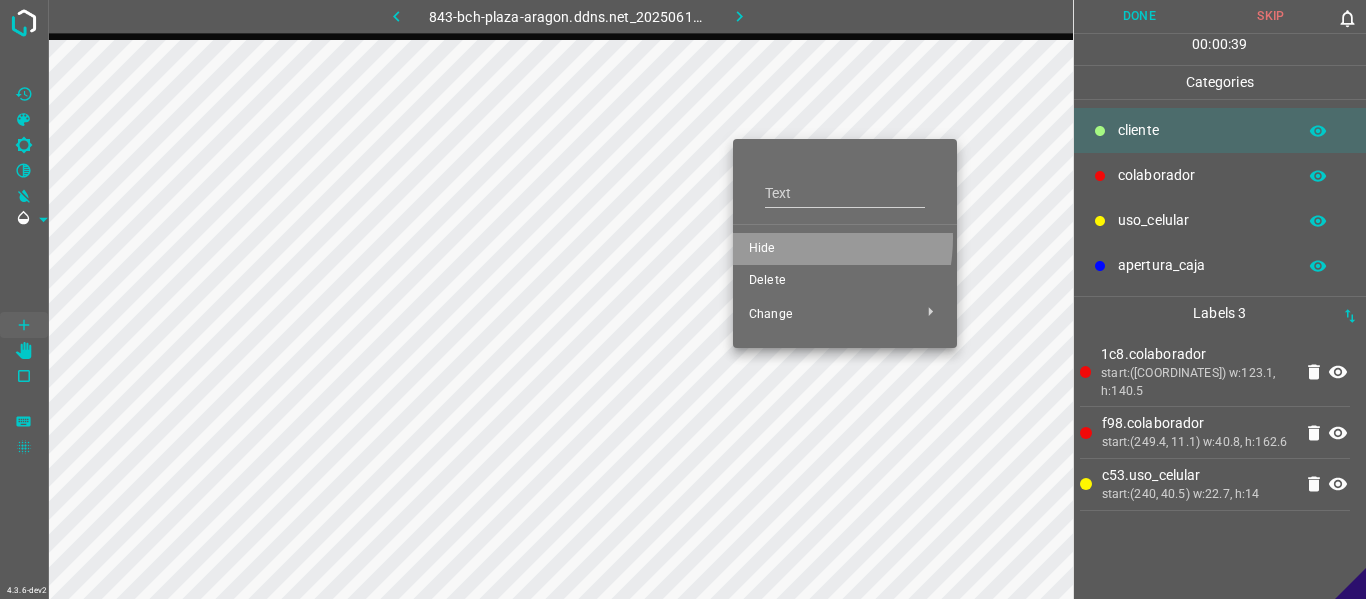 click on "Hide" at bounding box center [845, 249] 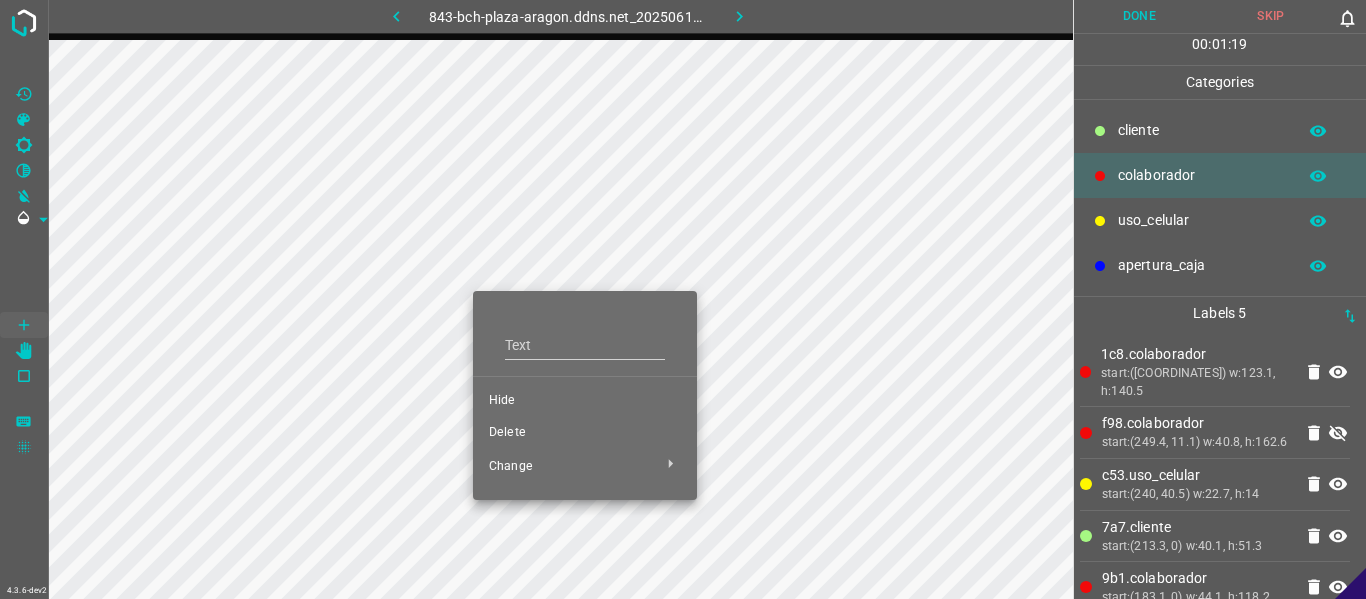 click on "Hide" at bounding box center (585, 401) 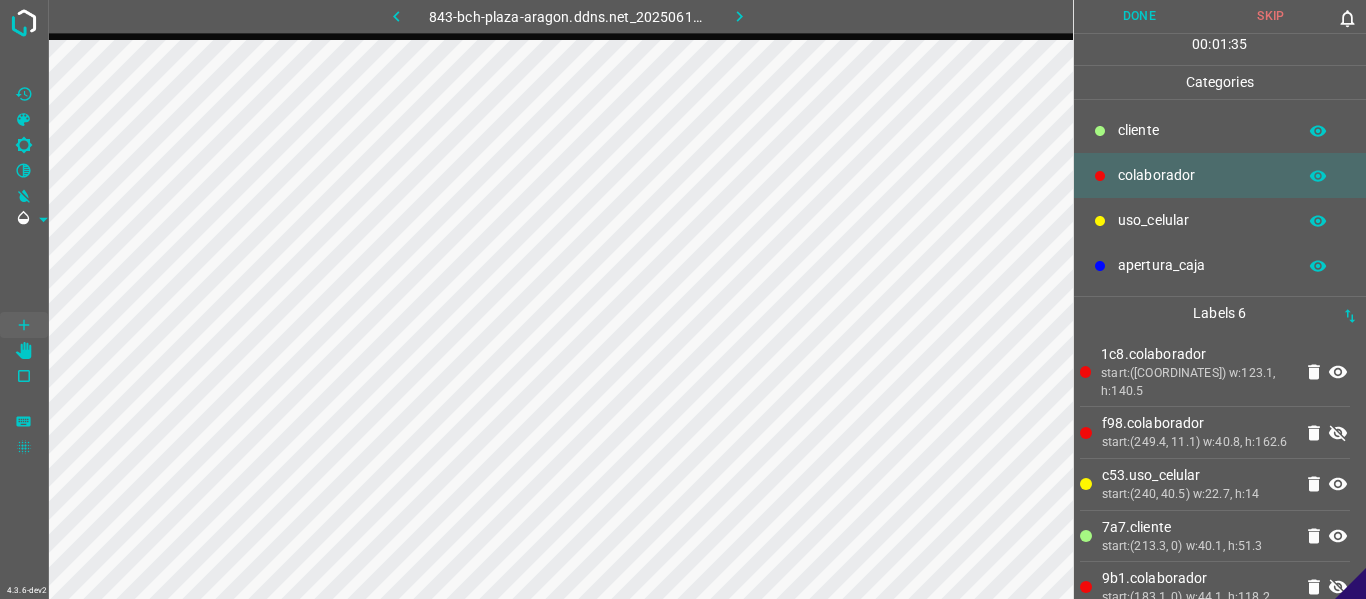click at bounding box center [1338, 433] 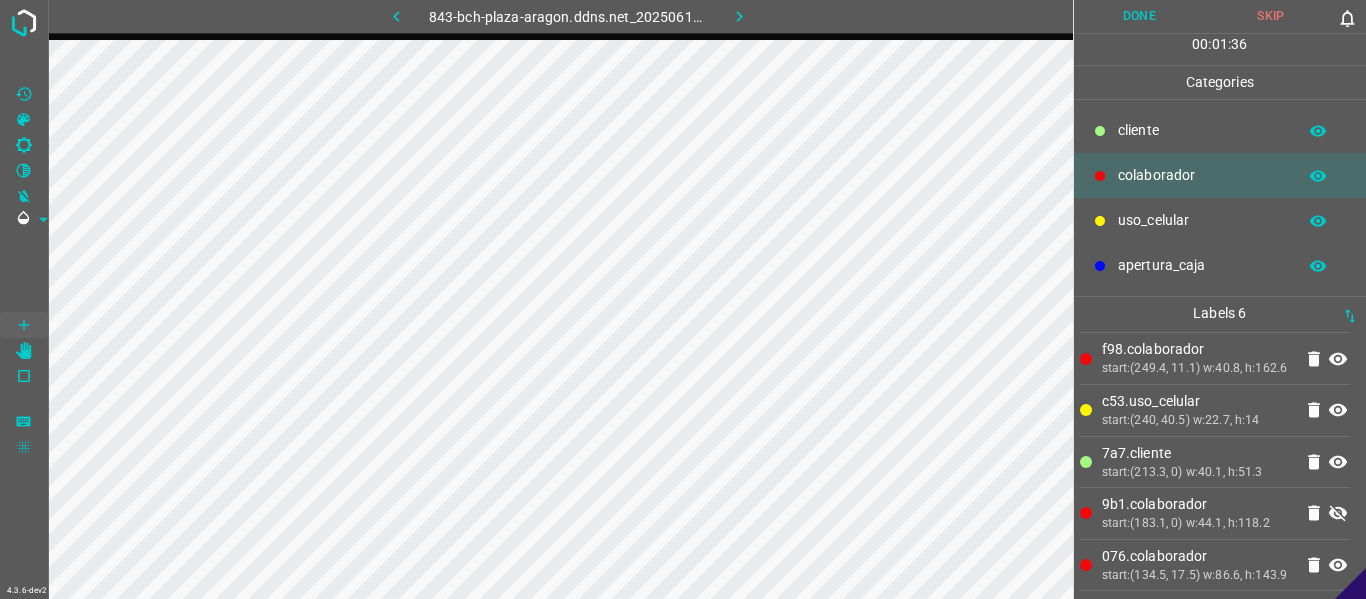 scroll, scrollTop: 109, scrollLeft: 0, axis: vertical 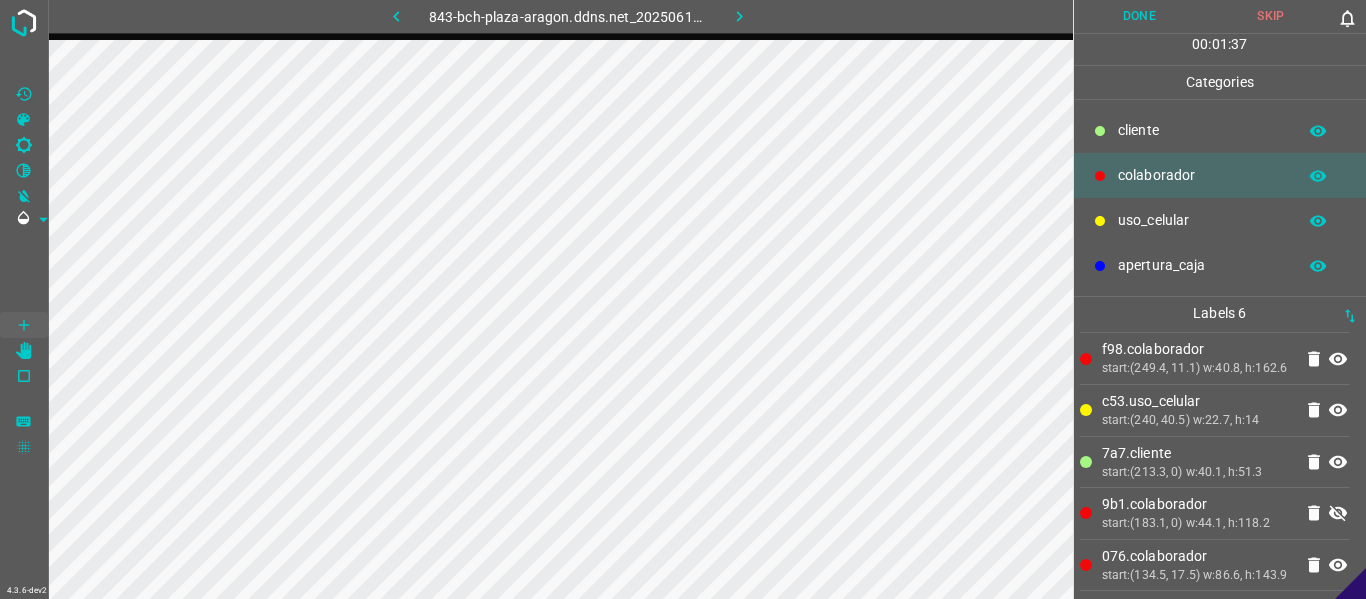 click at bounding box center [1338, 513] 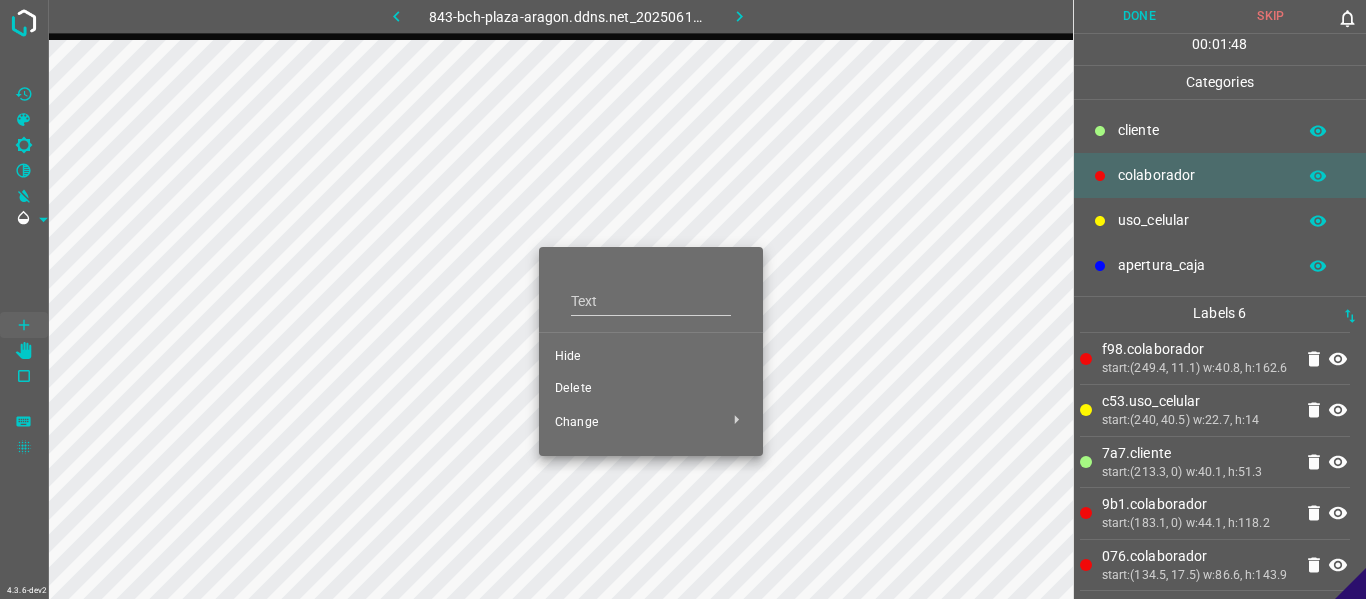 click on "Hide" at bounding box center [651, 357] 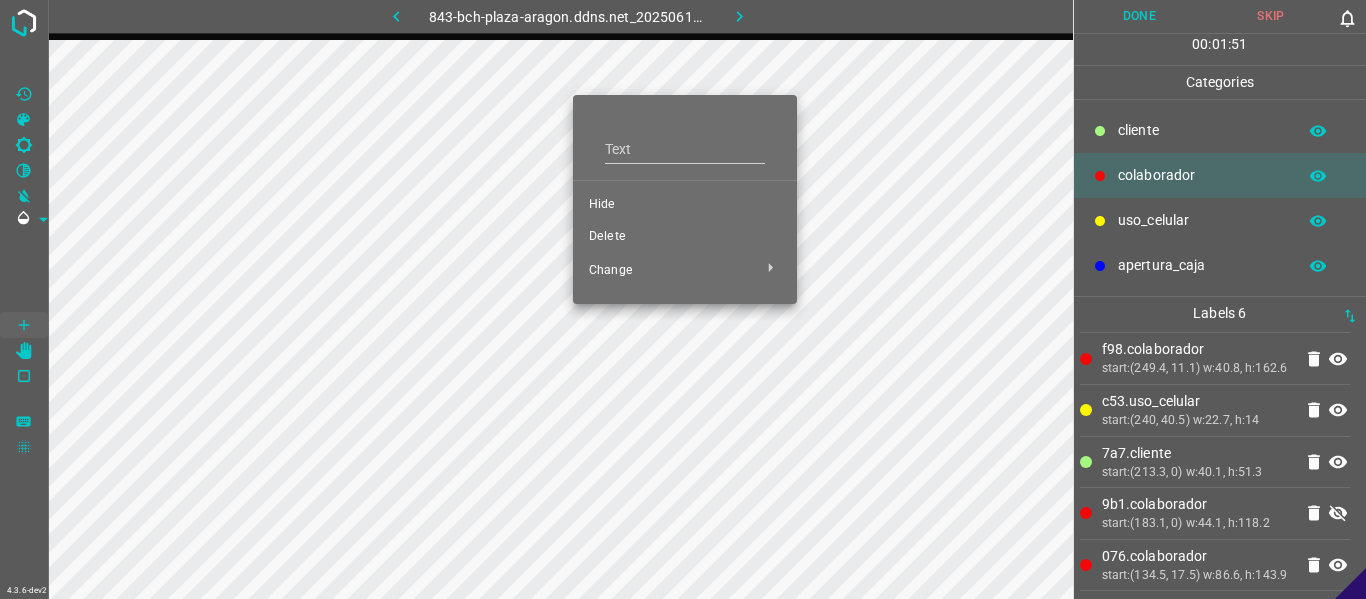 click on "Delete" at bounding box center [685, 205] 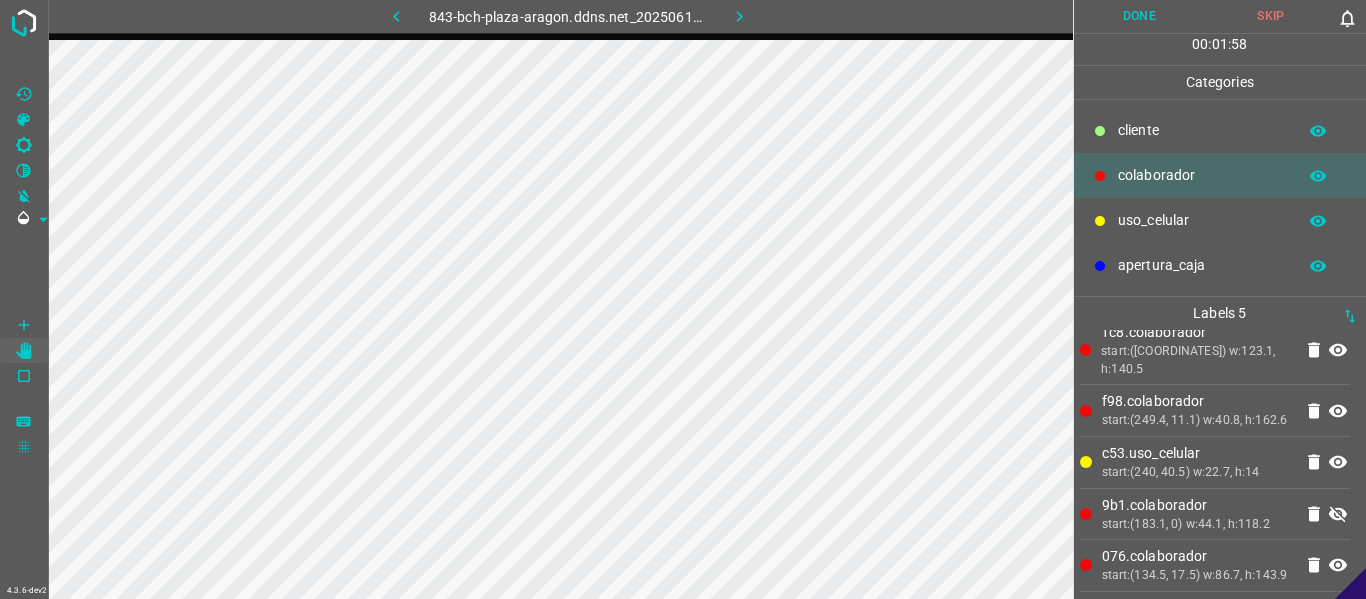 click at bounding box center [1338, 514] 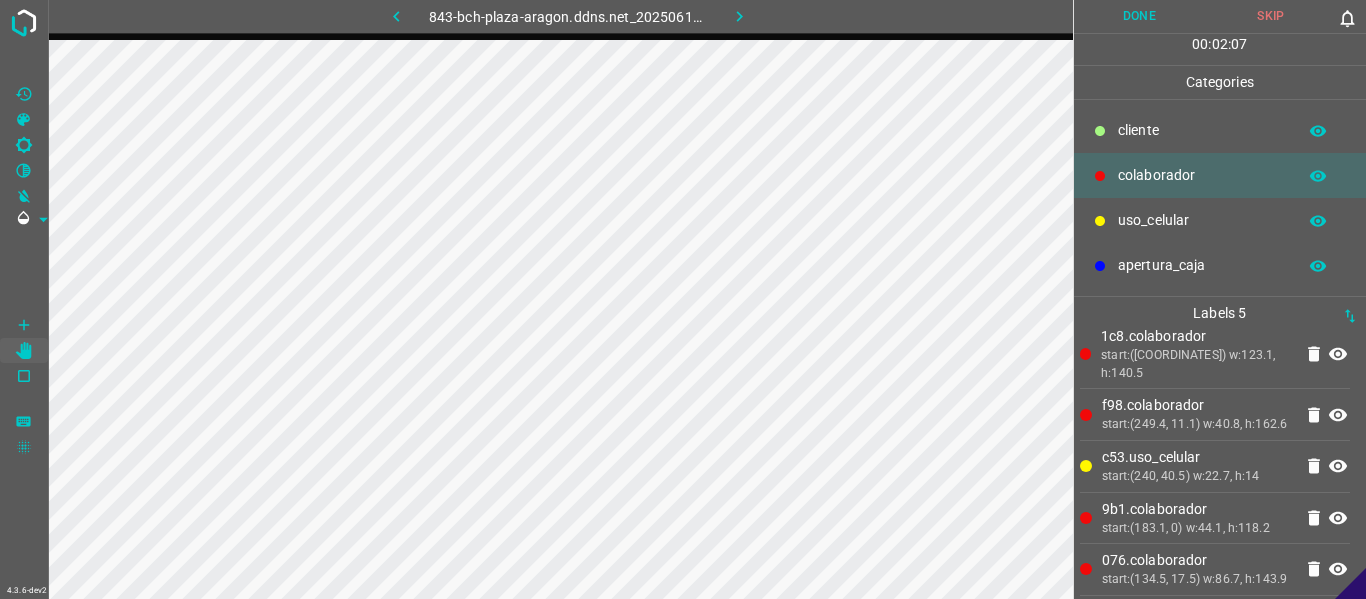 scroll, scrollTop: 0, scrollLeft: 0, axis: both 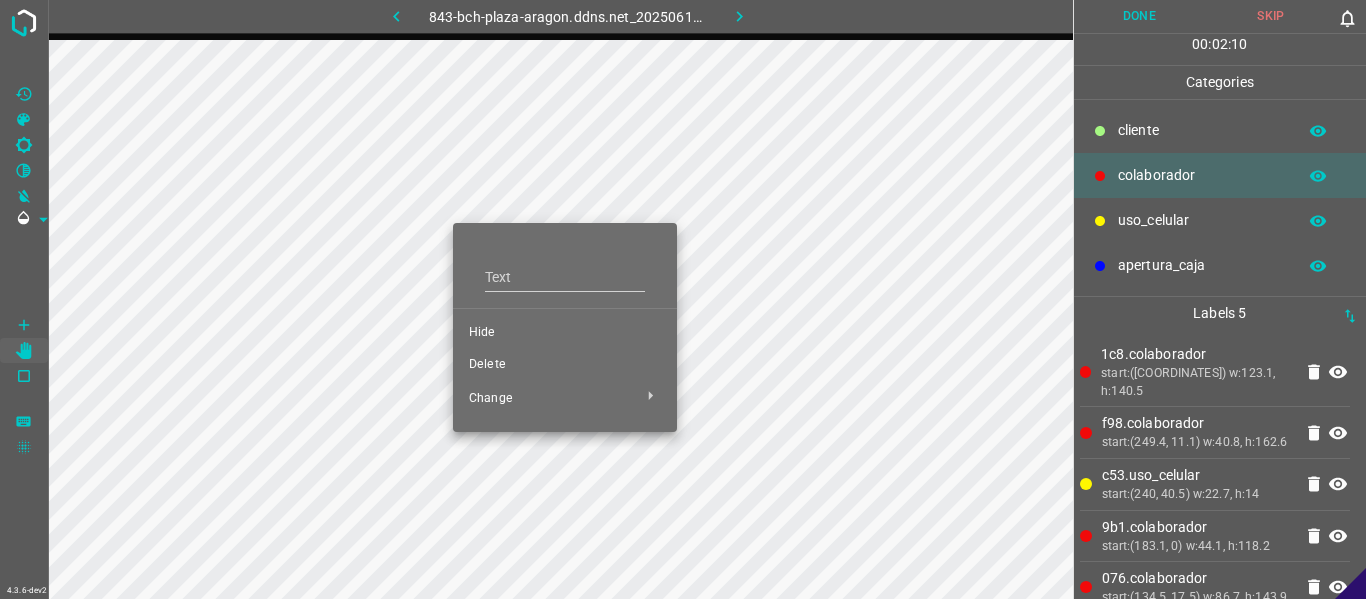 click on "Hide" at bounding box center [565, 333] 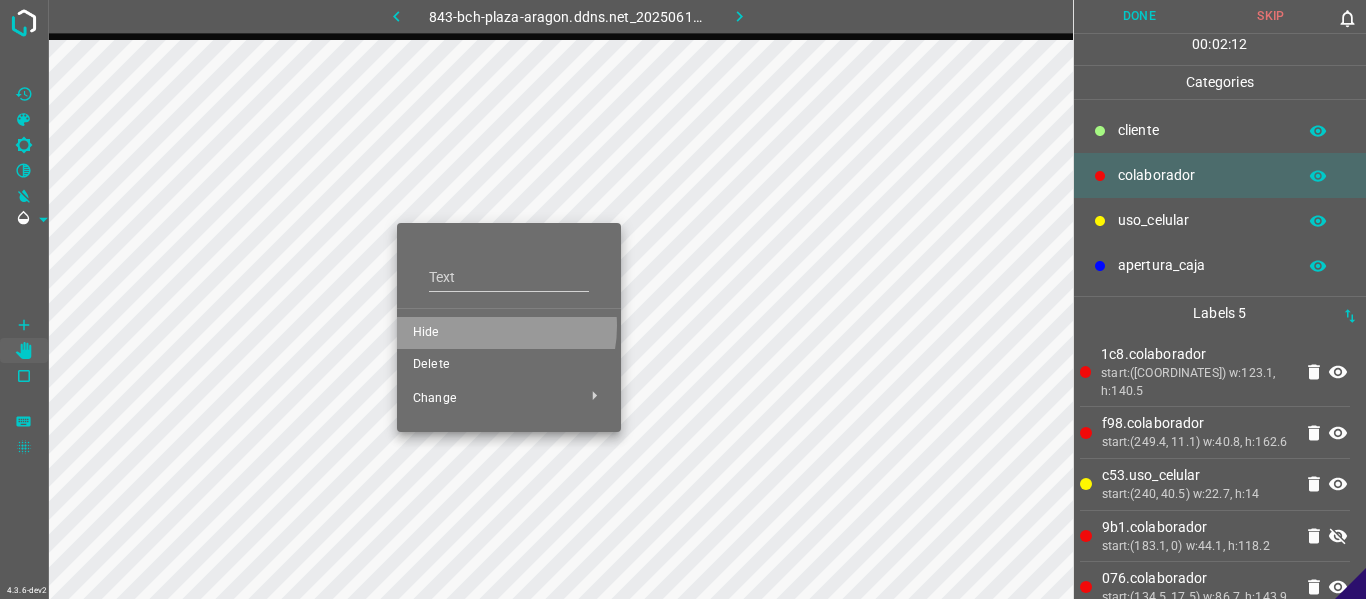 click on "Hide" at bounding box center (509, 333) 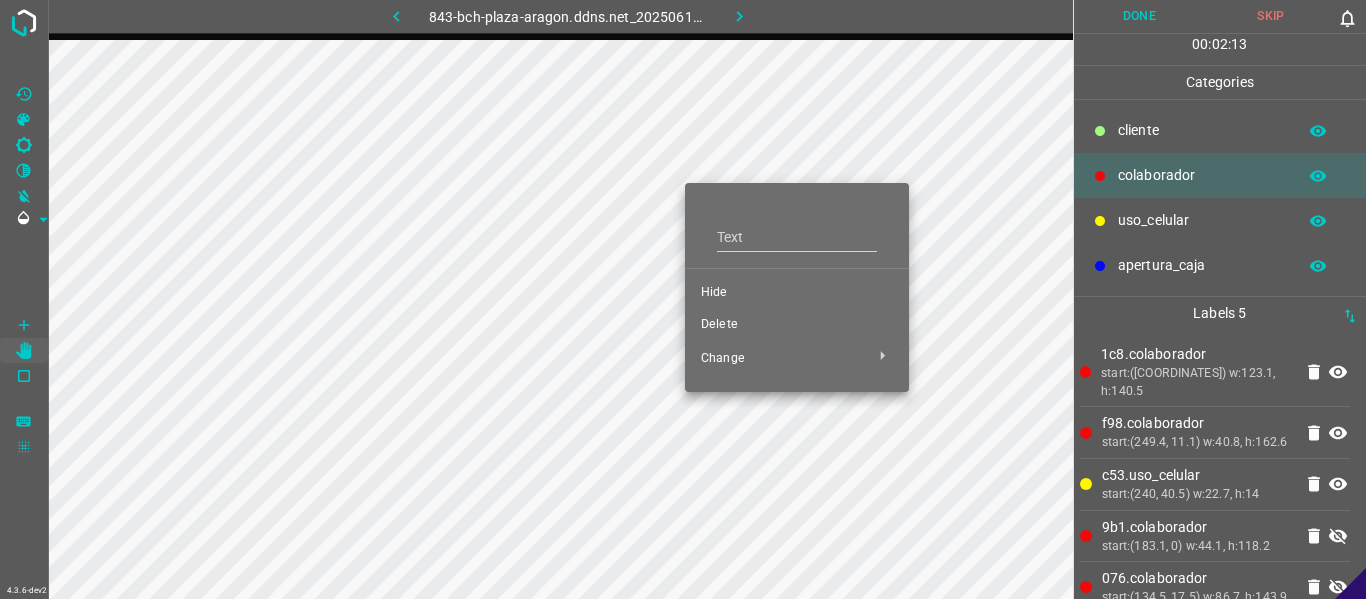 click on "Hide" at bounding box center [797, 293] 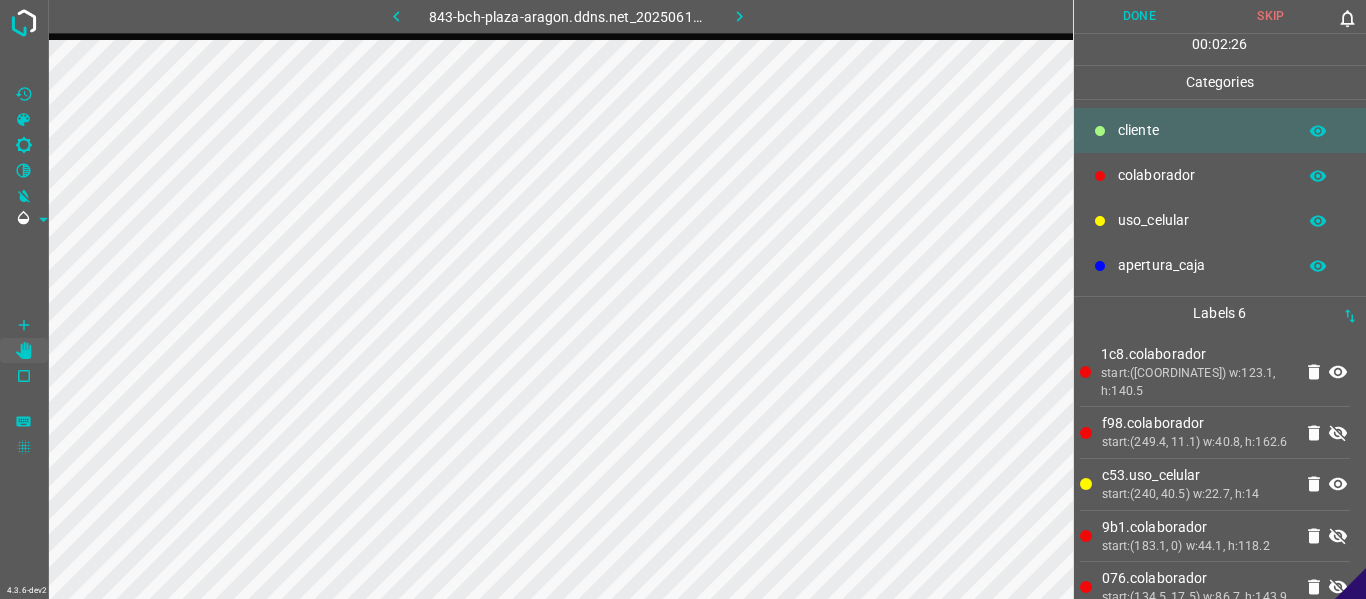 click at bounding box center [1338, 433] 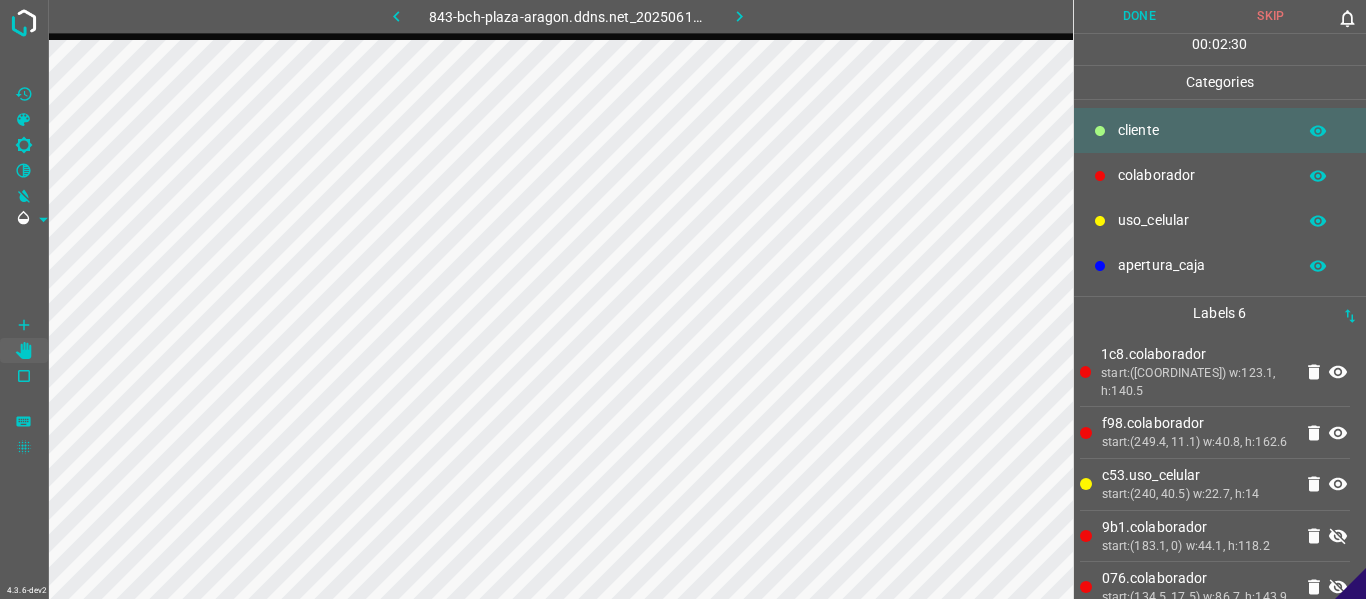 click at bounding box center [1338, 536] 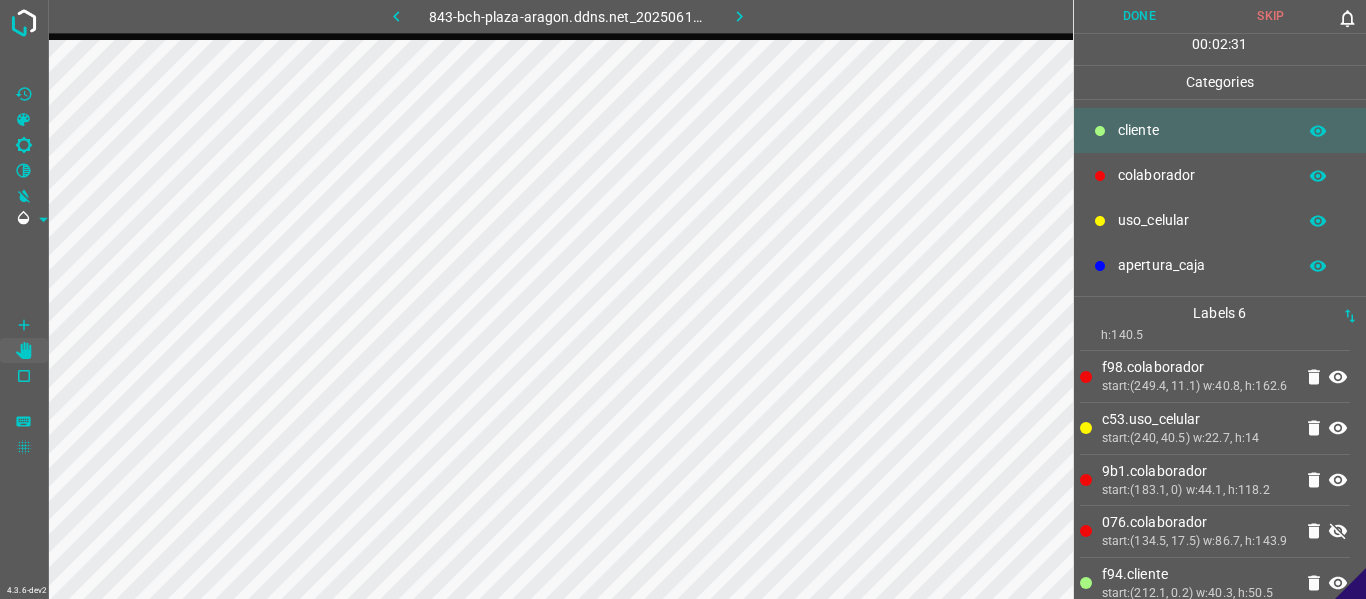 scroll, scrollTop: 109, scrollLeft: 0, axis: vertical 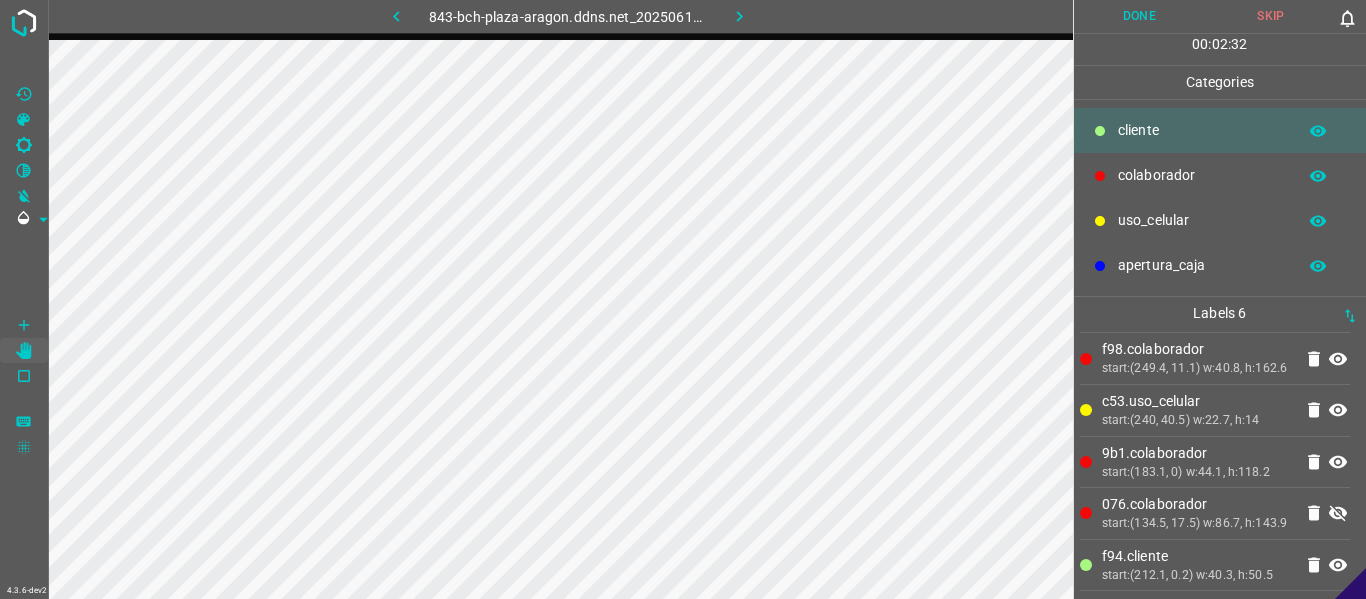 click at bounding box center (1338, 513) 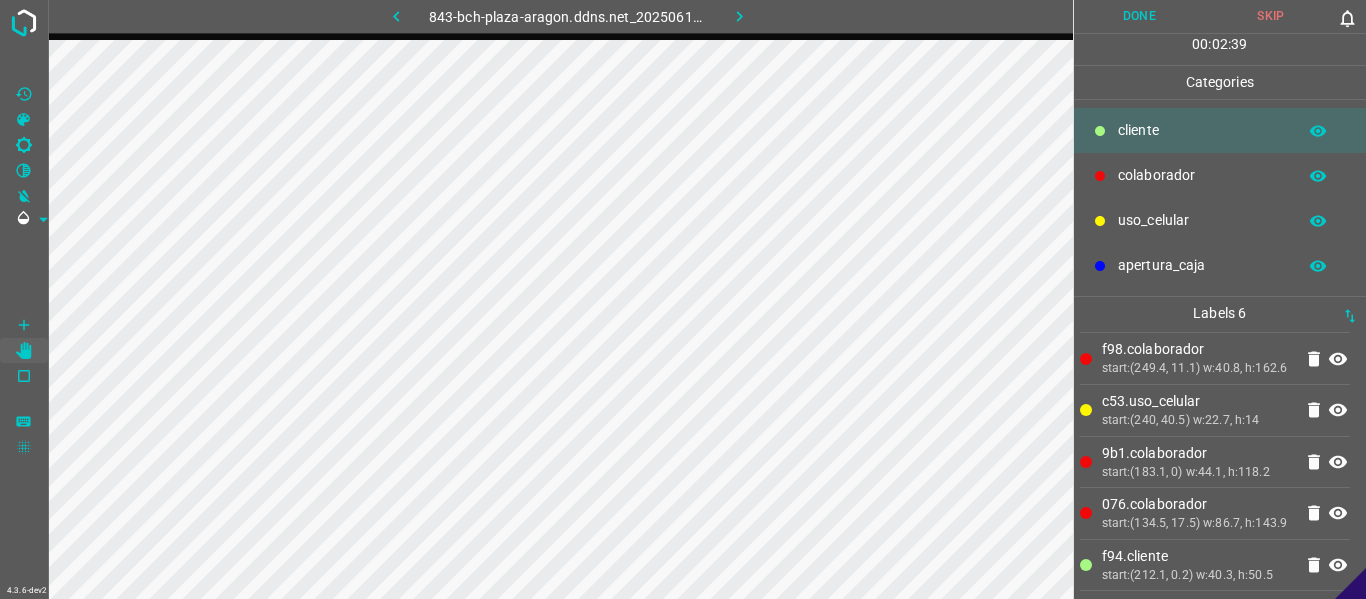 click on "Done" at bounding box center (1140, 16) 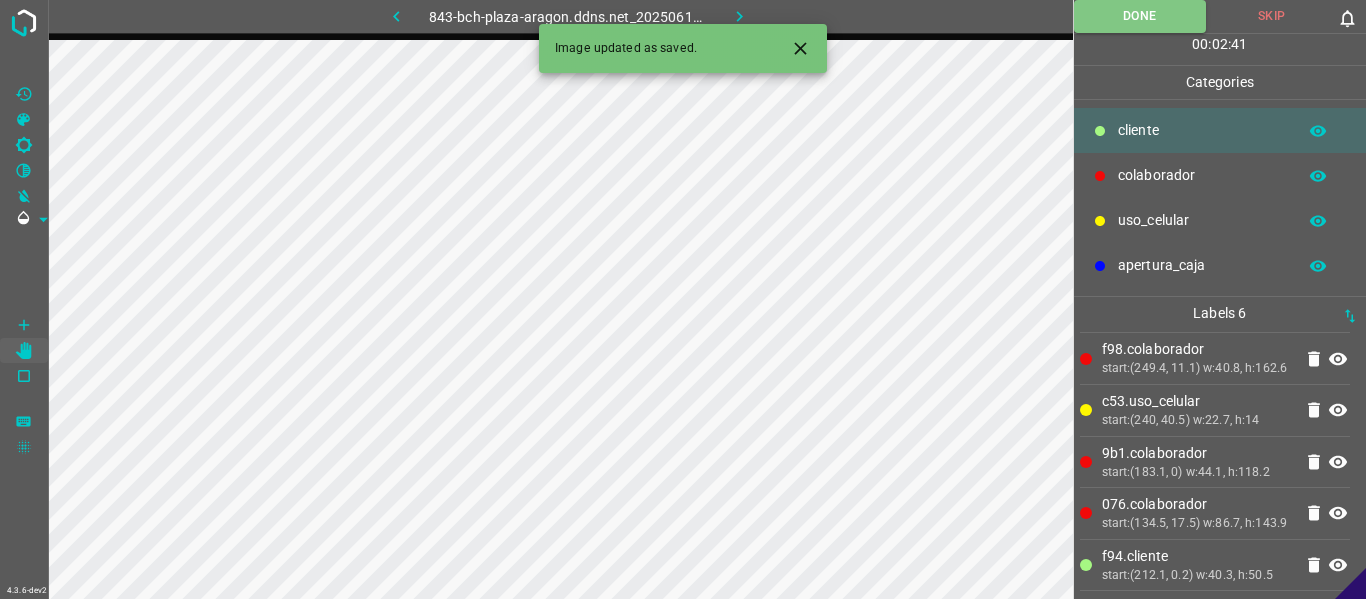 click at bounding box center [739, 16] 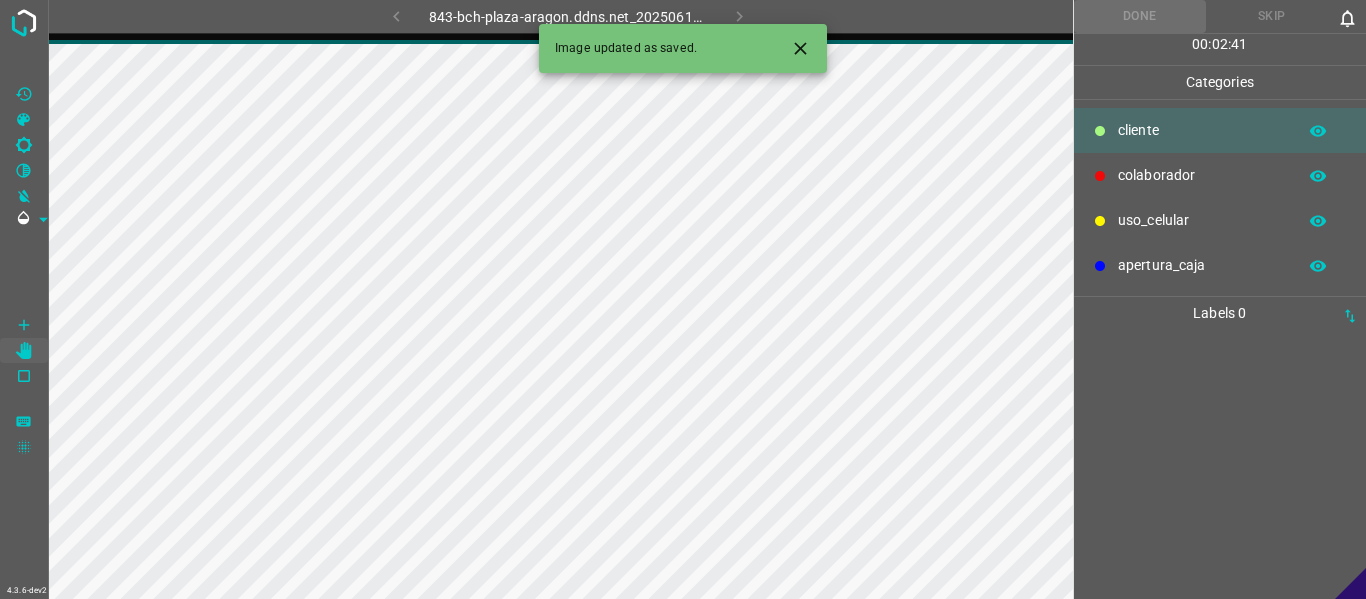 scroll, scrollTop: 0, scrollLeft: 0, axis: both 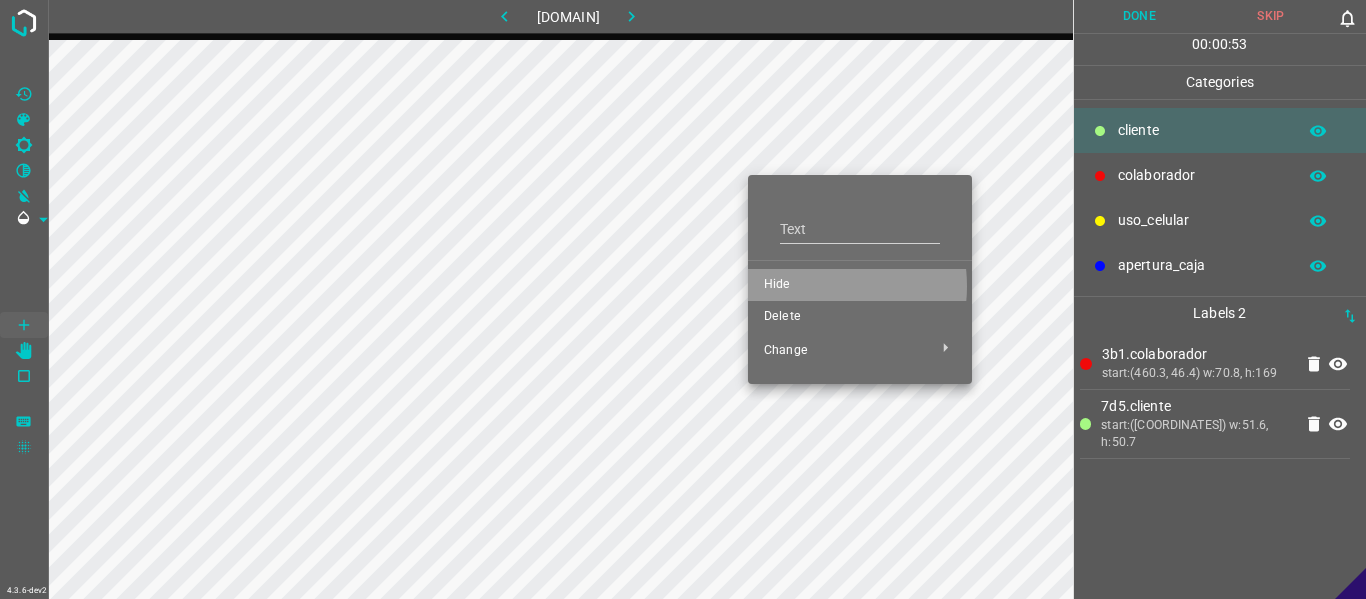 drag, startPoint x: 802, startPoint y: 286, endPoint x: 720, endPoint y: 176, distance: 137.20058 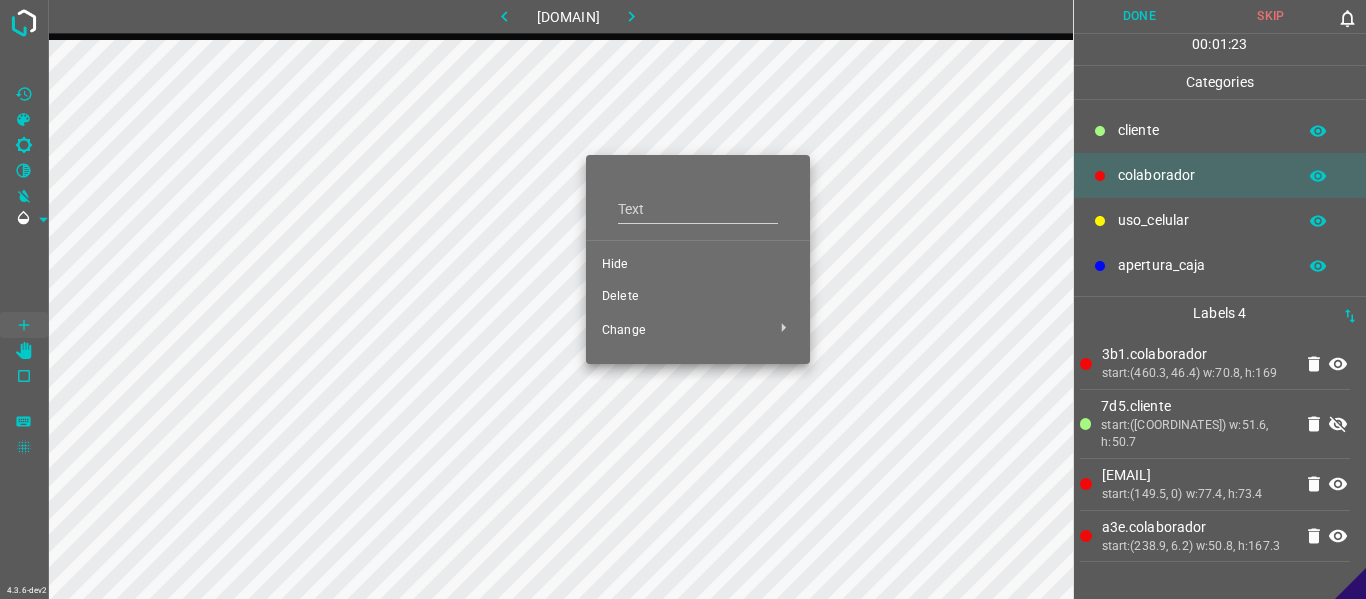 click on "Hide" at bounding box center [698, 265] 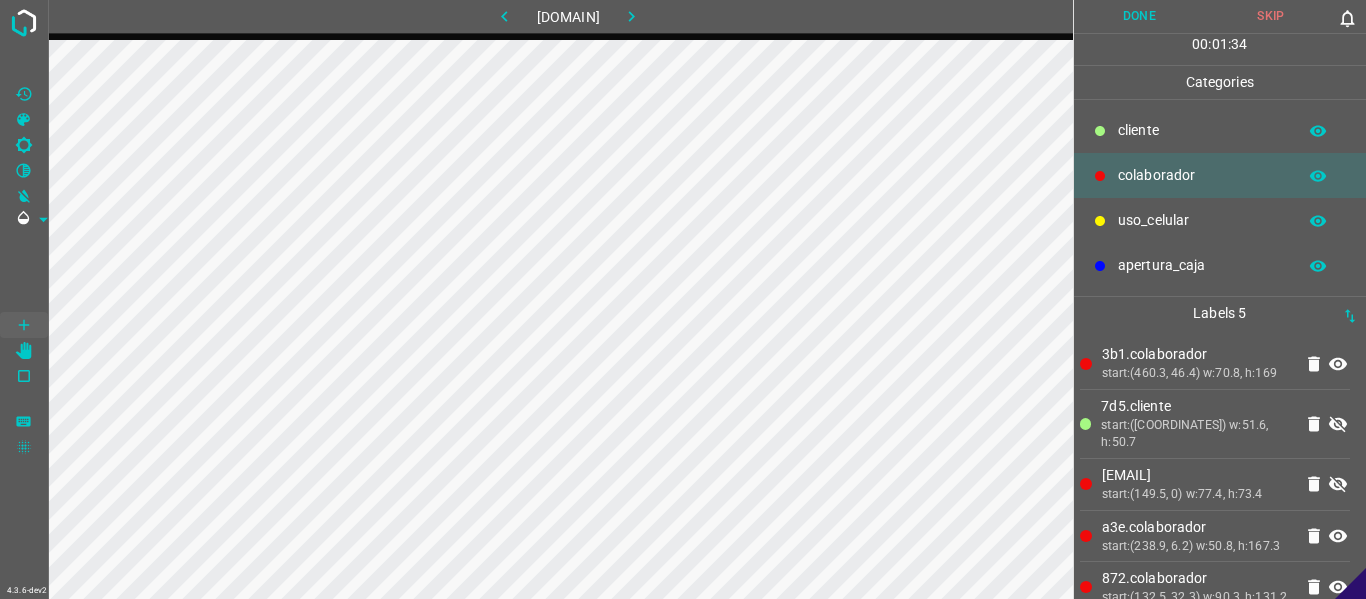 click at bounding box center [1338, 424] 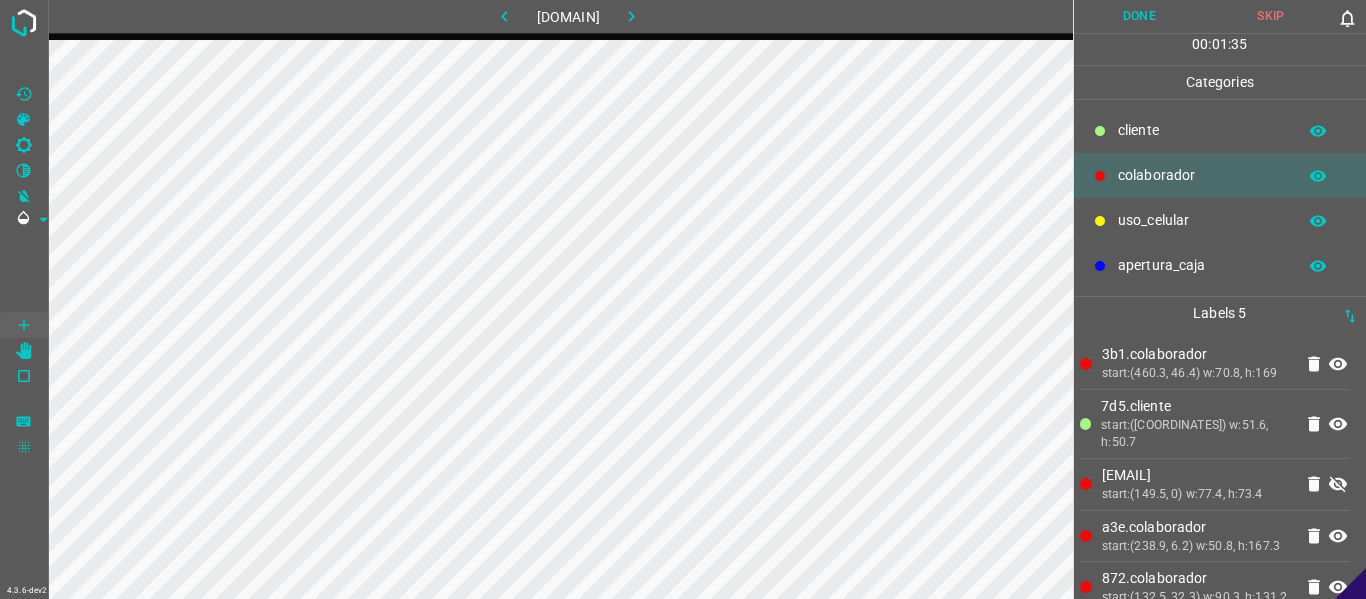 click at bounding box center (1338, 484) 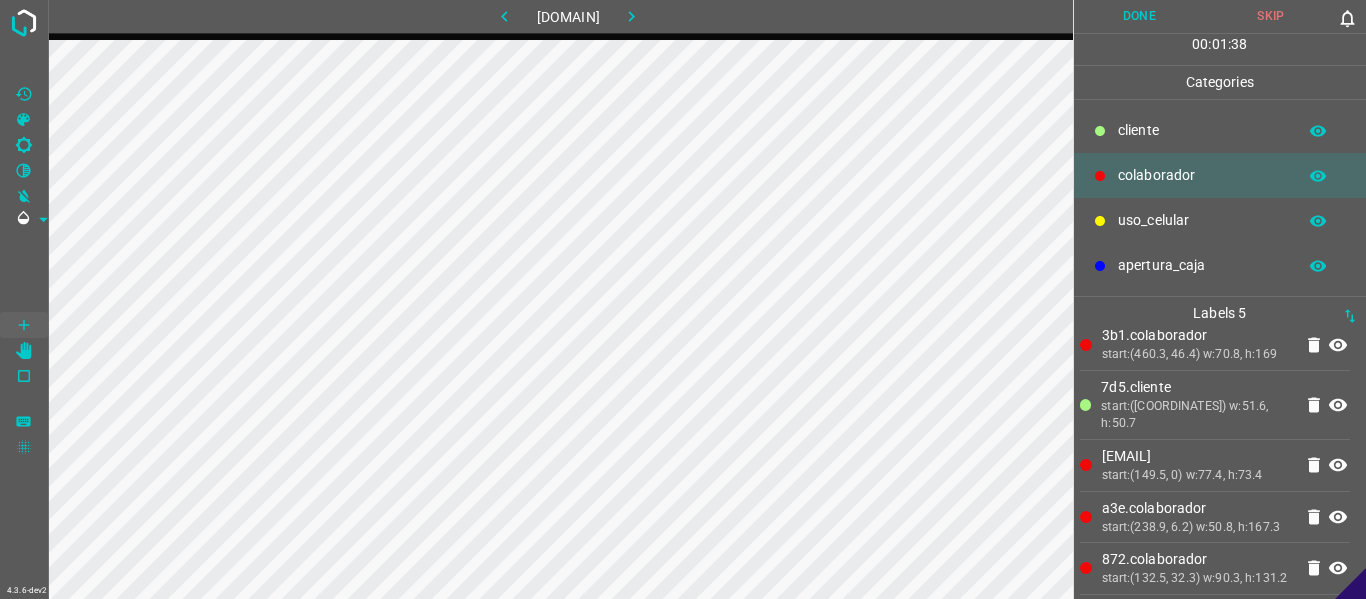 scroll, scrollTop: 0, scrollLeft: 0, axis: both 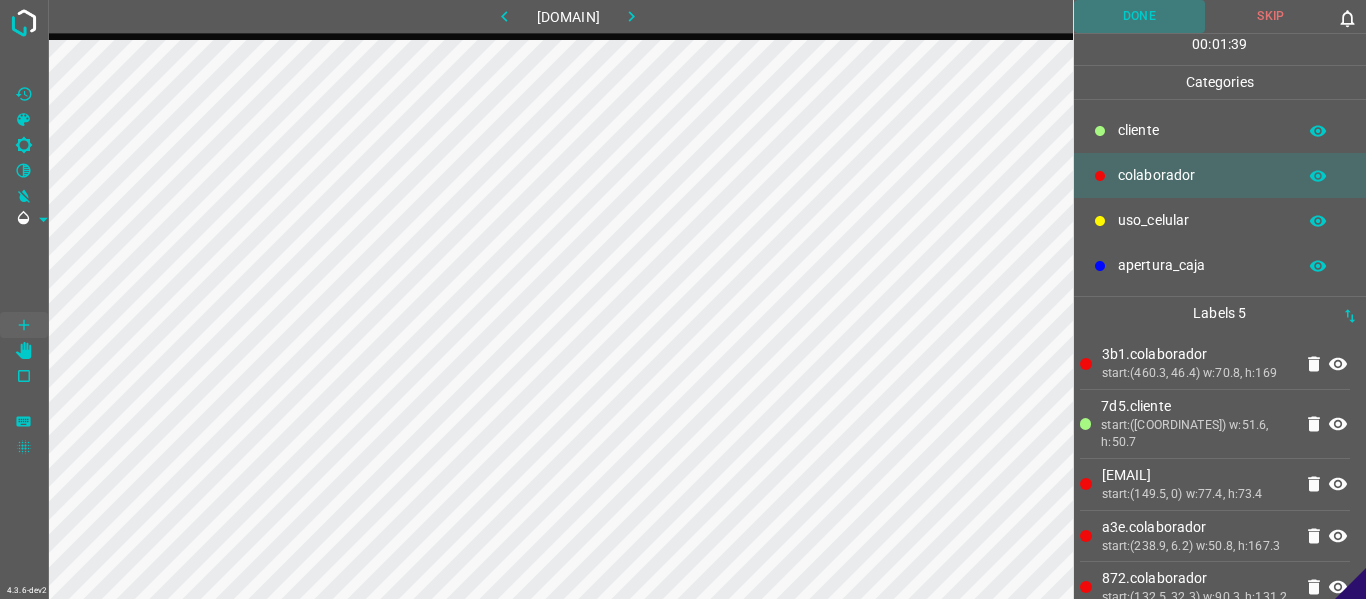 click on "Done" at bounding box center [1140, 16] 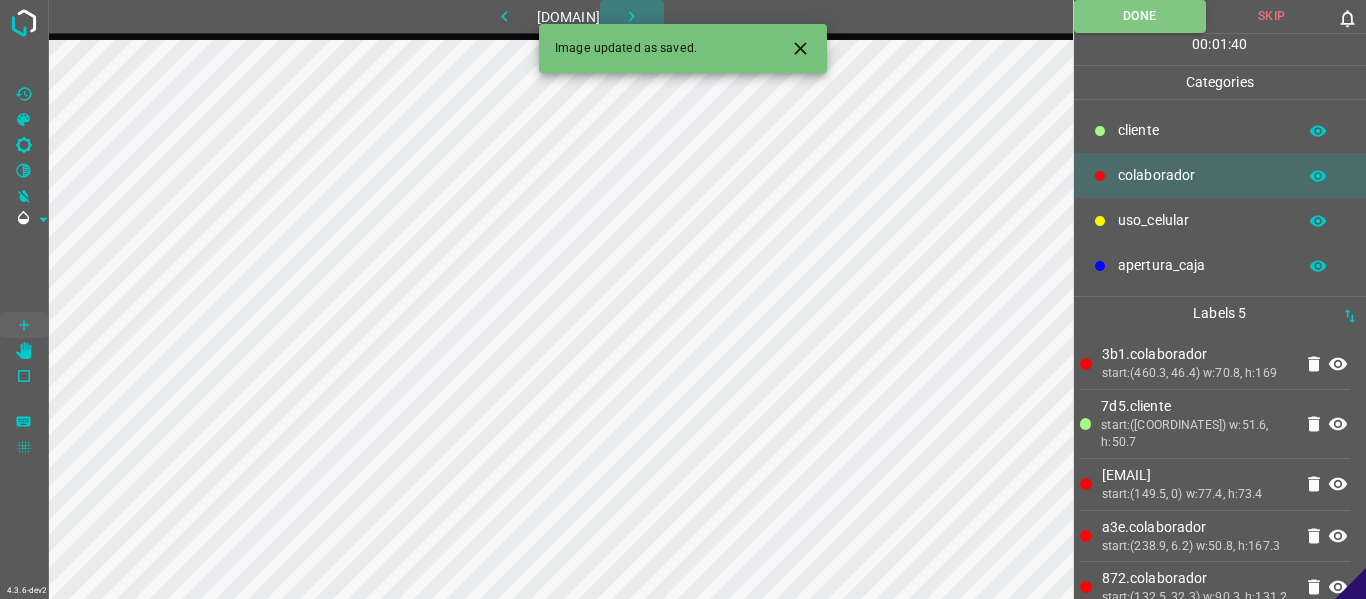 click at bounding box center [632, 16] 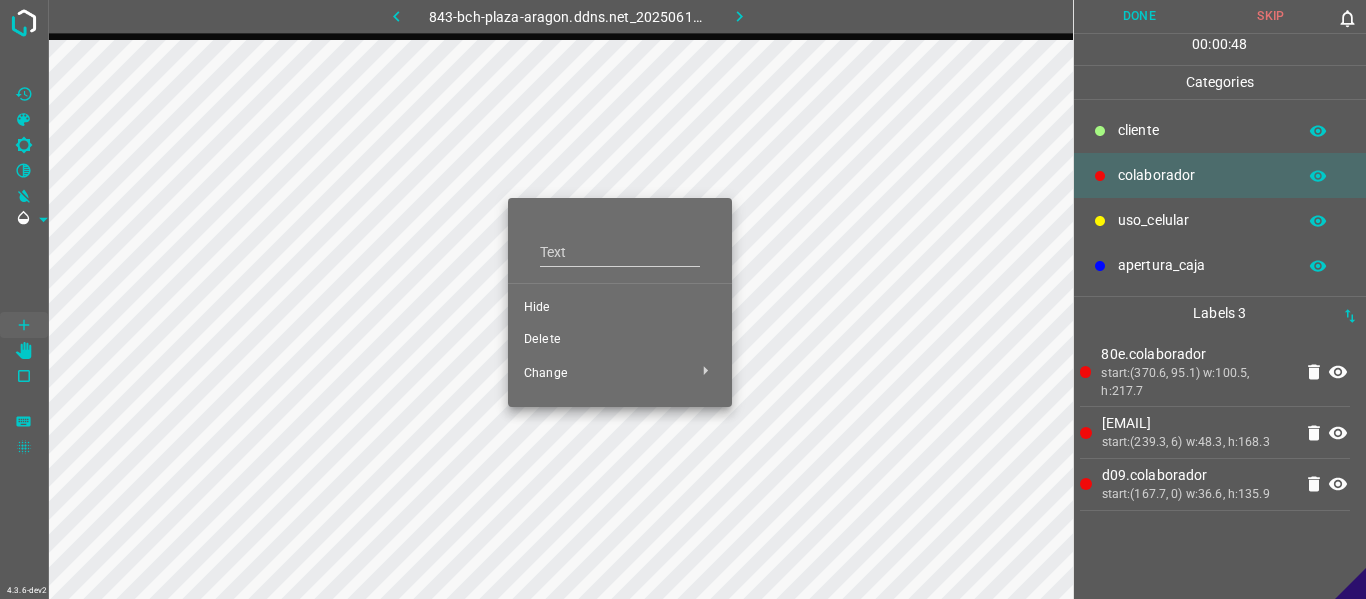click on "Hide" at bounding box center (620, 308) 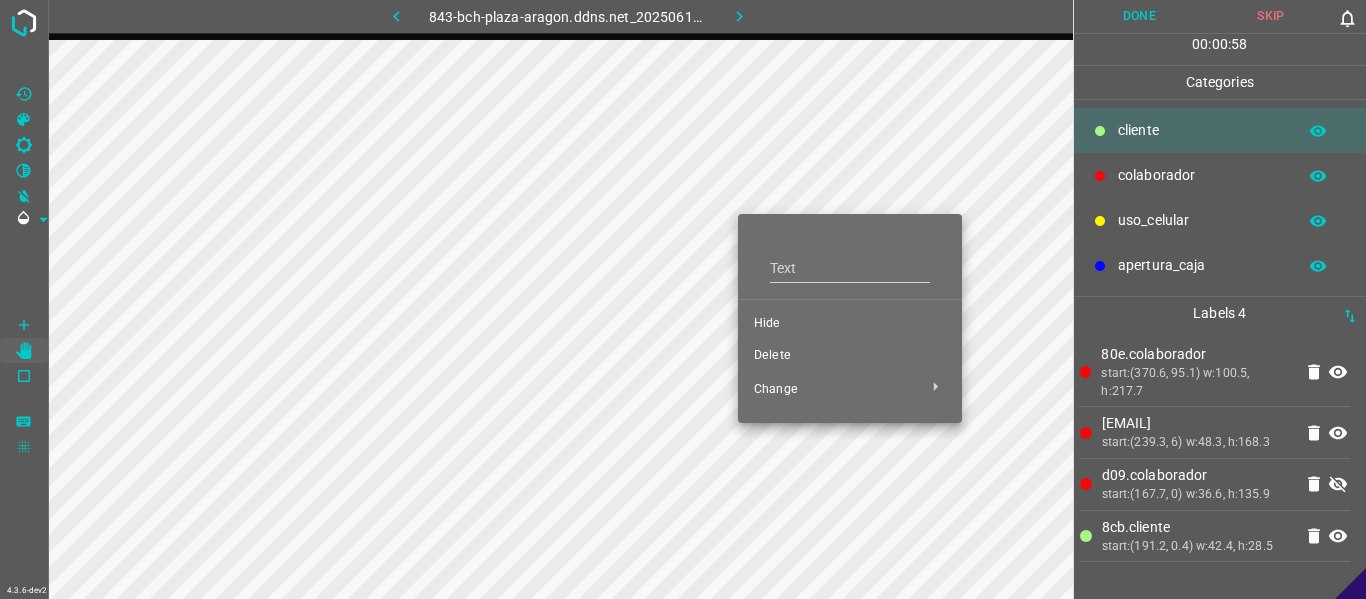 click on "Hide" at bounding box center [850, 324] 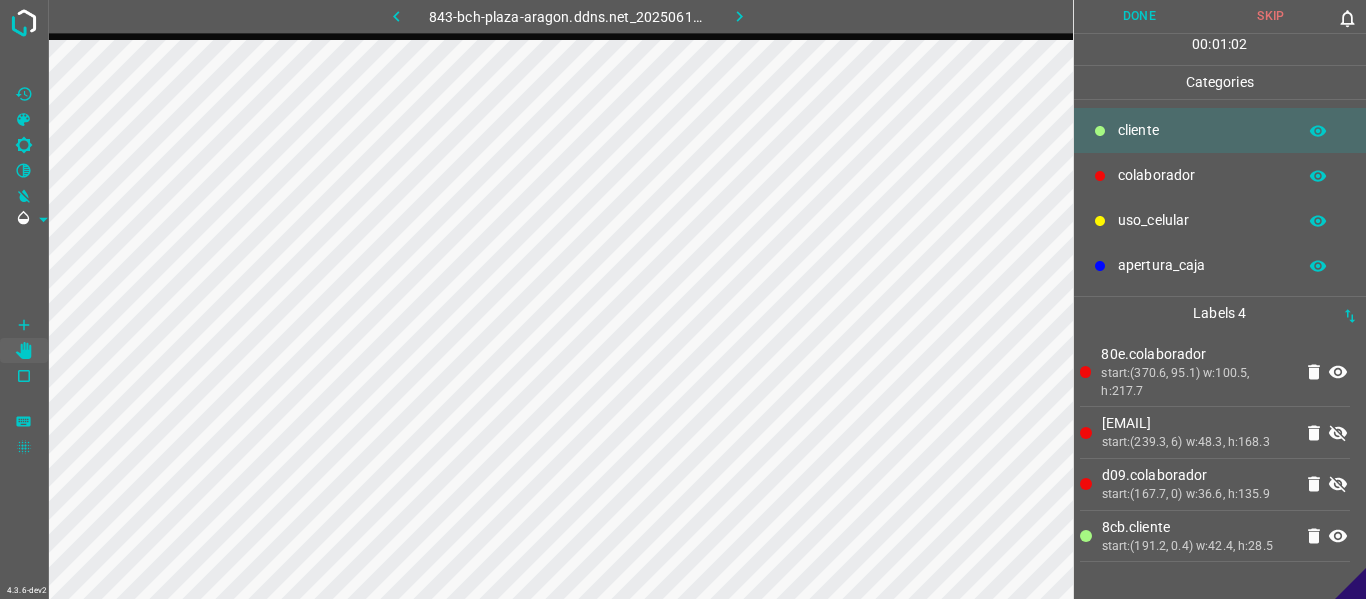 click at bounding box center [1338, 433] 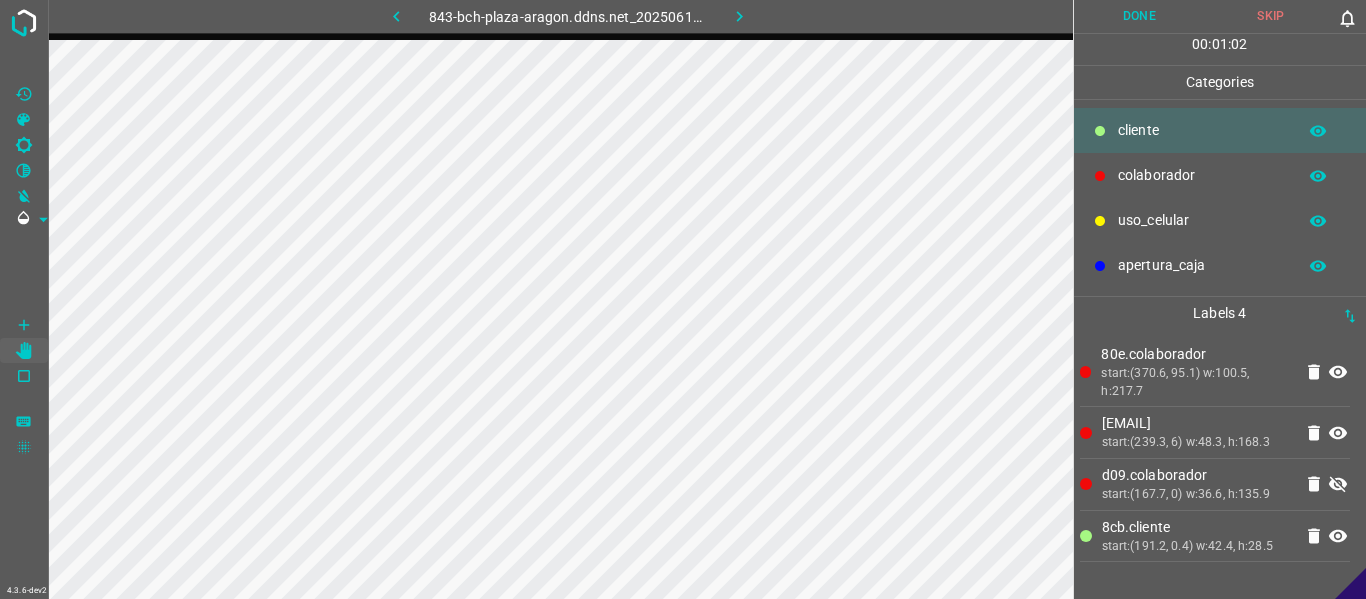 click at bounding box center [1338, 485] 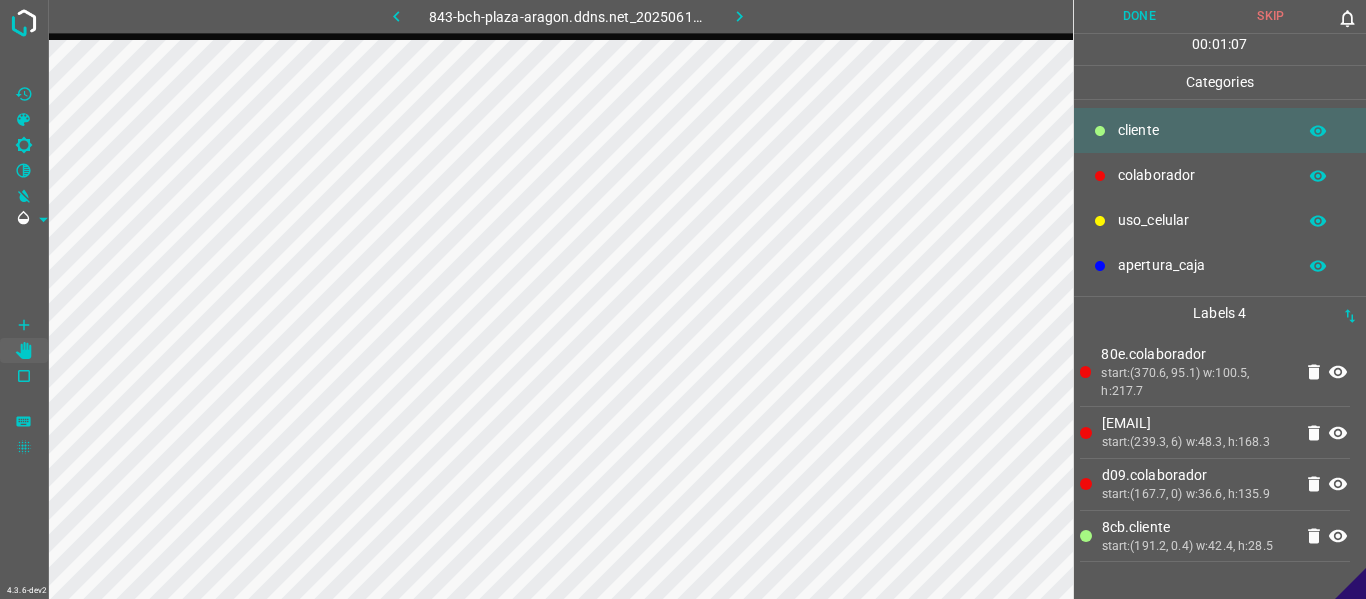 drag, startPoint x: 1136, startPoint y: 19, endPoint x: 1082, endPoint y: 35, distance: 56.32051 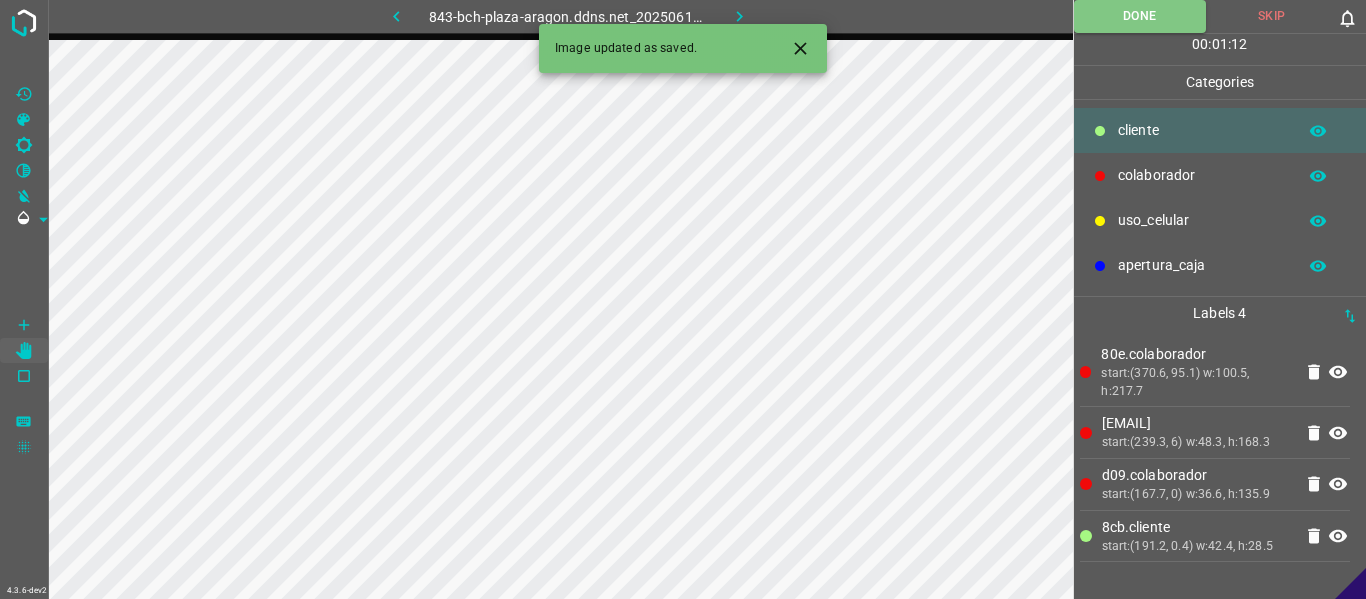 click at bounding box center [800, 48] 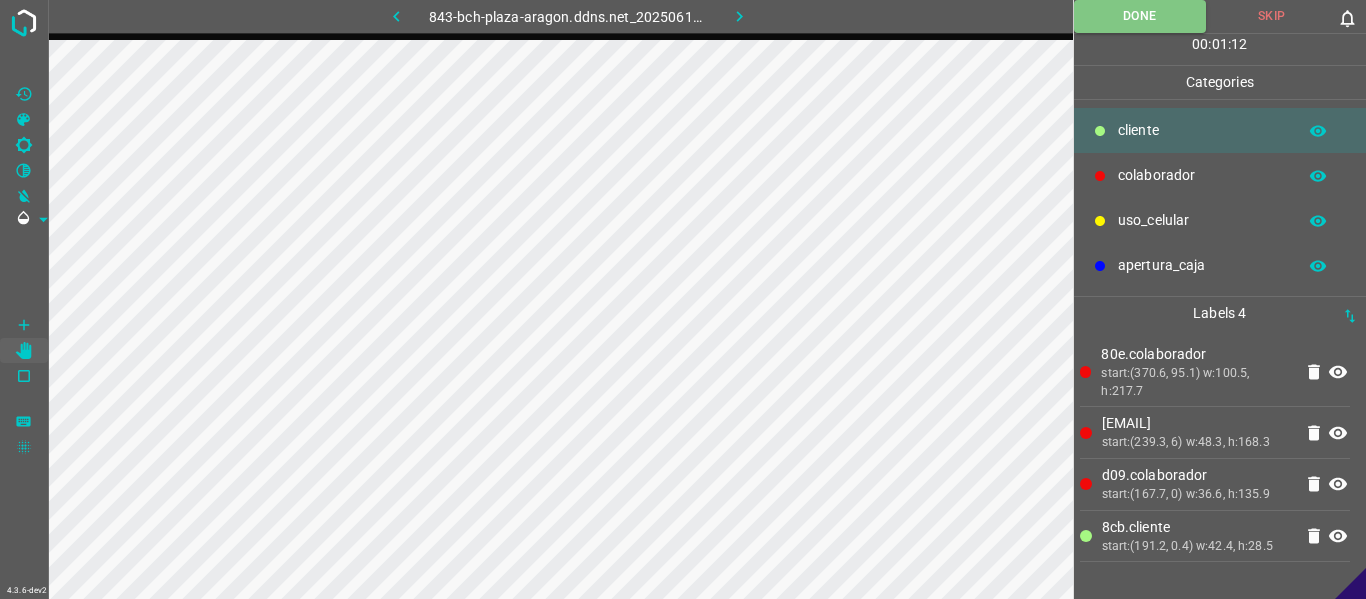 click at bounding box center (739, 16) 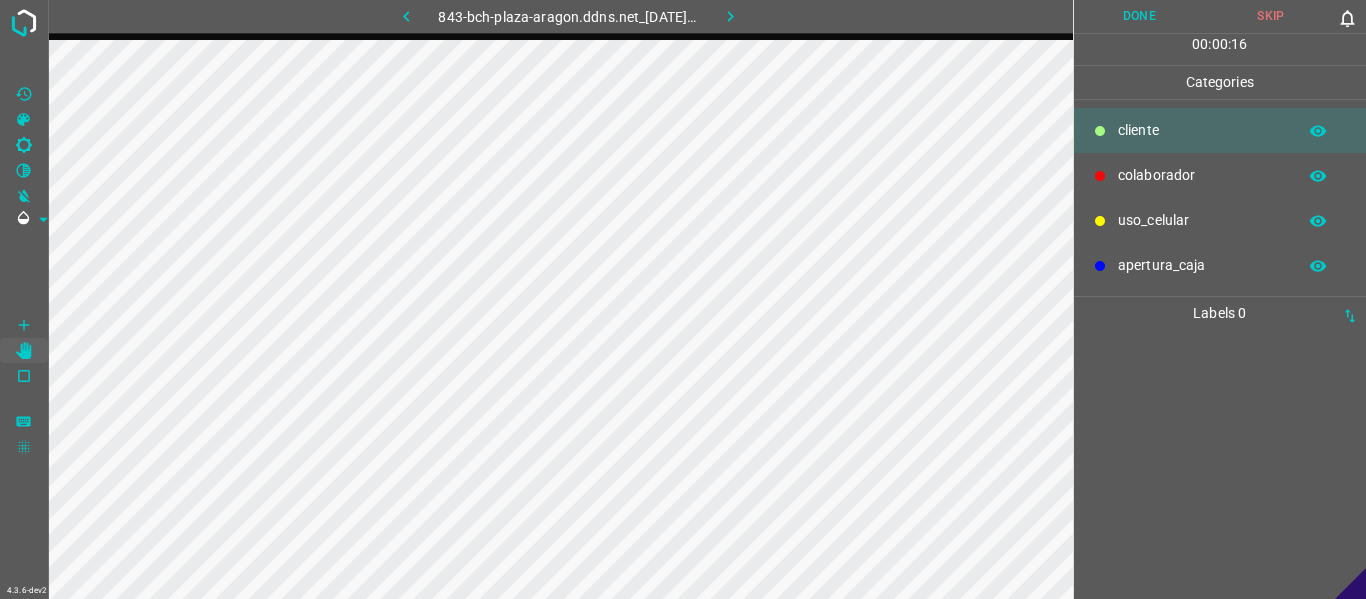 drag, startPoint x: 1216, startPoint y: 351, endPoint x: 1114, endPoint y: 329, distance: 104.34558 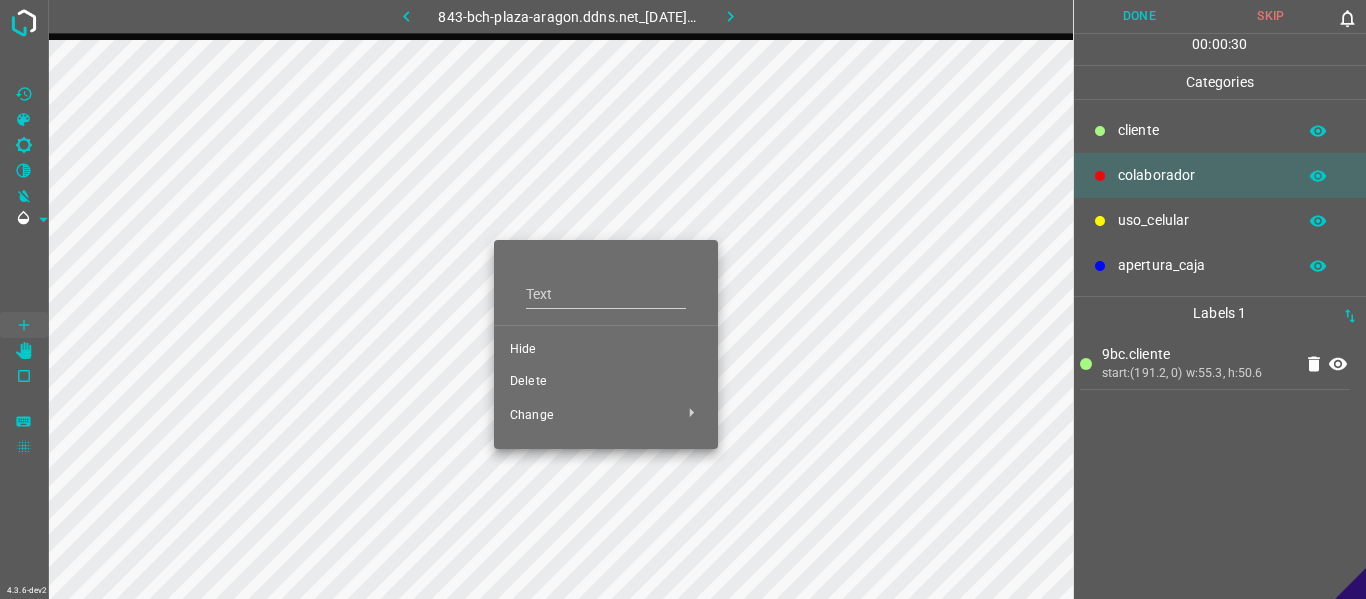 click on "Hide" at bounding box center (606, 350) 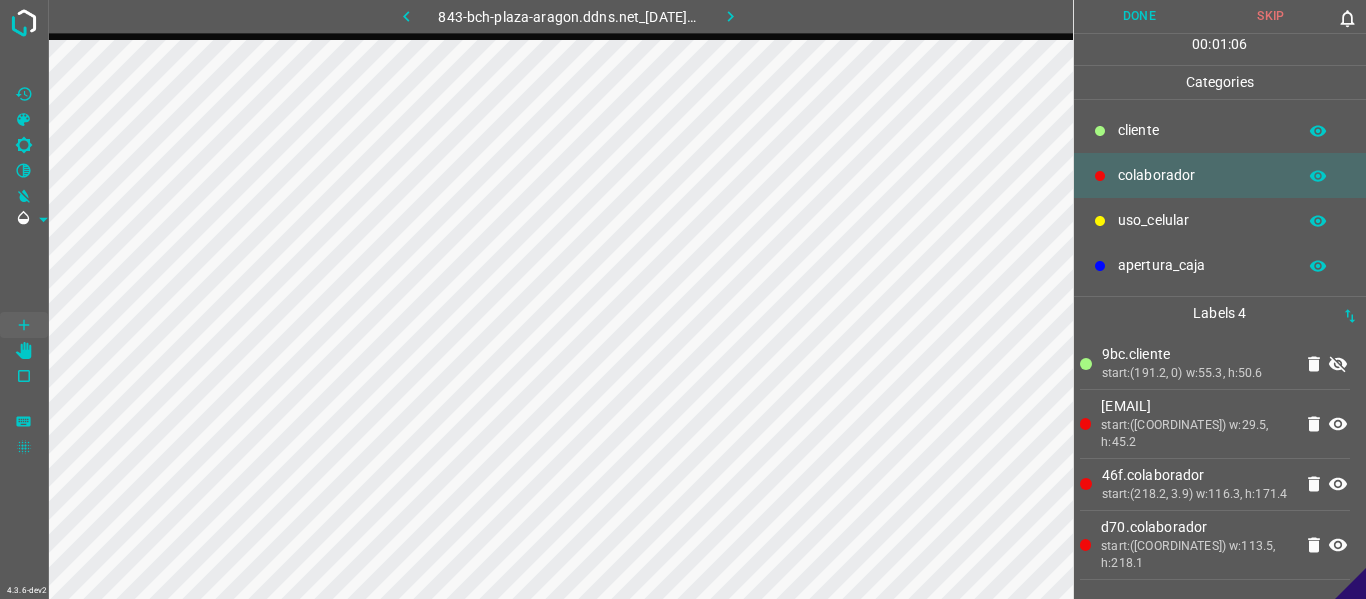 click at bounding box center (730, 16) 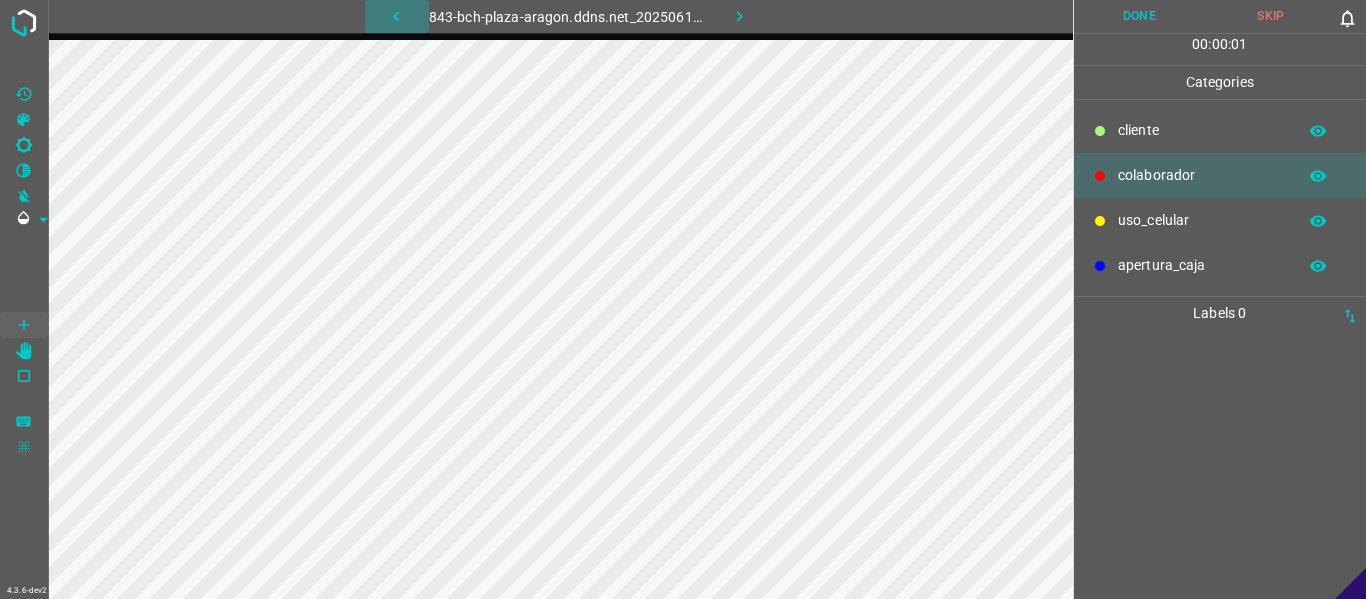 click at bounding box center (397, 16) 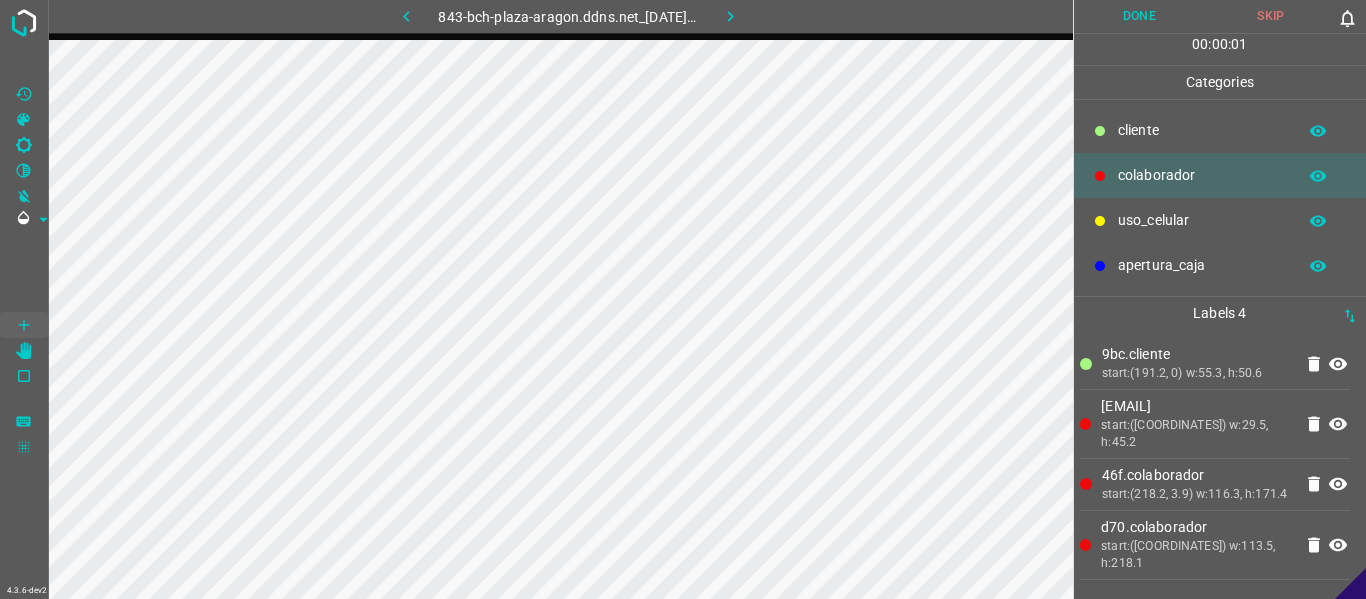 click at bounding box center [406, 16] 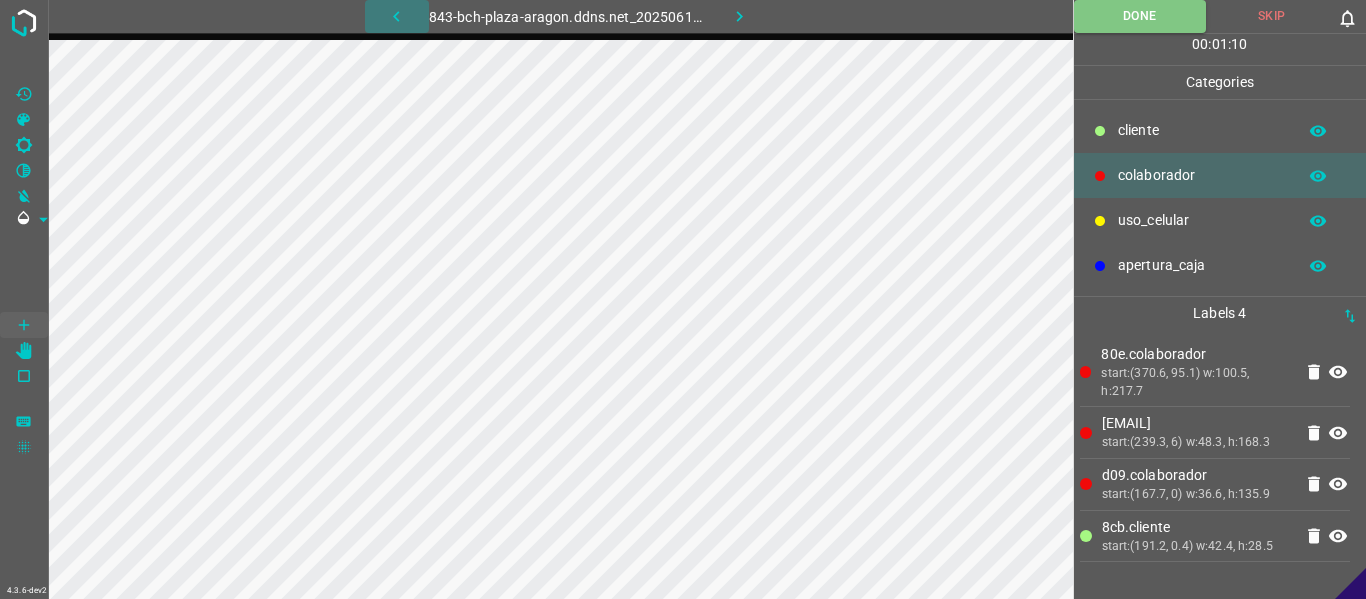 click at bounding box center (396, 16) 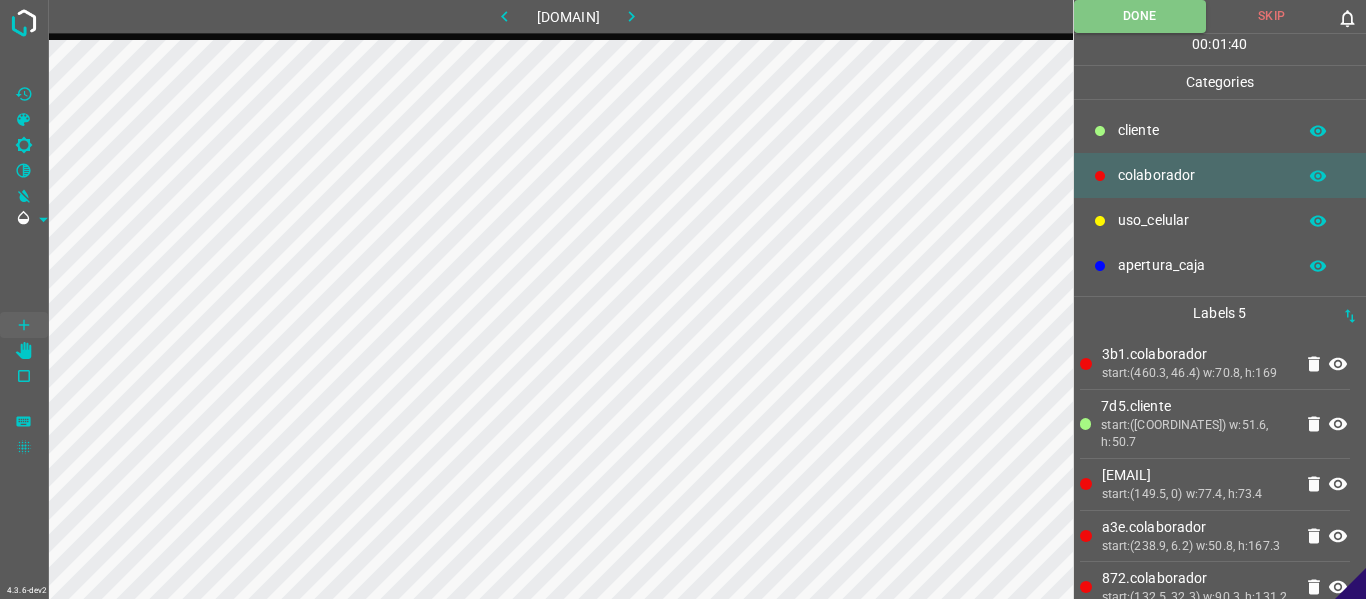 click at bounding box center [631, 16] 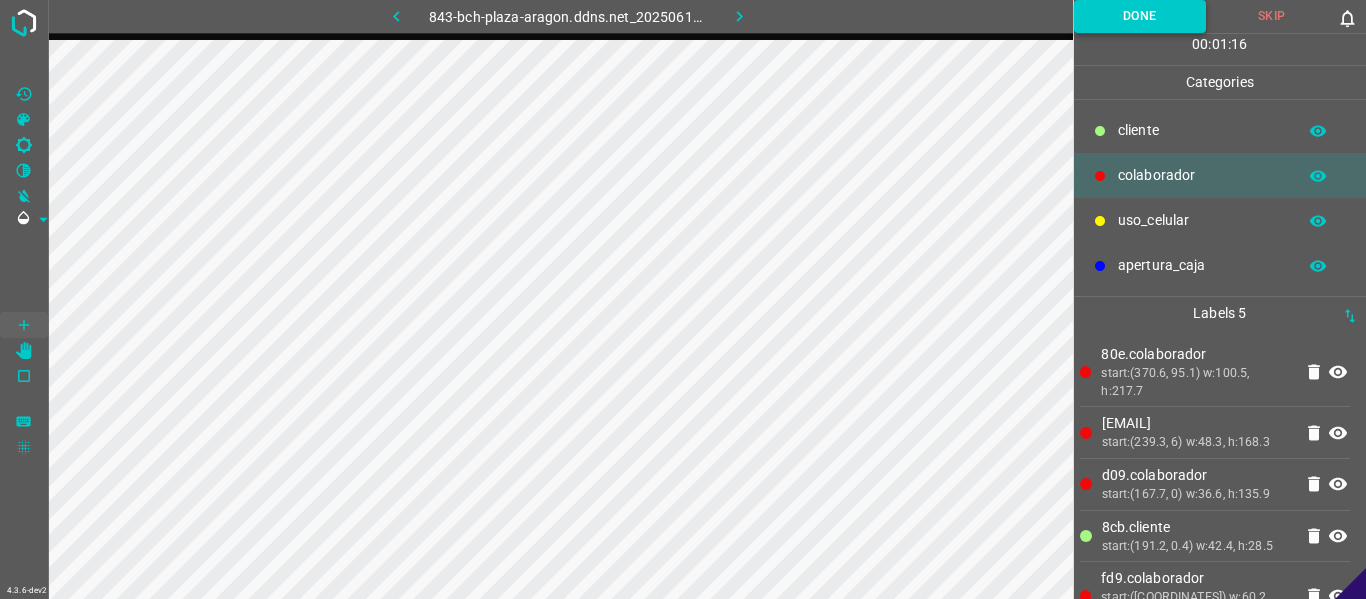 drag, startPoint x: 1142, startPoint y: 15, endPoint x: 1130, endPoint y: 19, distance: 12.649111 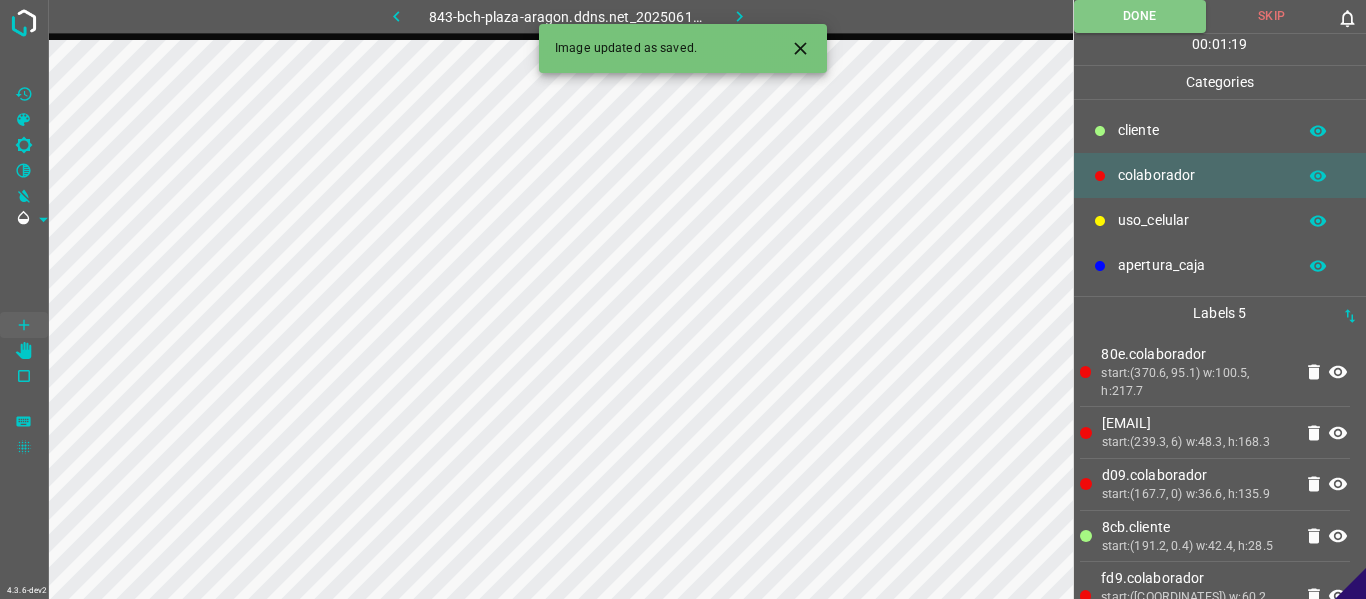 click at bounding box center (800, 48) 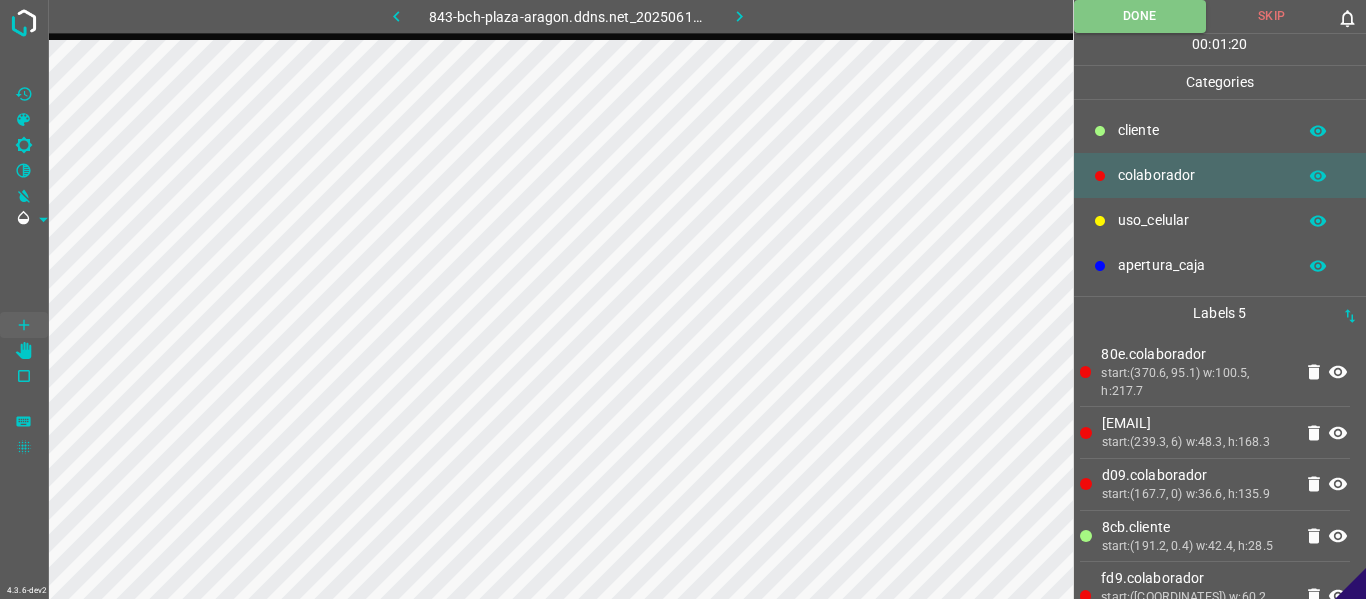 click at bounding box center [740, 16] 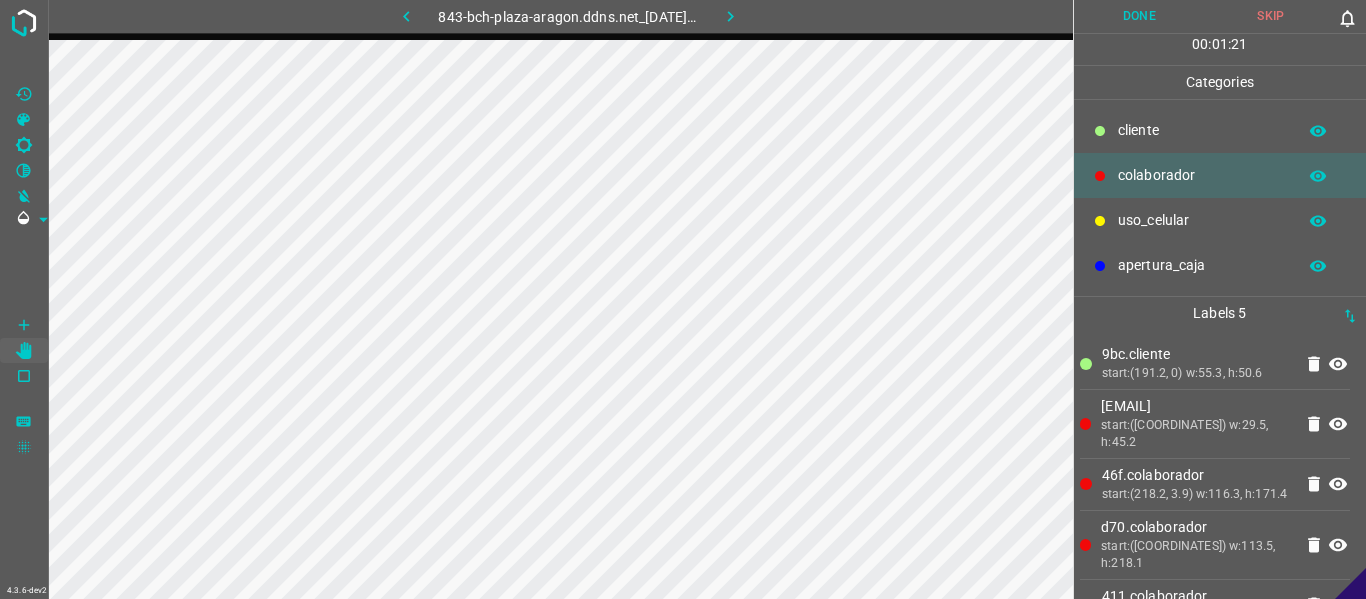 click on "Done" at bounding box center [1140, 16] 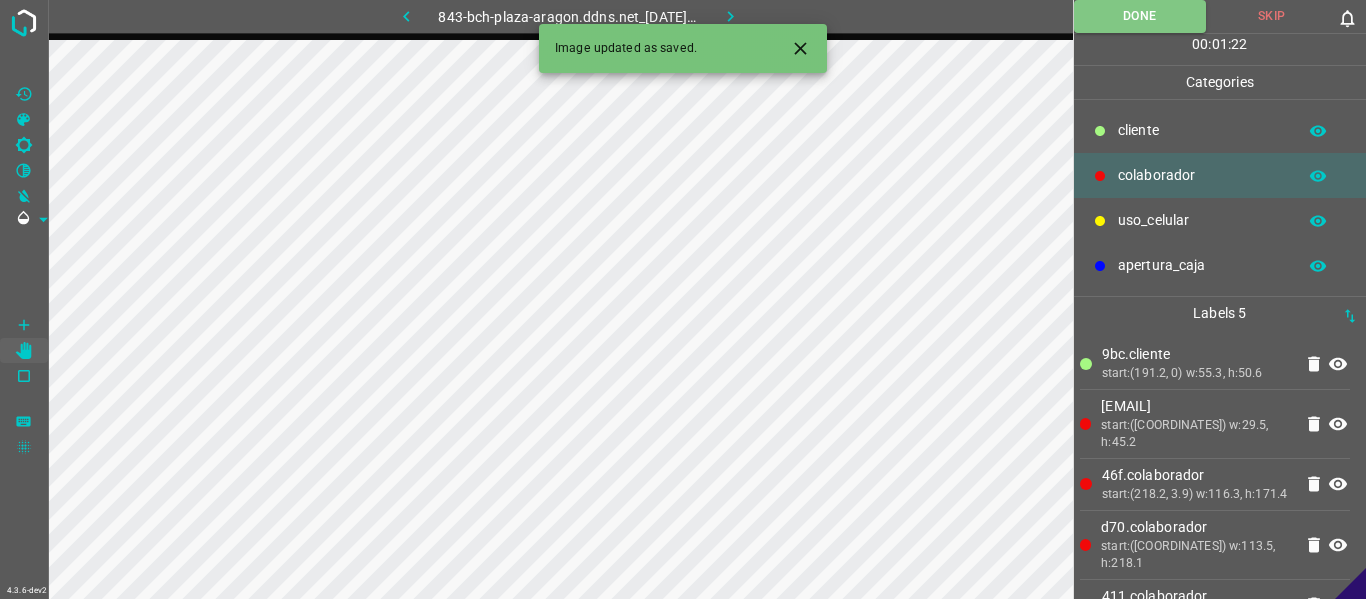 drag, startPoint x: 794, startPoint y: 47, endPoint x: 760, endPoint y: 35, distance: 36.05551 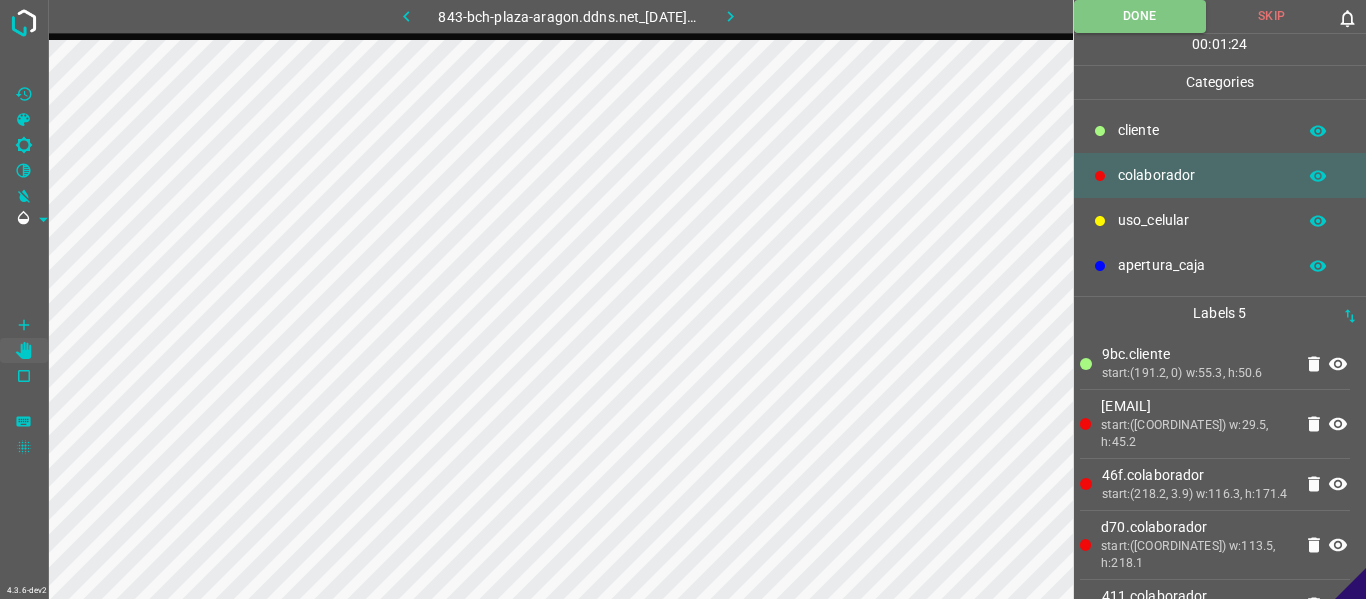 click at bounding box center [730, 16] 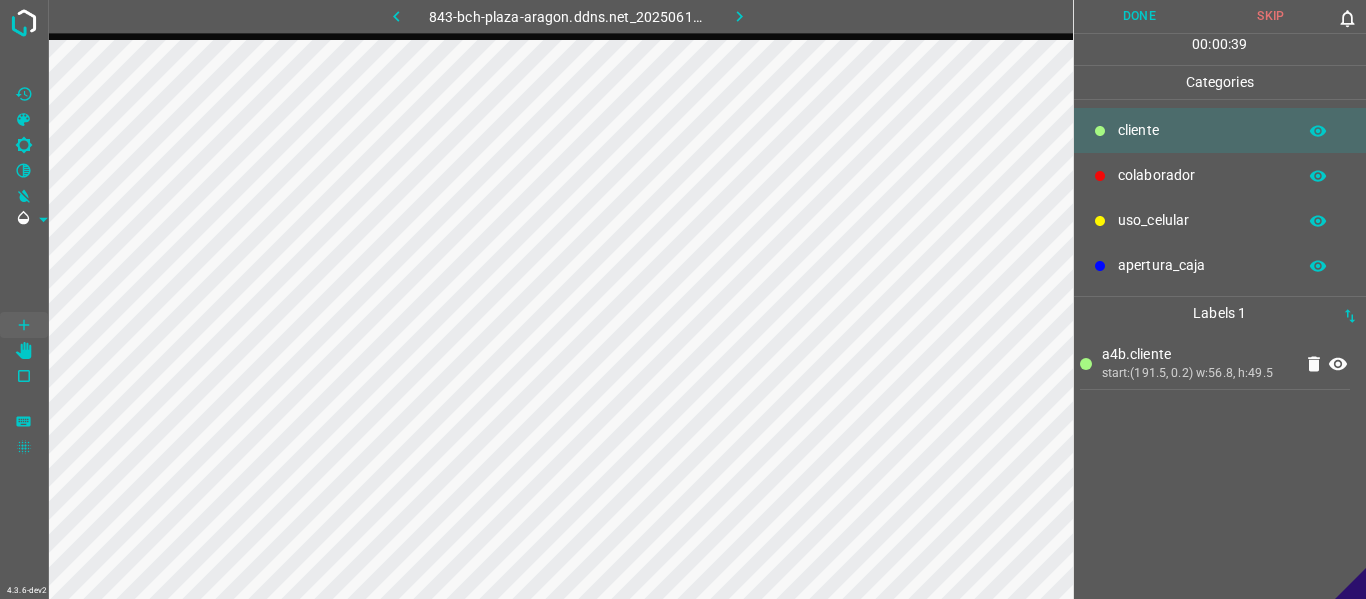 click on "apertura_caja" at bounding box center (1202, 130) 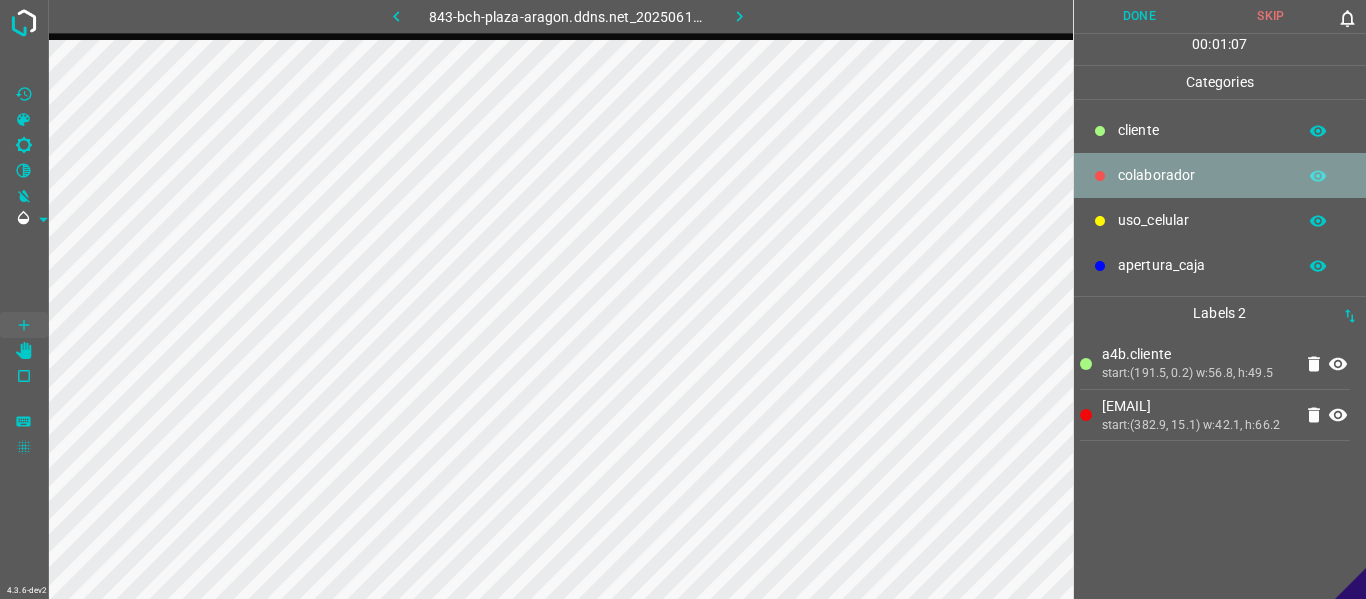 click on "colaborador" at bounding box center (1220, 175) 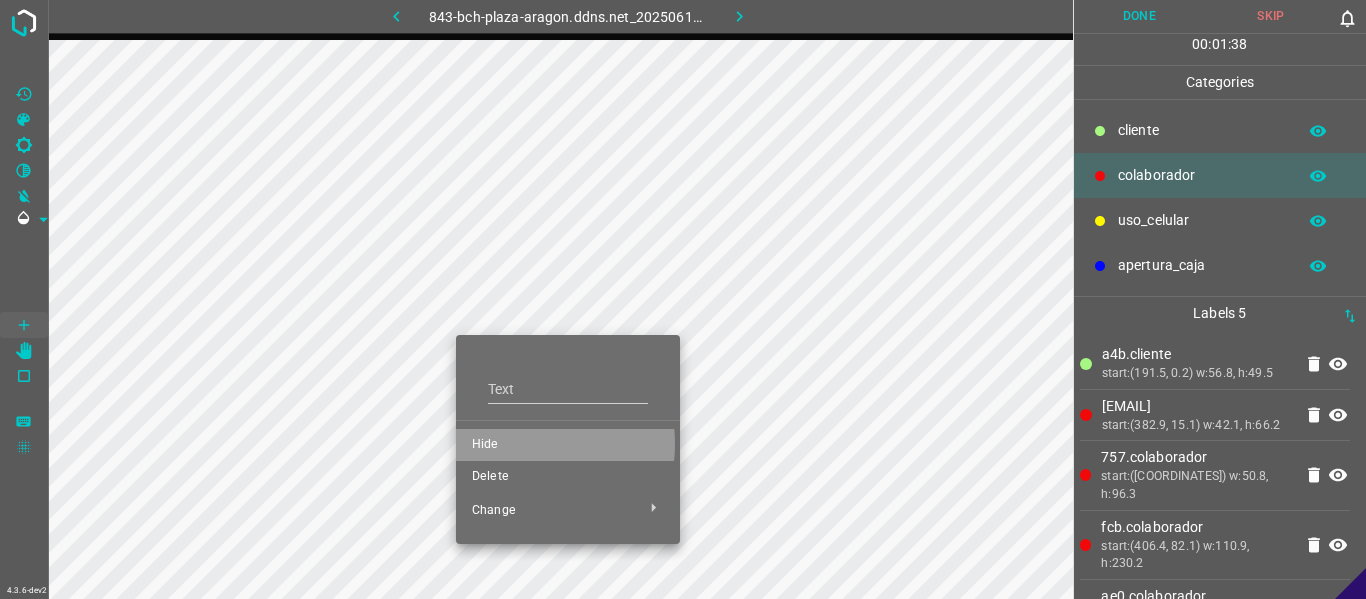 click on "Hide" at bounding box center (568, 445) 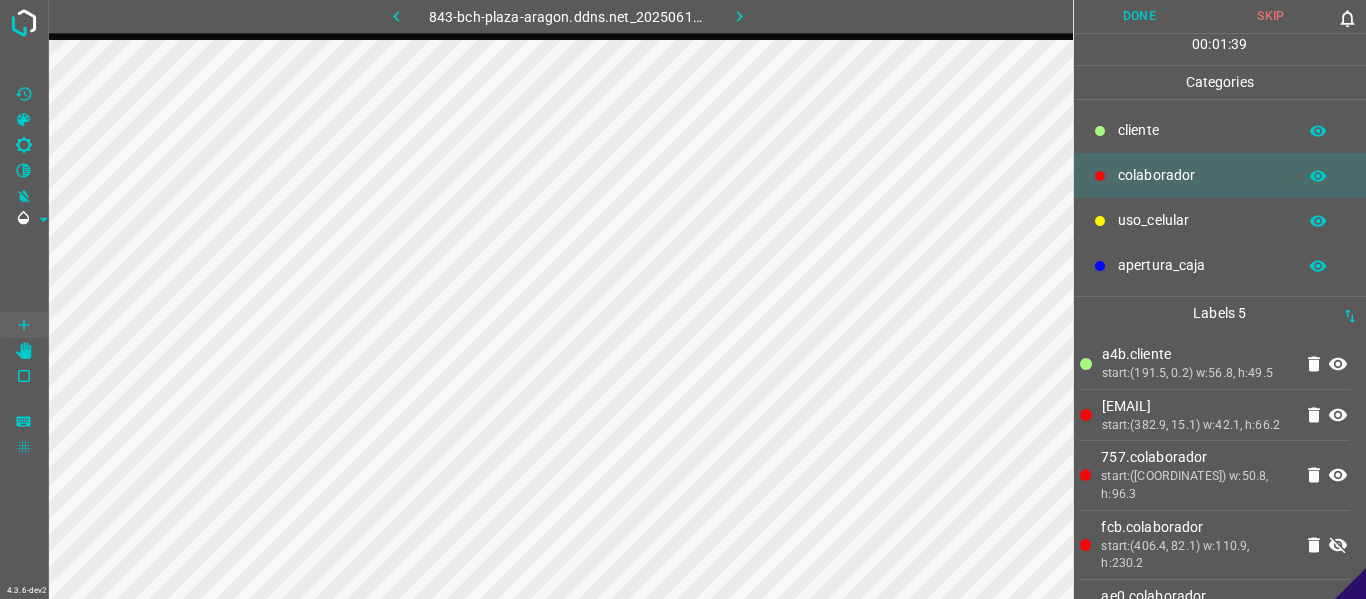click on "start:(382.9, 15.1)
w:42.1, h:66.2" at bounding box center [1197, 374] 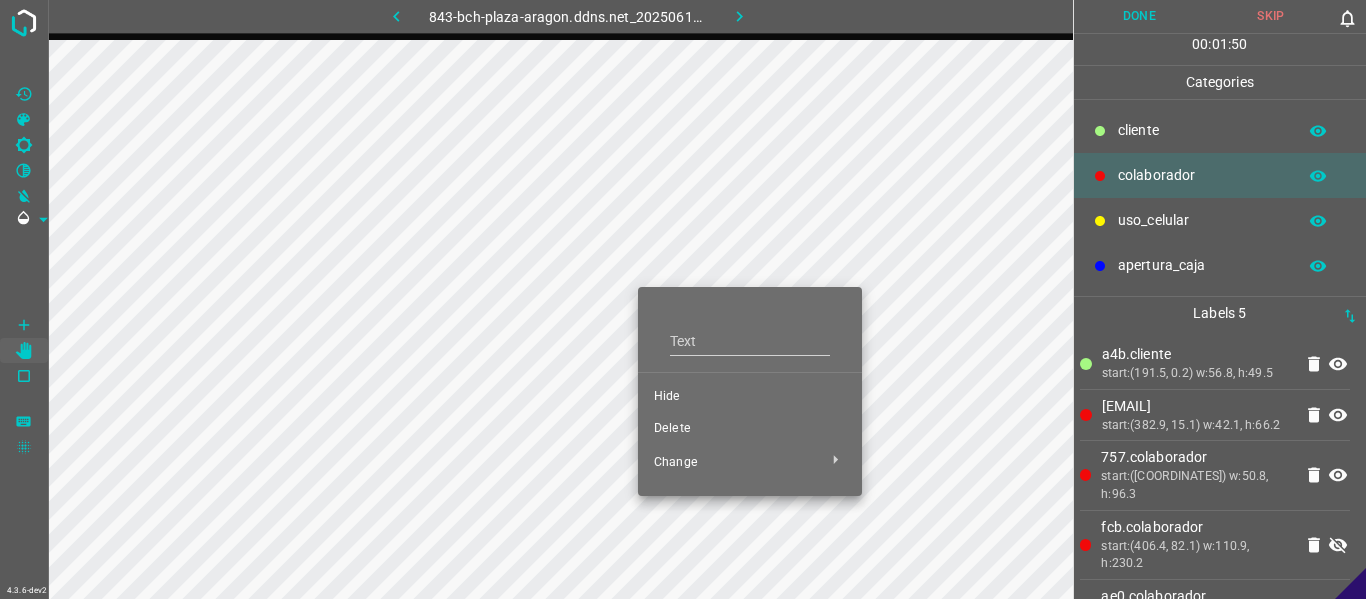 click on "Hide" at bounding box center (750, 397) 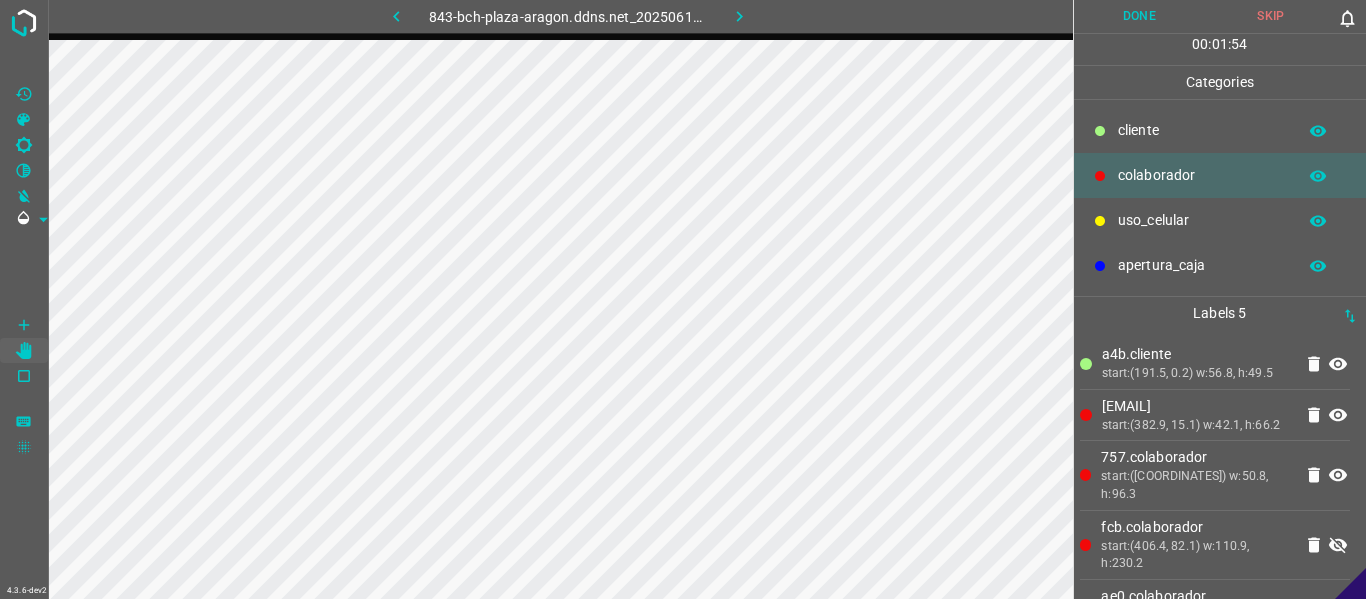 click at bounding box center [1338, 545] 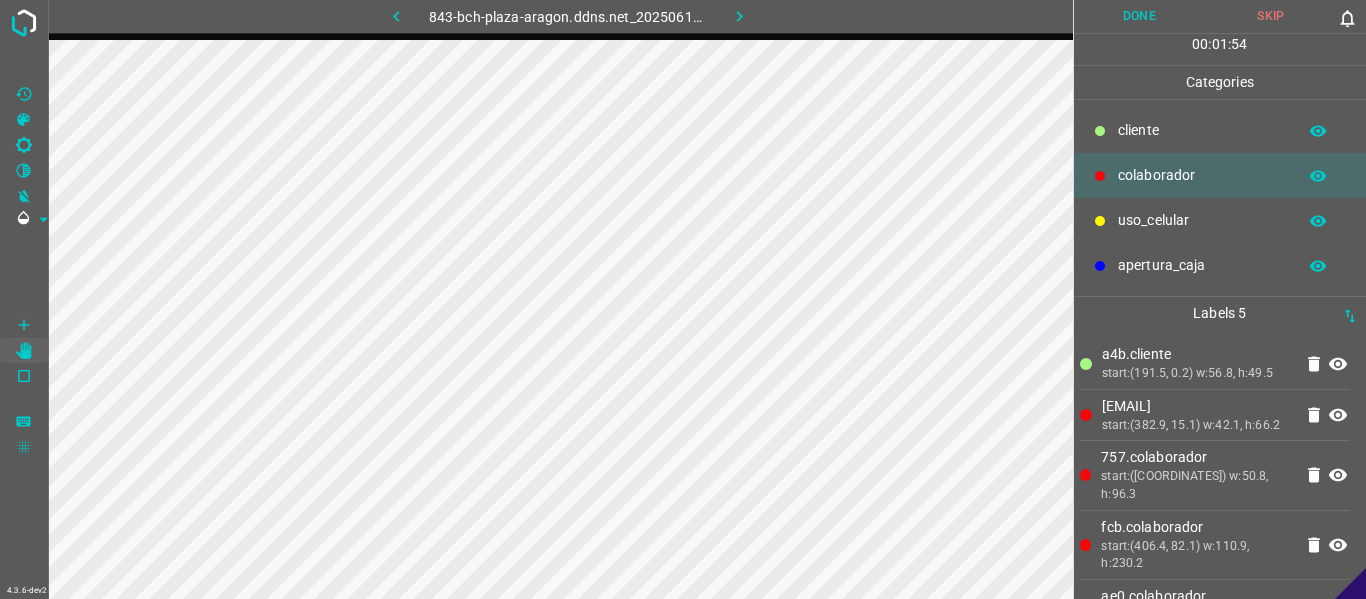 click at bounding box center [1338, 364] 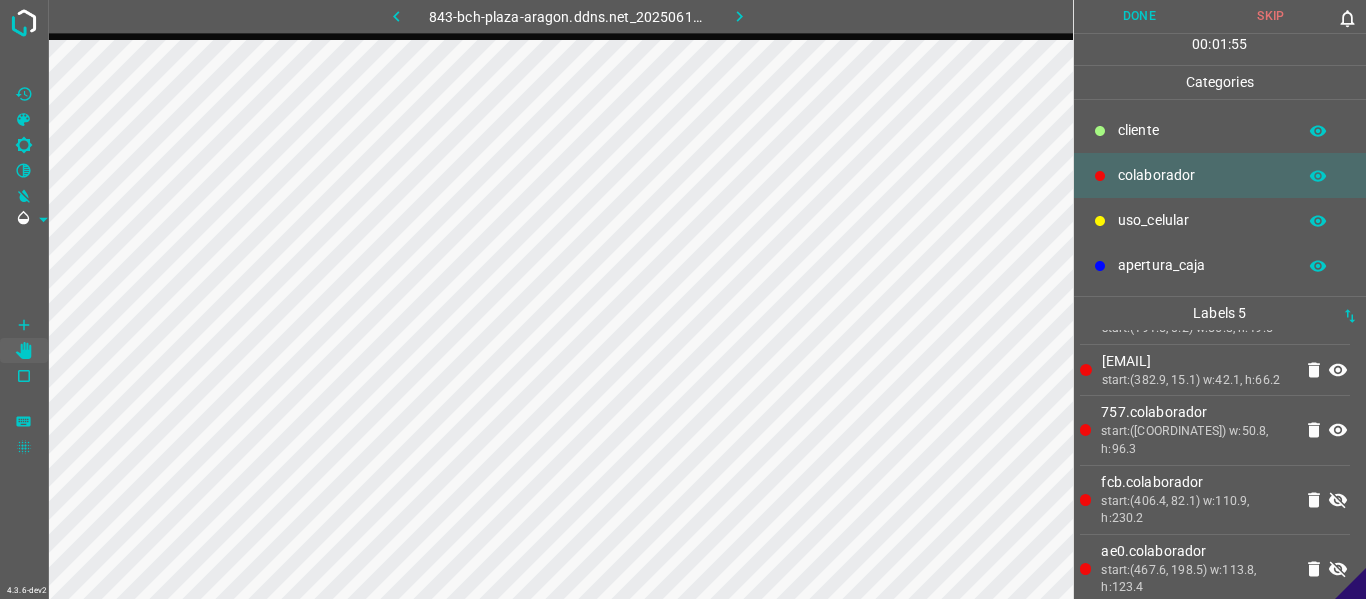 scroll, scrollTop: 57, scrollLeft: 0, axis: vertical 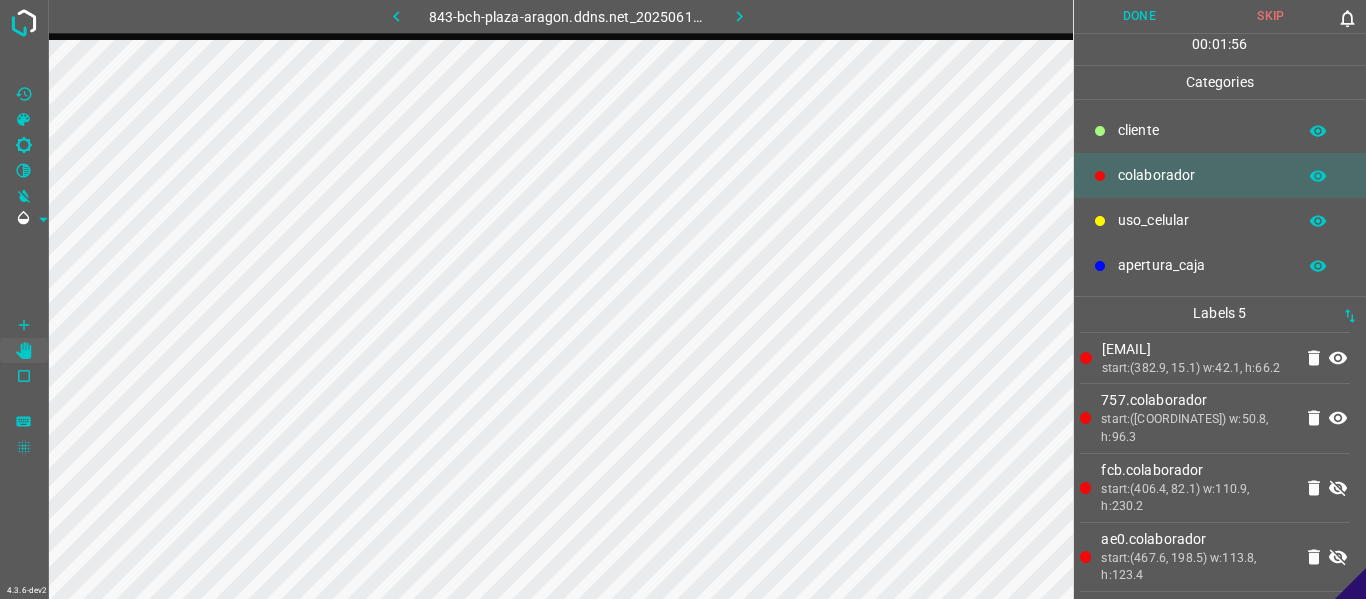 click at bounding box center (1338, 488) 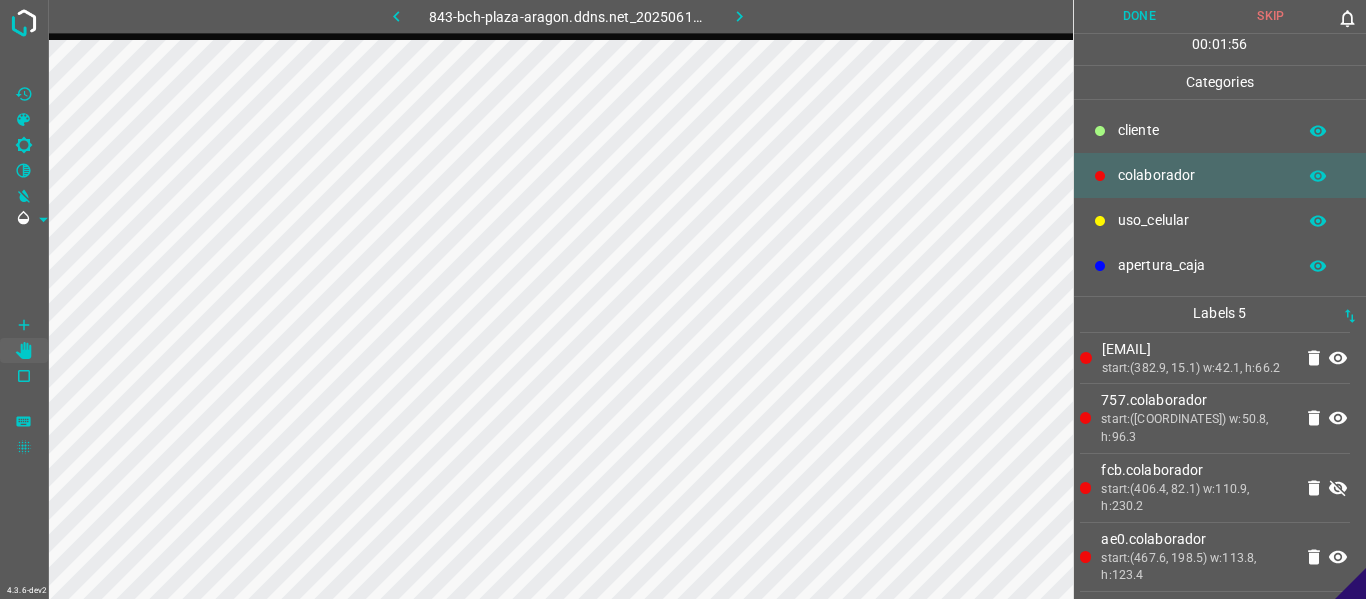 click at bounding box center [1338, 307] 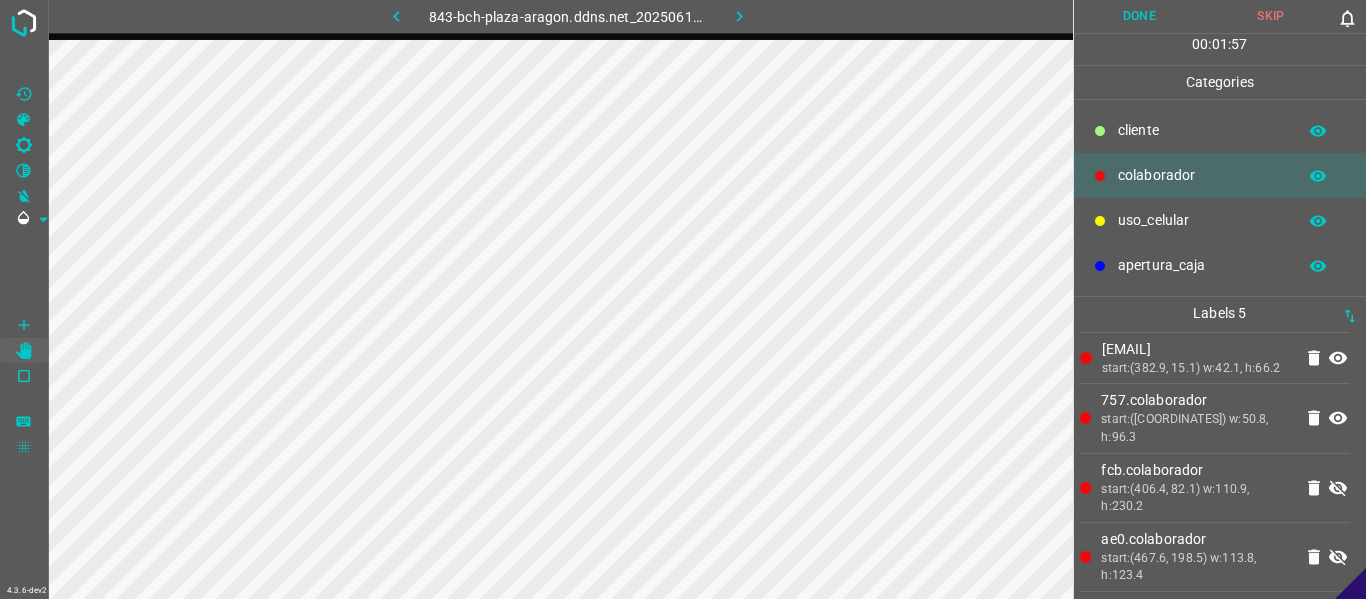 click at bounding box center (1338, 488) 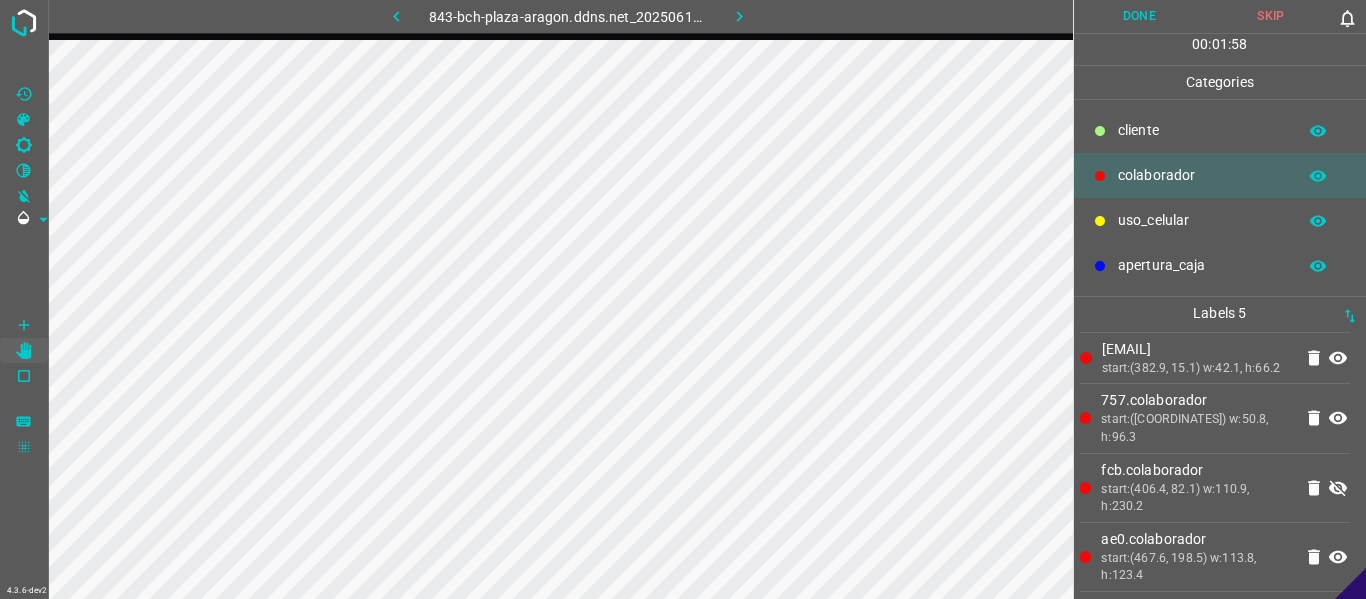click at bounding box center (1338, 307) 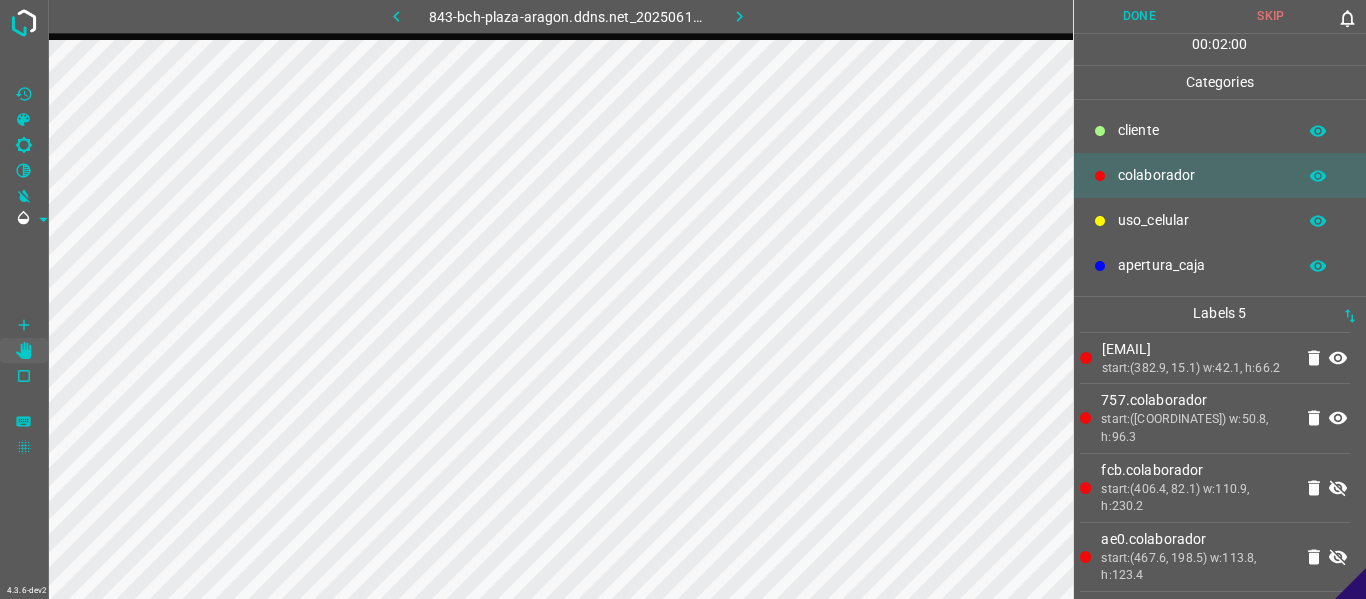 drag, startPoint x: 1319, startPoint y: 564, endPoint x: 1323, endPoint y: 516, distance: 48.166378 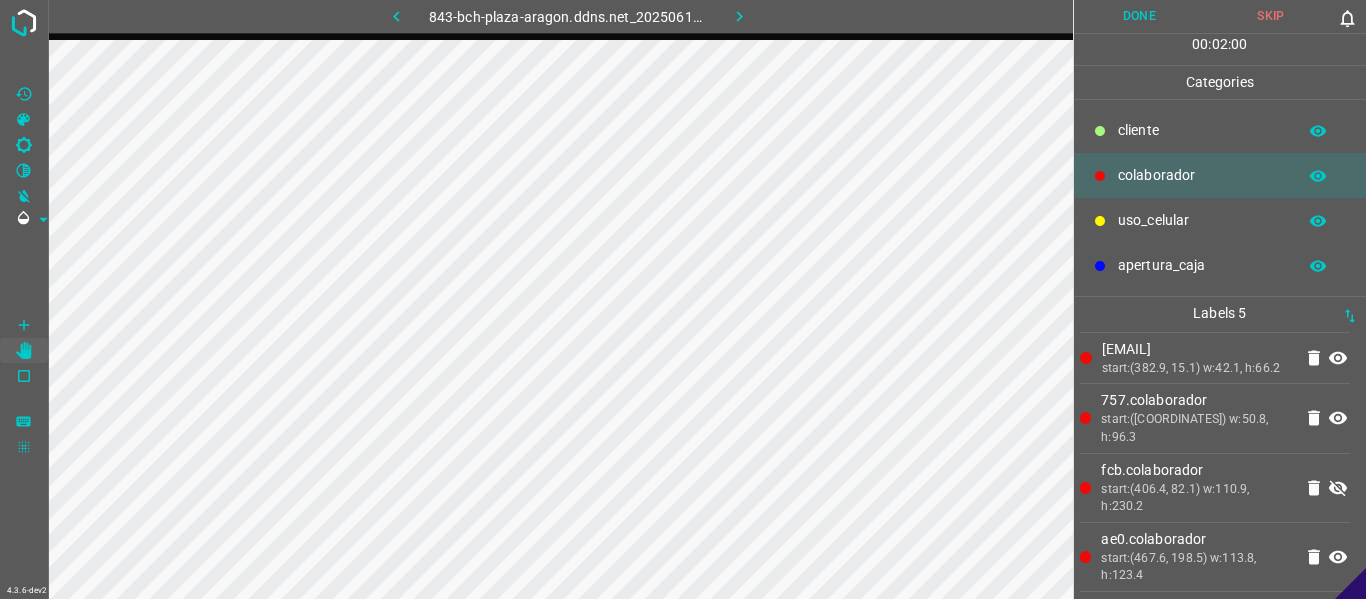 click on "fcb.colaborador
start:(406.4, 82.1)
w:110.9, h:230.2" at bounding box center [1215, 488] 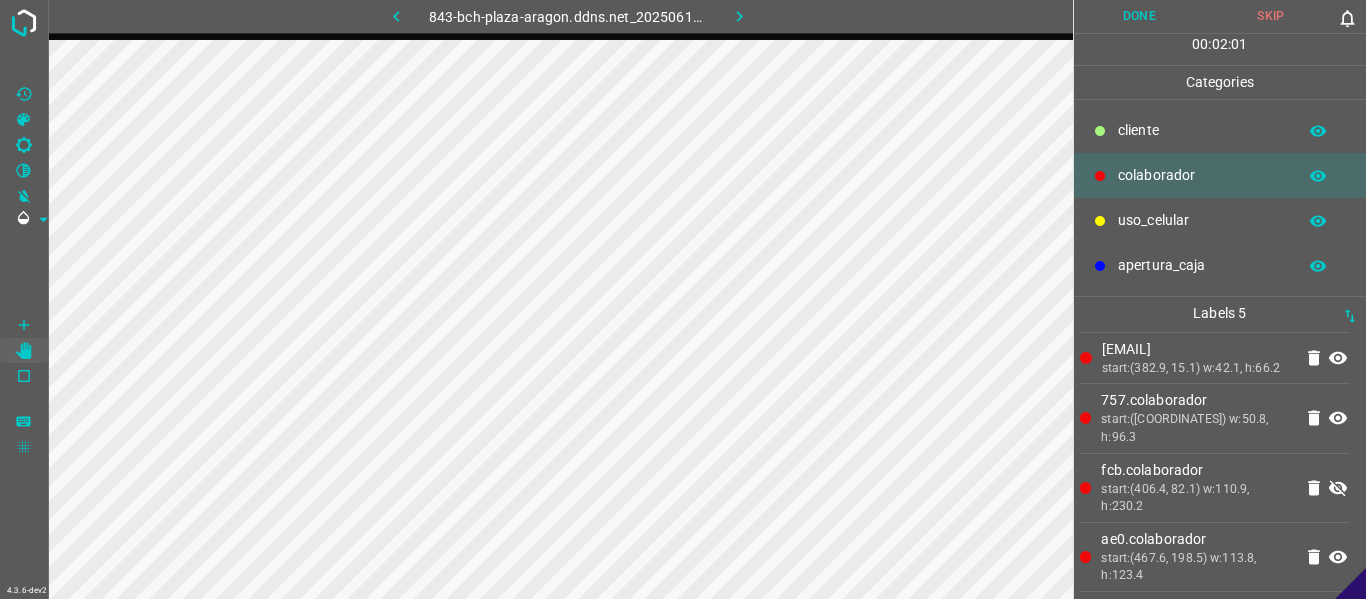 click at bounding box center [1338, 488] 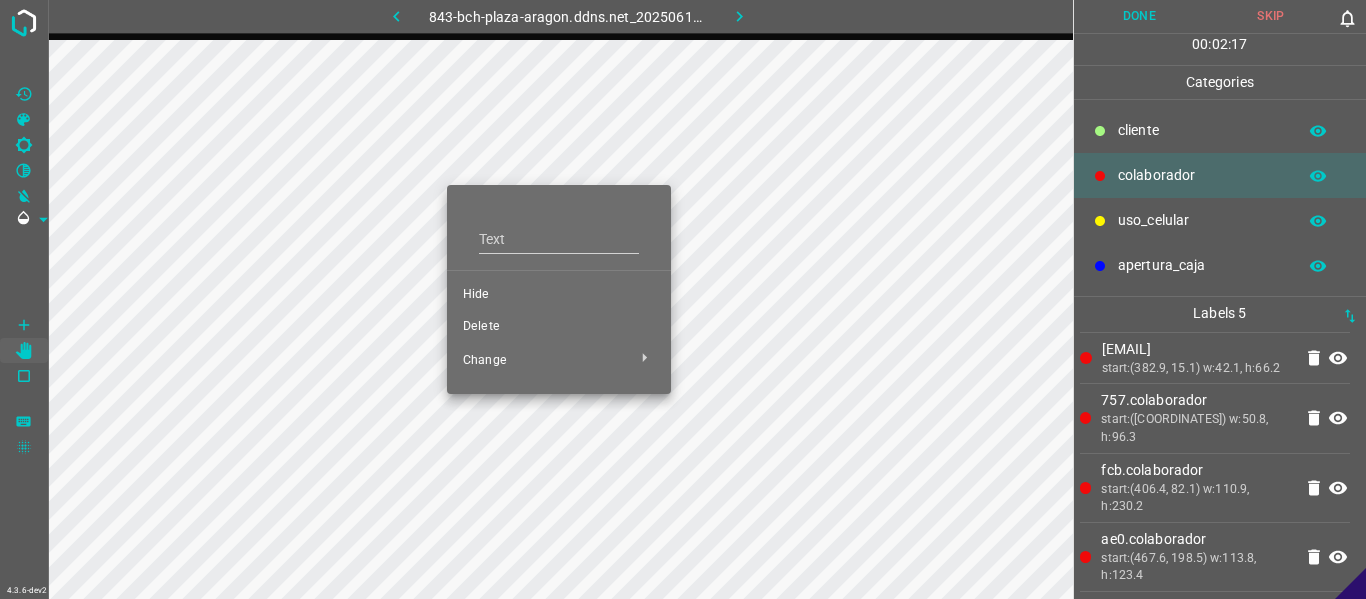 click on "Hide" at bounding box center [559, 295] 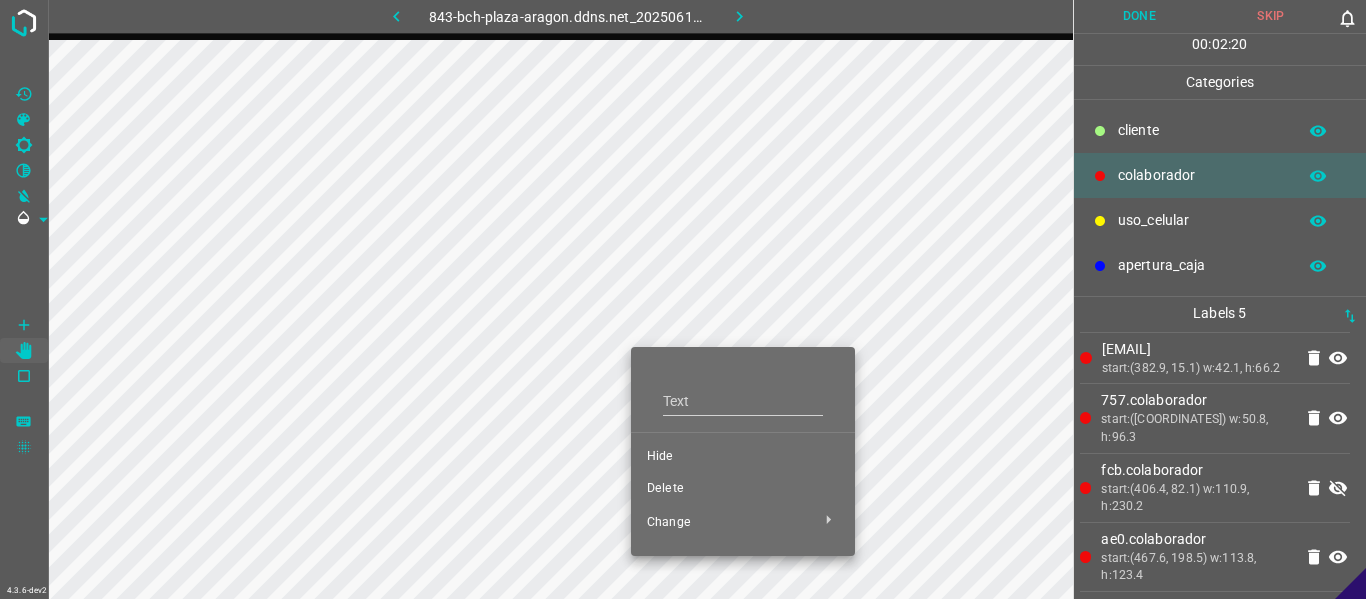 click on "Hide" at bounding box center [743, 457] 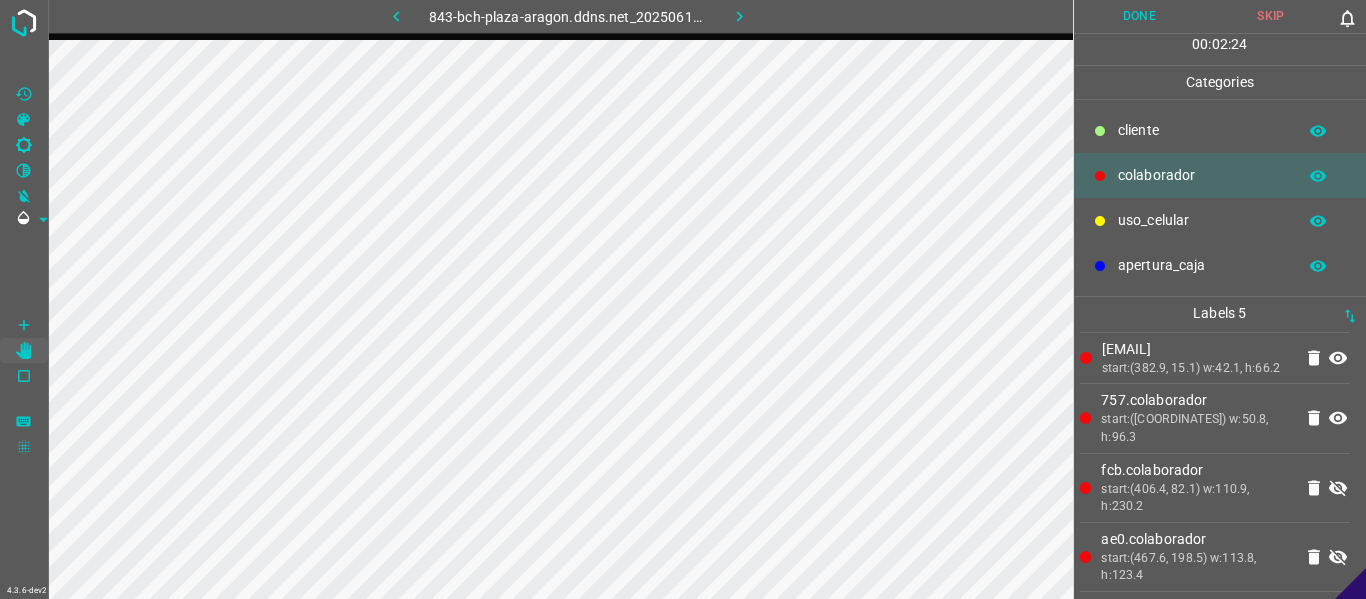 click at bounding box center [1338, 488] 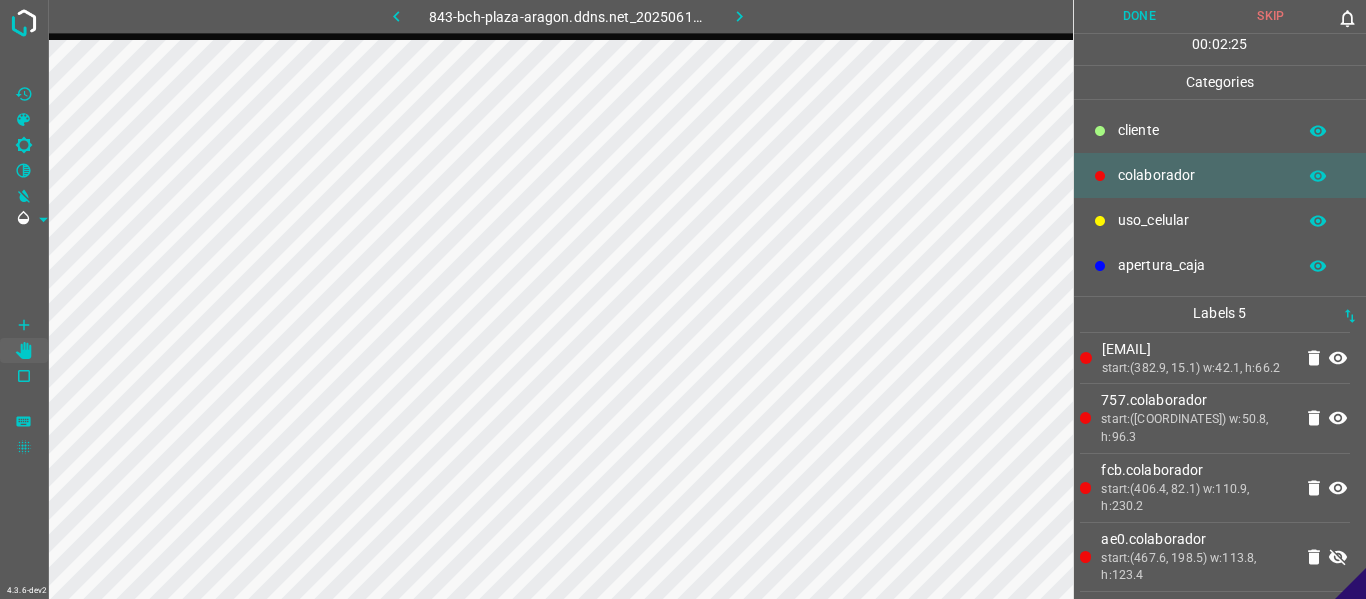 click at bounding box center (1338, 306) 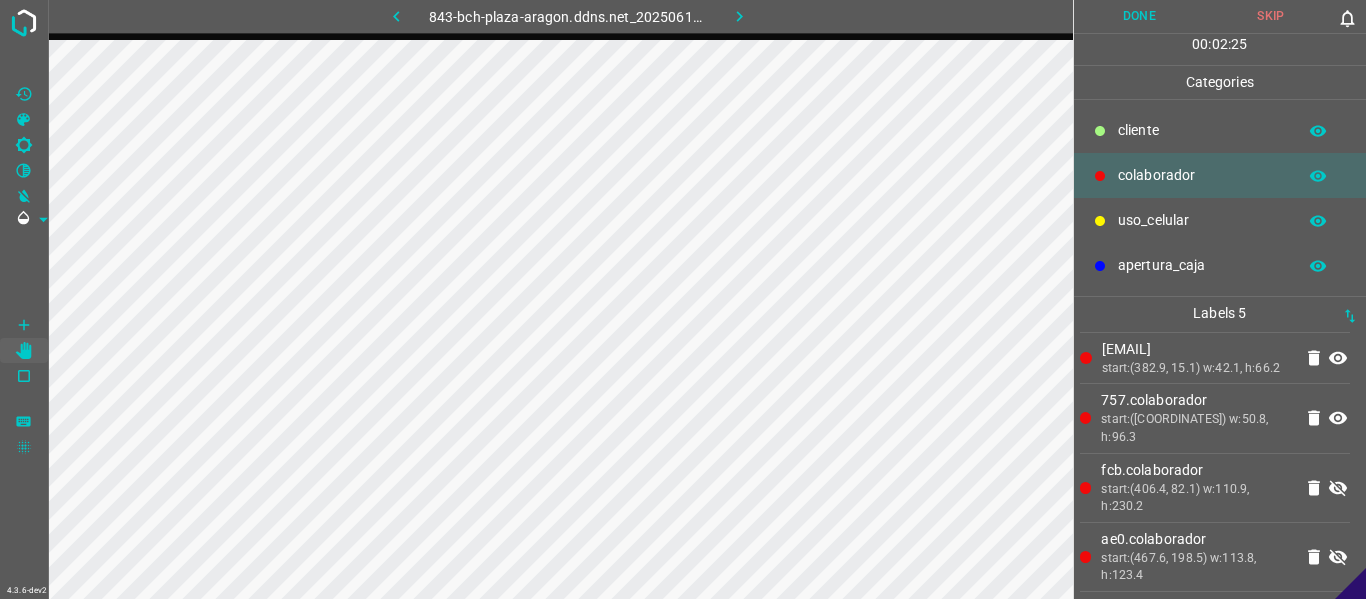 click at bounding box center (1338, 488) 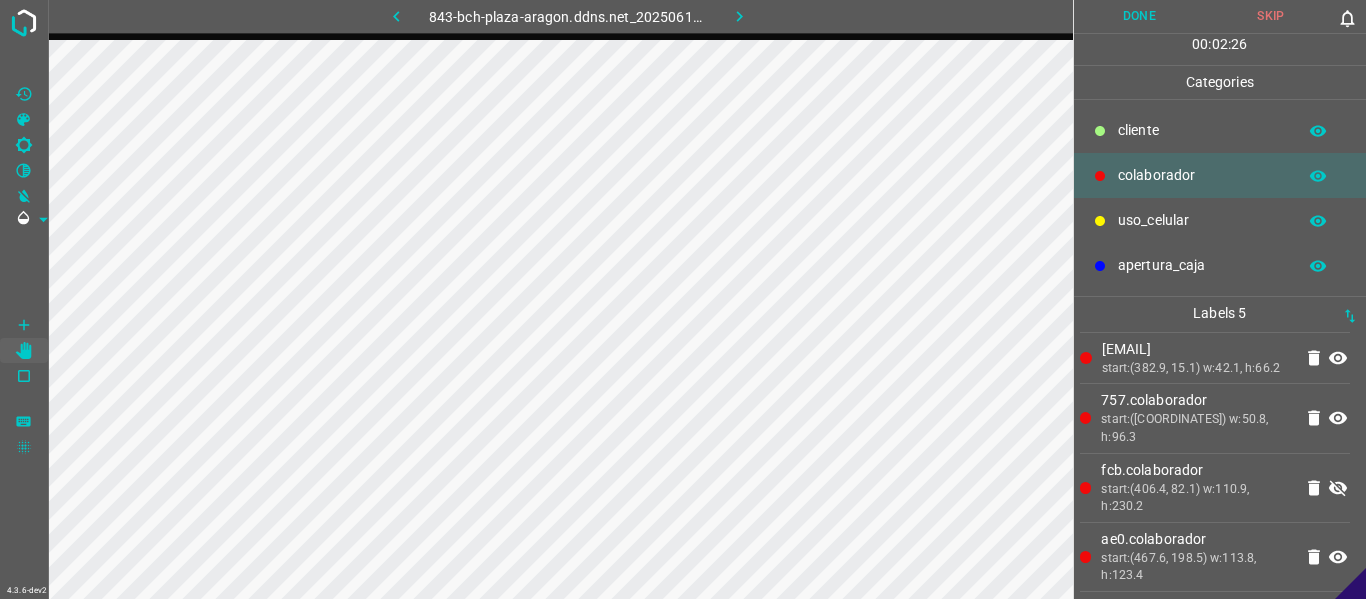 click at bounding box center (1338, 307) 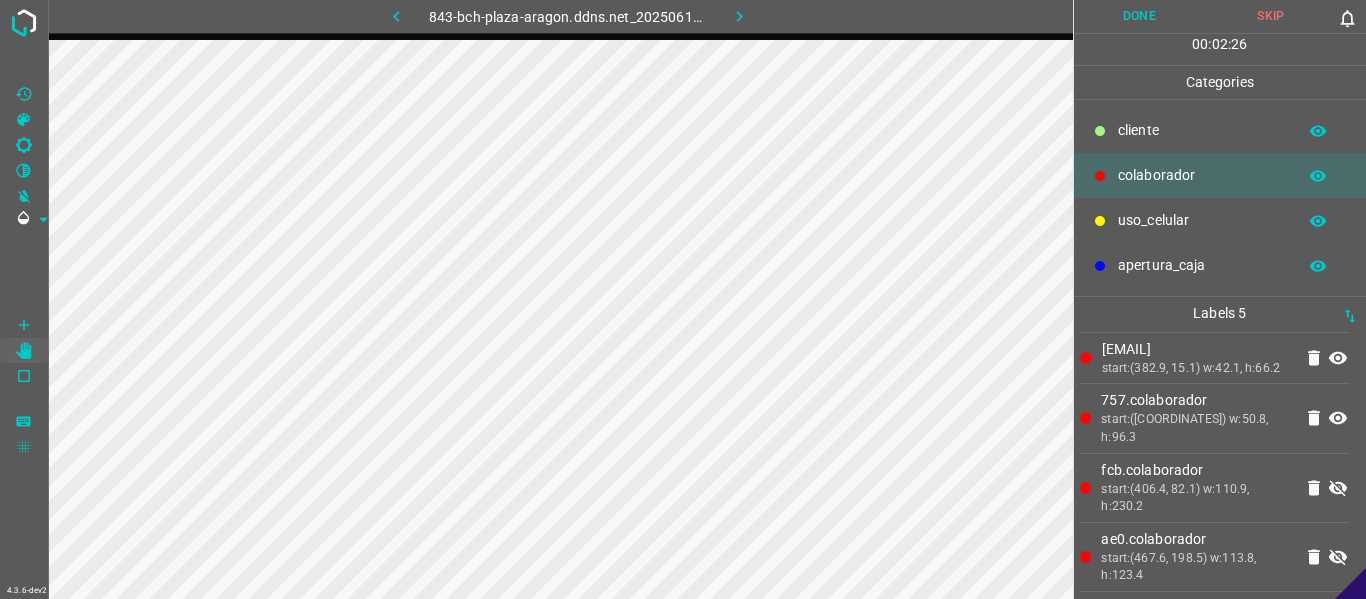 click at bounding box center [1338, 488] 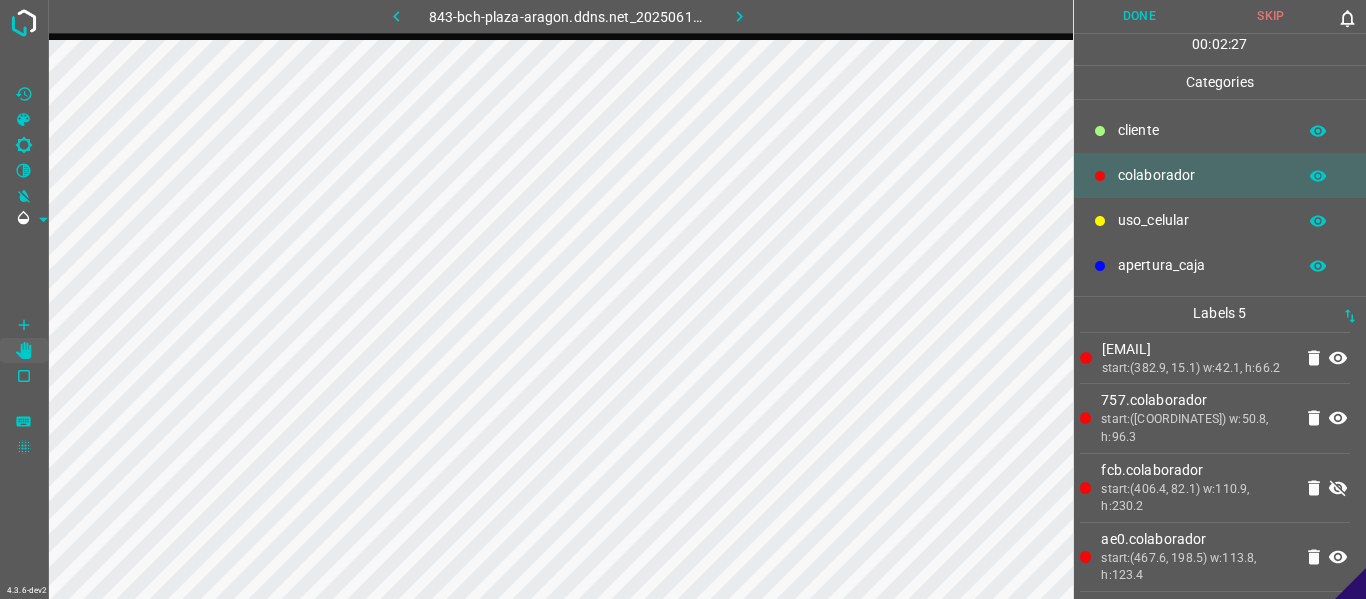 click at bounding box center [1338, 307] 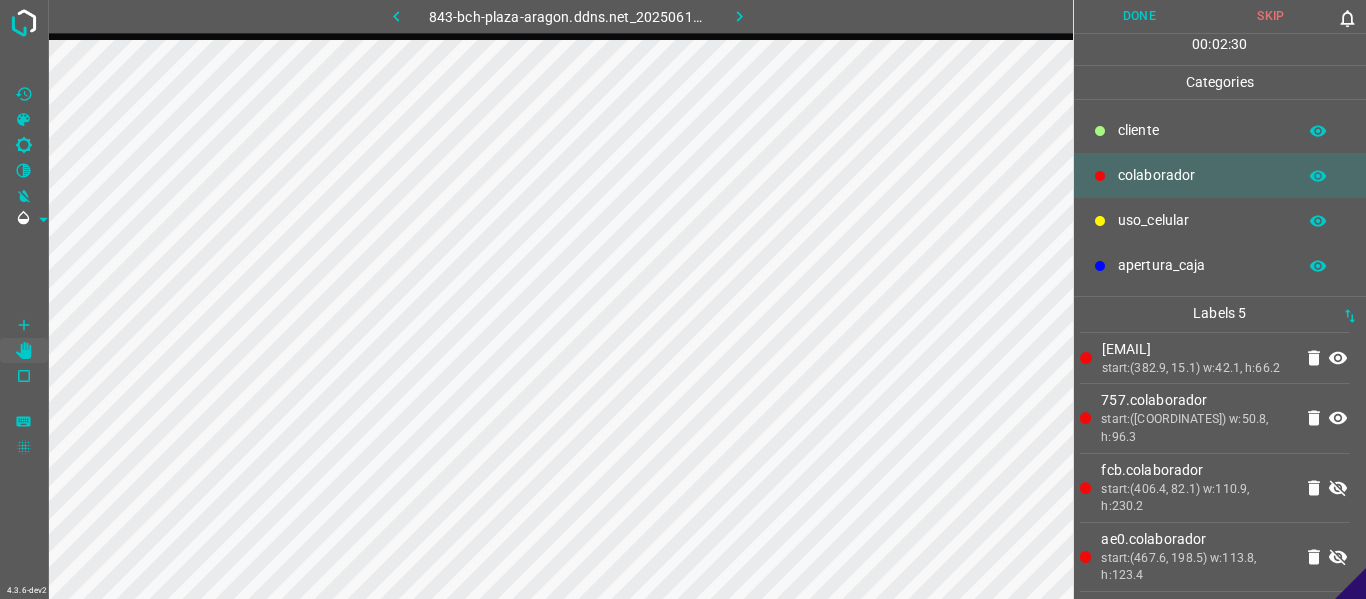 click at bounding box center [1338, 488] 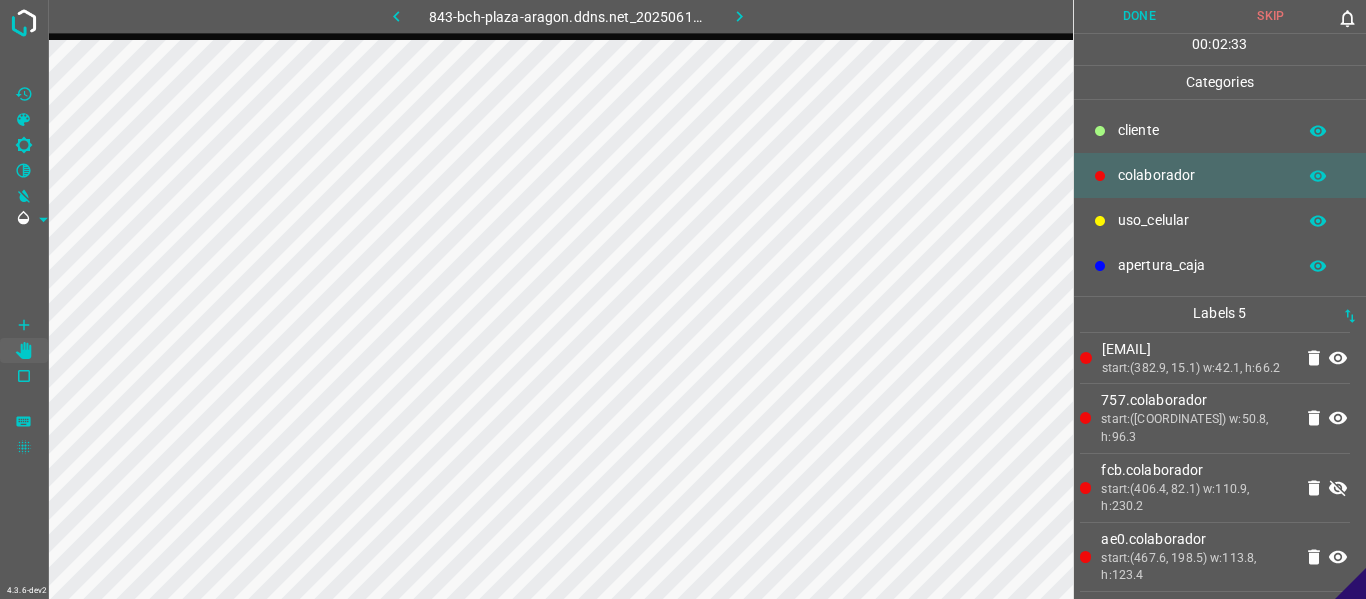 click at bounding box center (1338, 488) 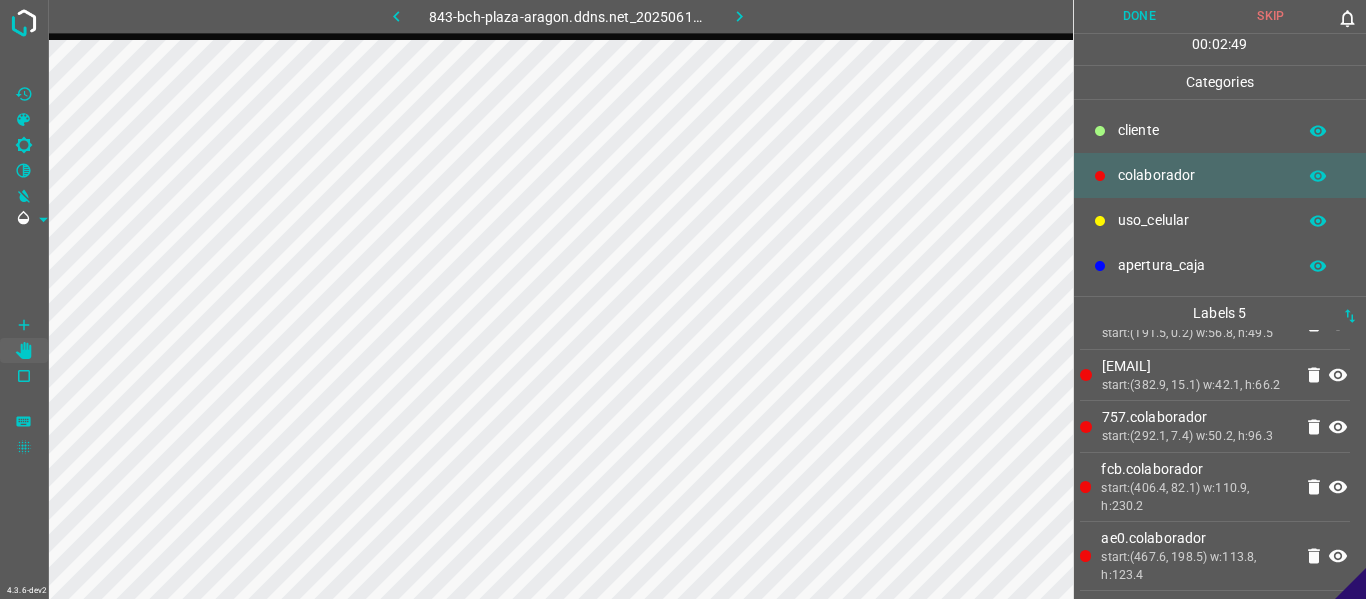 click on "Done" at bounding box center (1140, 16) 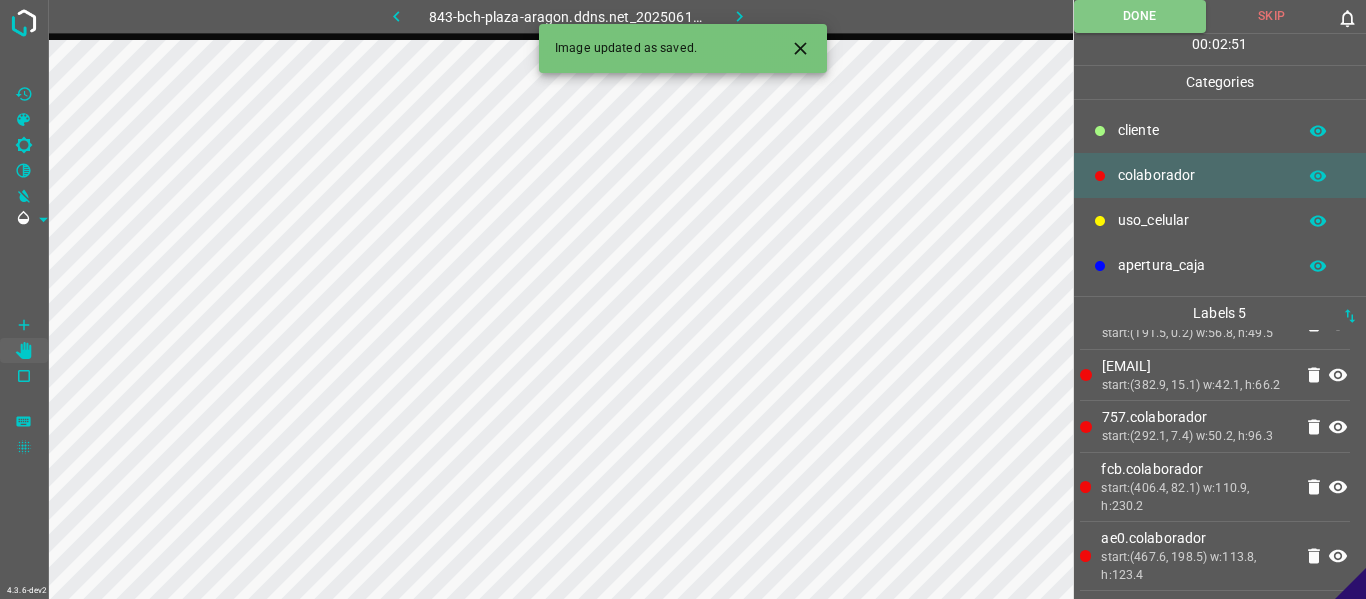 click at bounding box center [739, 16] 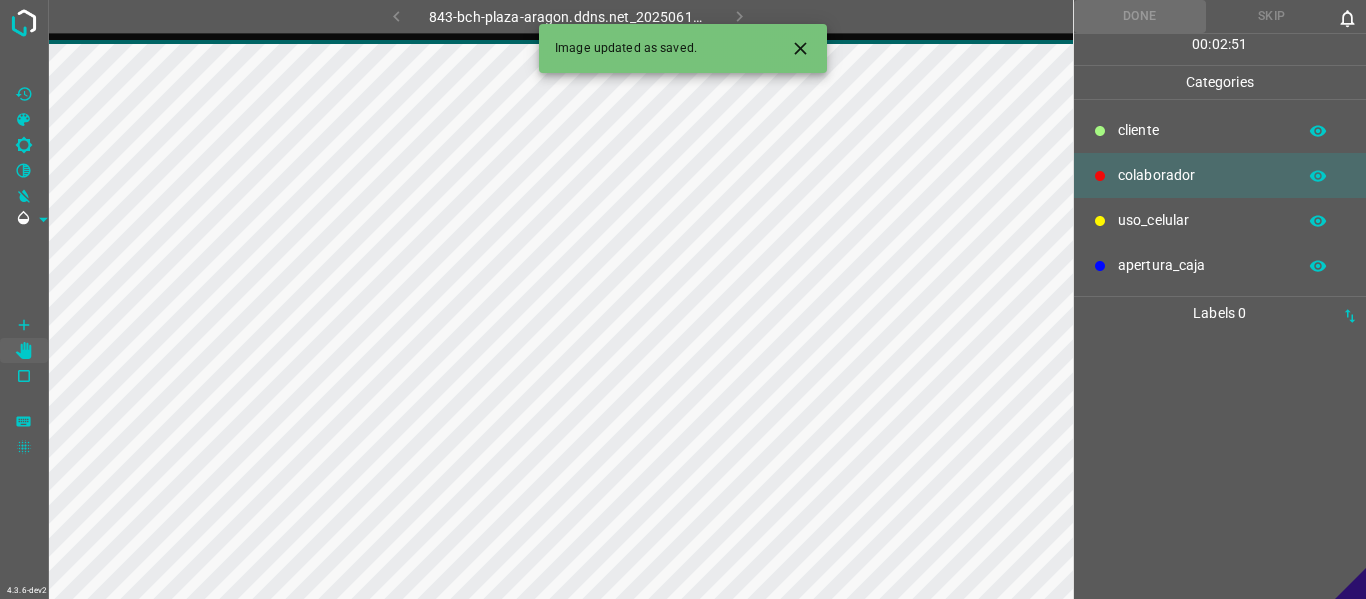 scroll, scrollTop: 0, scrollLeft: 0, axis: both 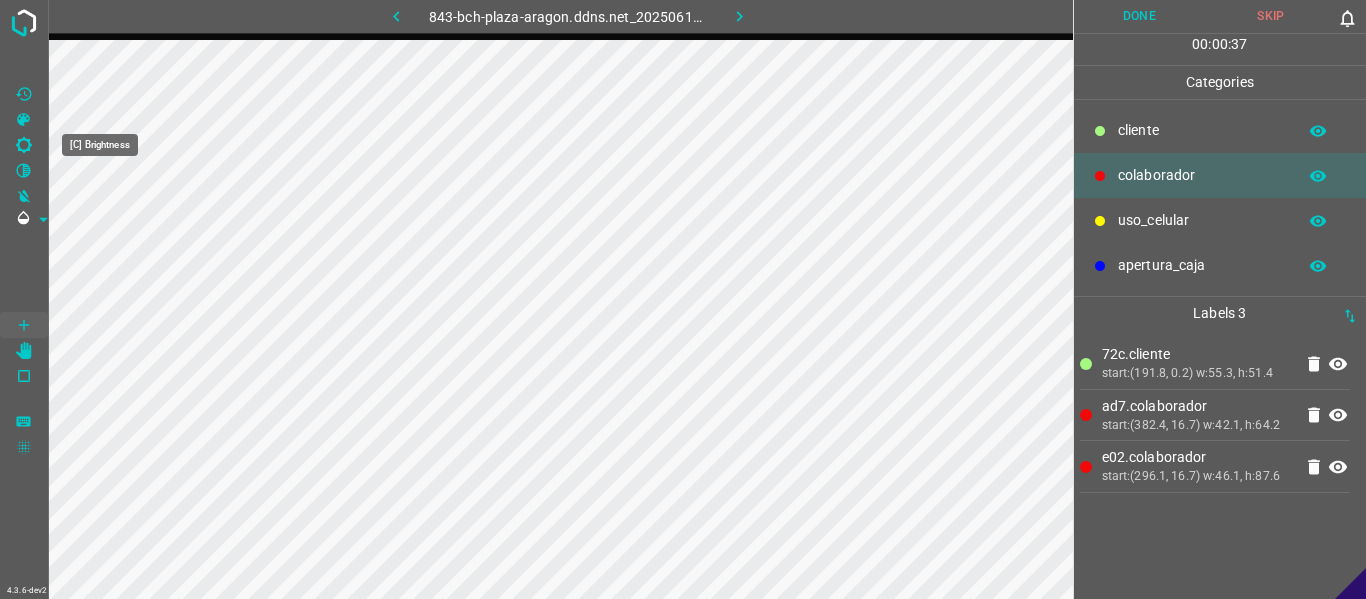 click at bounding box center (24, 145) 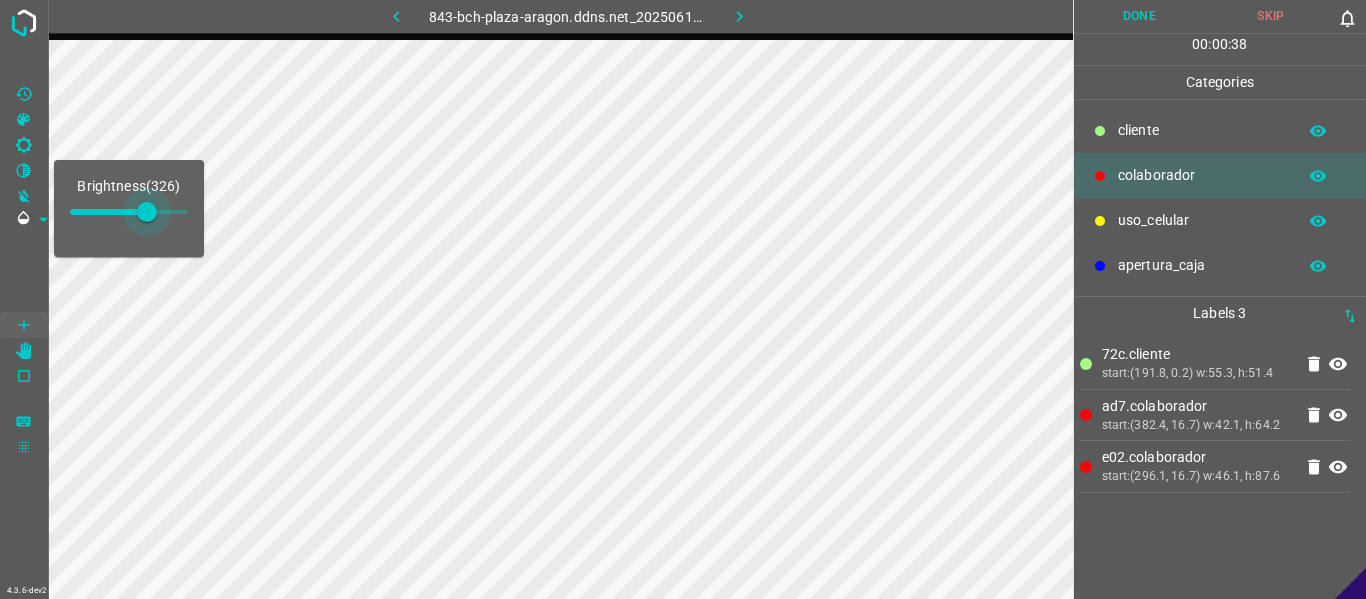 drag, startPoint x: 97, startPoint y: 209, endPoint x: 147, endPoint y: 207, distance: 50.039986 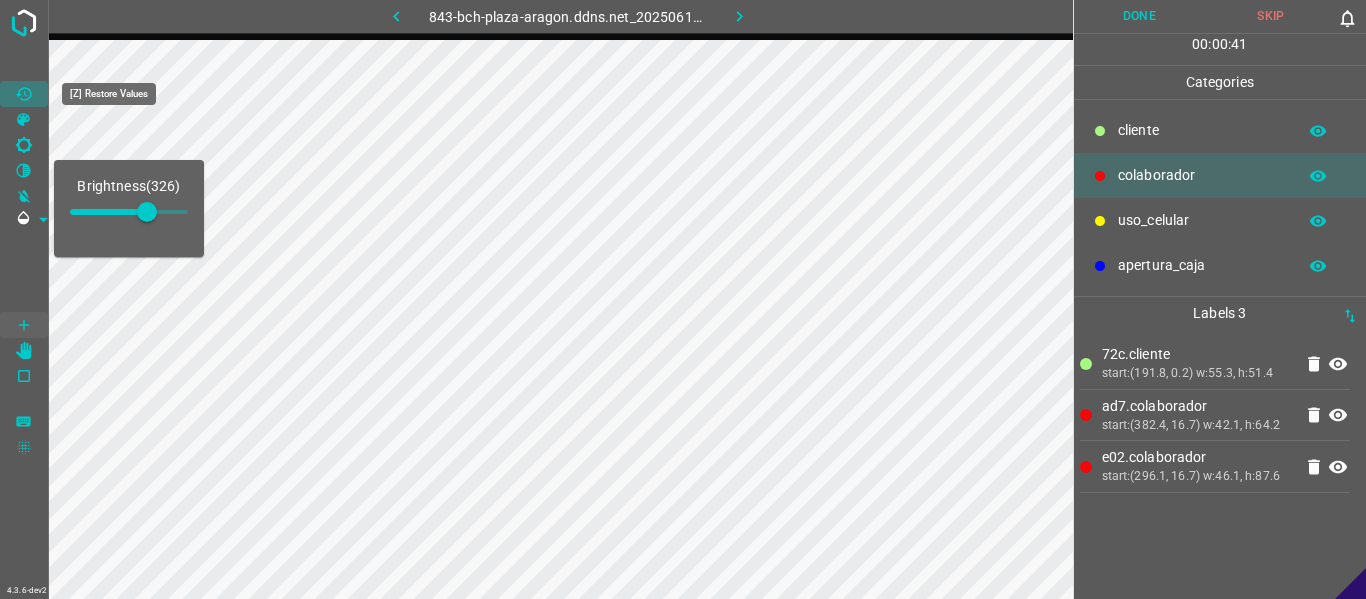 click at bounding box center (24, 94) 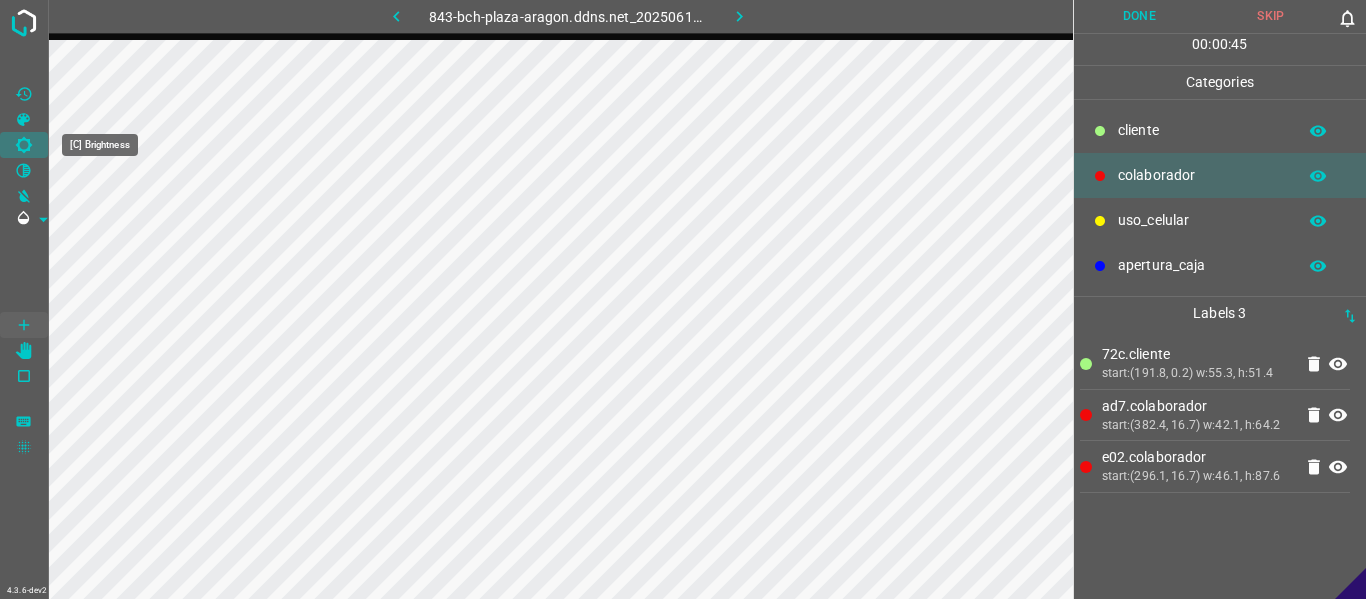 click at bounding box center (24, 145) 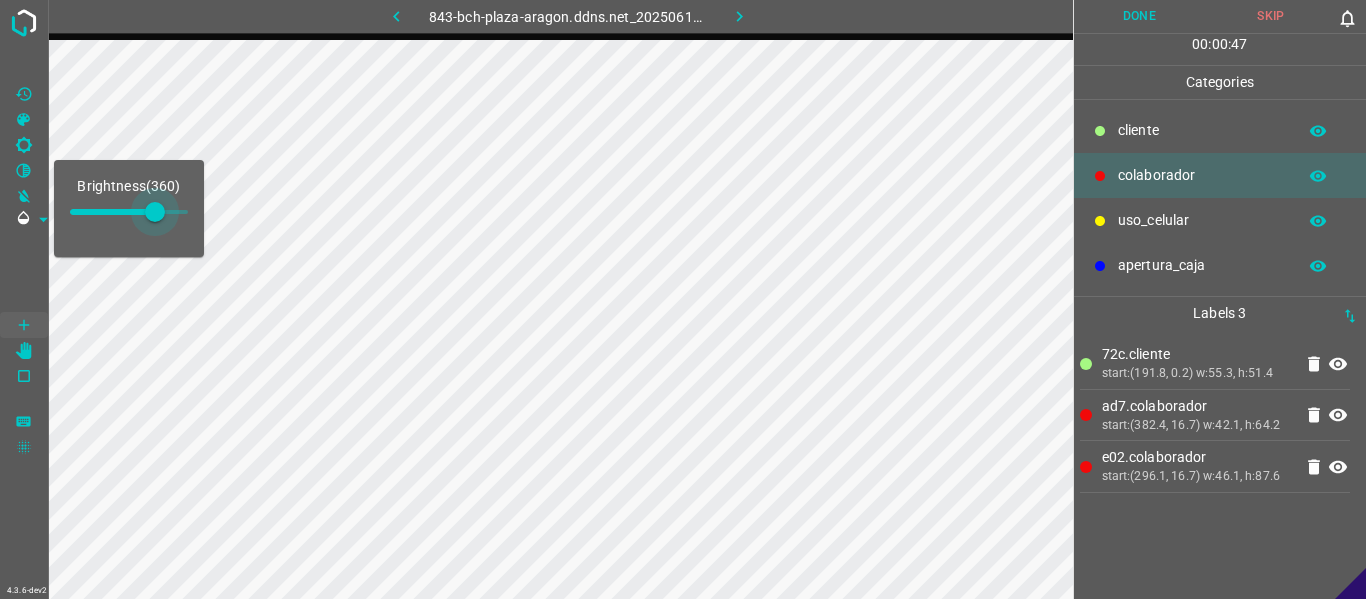 drag, startPoint x: 99, startPoint y: 201, endPoint x: 155, endPoint y: 203, distance: 56.0357 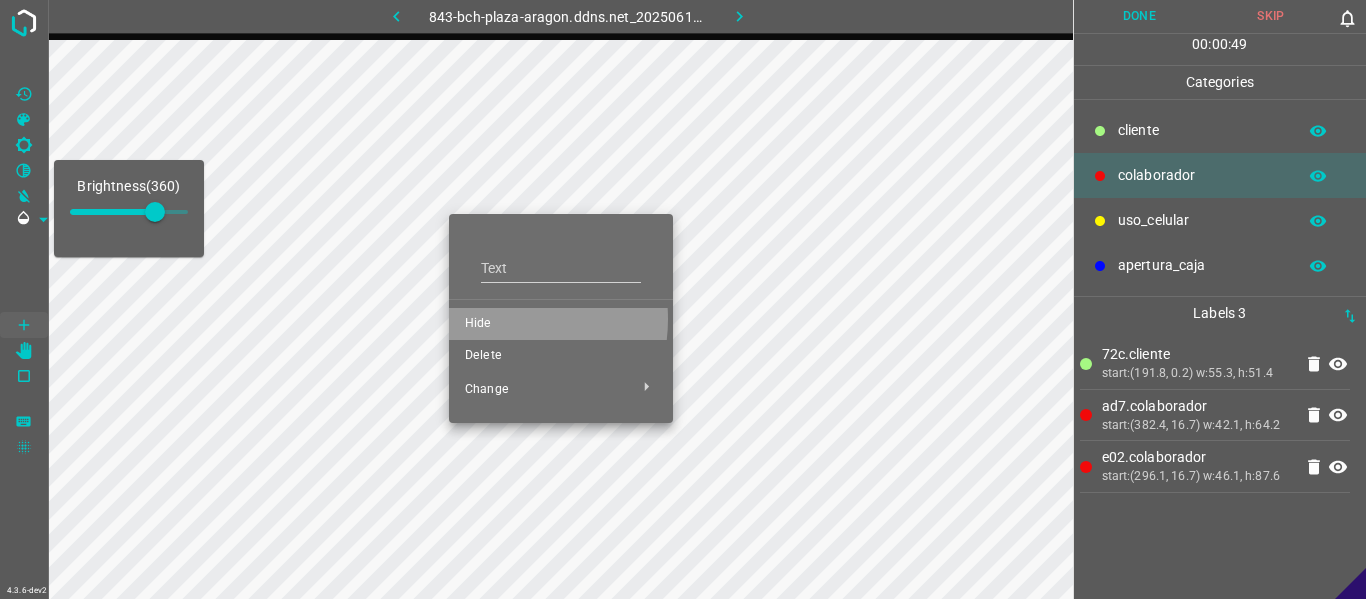 click on "Hide" at bounding box center (561, 324) 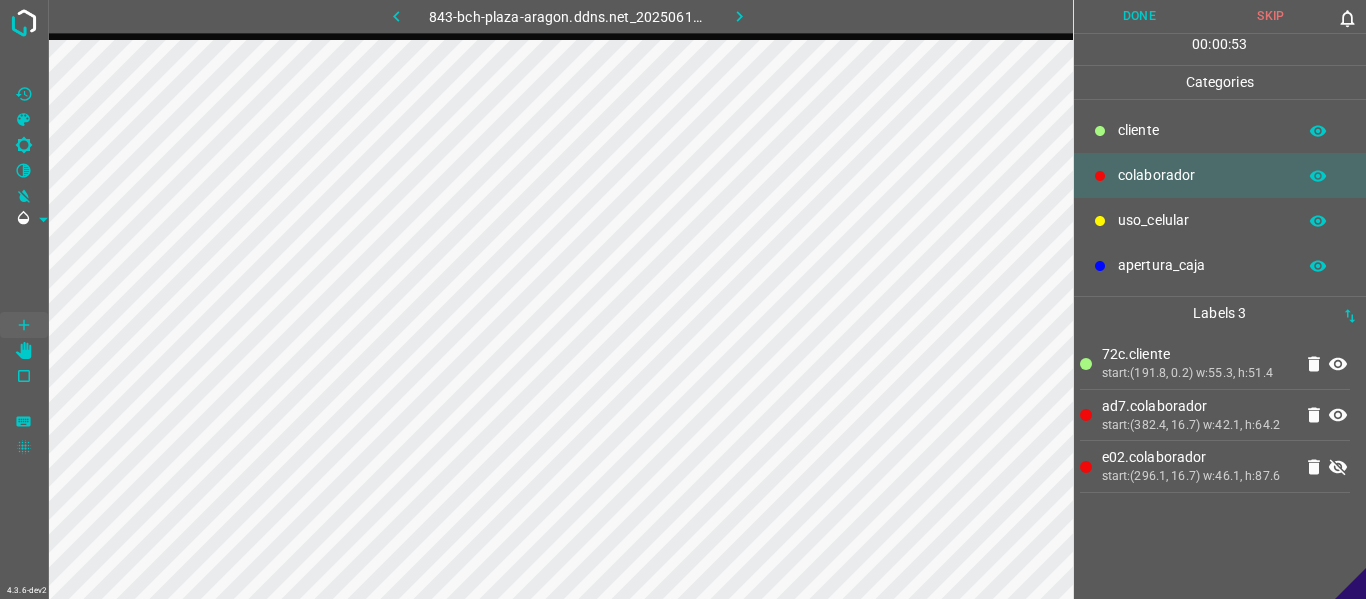 click at bounding box center (1338, 467) 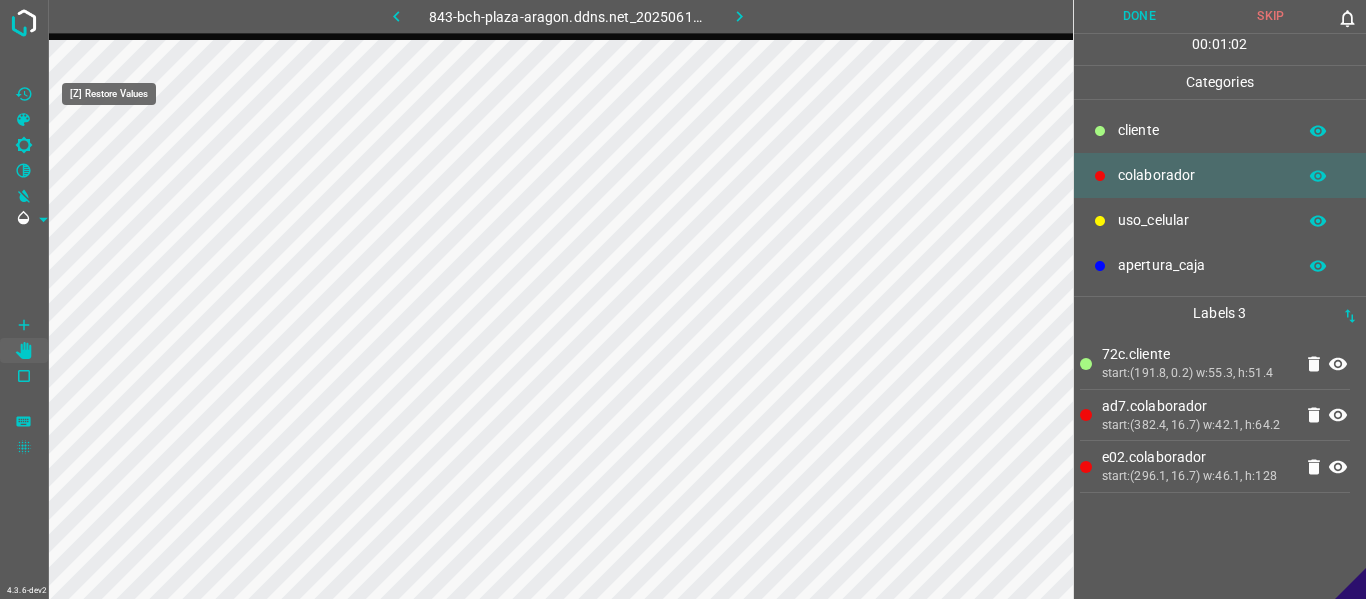 click at bounding box center [23, 93] 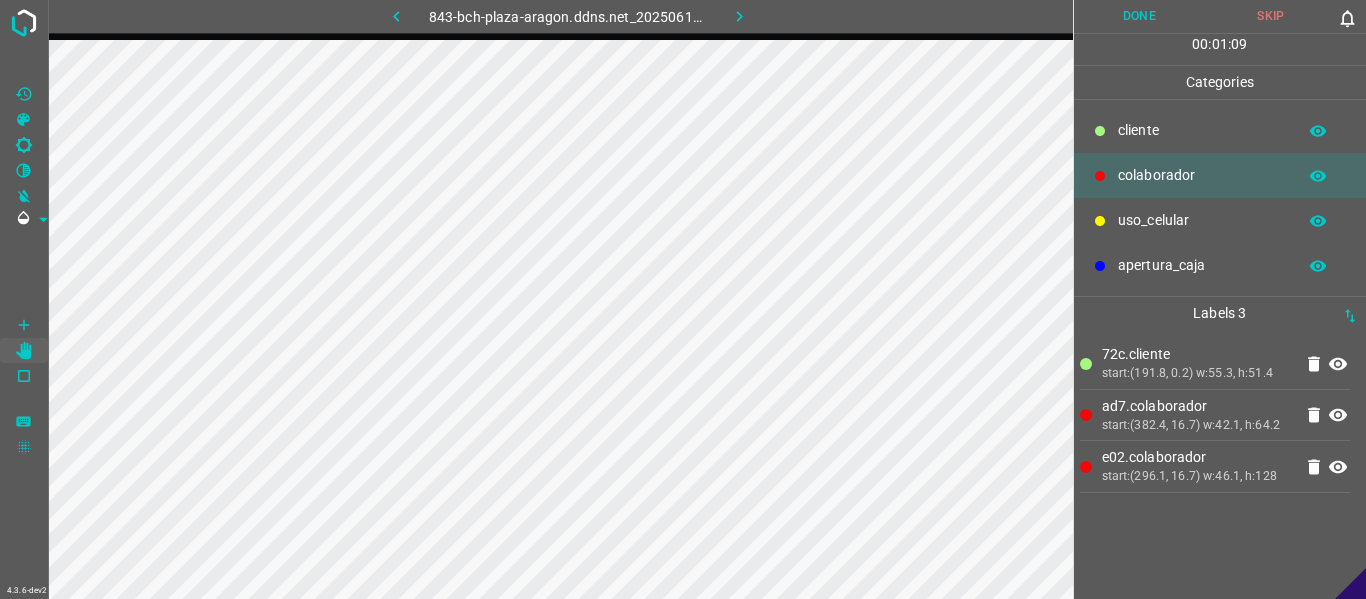 type 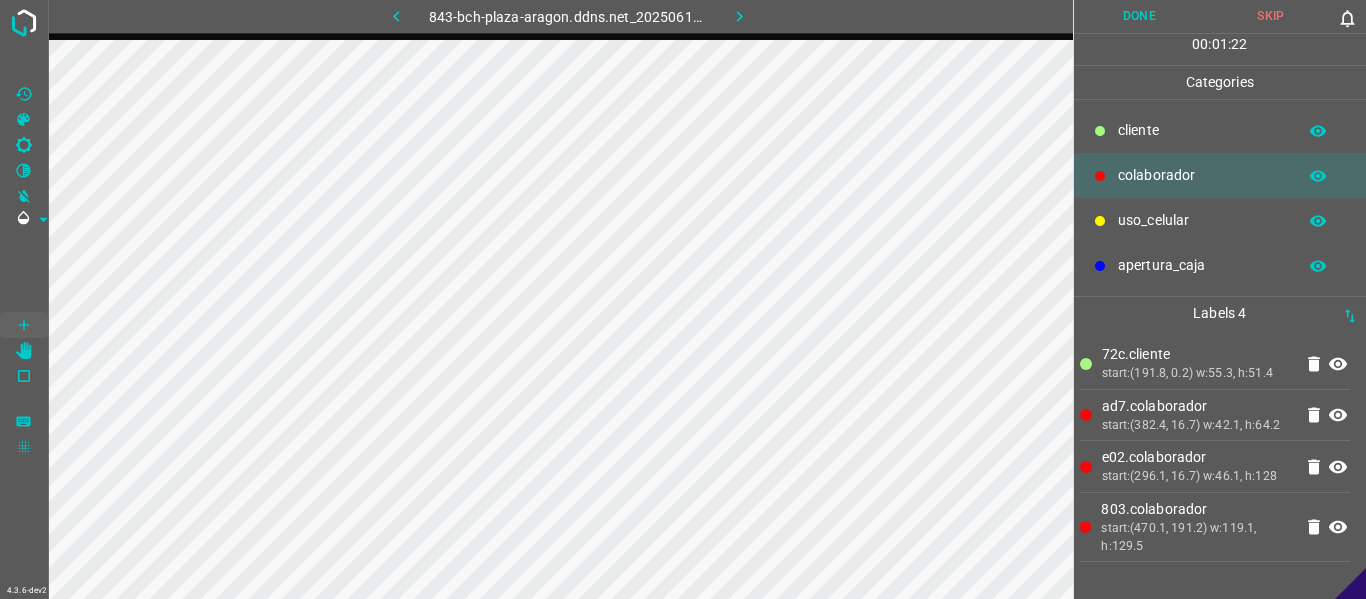 click on "ad7.colaborador" at bounding box center [1197, 354] 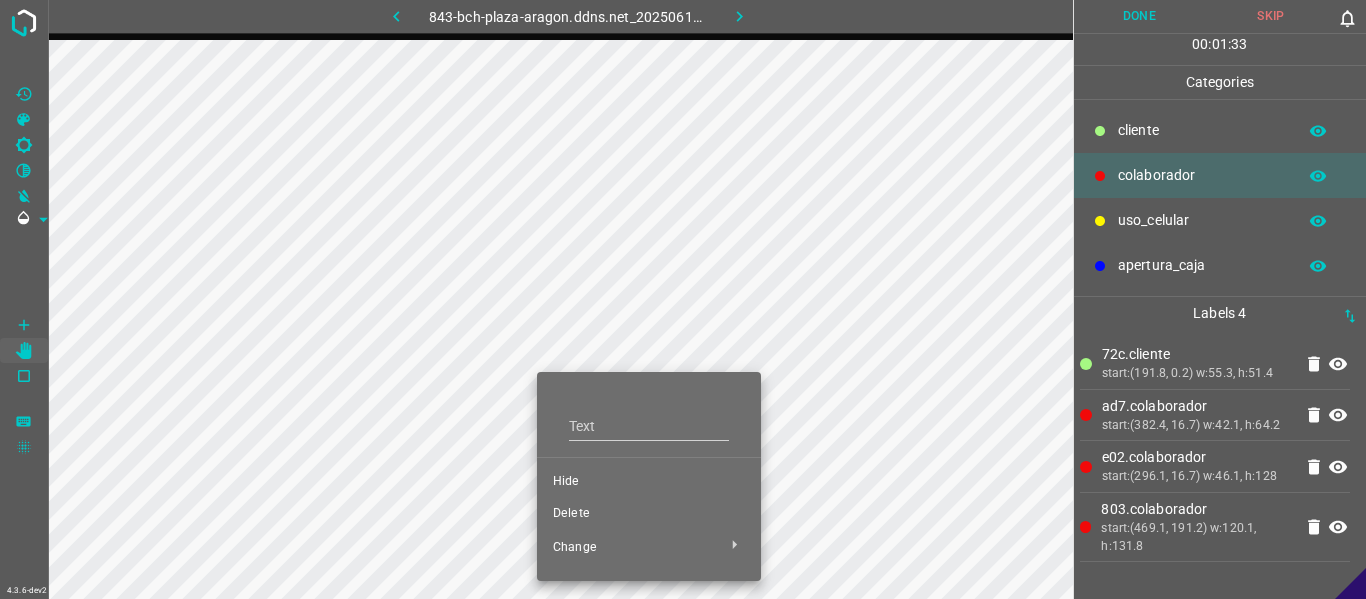click on "Hide" at bounding box center (649, 482) 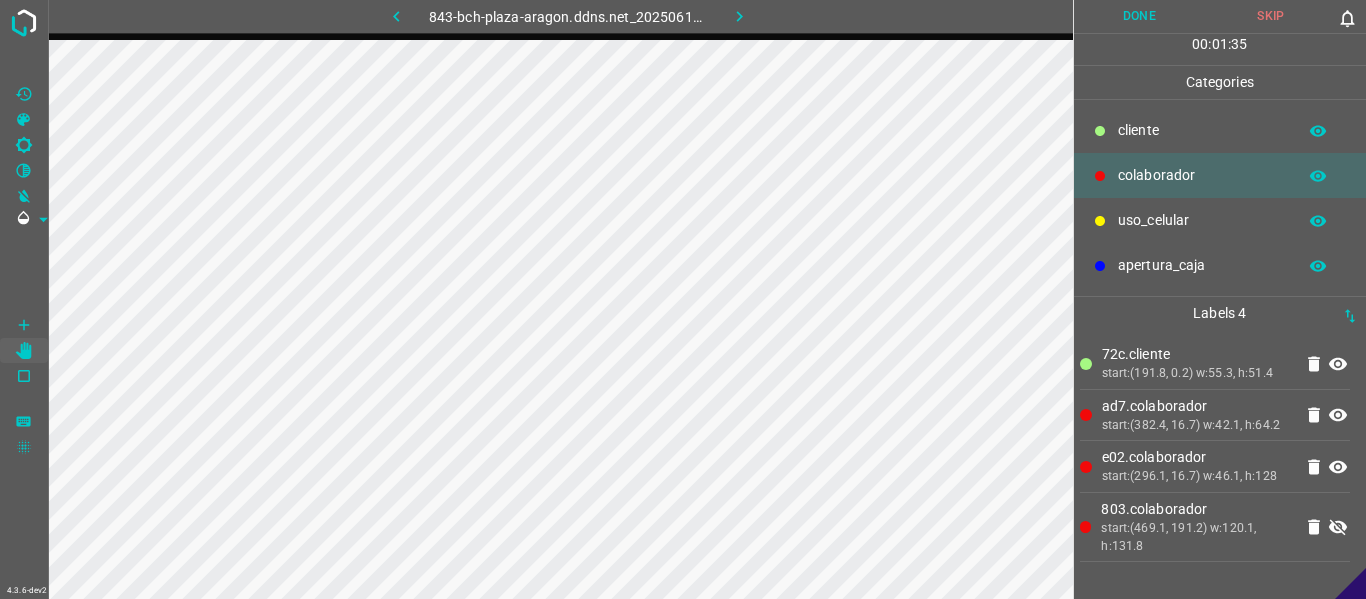 scroll, scrollTop: 6, scrollLeft: 0, axis: vertical 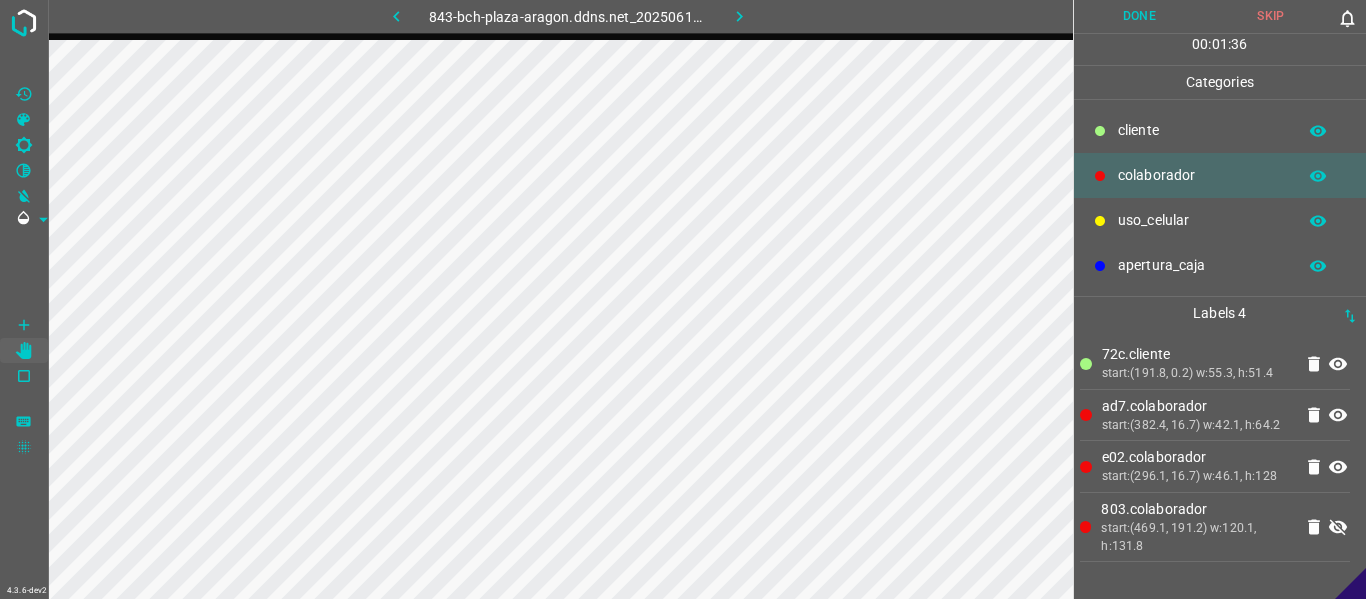 click at bounding box center (1338, 528) 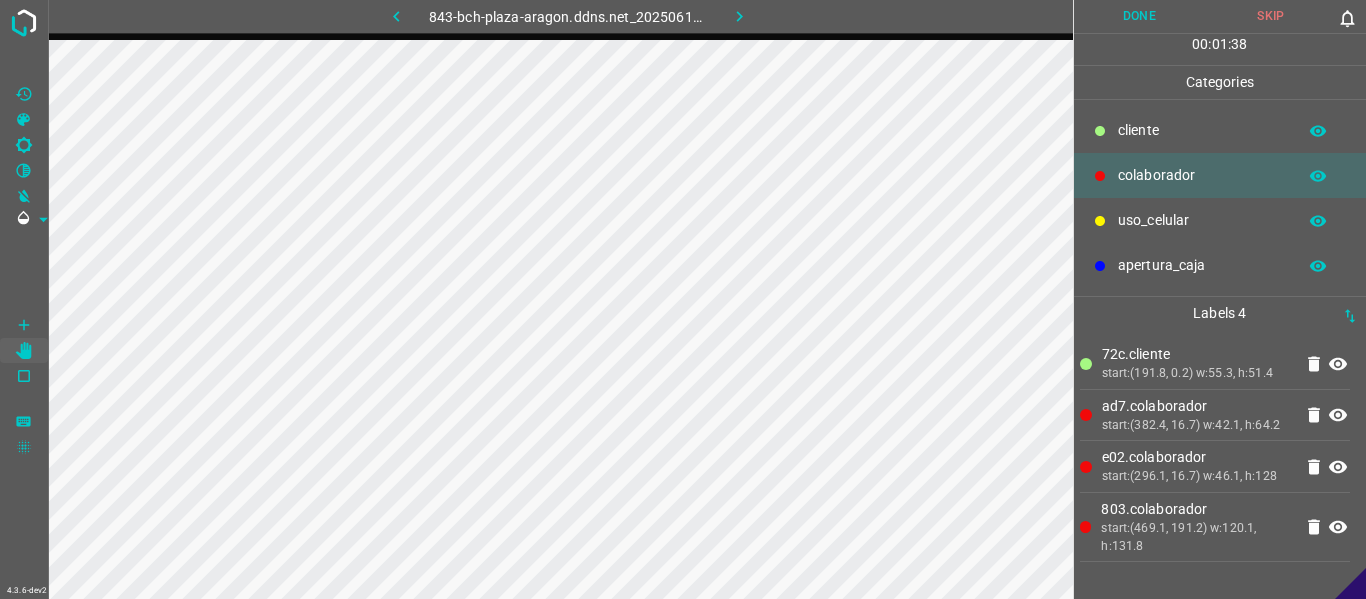 click at bounding box center [1338, 364] 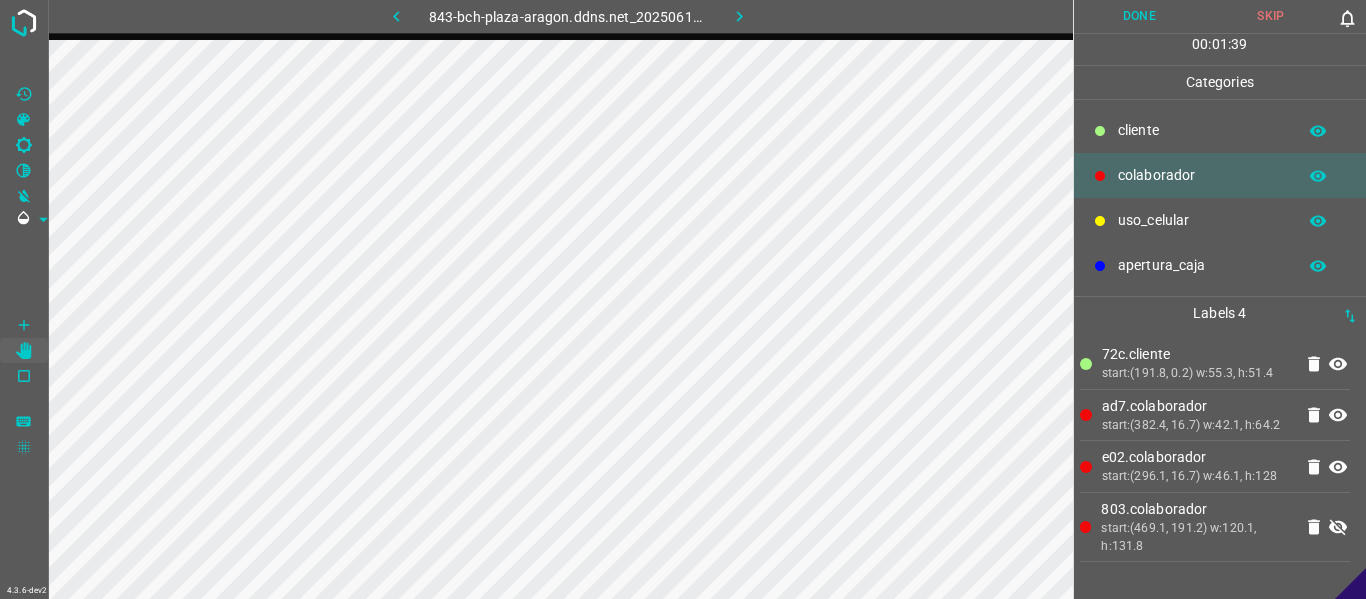 click at bounding box center (1338, 528) 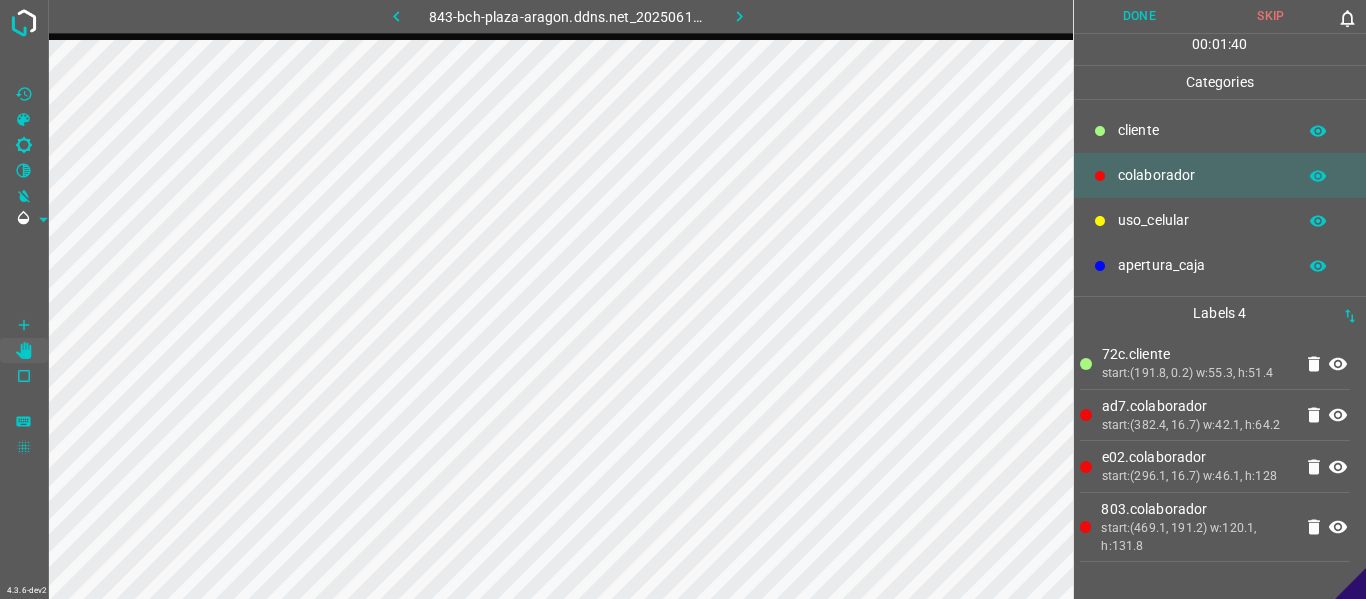 click at bounding box center [1338, 364] 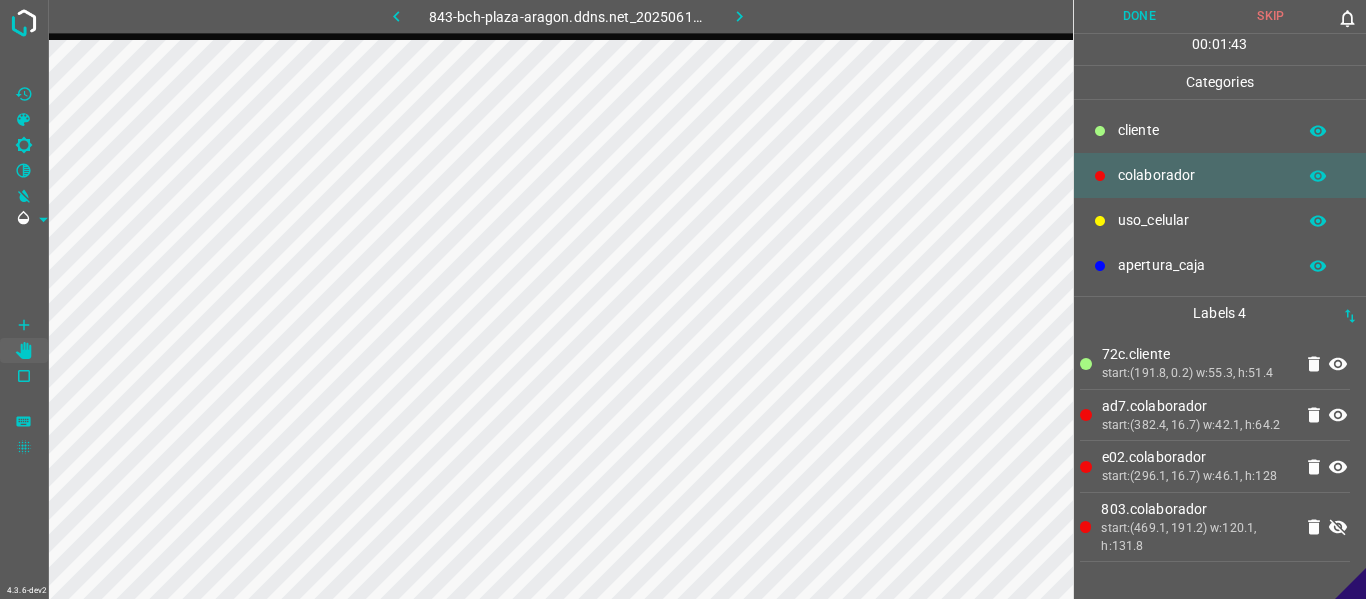 click at bounding box center [1338, 528] 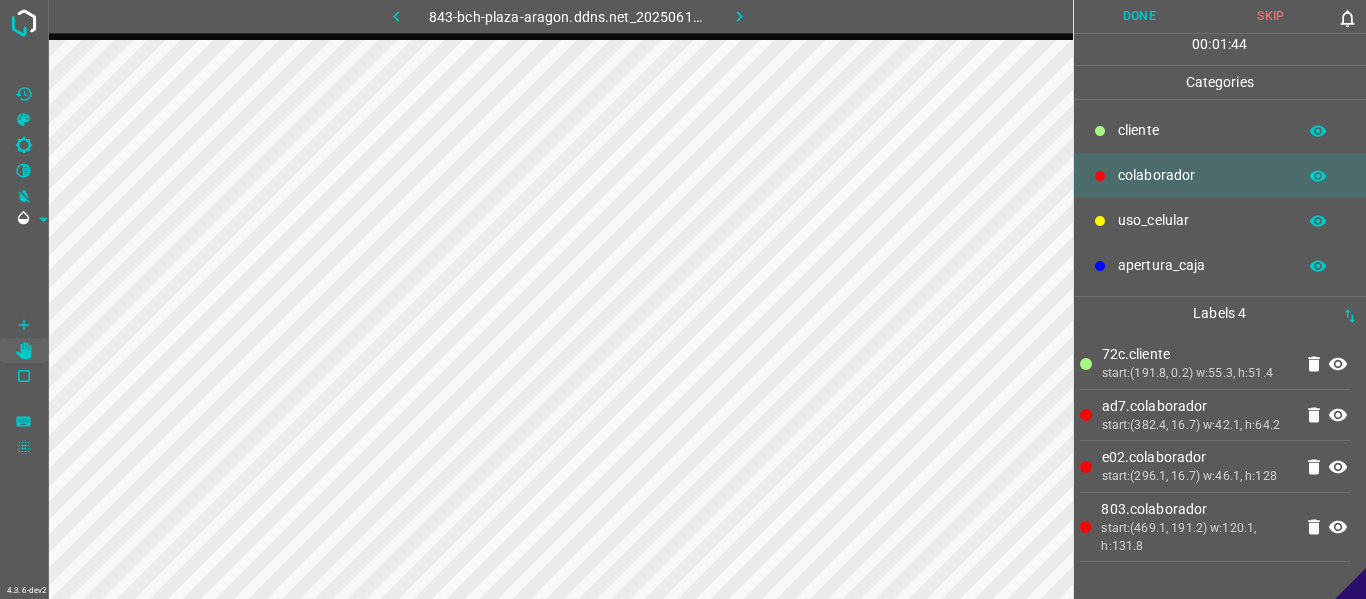 click at bounding box center (1338, 363) 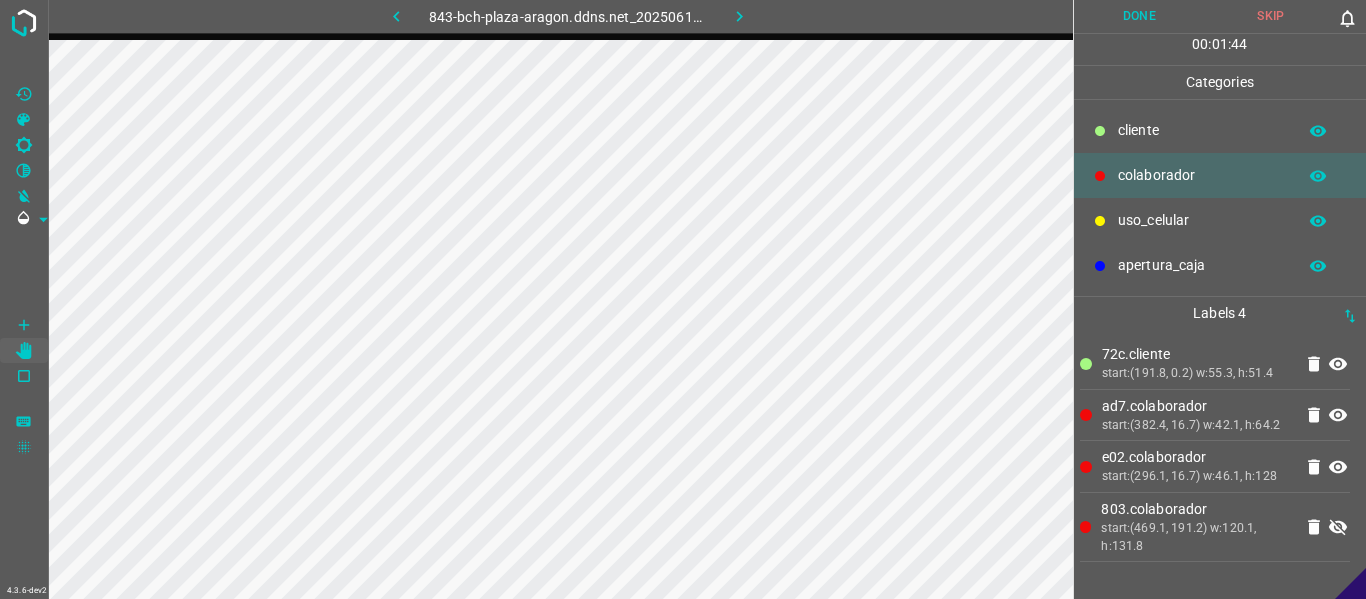 click at bounding box center (1338, 528) 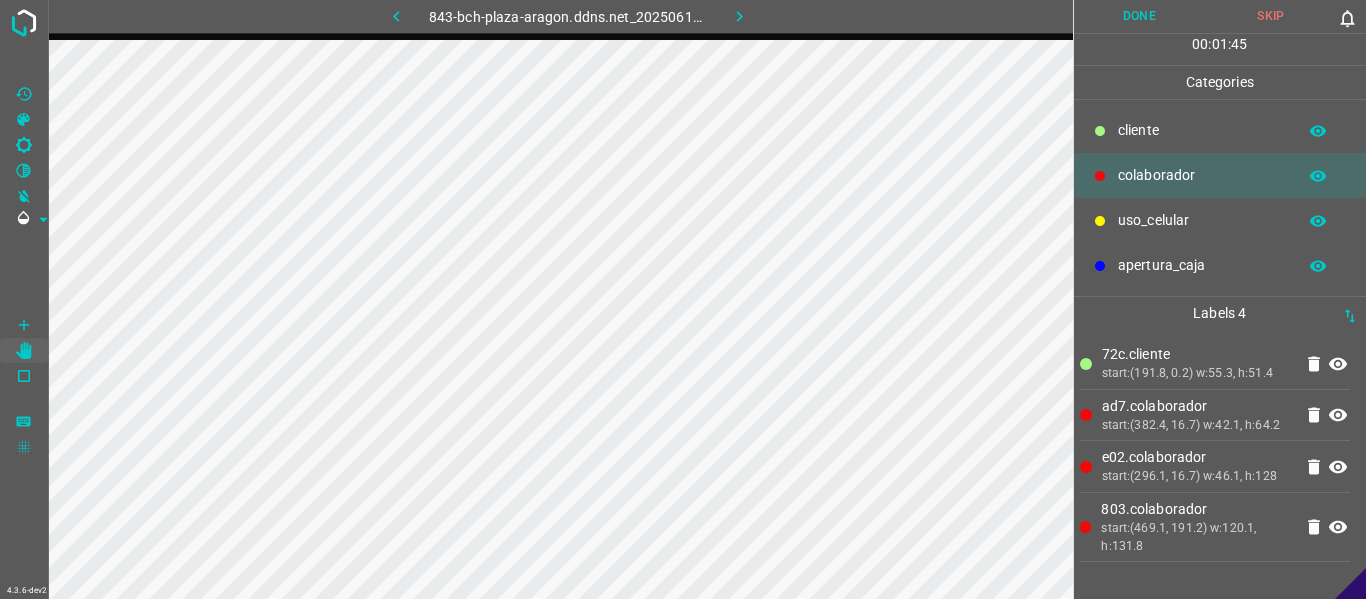click at bounding box center [1338, 363] 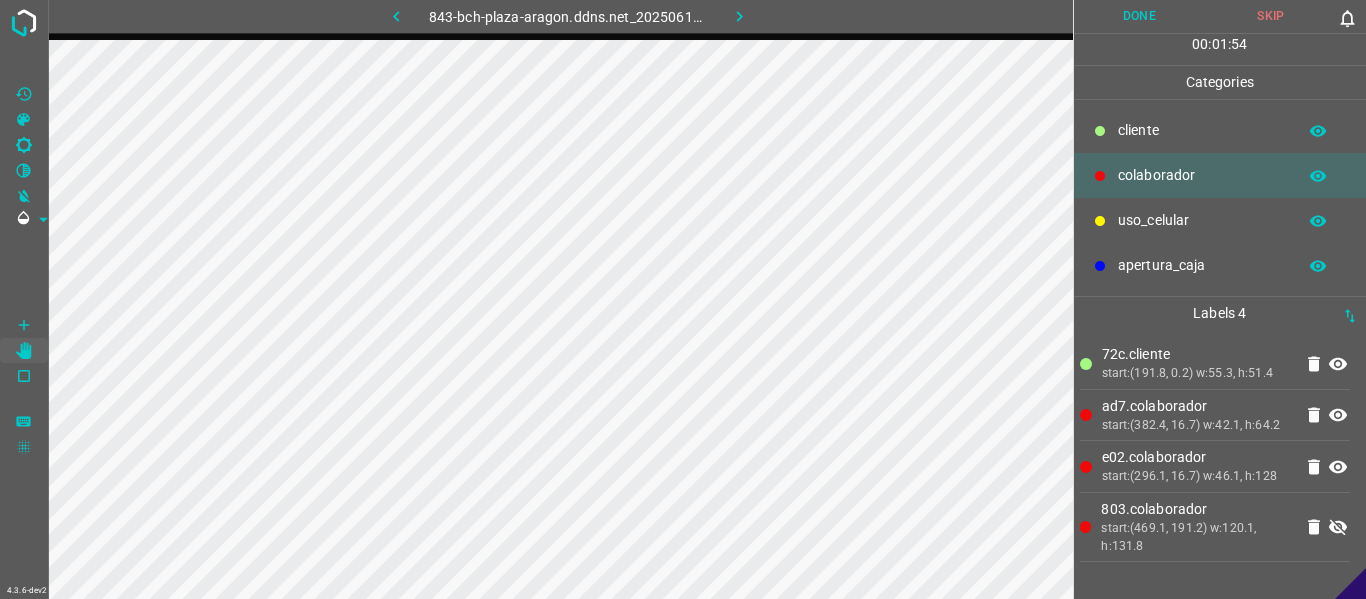 click at bounding box center (1338, 527) 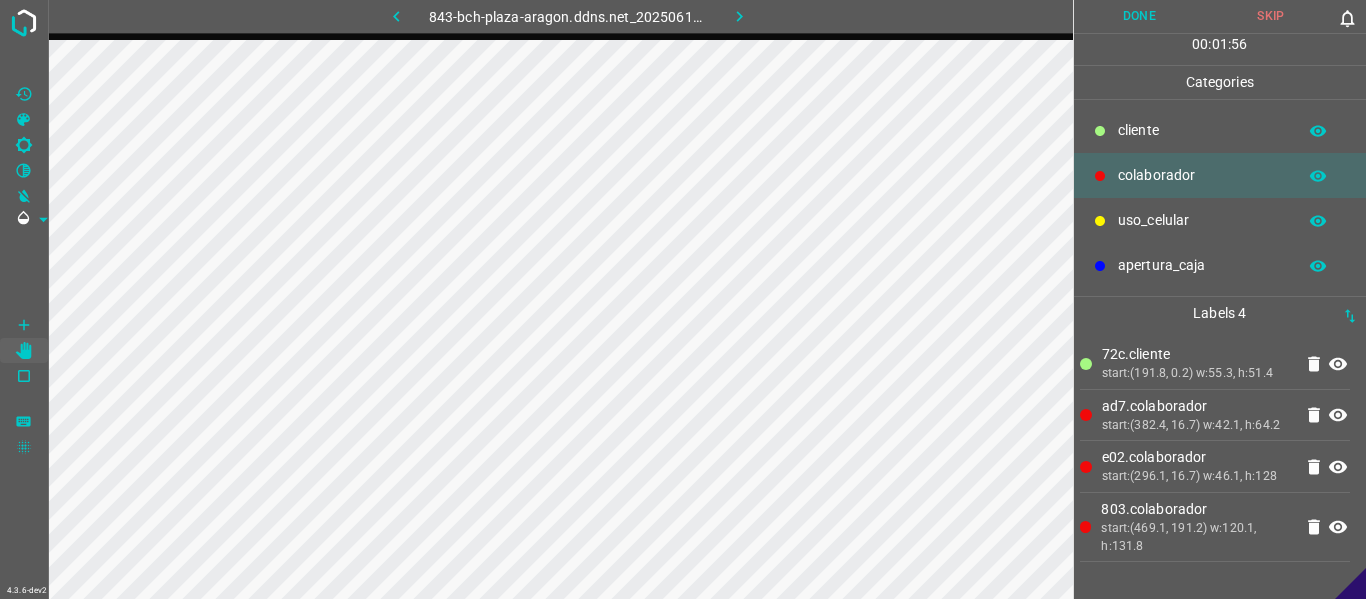 click on "Done" at bounding box center (1140, 16) 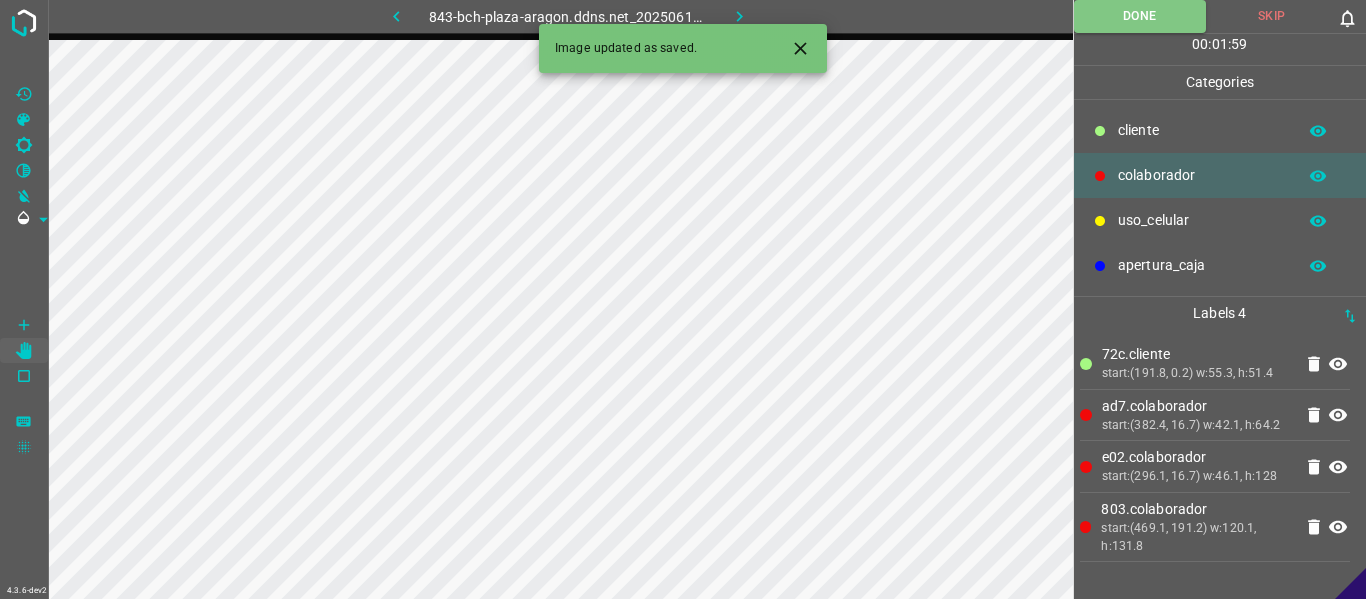 click at bounding box center (800, 48) 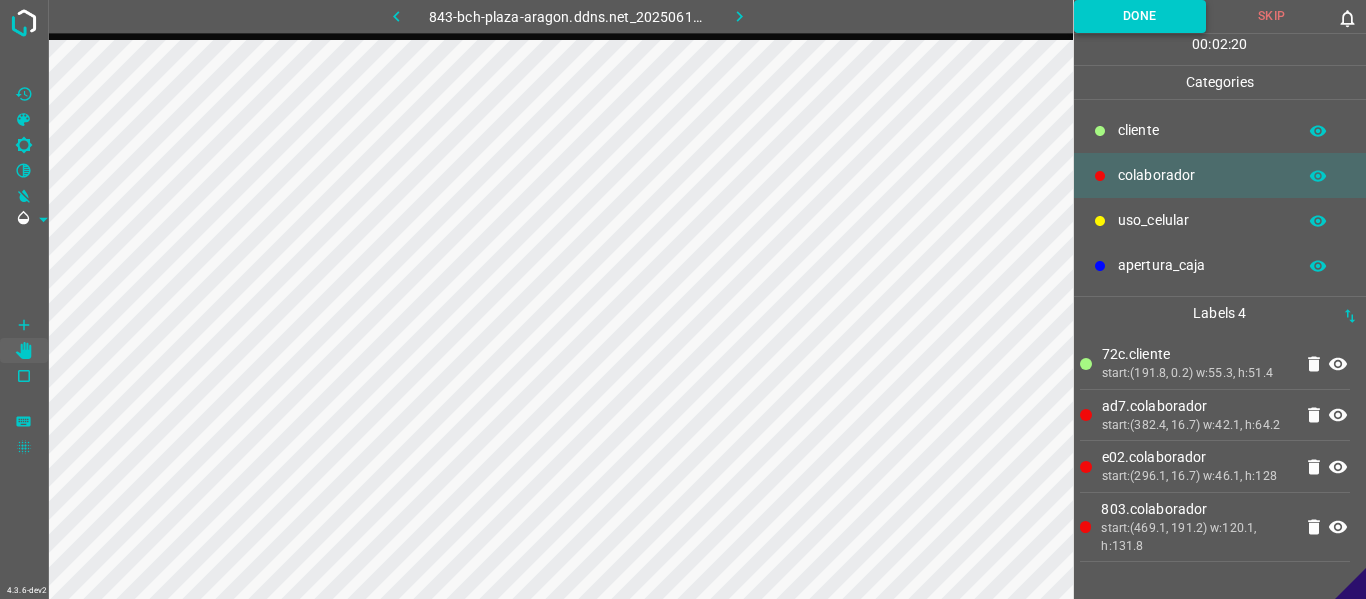 click on "Done" at bounding box center [1140, 16] 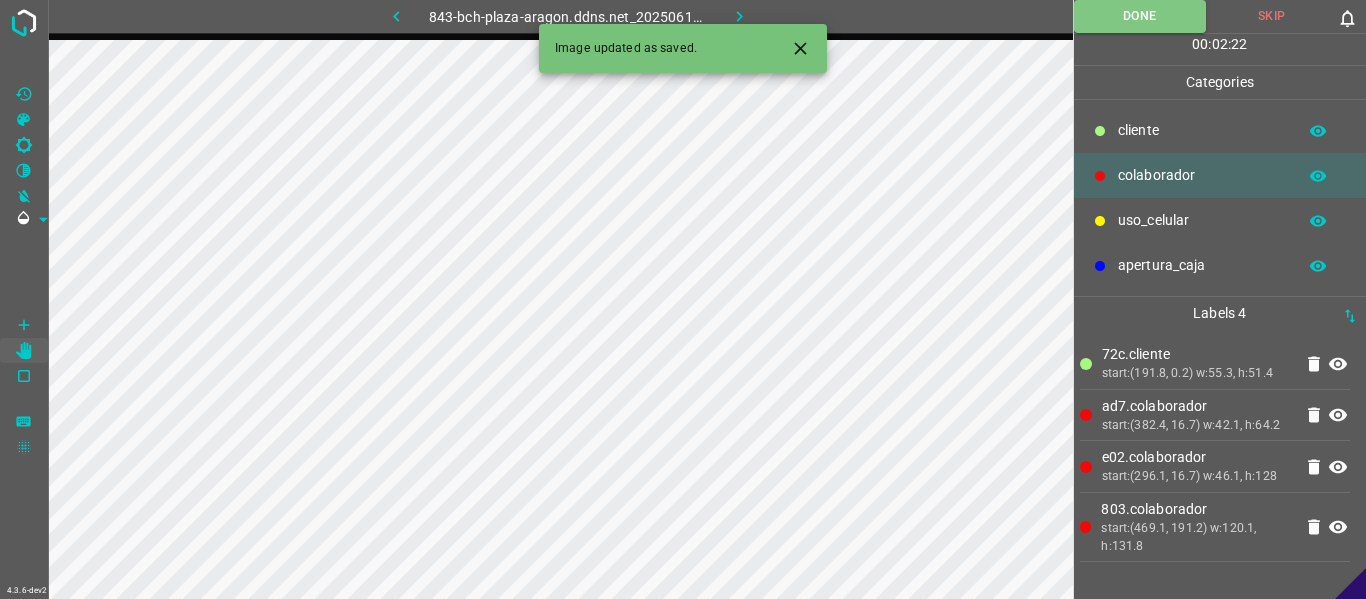 click at bounding box center [739, 16] 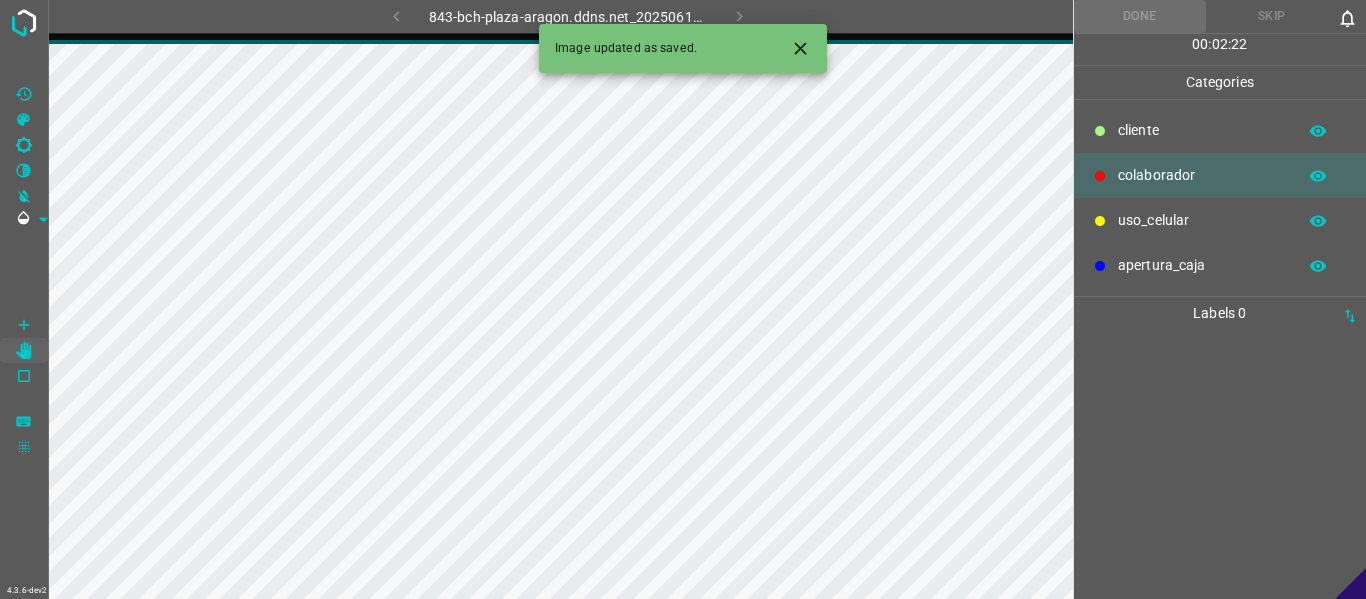scroll, scrollTop: 0, scrollLeft: 0, axis: both 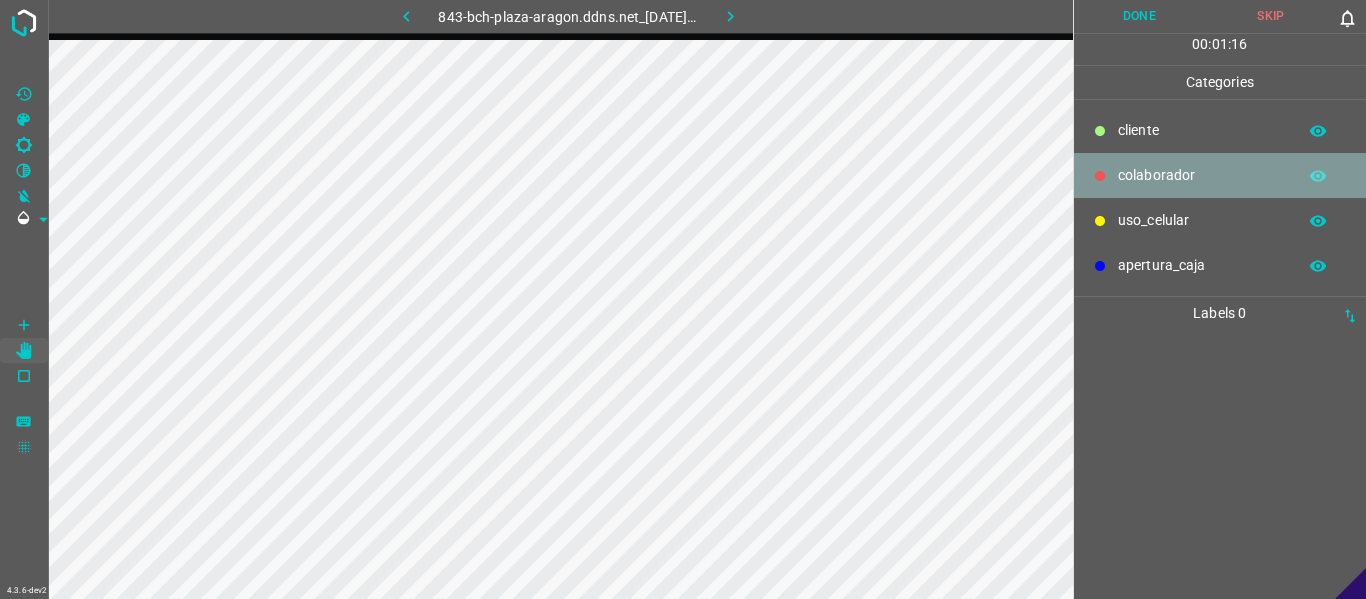 click on "colaborador" at bounding box center (1202, 175) 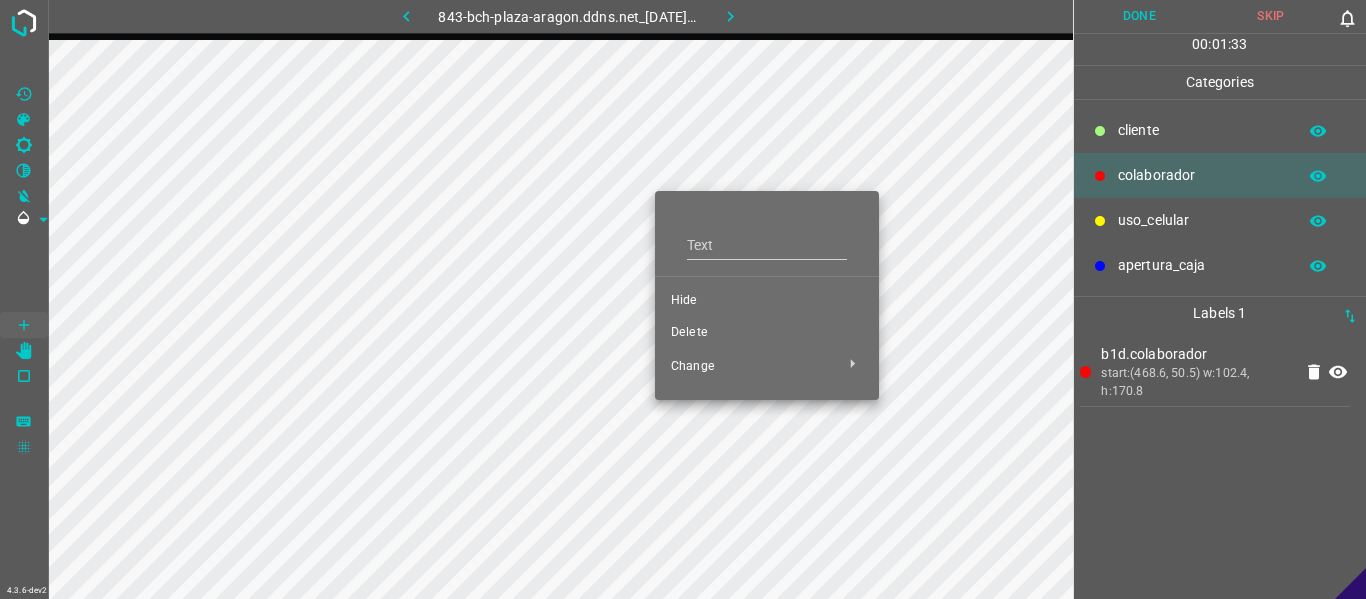 click on "Hide" at bounding box center (767, 301) 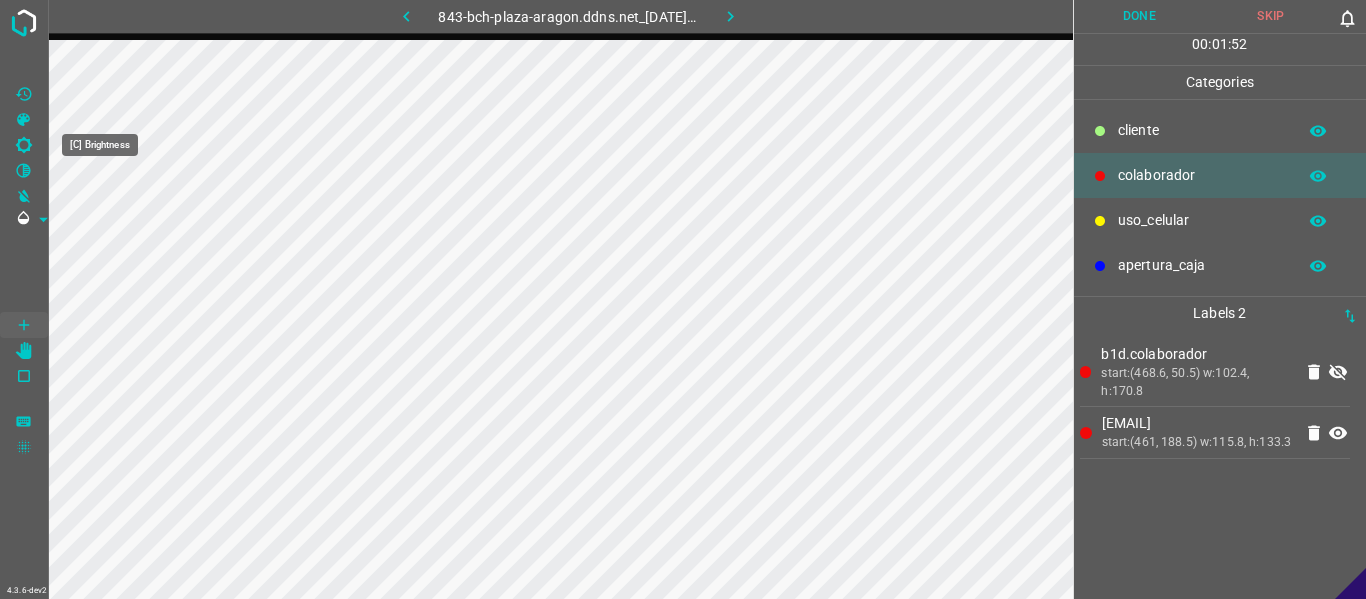 click at bounding box center (24, 145) 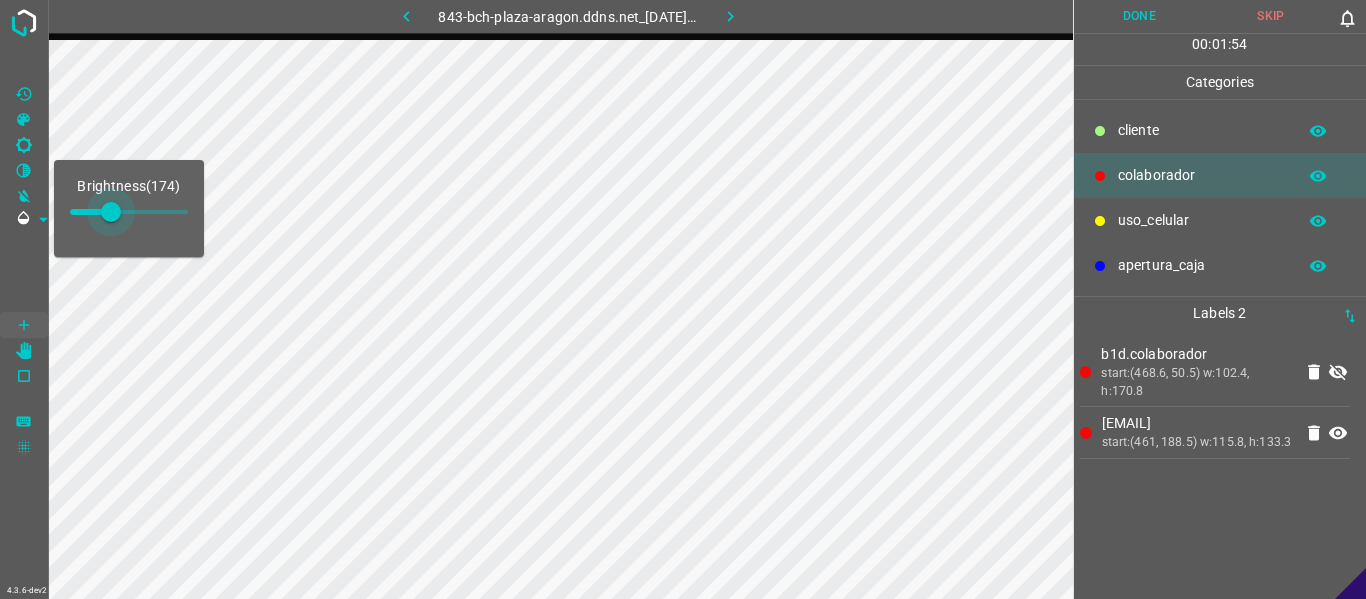 drag, startPoint x: 95, startPoint y: 208, endPoint x: 111, endPoint y: 210, distance: 16.124516 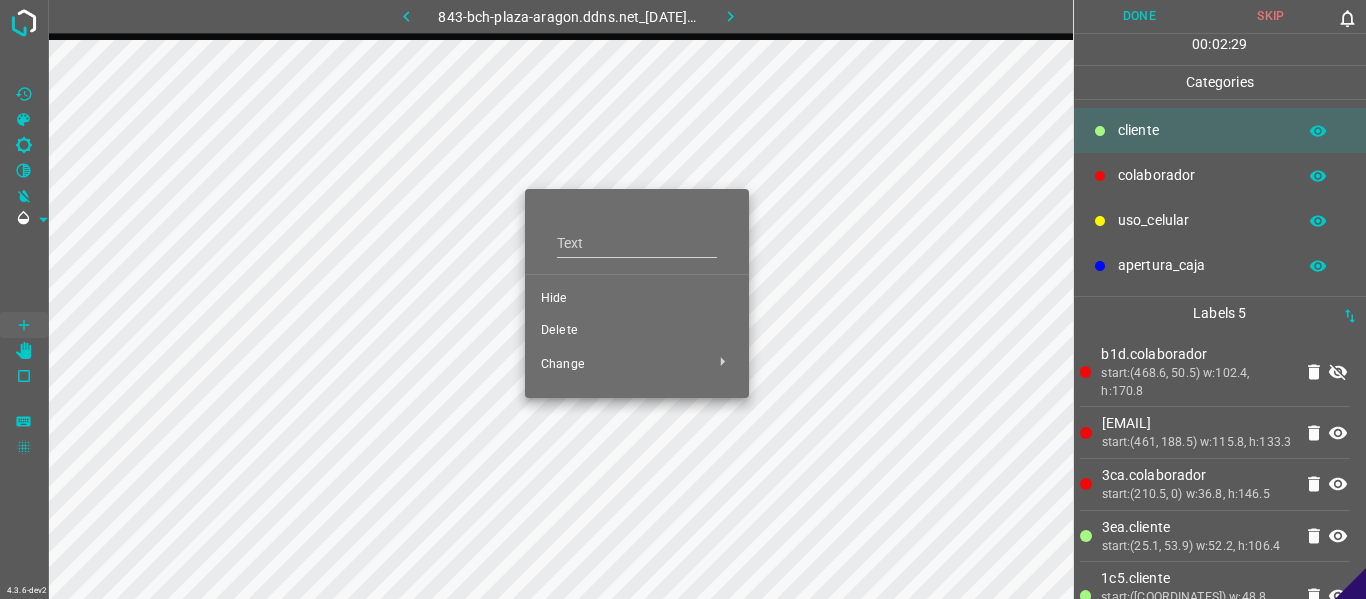 click on "Hide" at bounding box center [637, 299] 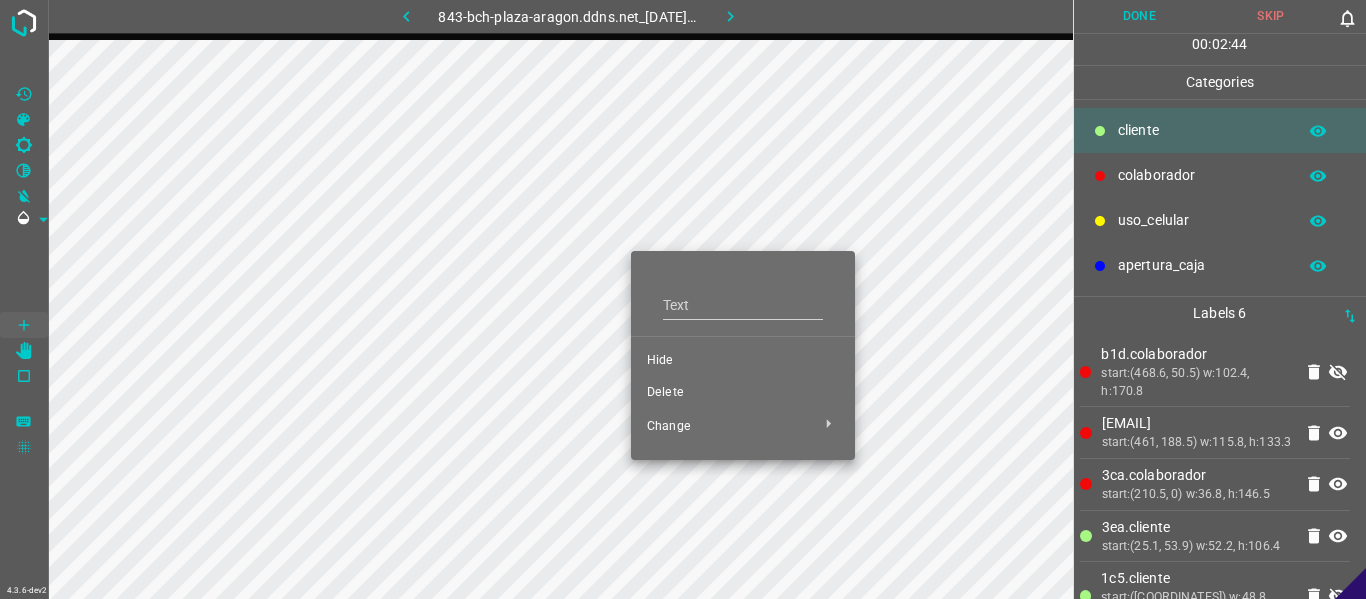 click on "Hide" at bounding box center [743, 361] 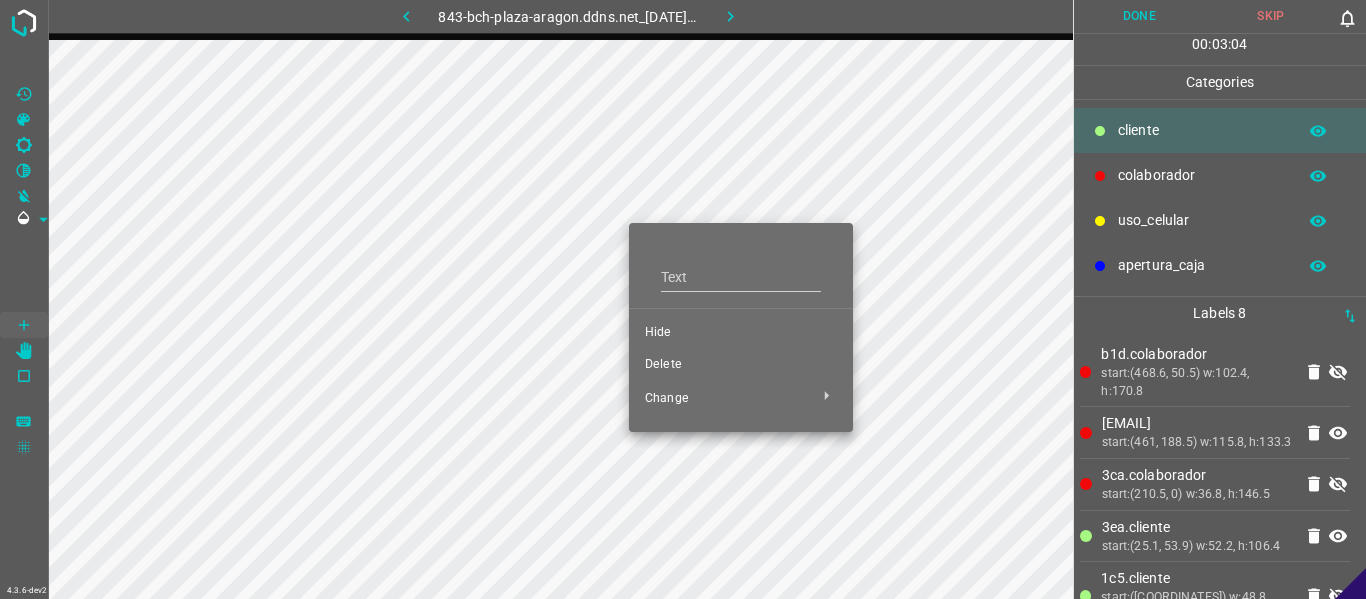 drag, startPoint x: 659, startPoint y: 328, endPoint x: 469, endPoint y: 272, distance: 198.0808 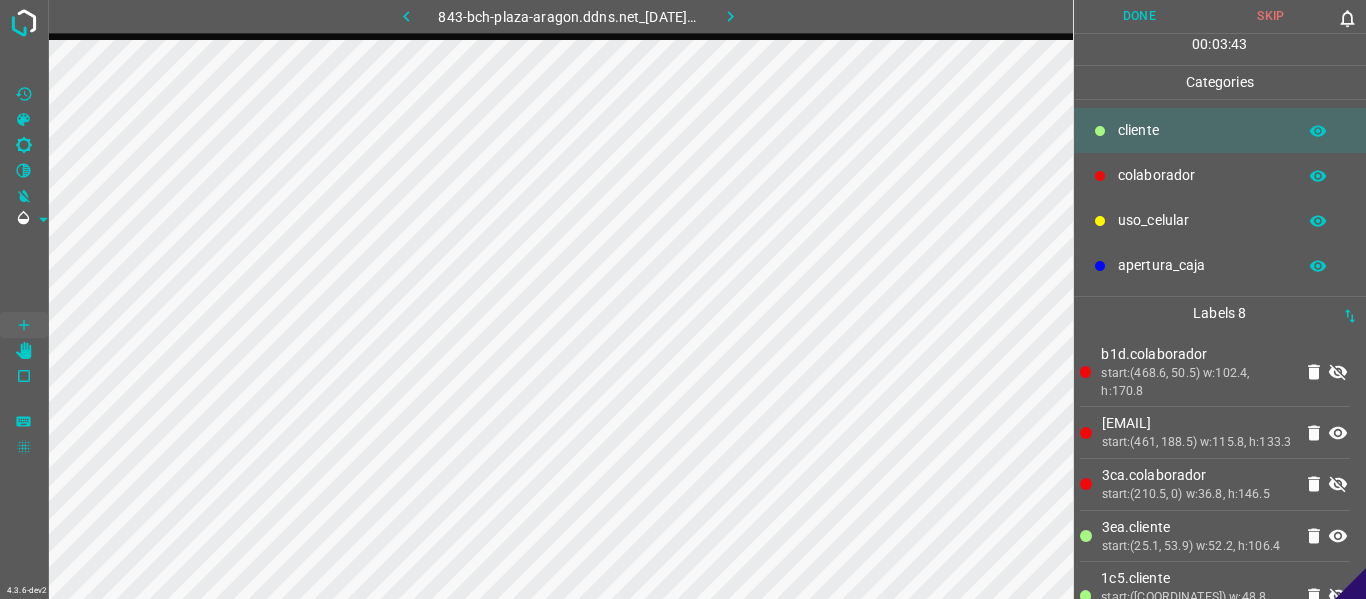 click at bounding box center [1338, 372] 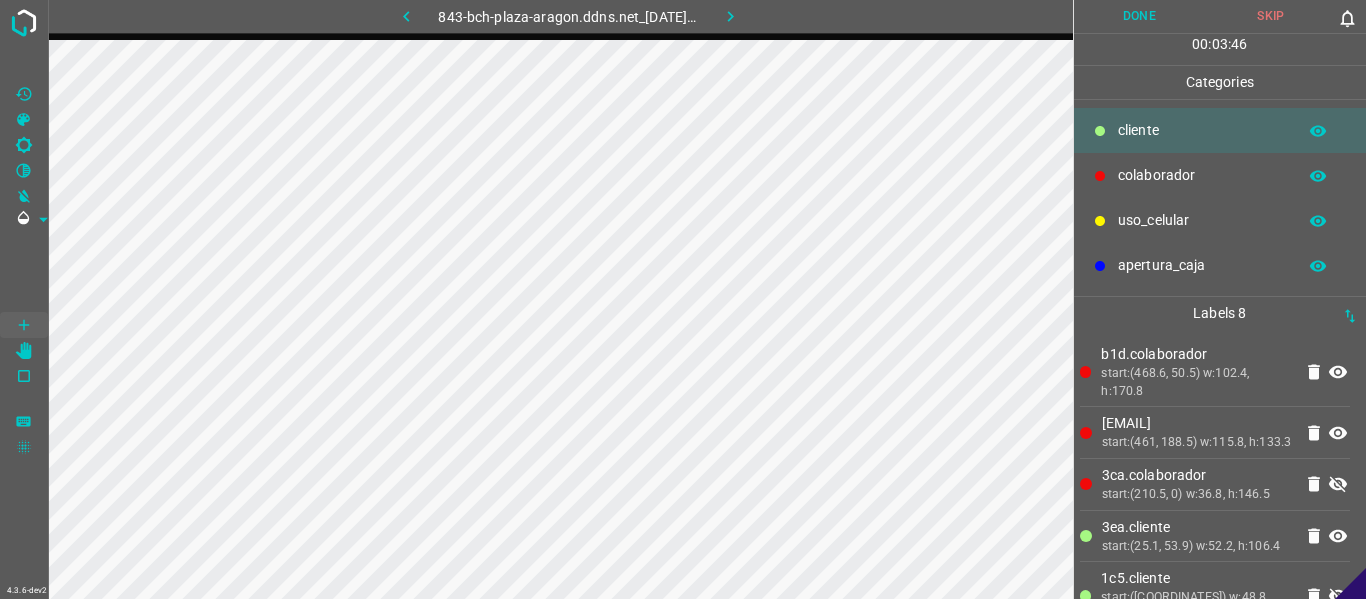 click at bounding box center [1338, 484] 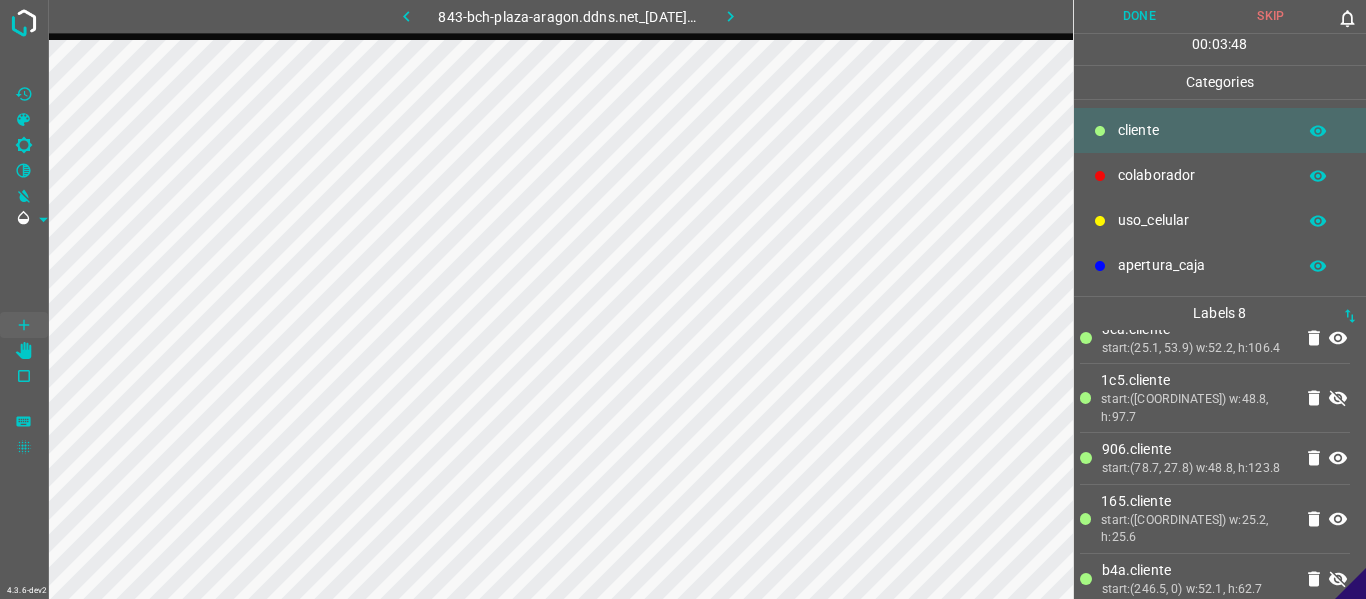 scroll, scrollTop: 200, scrollLeft: 0, axis: vertical 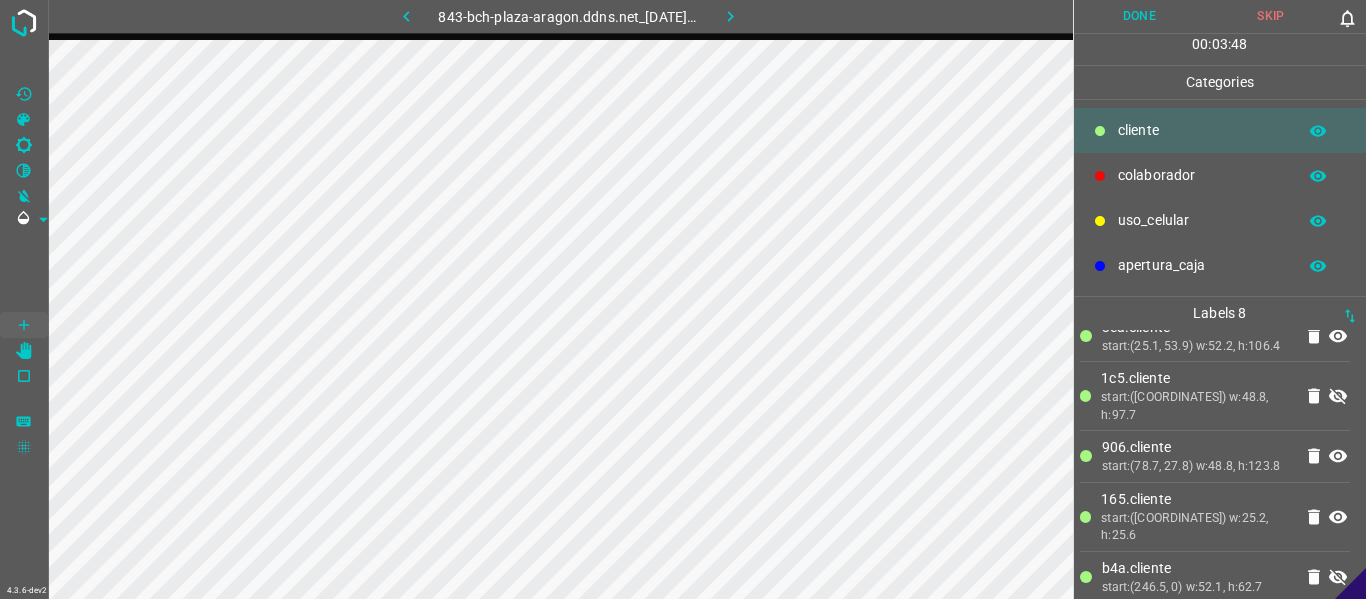 click at bounding box center (1338, 397) 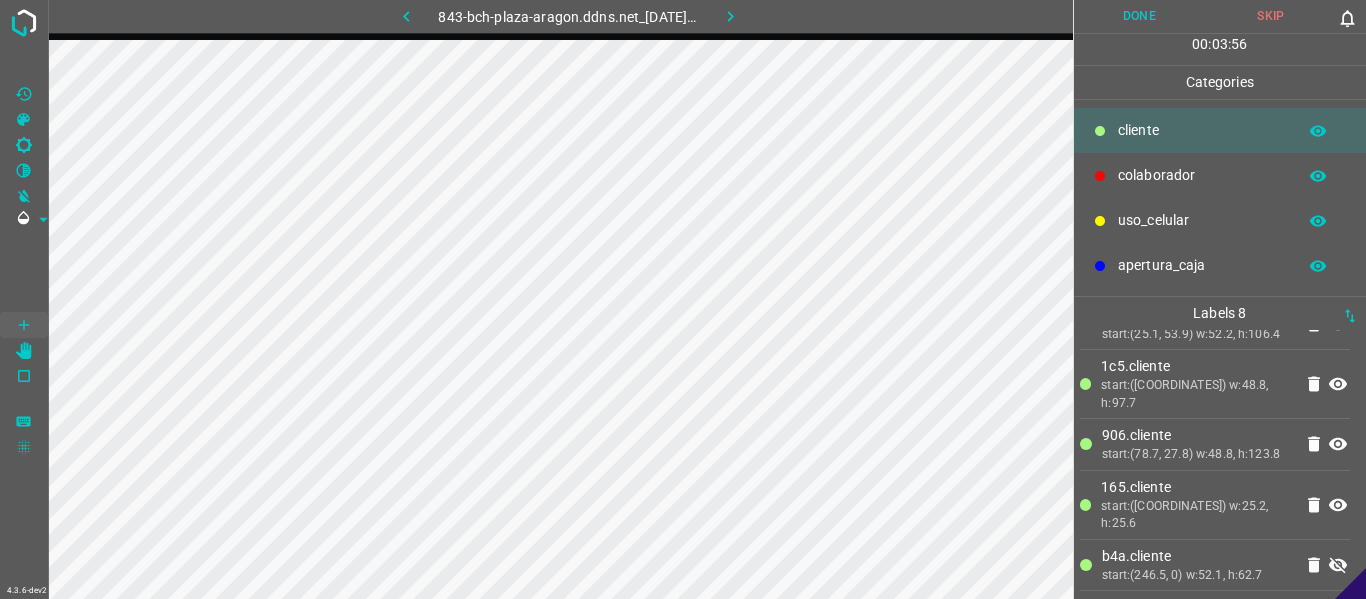 scroll, scrollTop: 229, scrollLeft: 0, axis: vertical 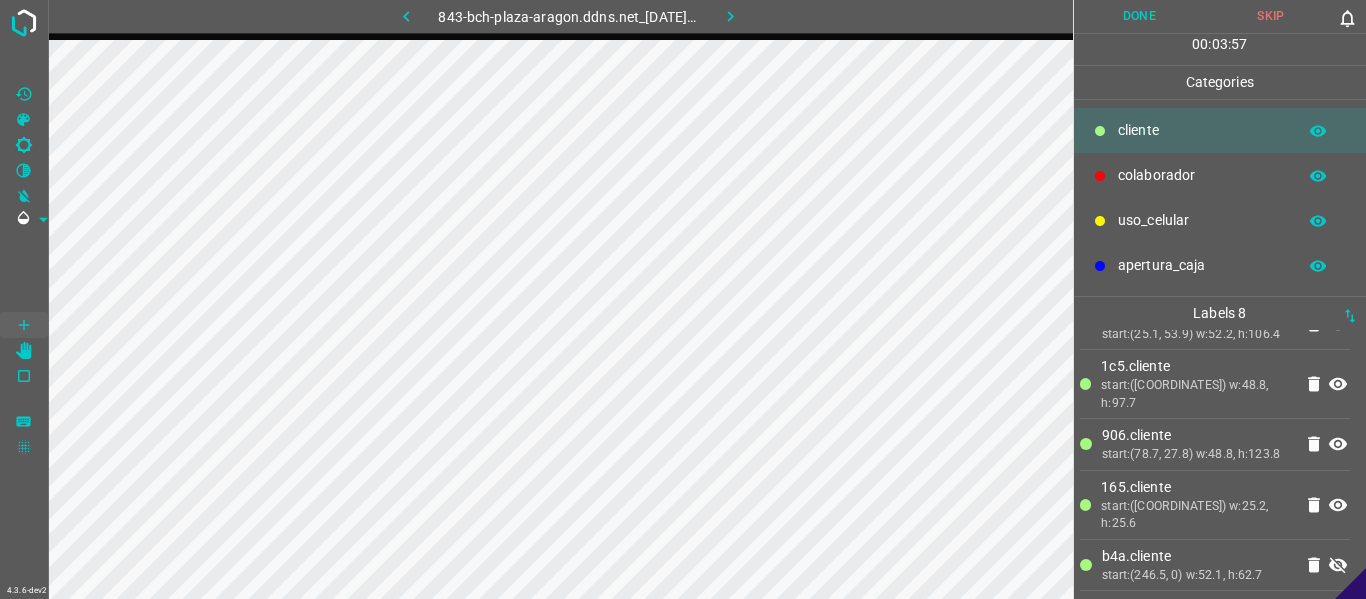 click at bounding box center [1338, 565] 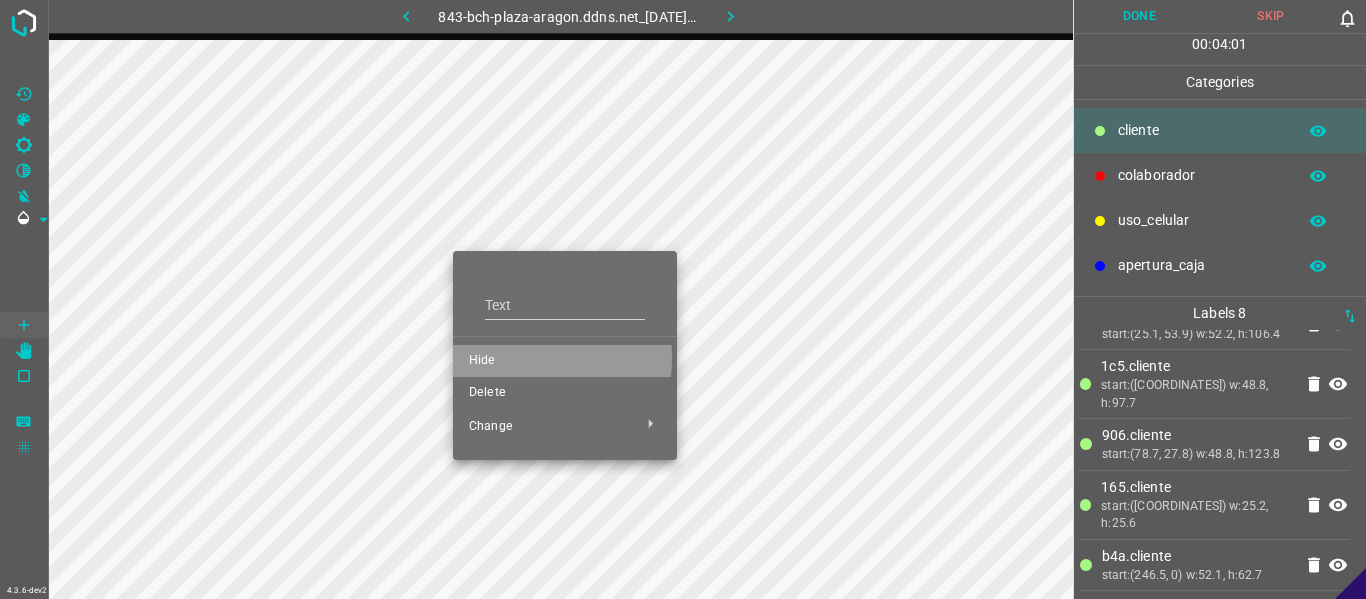 click on "Hide" at bounding box center [565, 361] 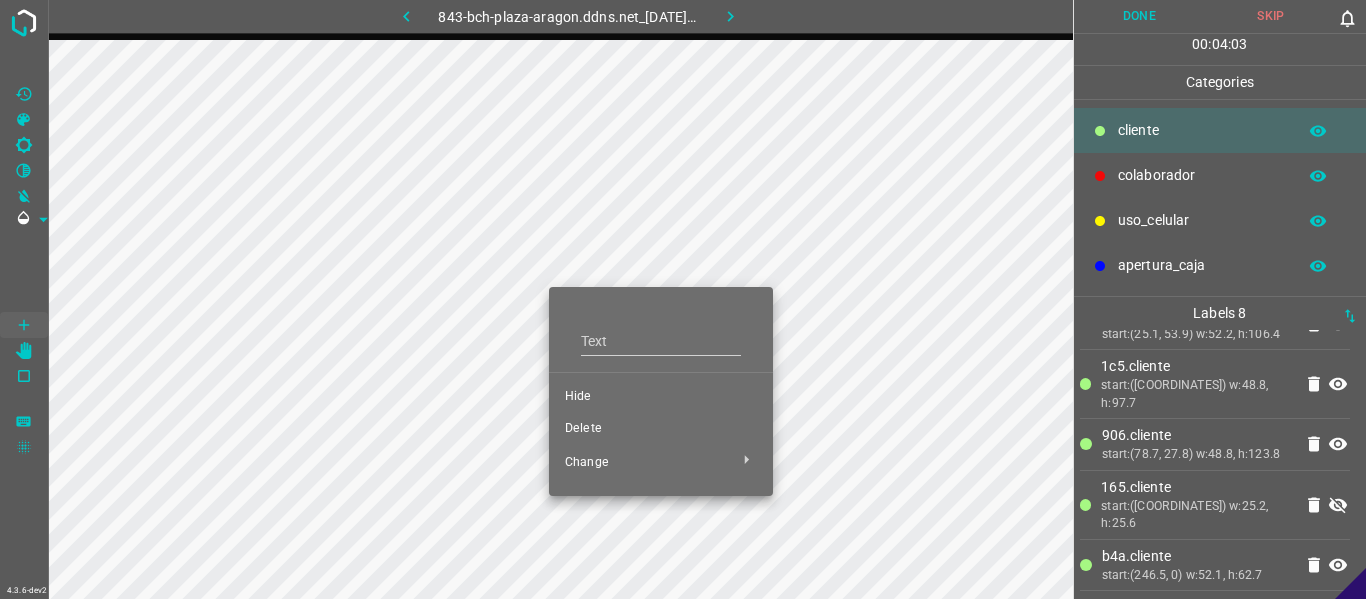 click on "Hide" at bounding box center [661, 397] 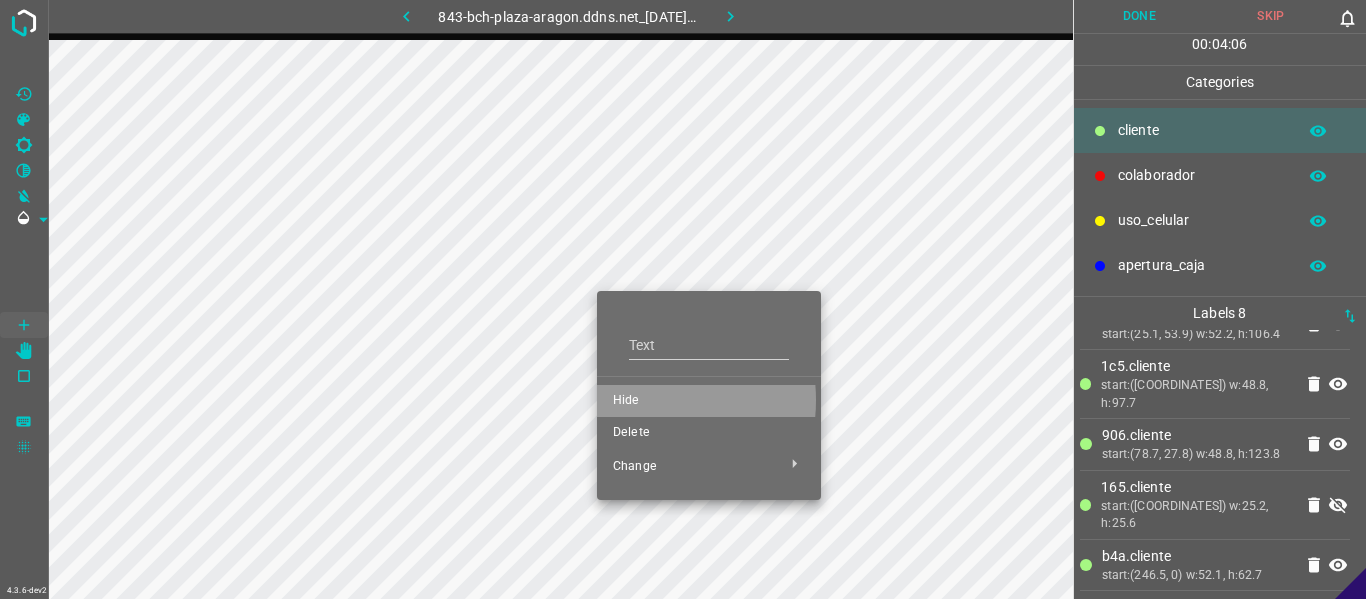 click on "Hide" at bounding box center [709, 401] 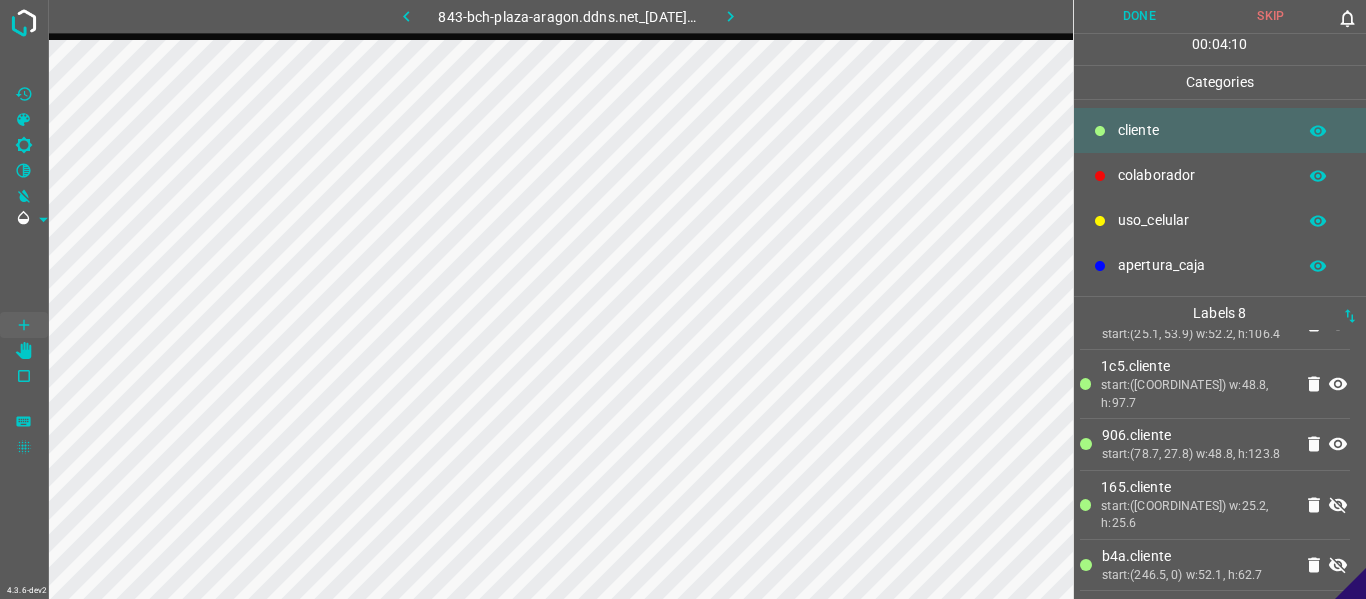 click at bounding box center [1338, 272] 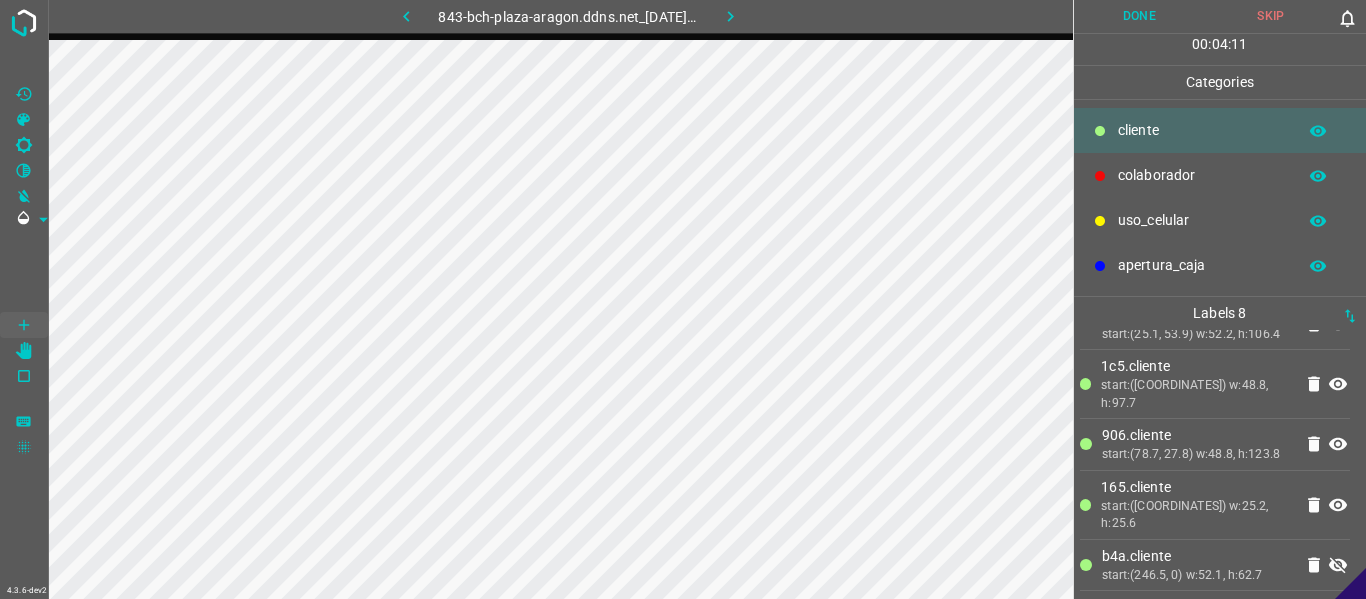 click at bounding box center [1338, 273] 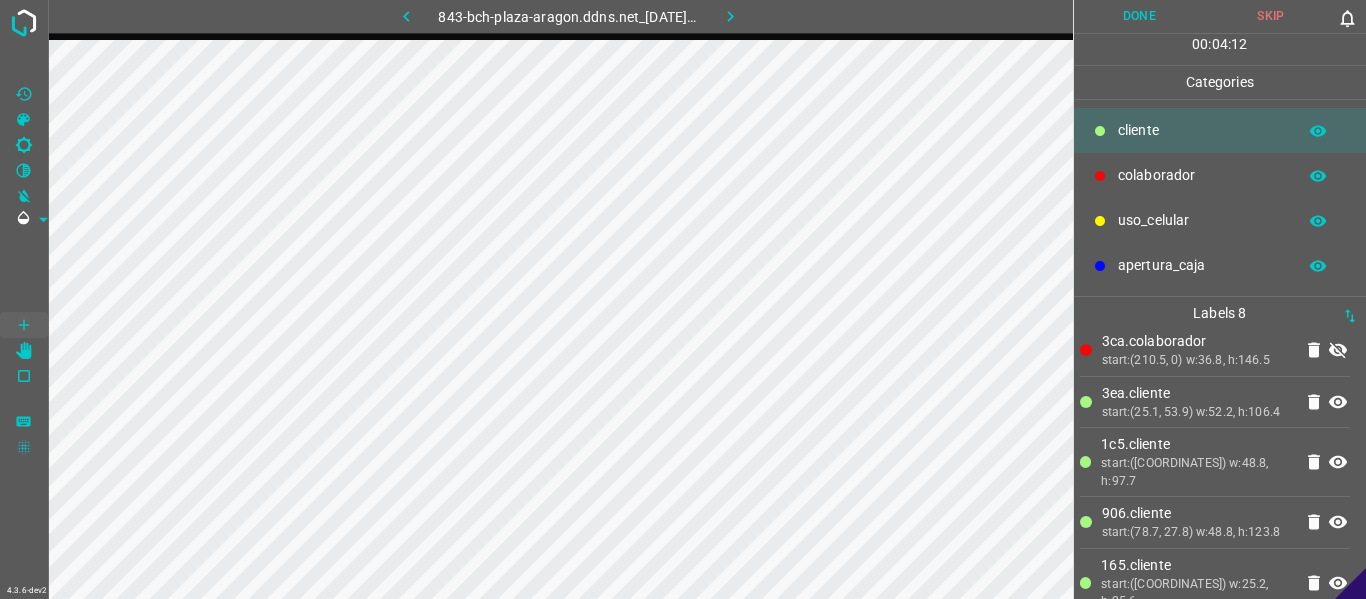 scroll, scrollTop: 0, scrollLeft: 0, axis: both 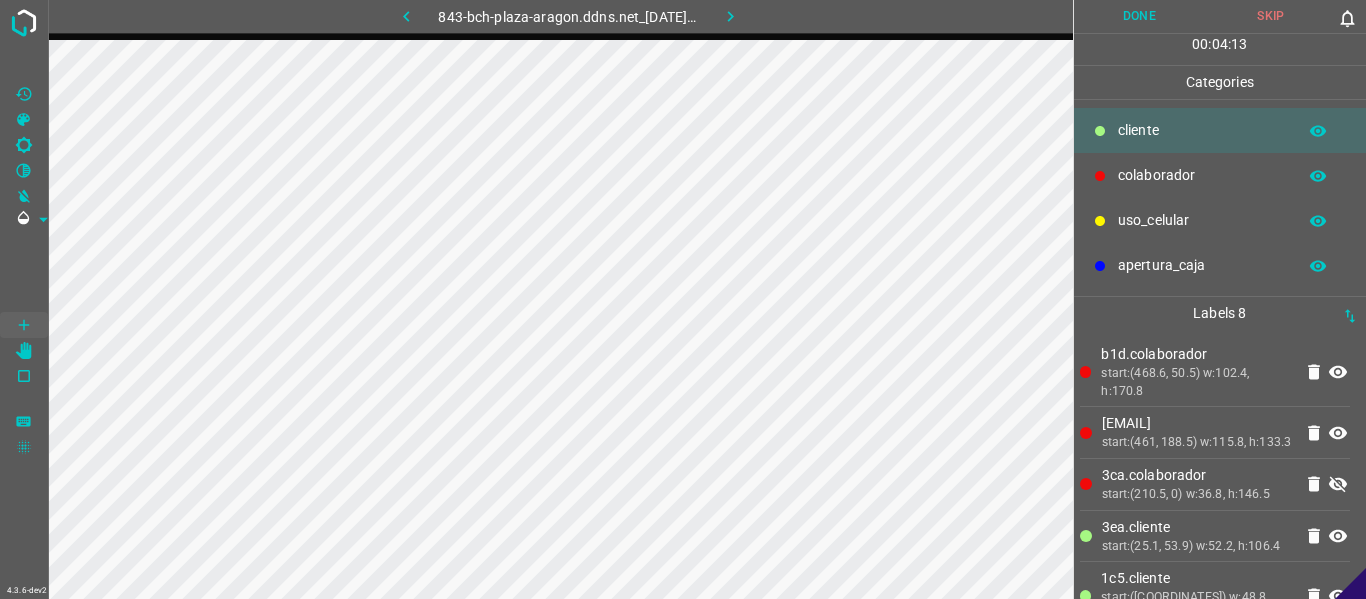 click at bounding box center (1338, 485) 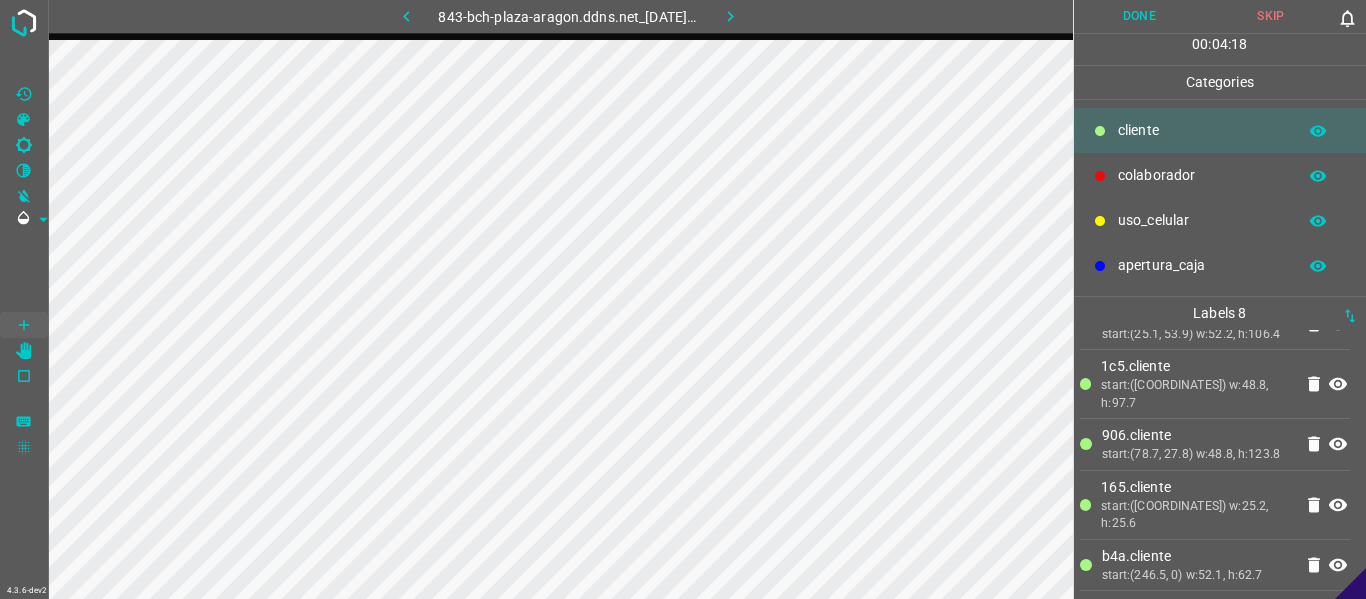 scroll, scrollTop: 0, scrollLeft: 0, axis: both 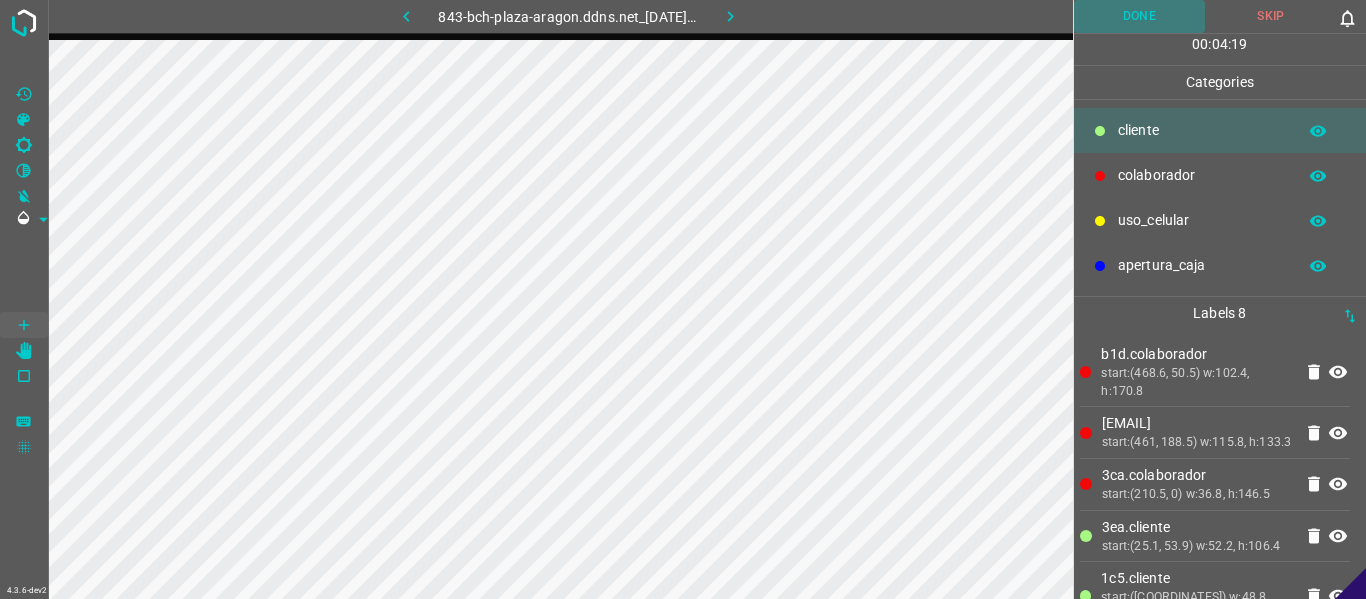 click on "Done" at bounding box center [1140, 16] 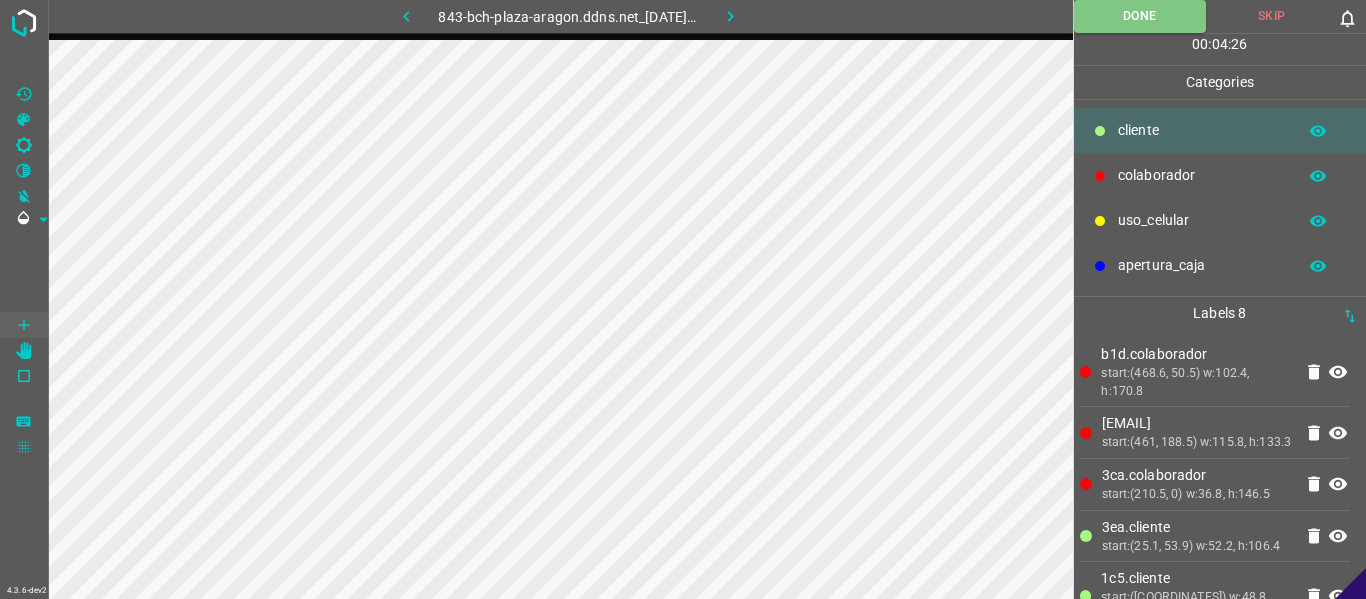 click at bounding box center [730, 16] 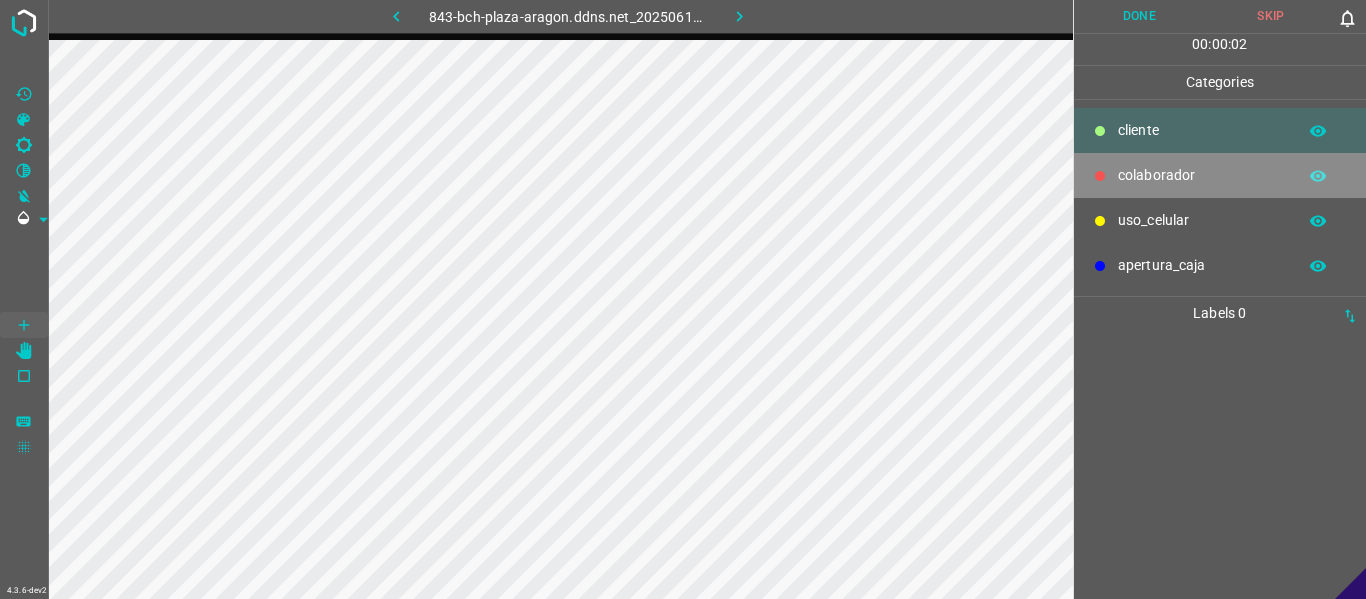 click on "colaborador" at bounding box center [1202, 130] 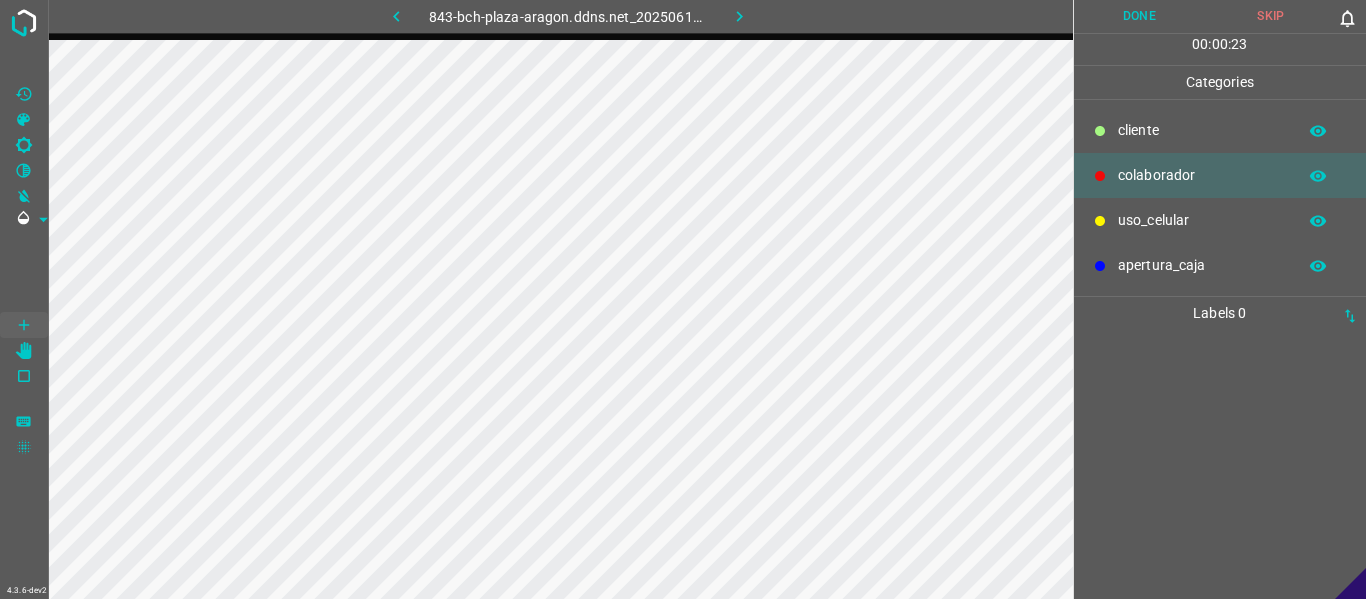 click on "​​cliente" at bounding box center (1220, 130) 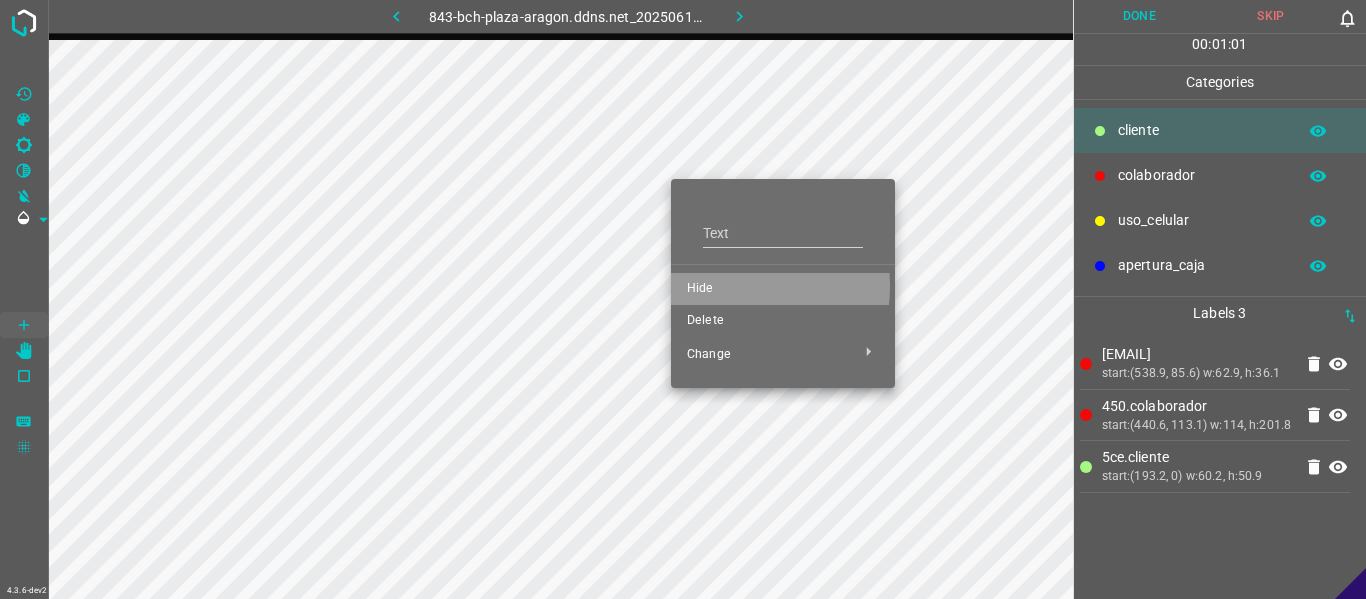 click on "Hide" at bounding box center (783, 289) 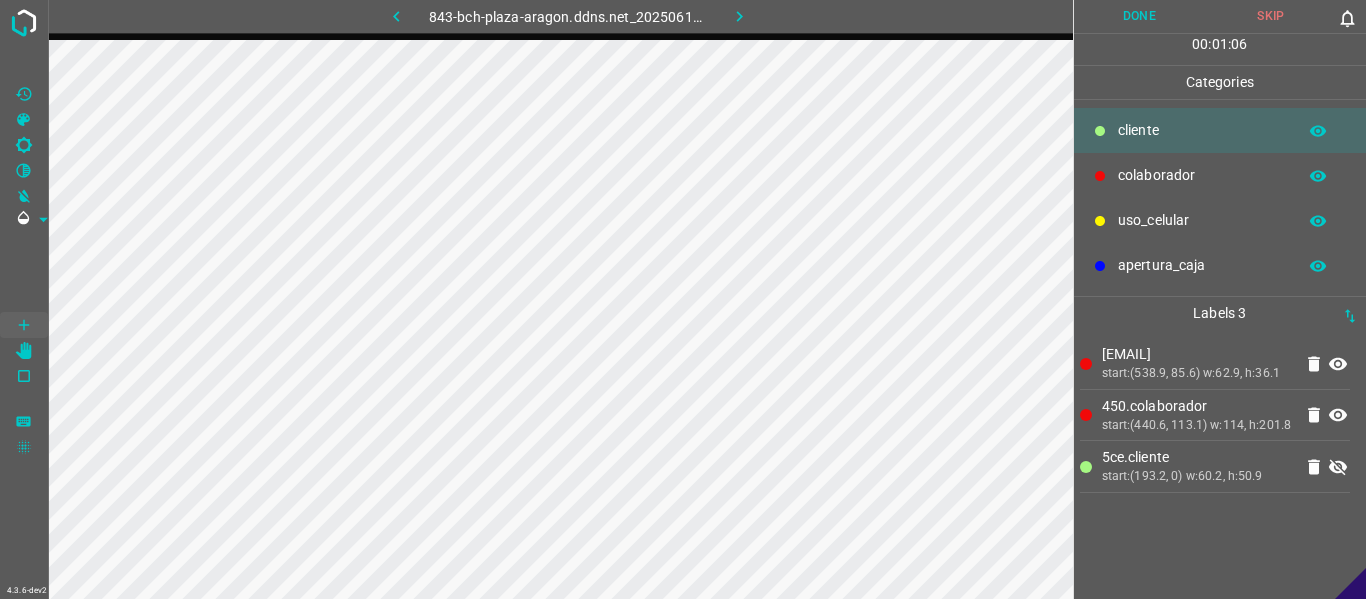 click at bounding box center (24, 145) 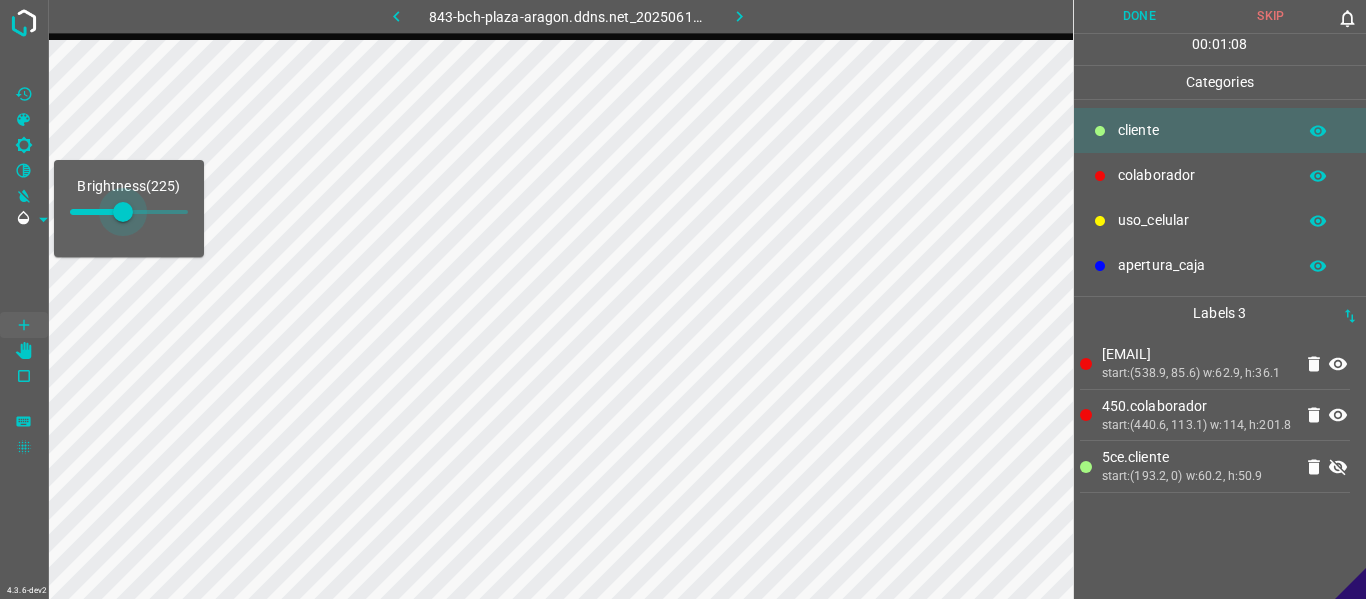 drag, startPoint x: 111, startPoint y: 220, endPoint x: 123, endPoint y: 228, distance: 14.422205 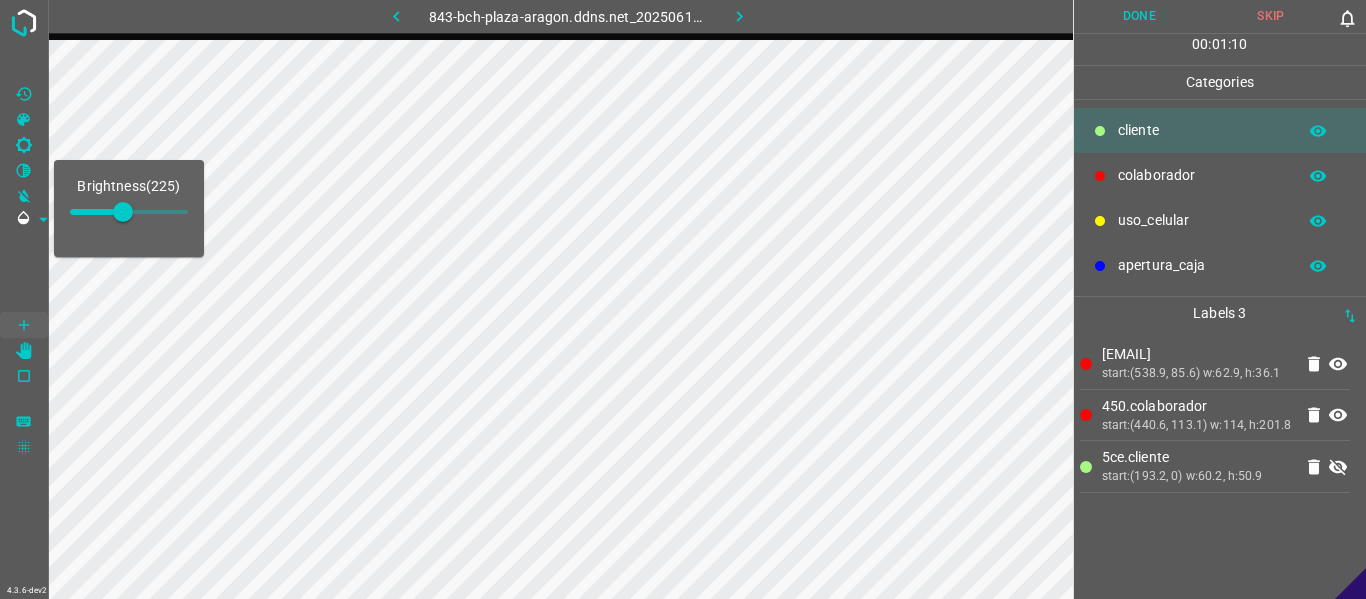 click on "[EMAIL]" at bounding box center (1215, 363) 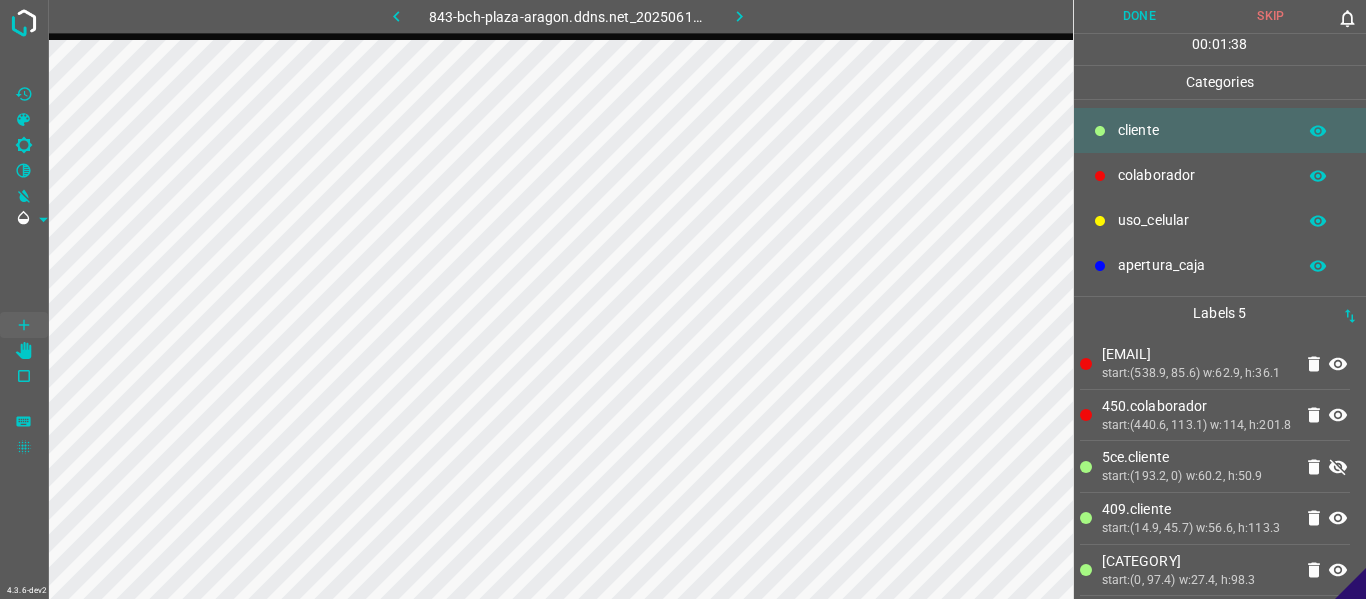 click on "8af.colaborador
start:([COORDINATES])
w:62.9, h:36.1
450.colaborador
start:([COORDINATES])
w:114, h:201.8
5ce.​​cliente
start:([COORDINATES])
w:60.2, h:50.9
409.​​cliente
start:([COORDINATES])
w:56.6, h:113.3
21a.​​cliente
start:([COORDINATES])
w:27.4, h:98.3" at bounding box center (1220, 464) 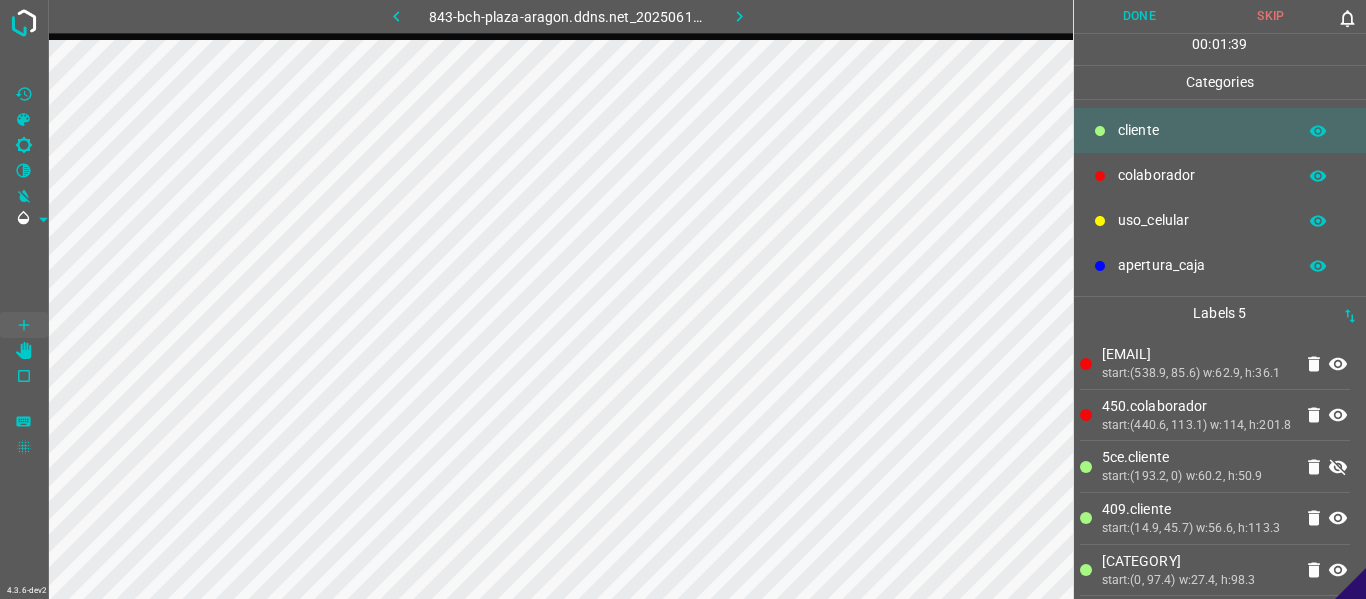 click at bounding box center (1338, 467) 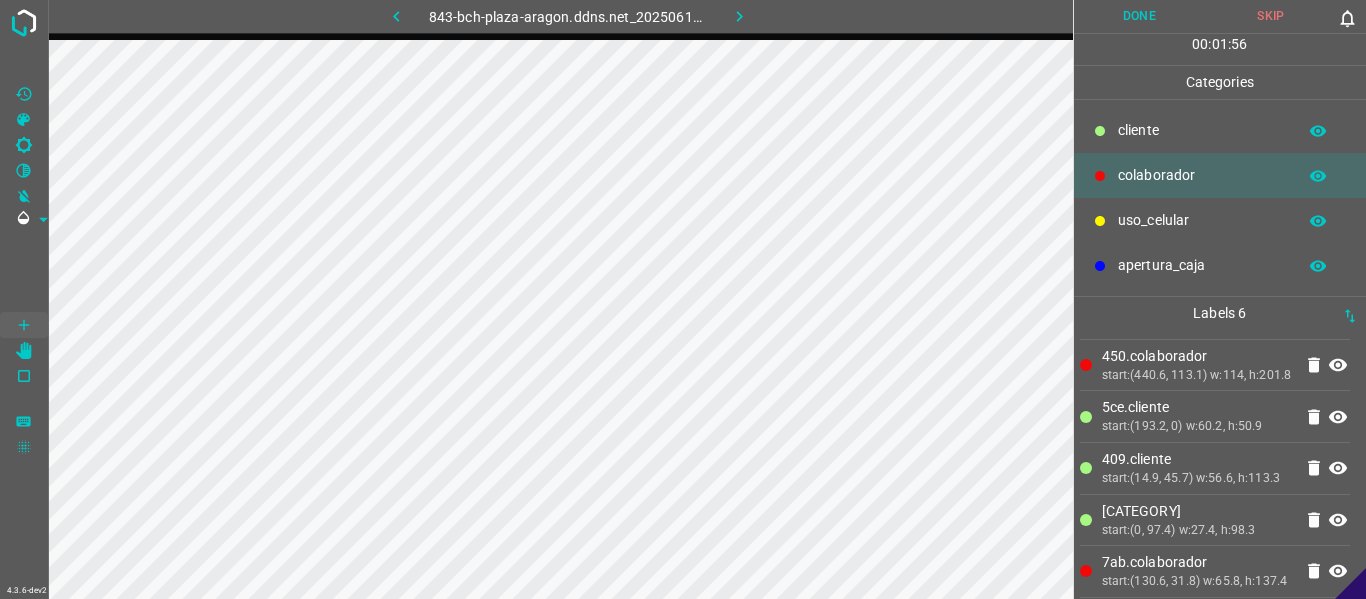 scroll, scrollTop: 100, scrollLeft: 0, axis: vertical 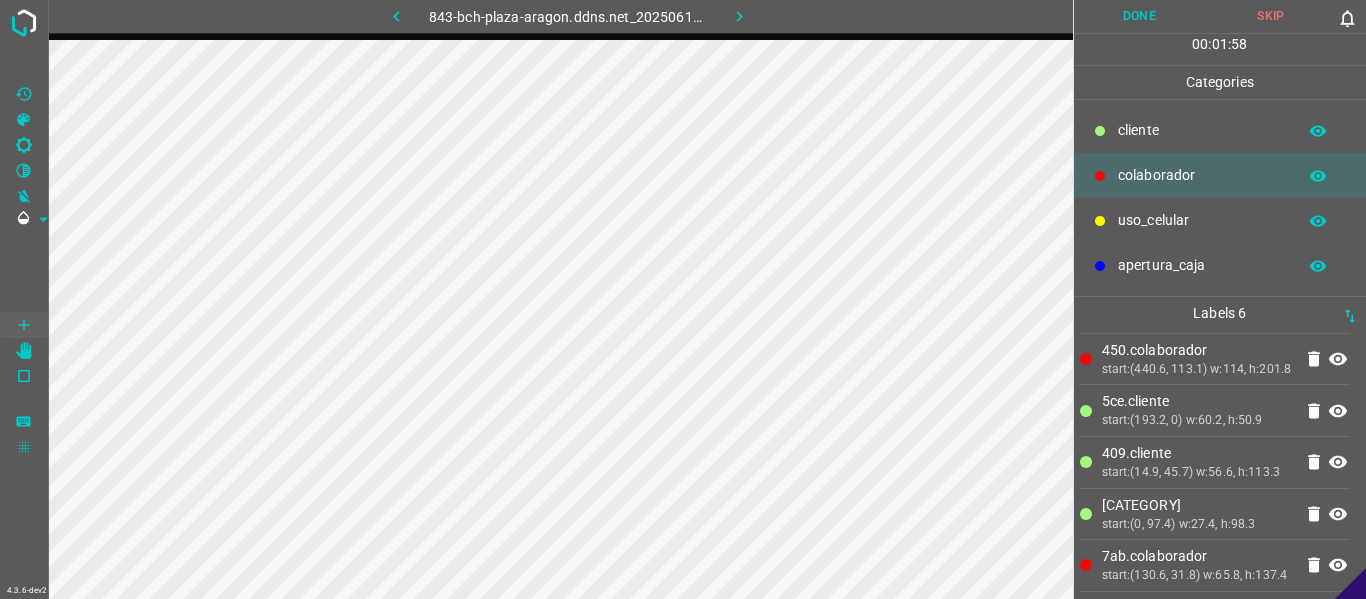 click on "[CATEGORY]" at bounding box center [1215, 410] 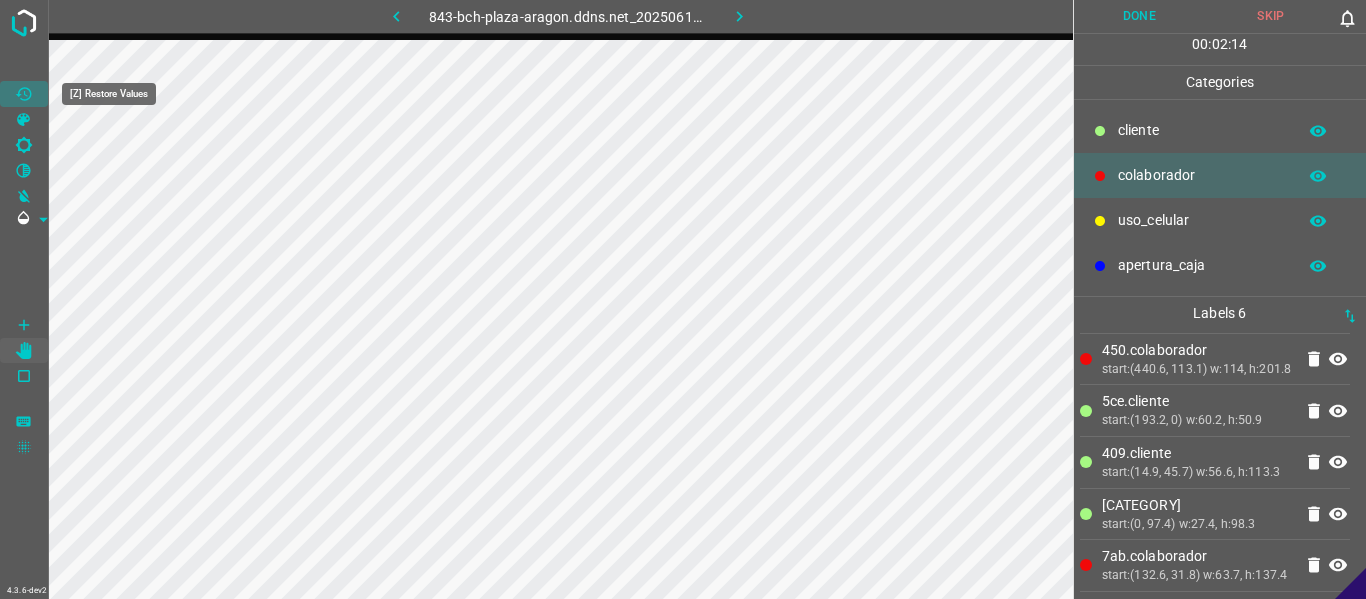 click at bounding box center (24, 94) 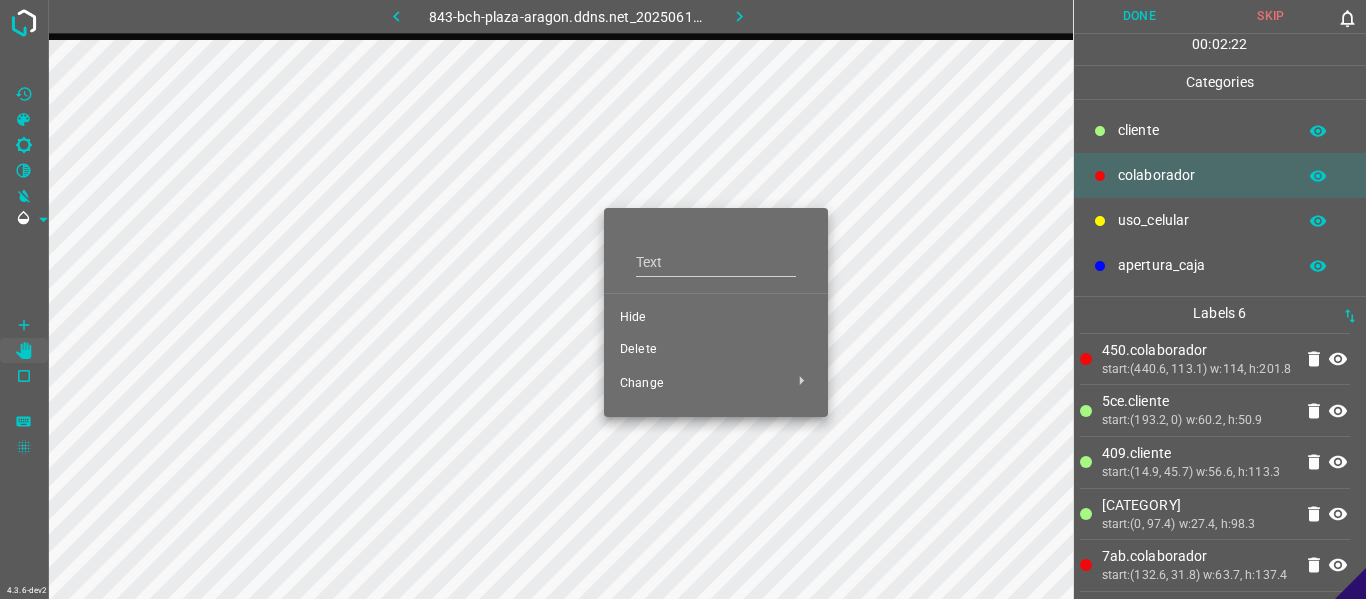 click on "Hide" at bounding box center (716, 318) 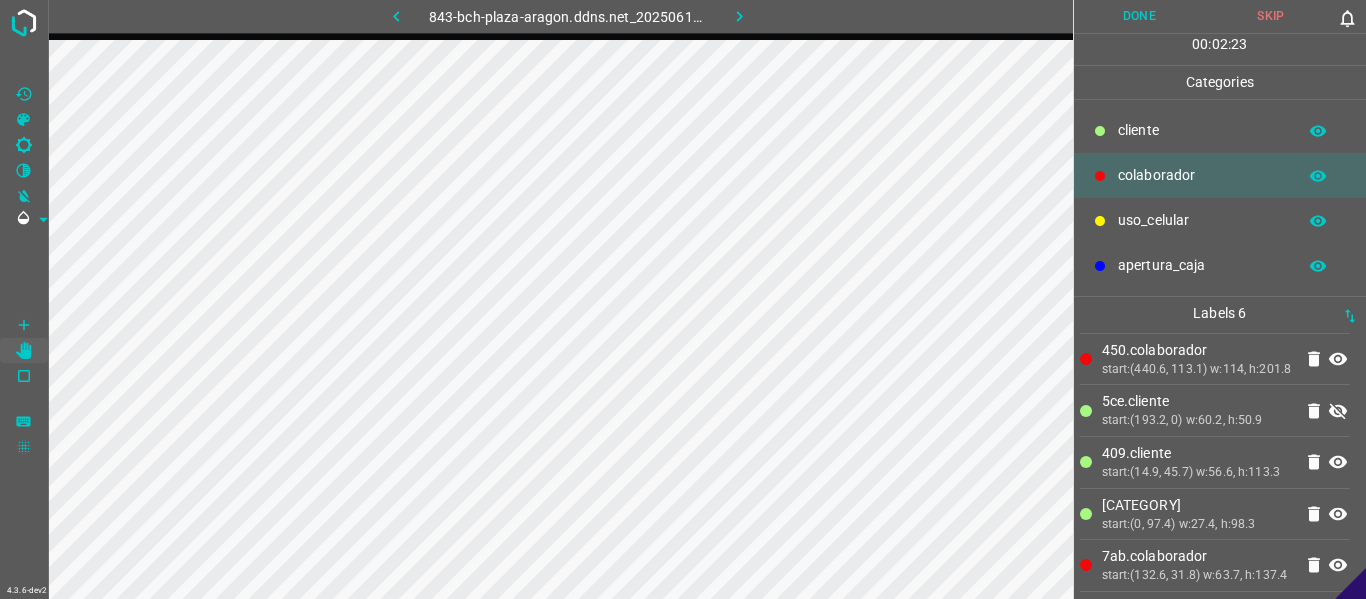 drag, startPoint x: 1138, startPoint y: 9, endPoint x: 1124, endPoint y: 17, distance: 16.124516 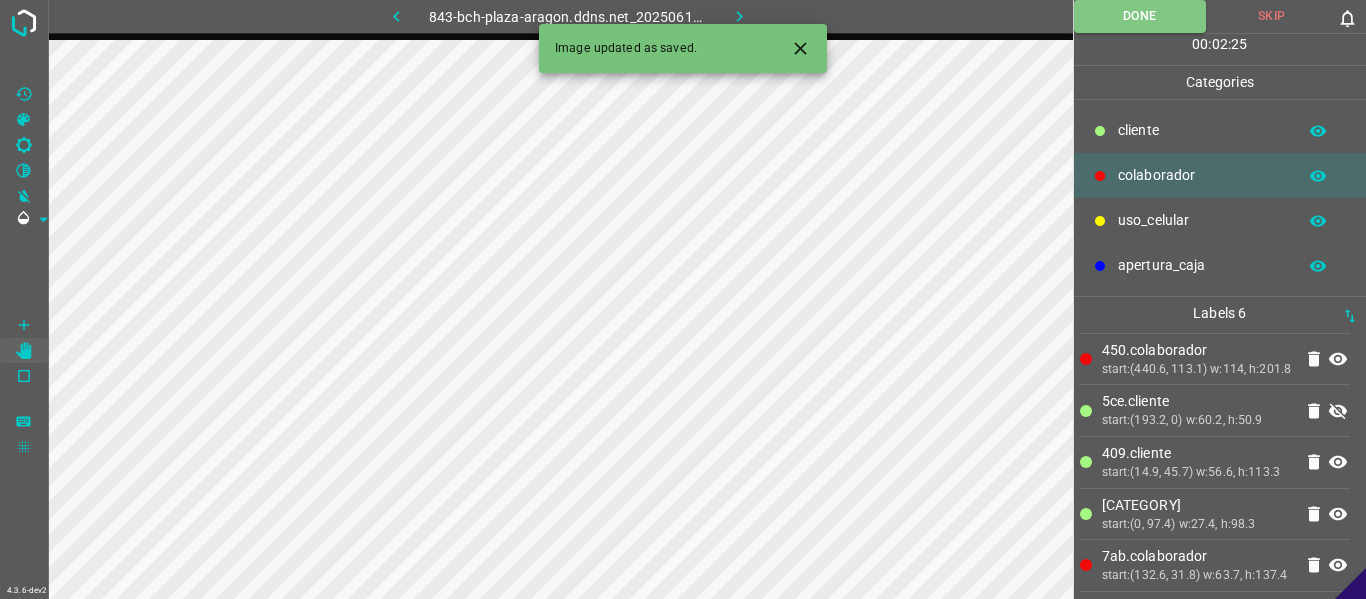 click at bounding box center (740, 16) 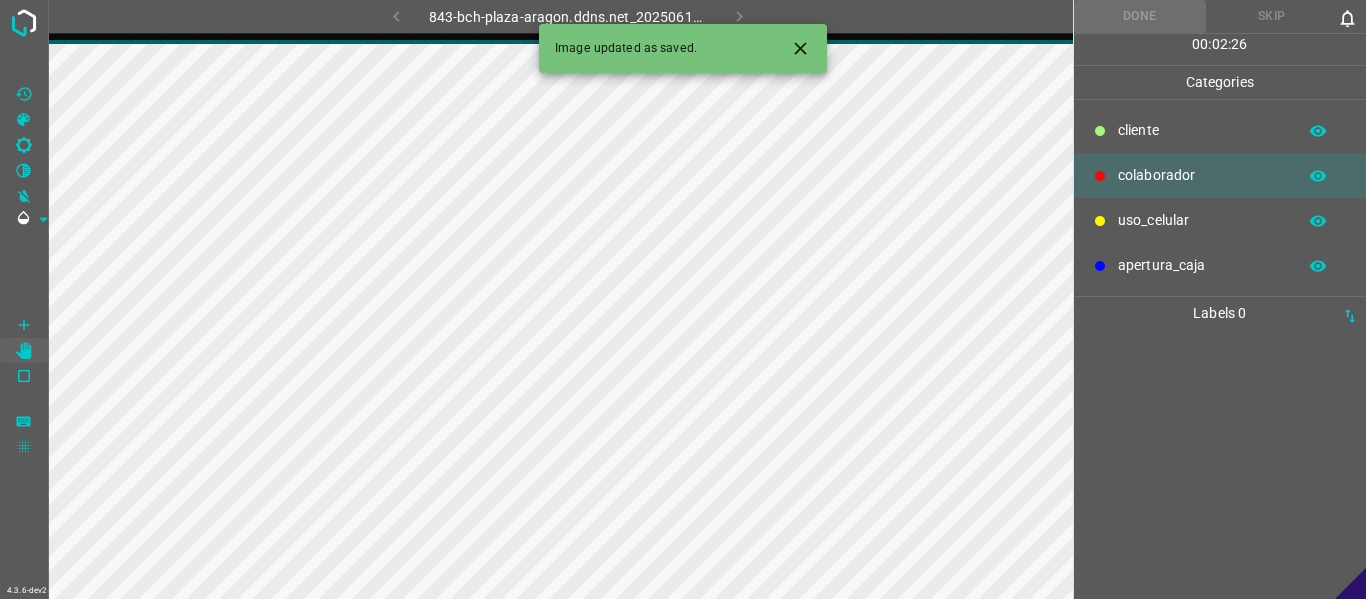 scroll, scrollTop: 0, scrollLeft: 0, axis: both 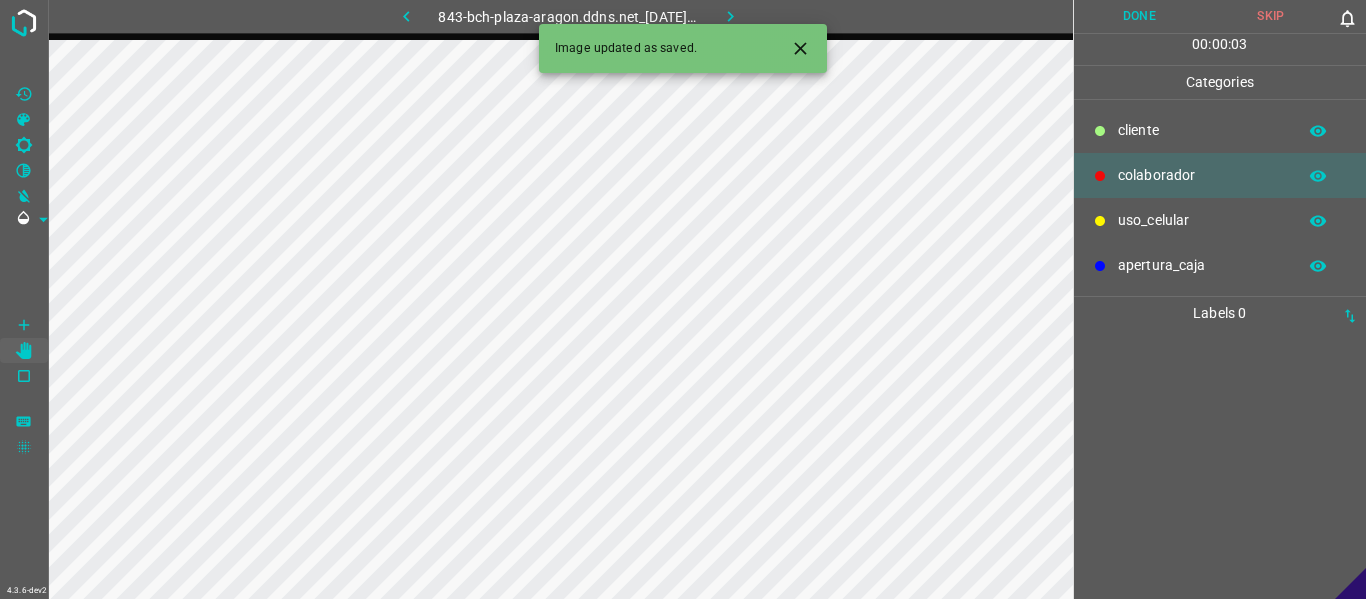 click on "colaborador" at bounding box center (1202, 175) 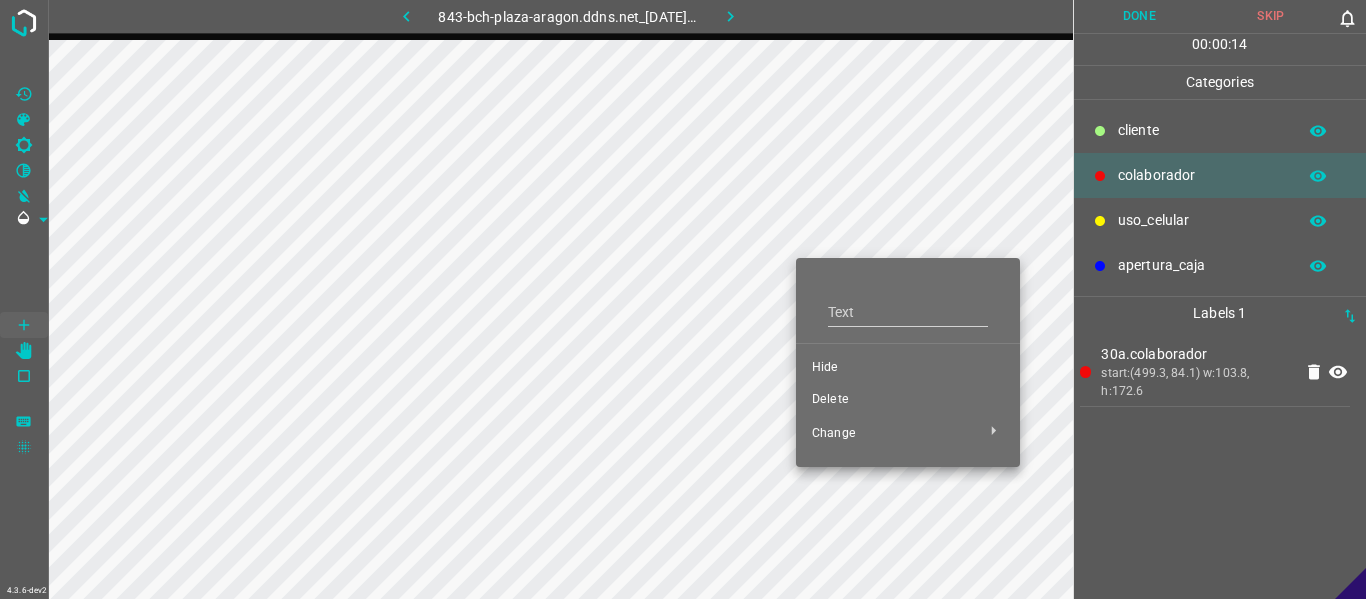 click on "Hide" at bounding box center (908, 368) 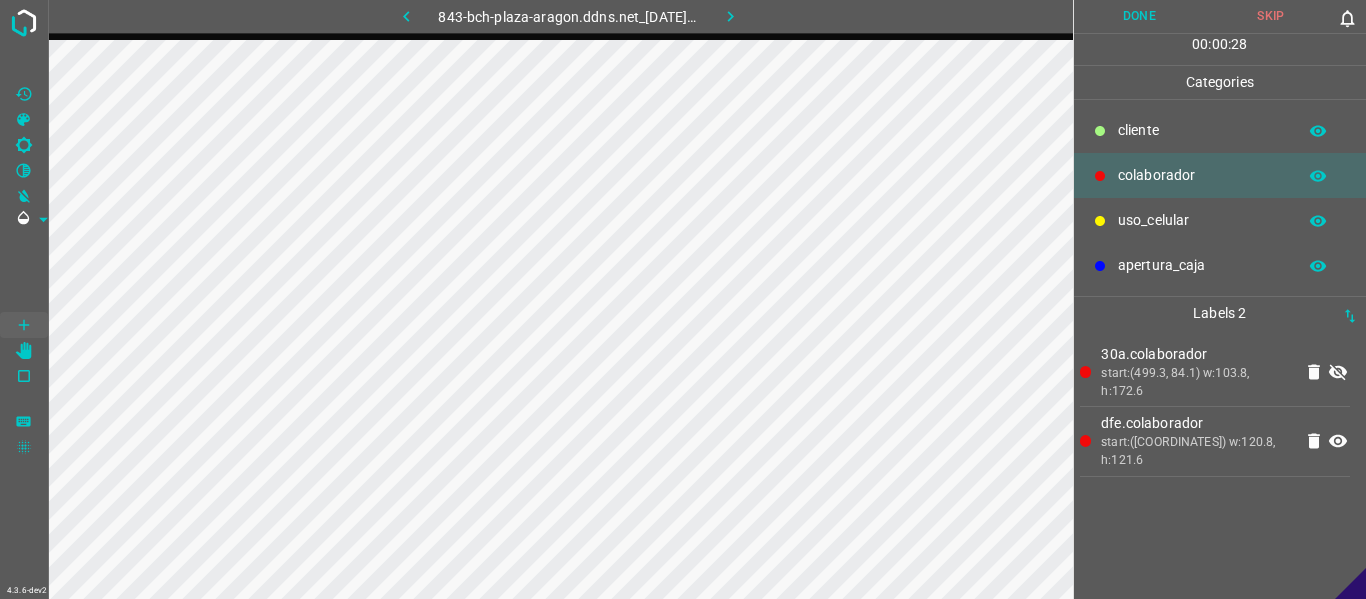 drag, startPoint x: 1144, startPoint y: 125, endPoint x: 1116, endPoint y: 133, distance: 29.12044 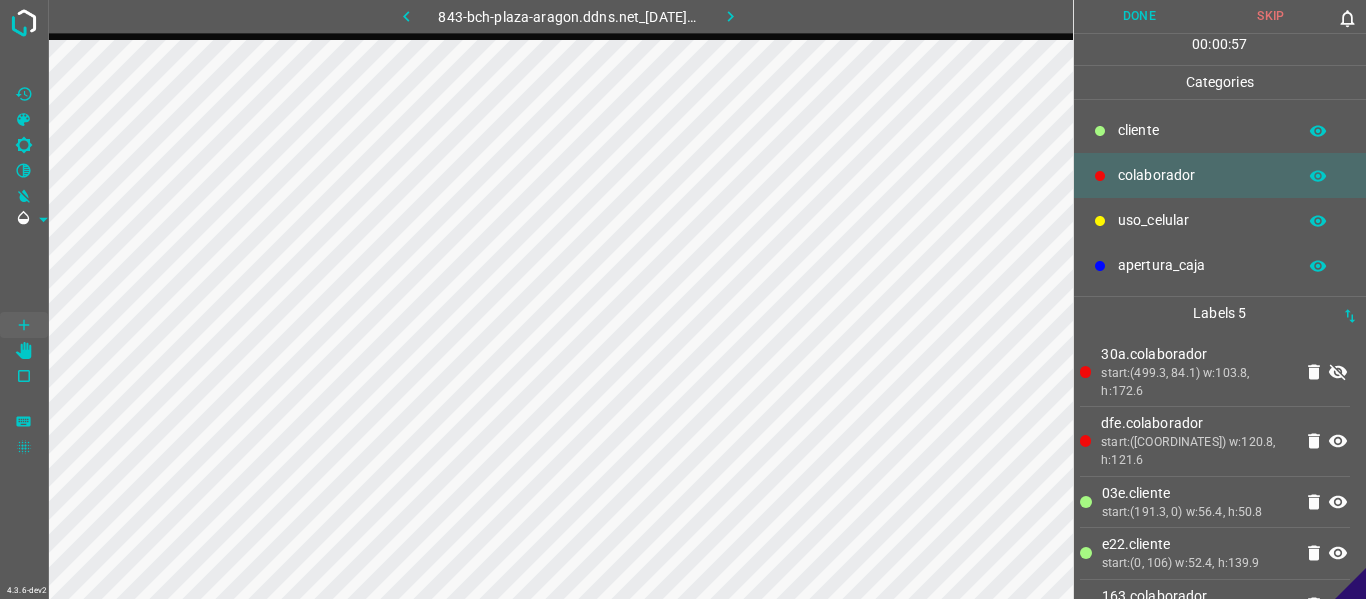 click on "03e.​​cliente" at bounding box center [1196, 354] 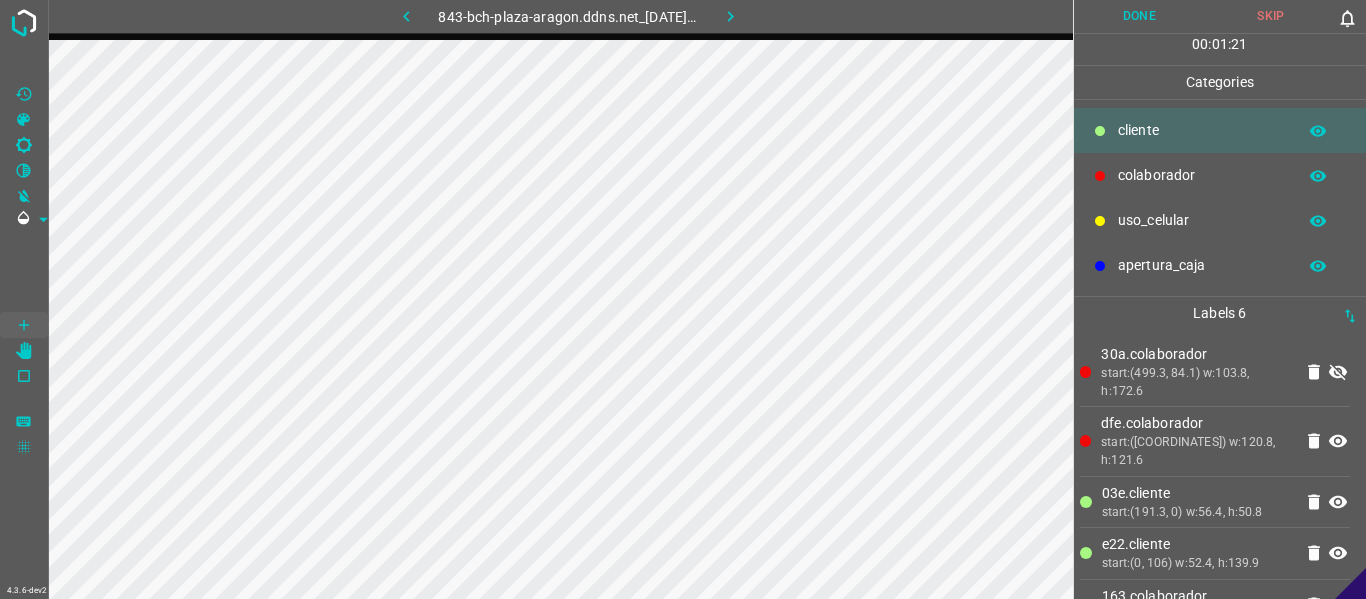click at bounding box center (1338, 372) 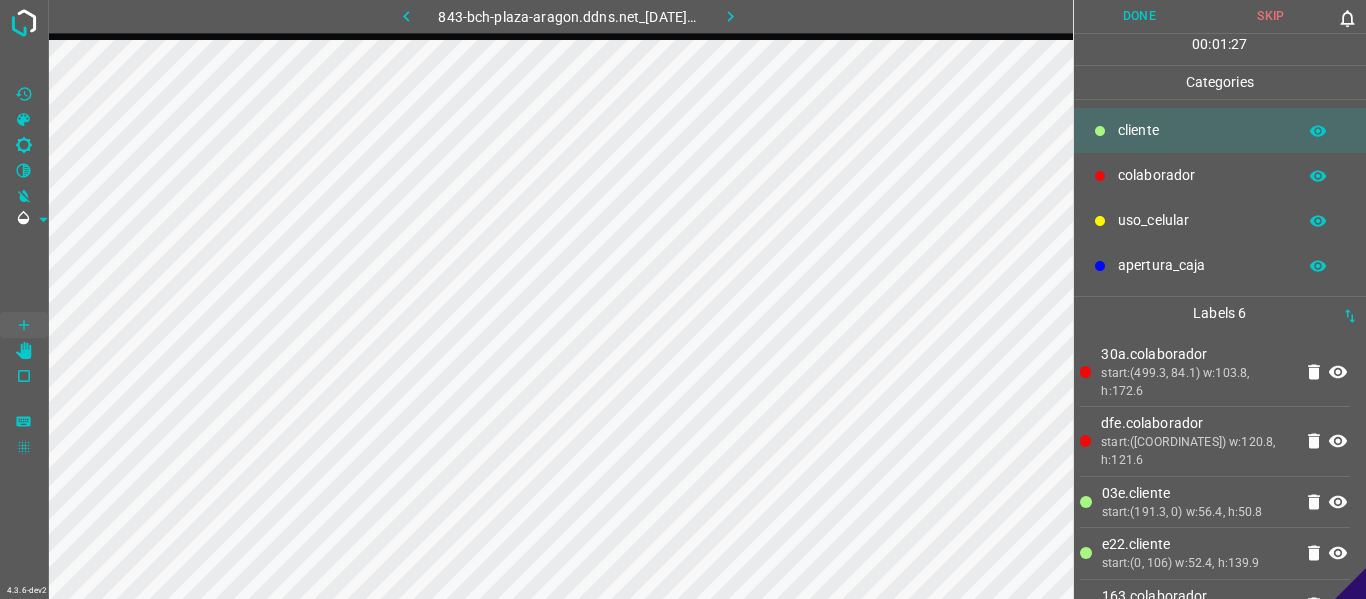 drag, startPoint x: 1144, startPoint y: 19, endPoint x: 1116, endPoint y: 31, distance: 30.463093 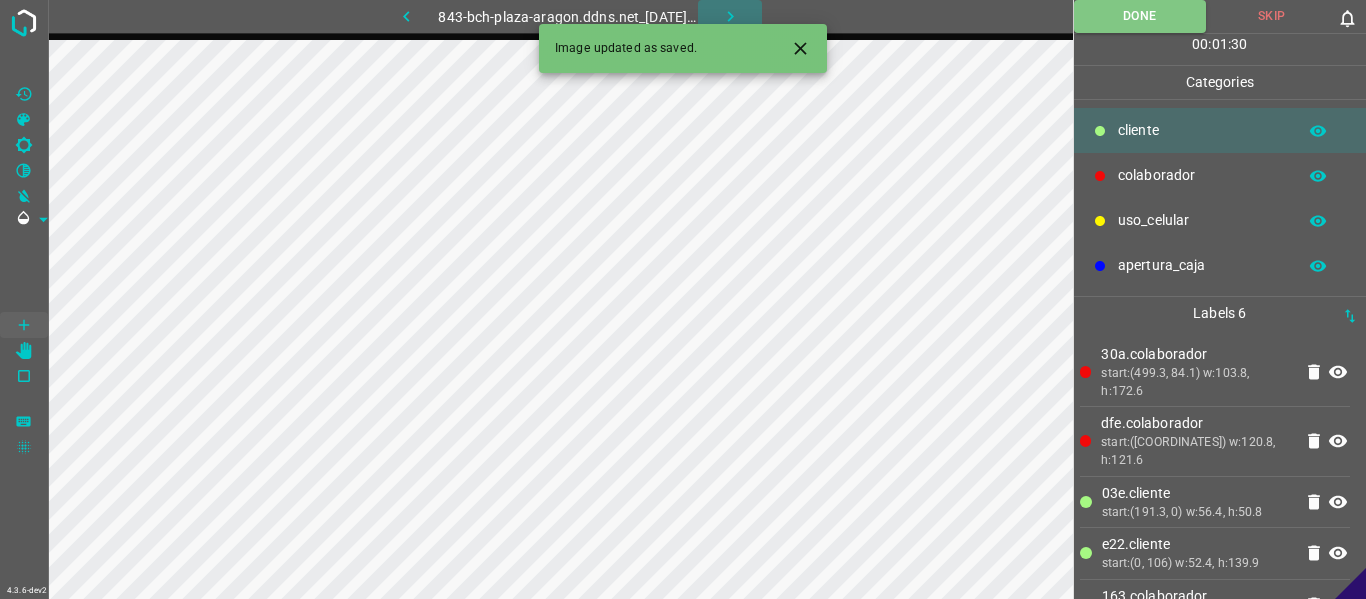 click at bounding box center [730, 16] 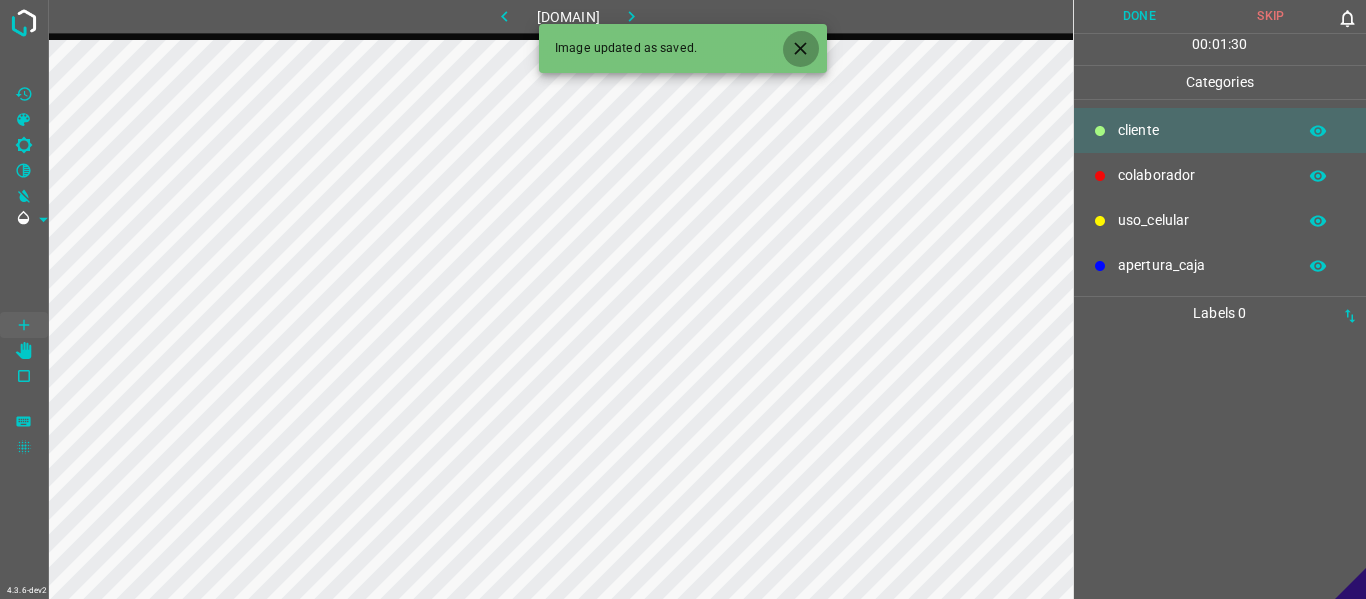 click at bounding box center (800, 48) 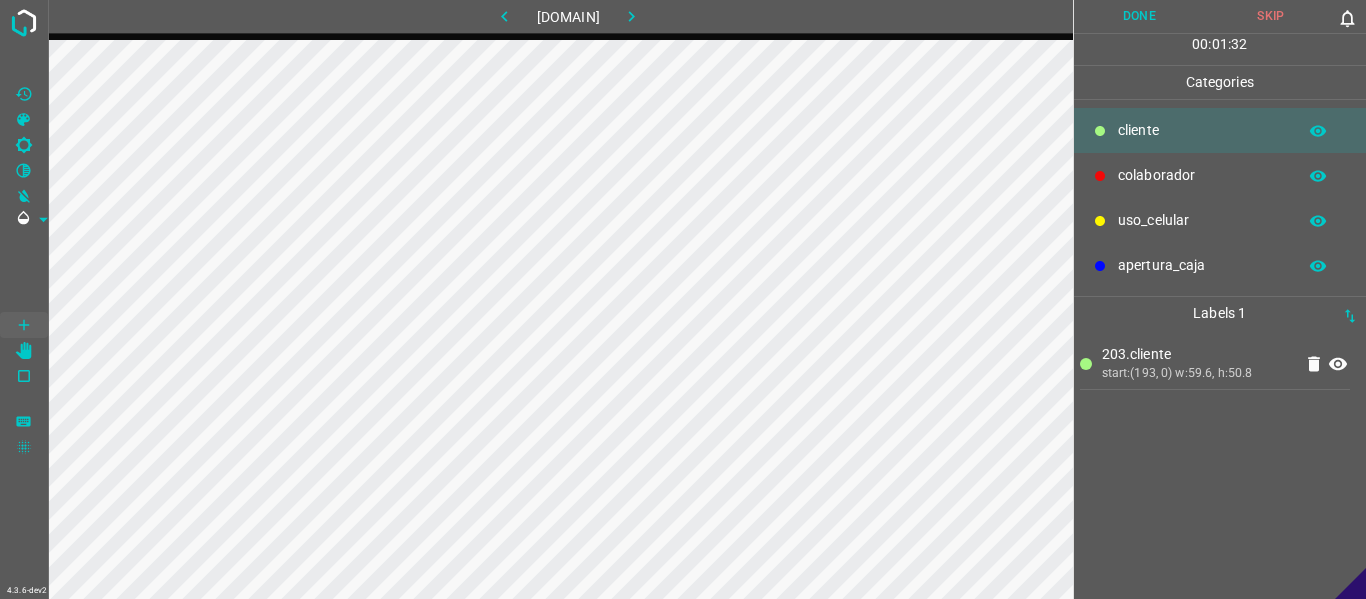 click on "colaborador" at bounding box center (1202, 130) 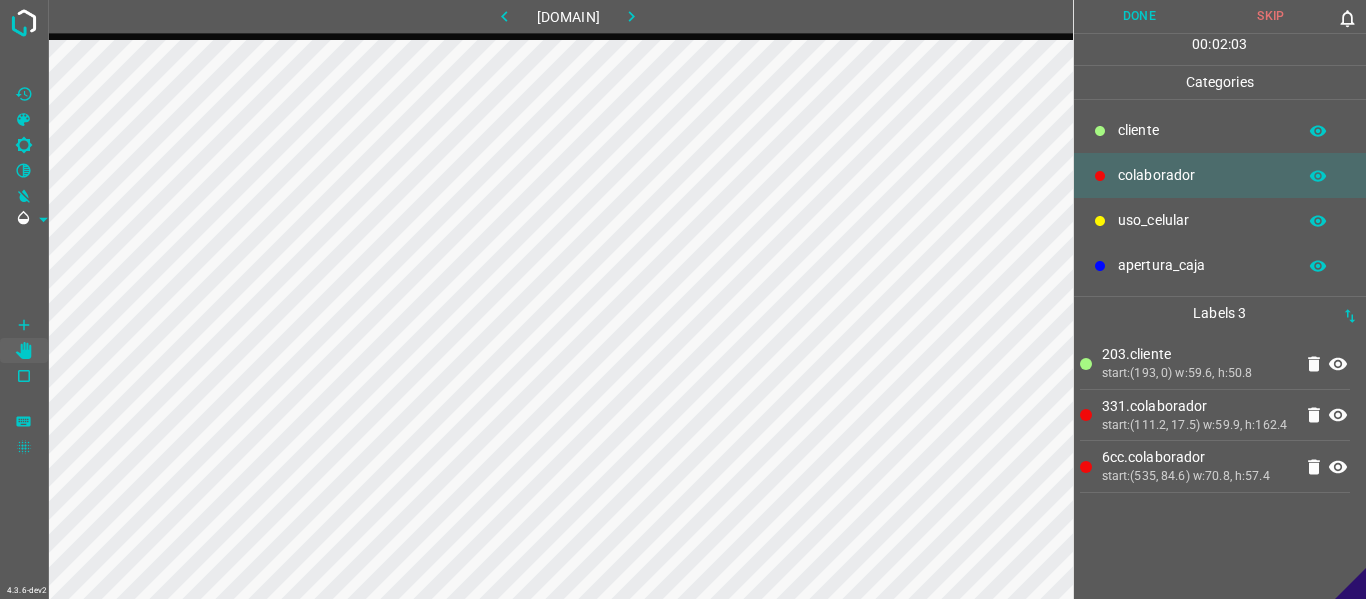 click at bounding box center (1338, 363) 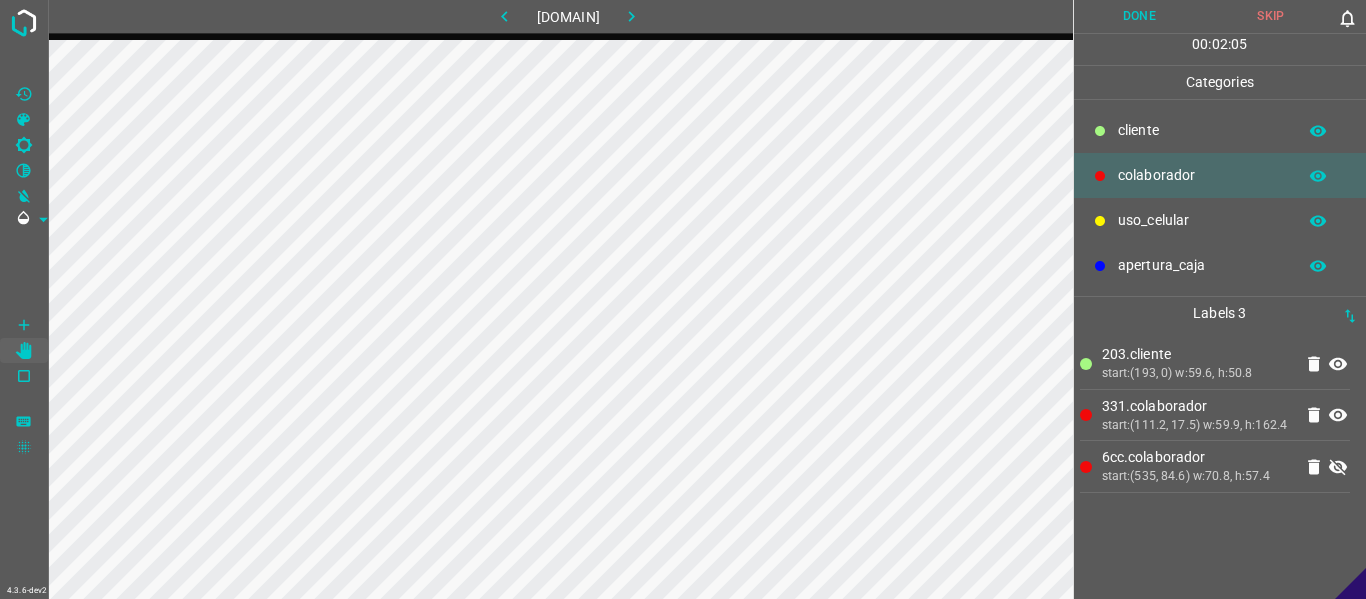 click at bounding box center (1338, 467) 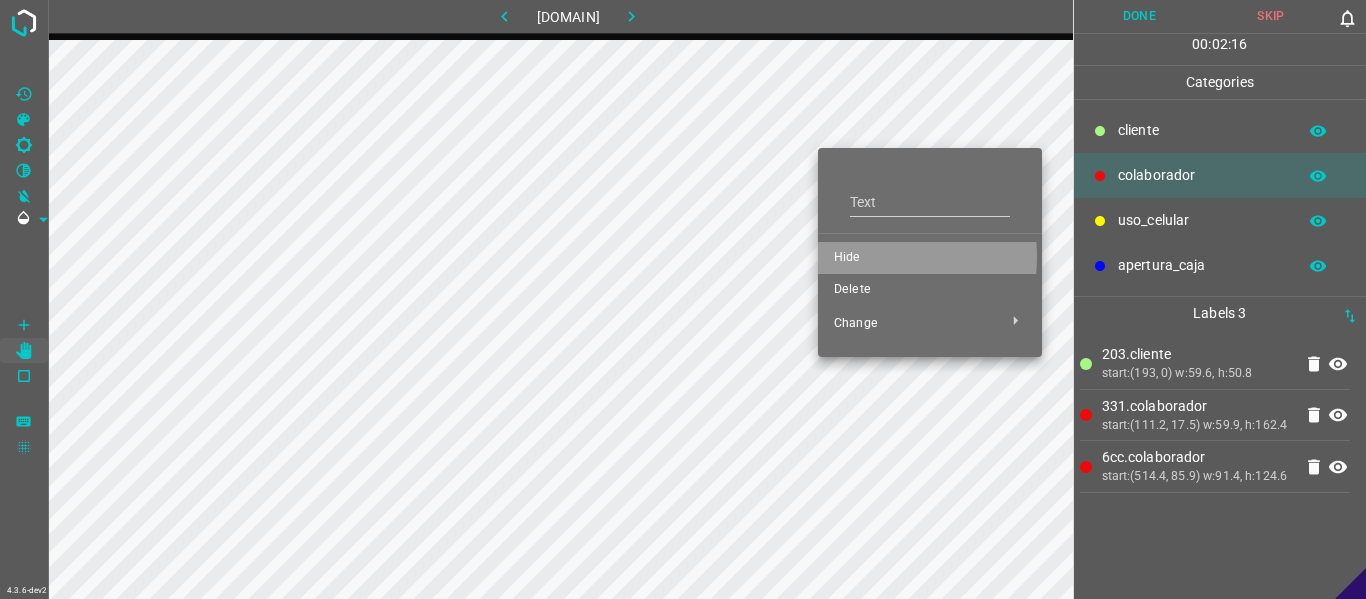 click on "Hide" at bounding box center (930, 258) 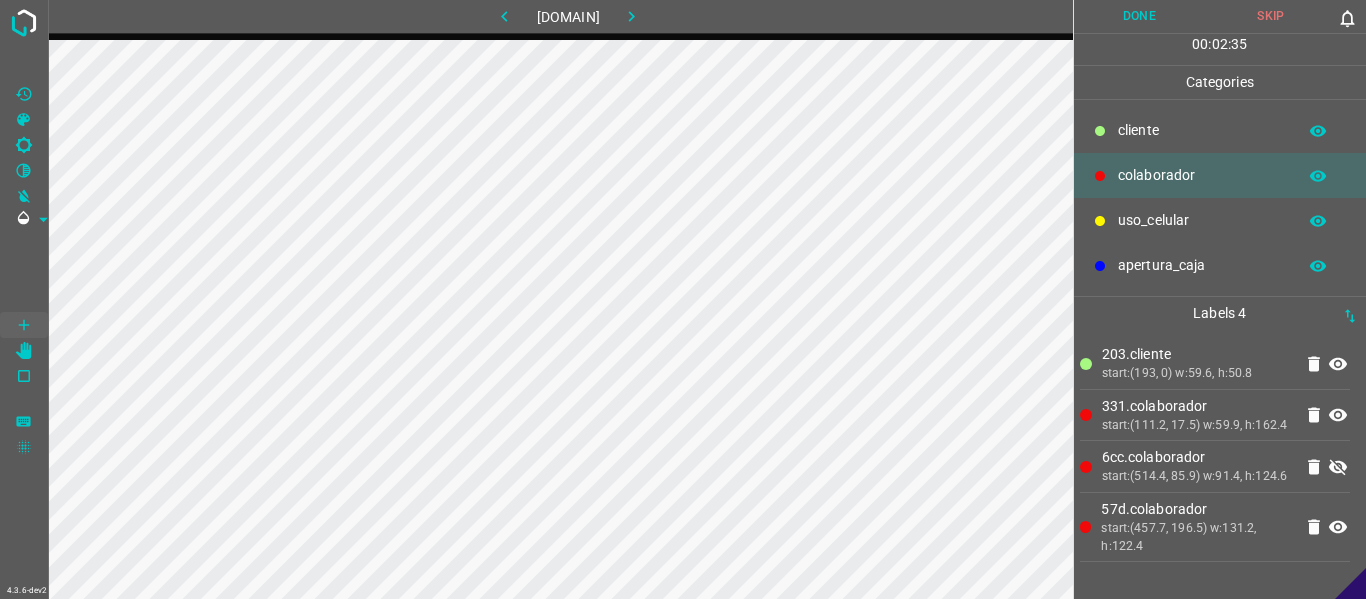 click at bounding box center [1338, 467] 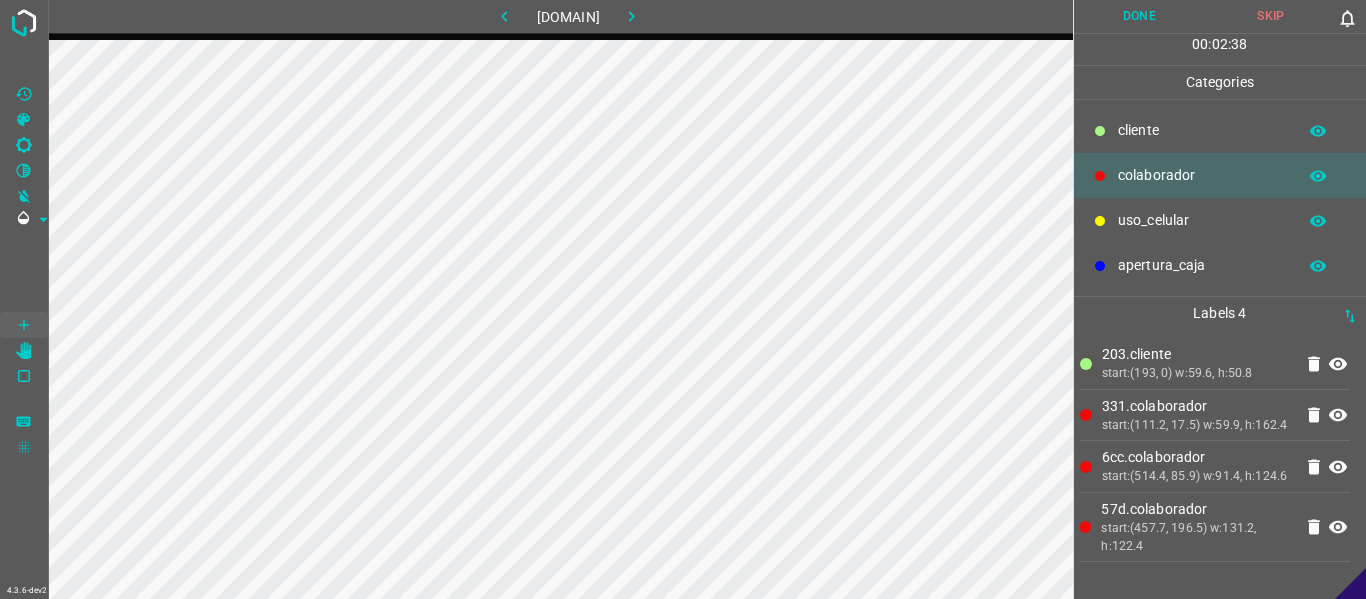 click on "Done" at bounding box center [1140, 16] 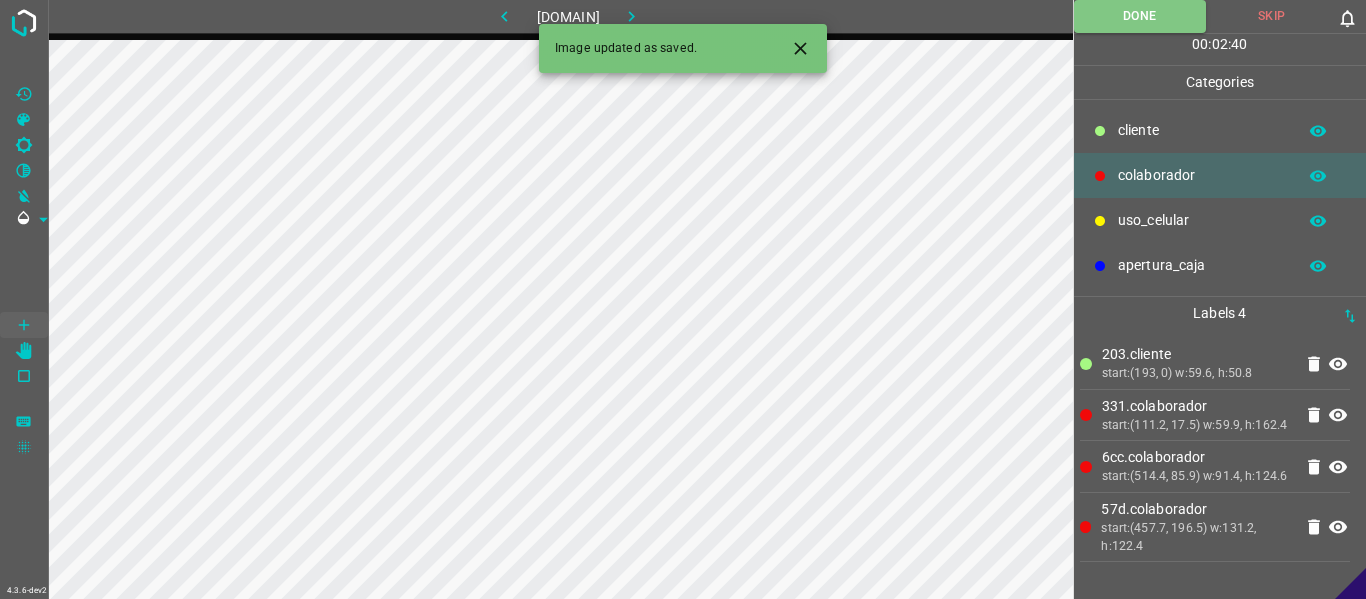 click at bounding box center [632, 16] 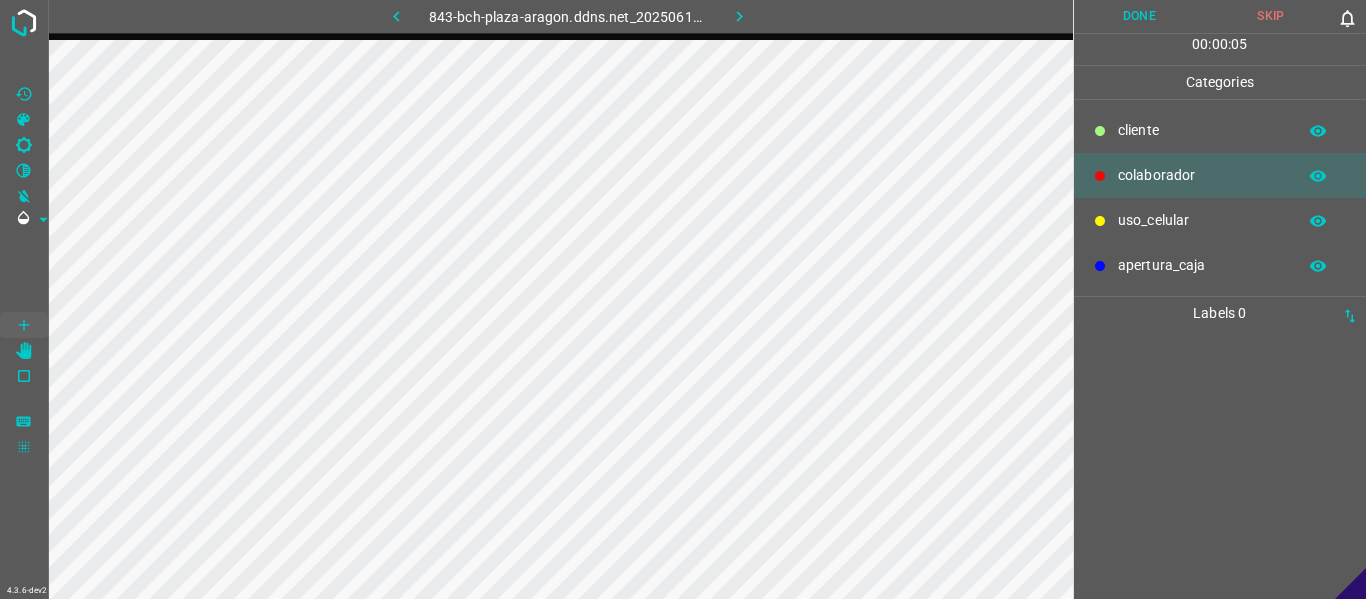 click on "​​cliente" at bounding box center [1202, 130] 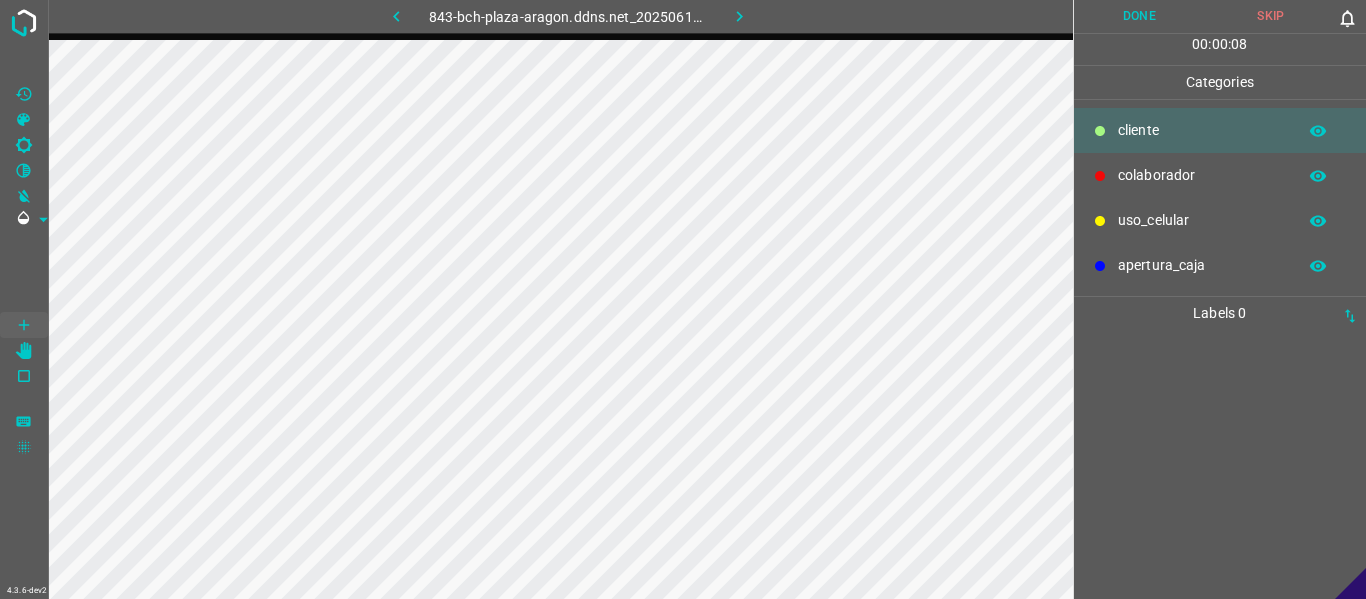 click on "843-bch-plaza-aragon.ddns.net_20250613_164454_000004860.jpg" at bounding box center (560, 20) 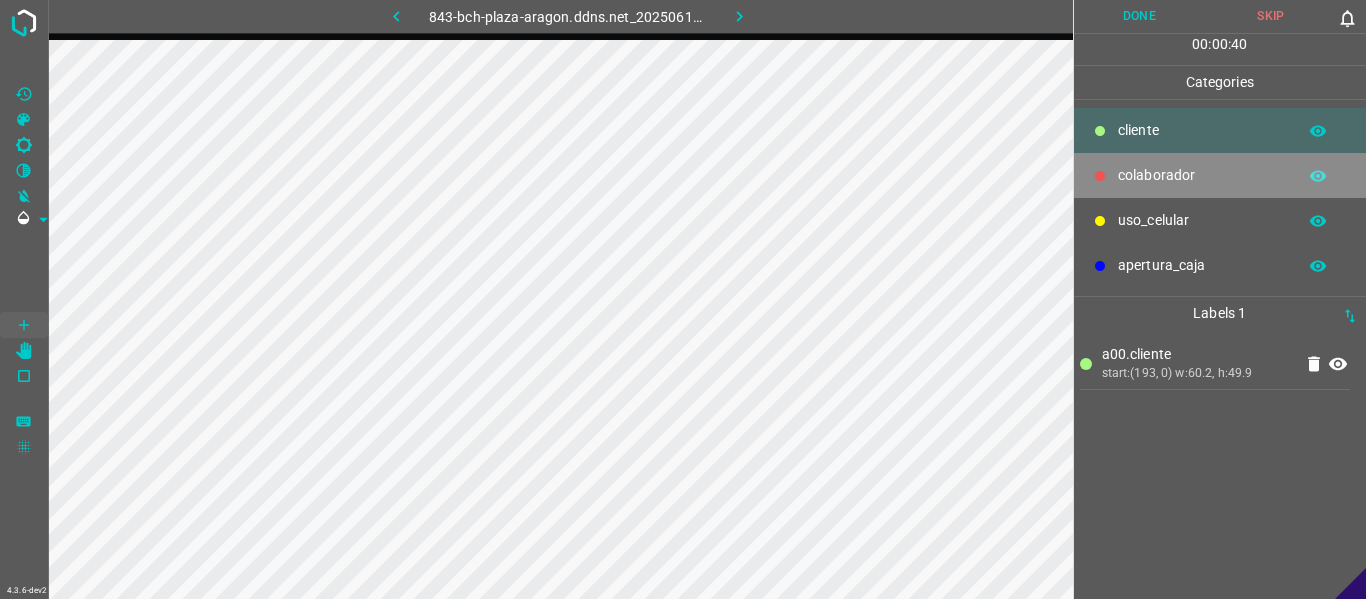 drag, startPoint x: 1151, startPoint y: 171, endPoint x: 1085, endPoint y: 215, distance: 79.32213 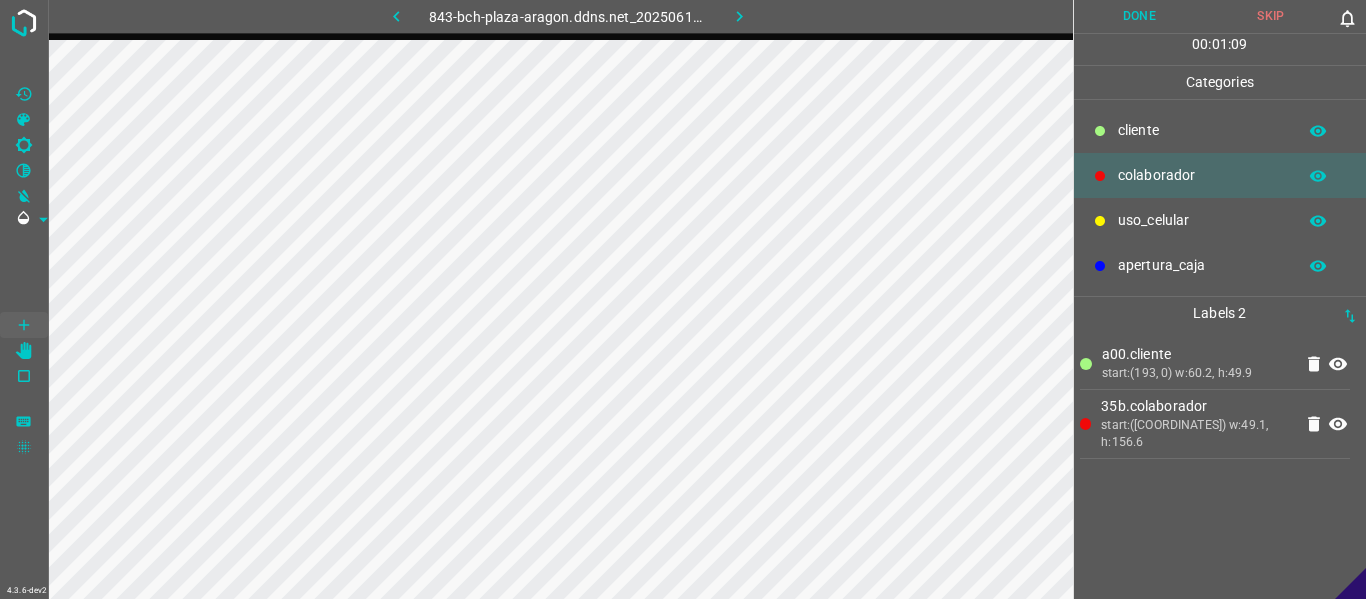 click on "a00.​​cliente
start:(193, 0)
w:60.2, h:49.9
35b.colaborador
start:(120.8, 22.3)
w:49.1, h:156.6" at bounding box center [1220, 464] 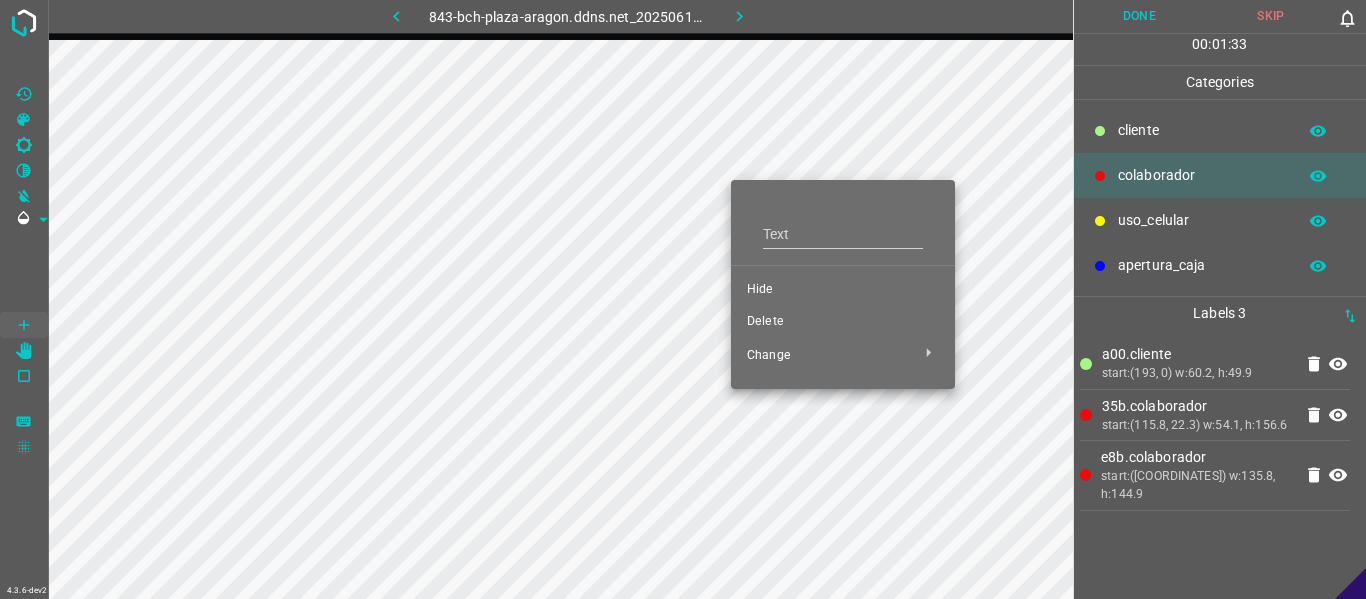 click on "Hide" at bounding box center (843, 290) 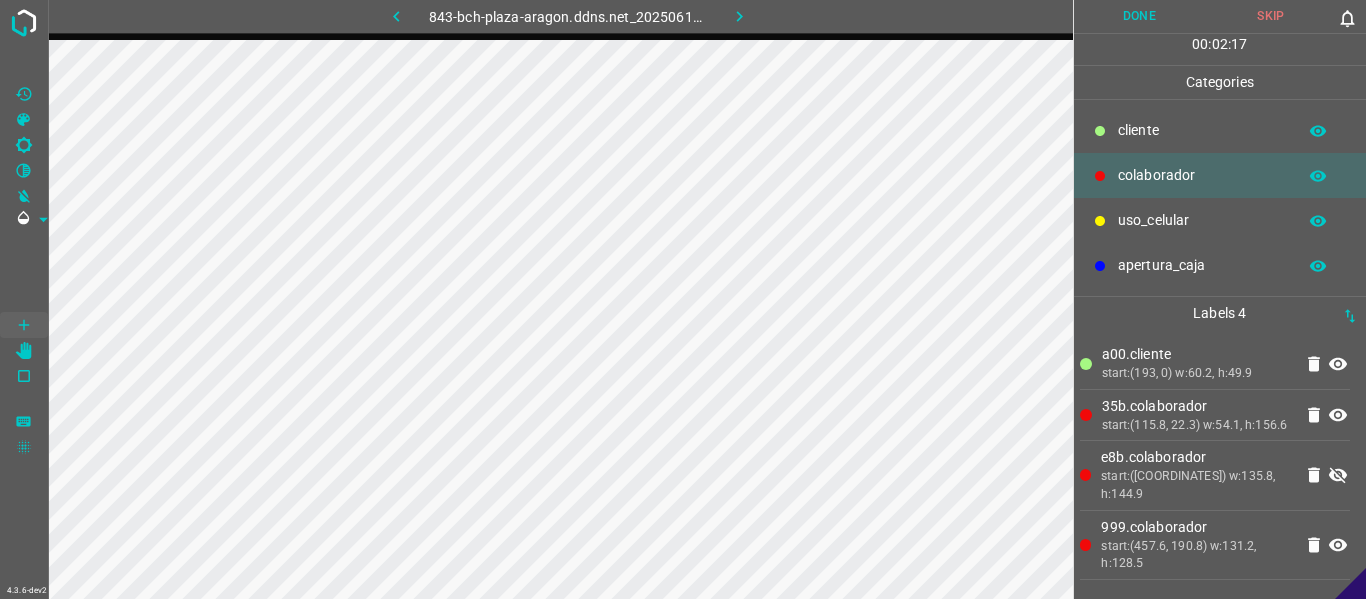 click at bounding box center (1338, 476) 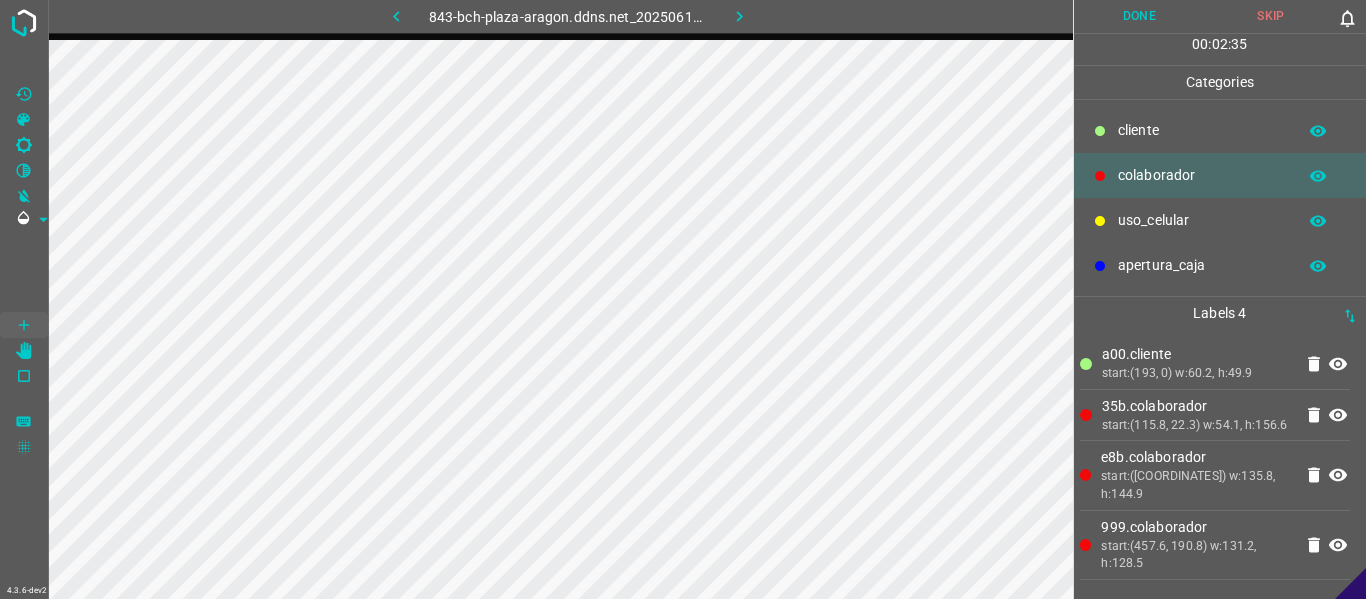 click on "35b.colaborador" at bounding box center (1197, 354) 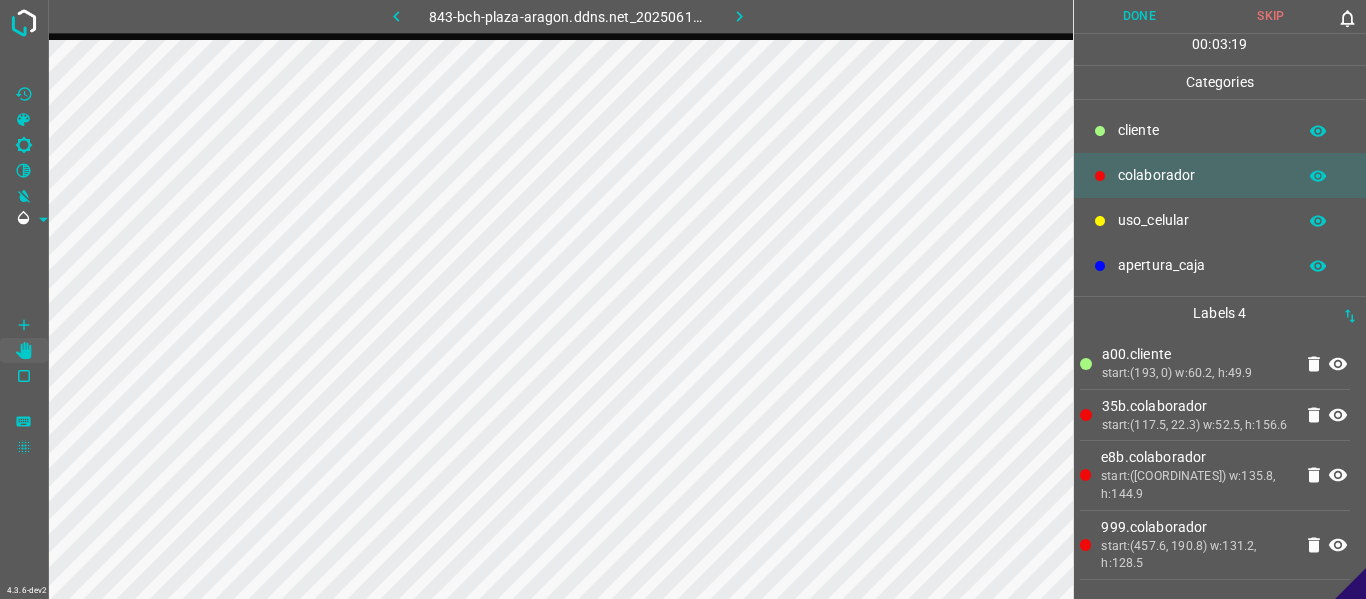 click on "Done" at bounding box center (1140, 16) 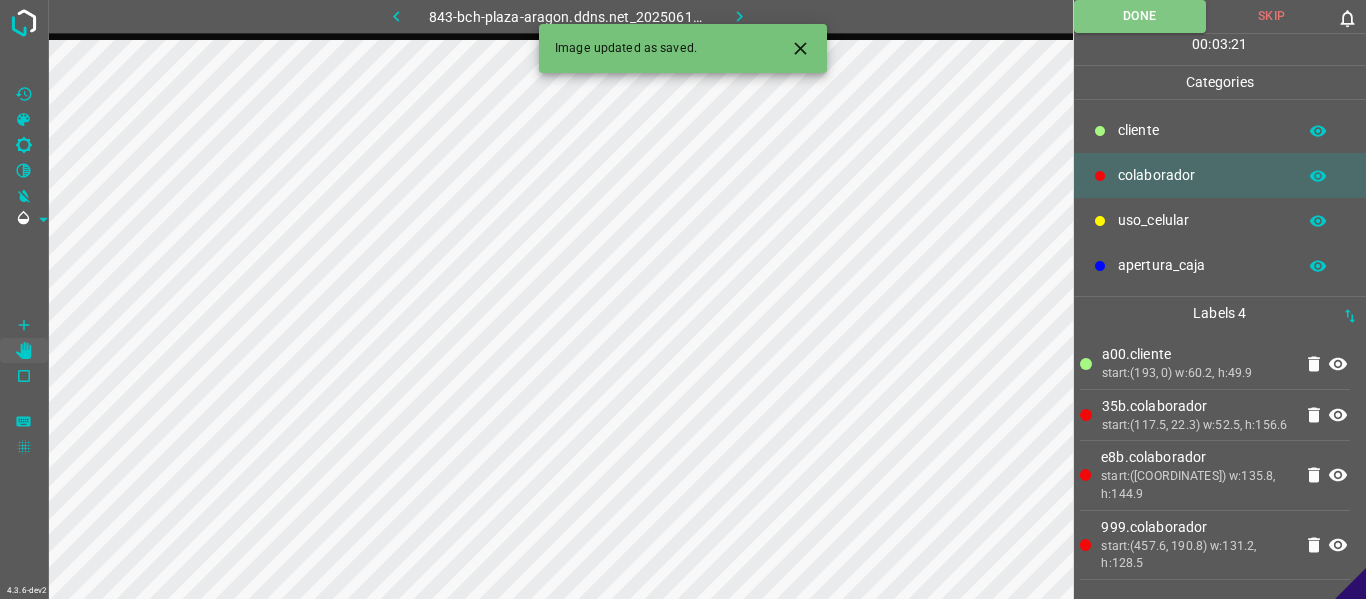 click at bounding box center [800, 48] 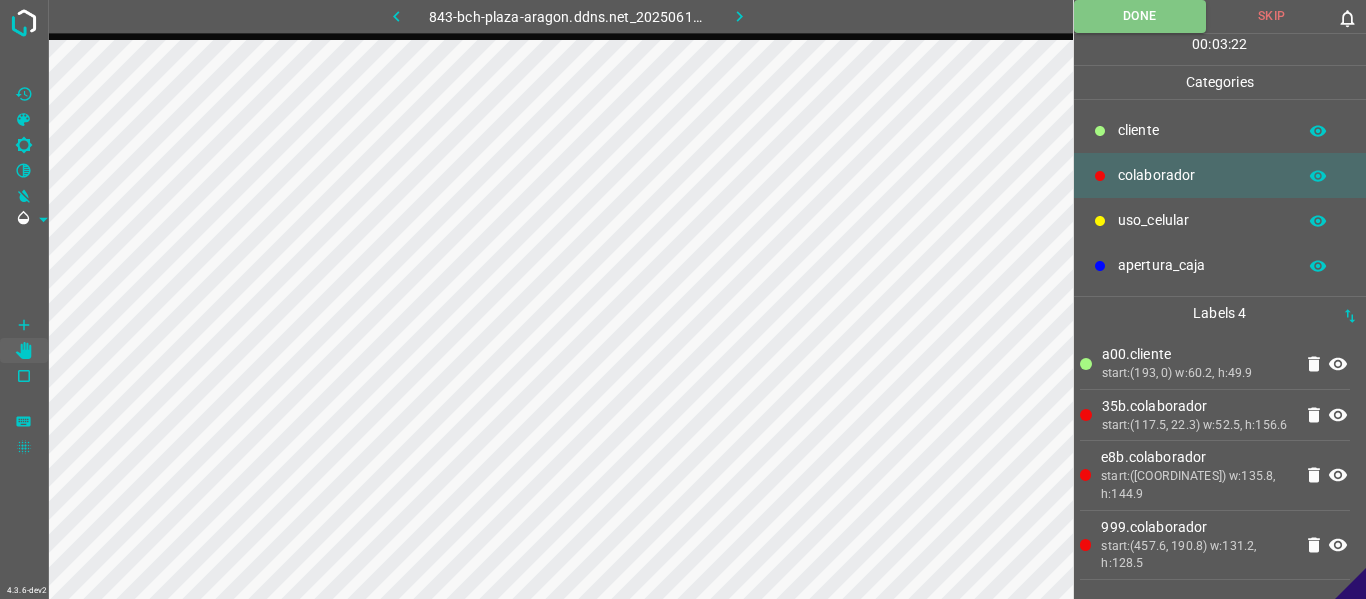 click at bounding box center (740, 16) 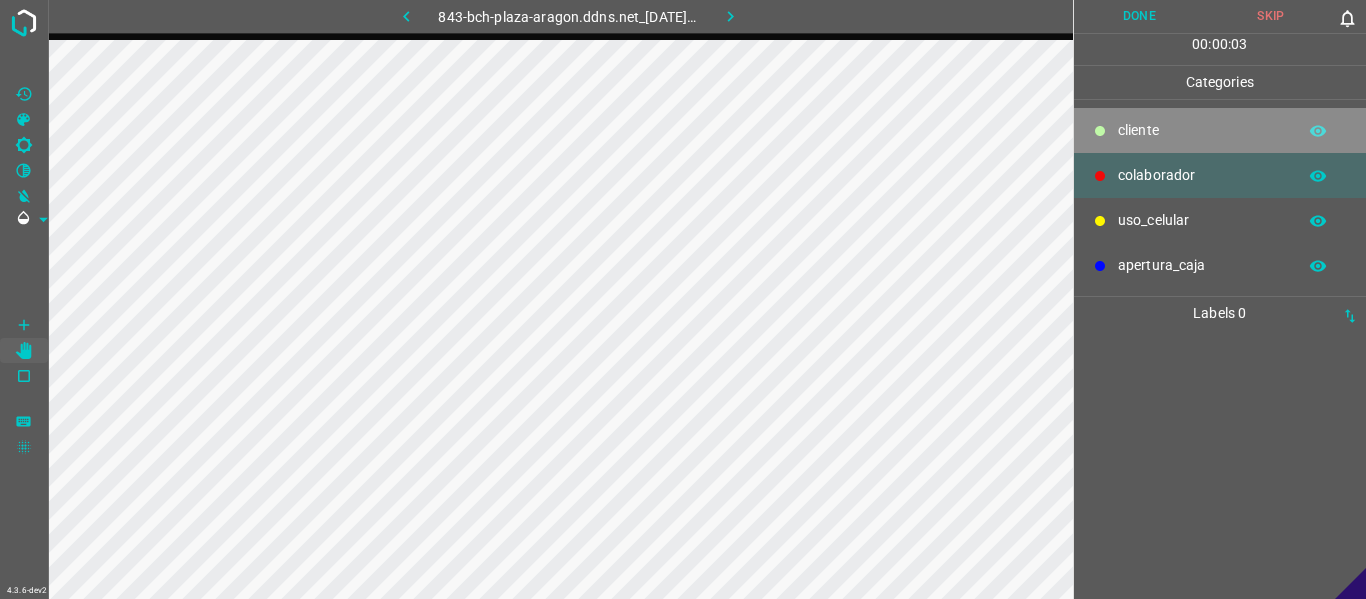 drag, startPoint x: 1161, startPoint y: 119, endPoint x: 1091, endPoint y: 137, distance: 72.277245 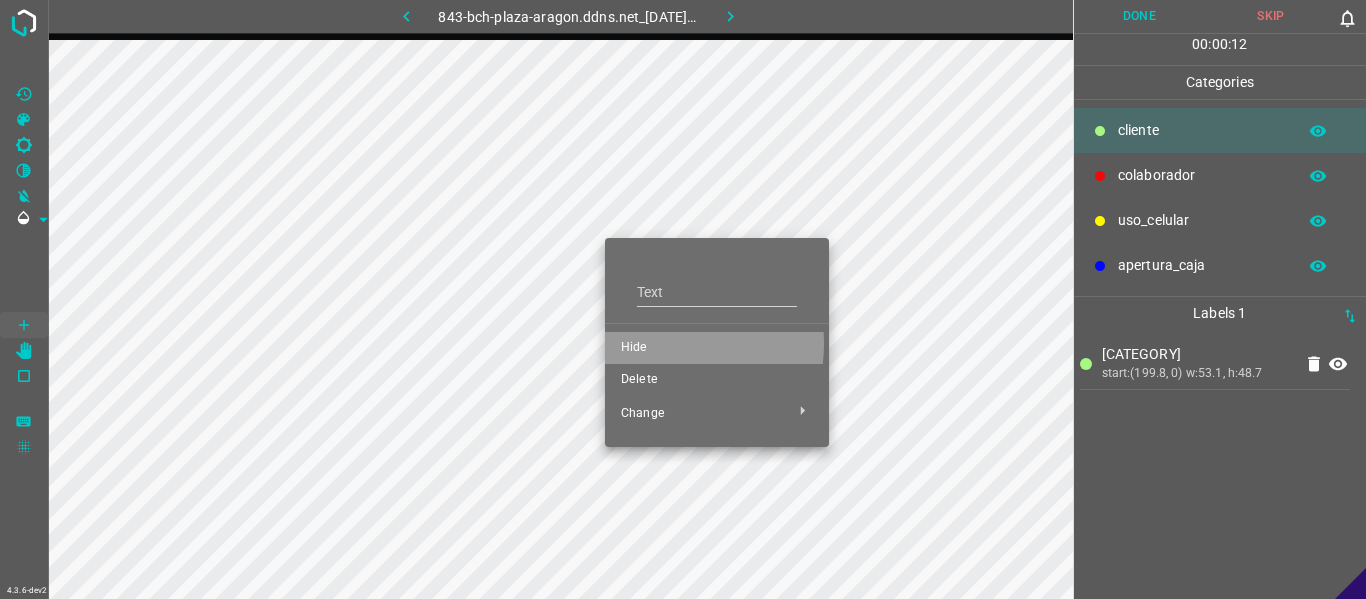 click on "Hide" at bounding box center (717, 348) 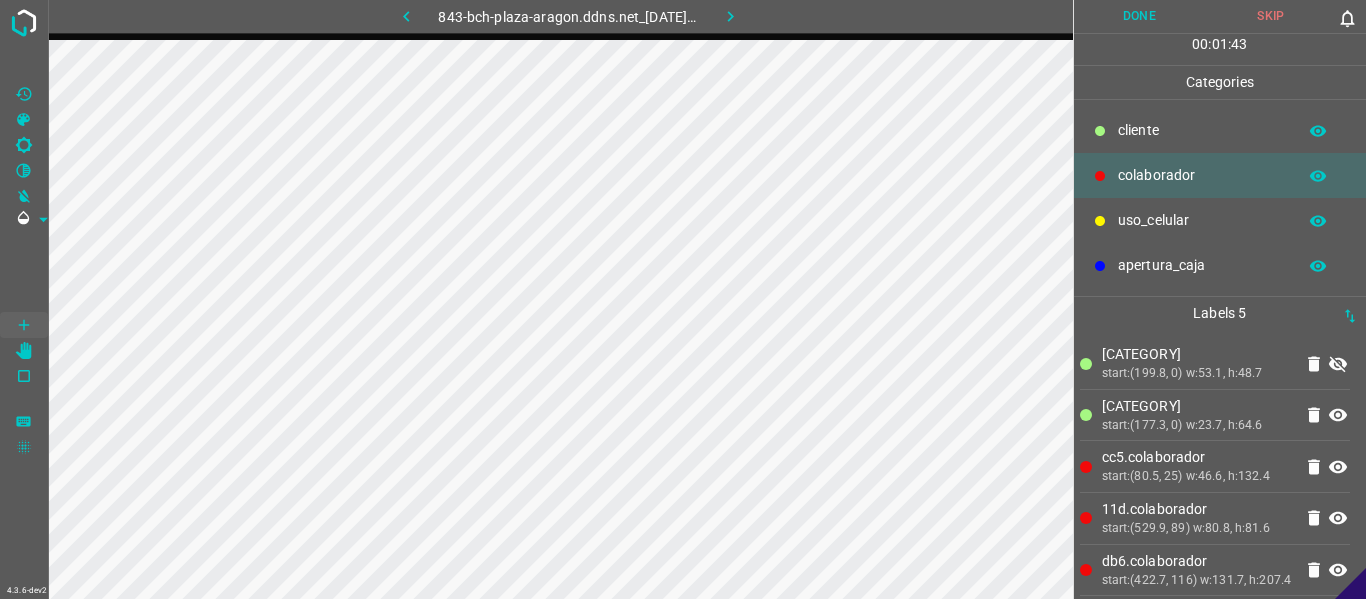 scroll, scrollTop: 22, scrollLeft: 0, axis: vertical 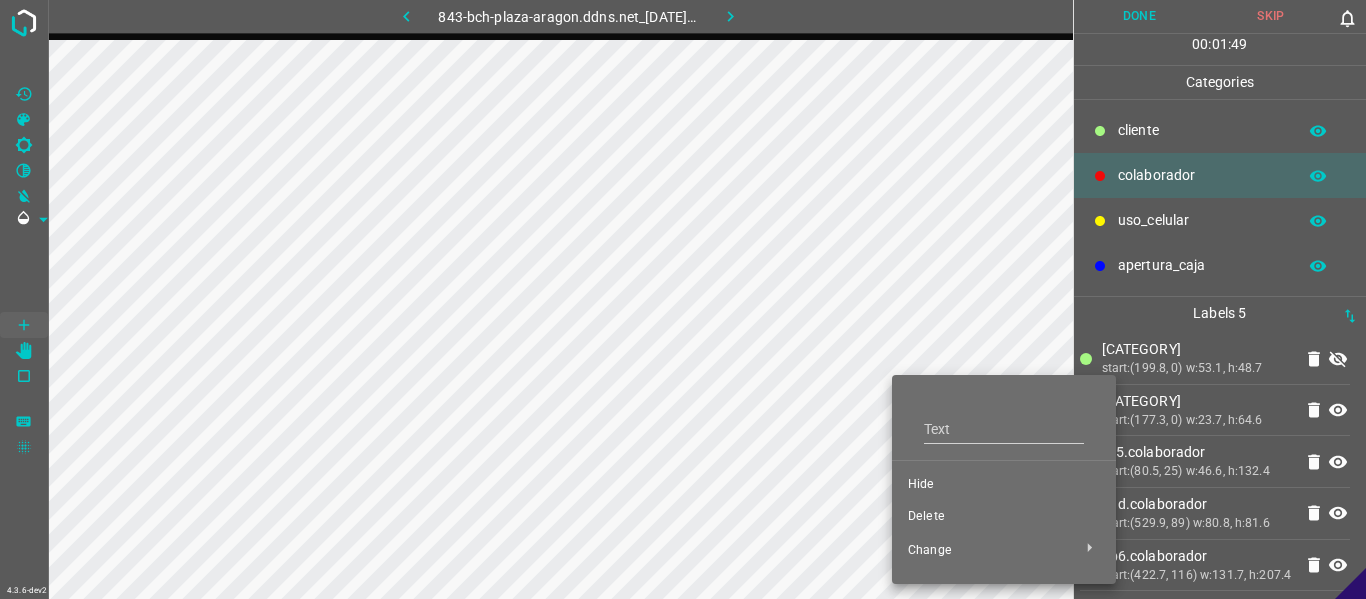 click on "Hide" at bounding box center (1004, 485) 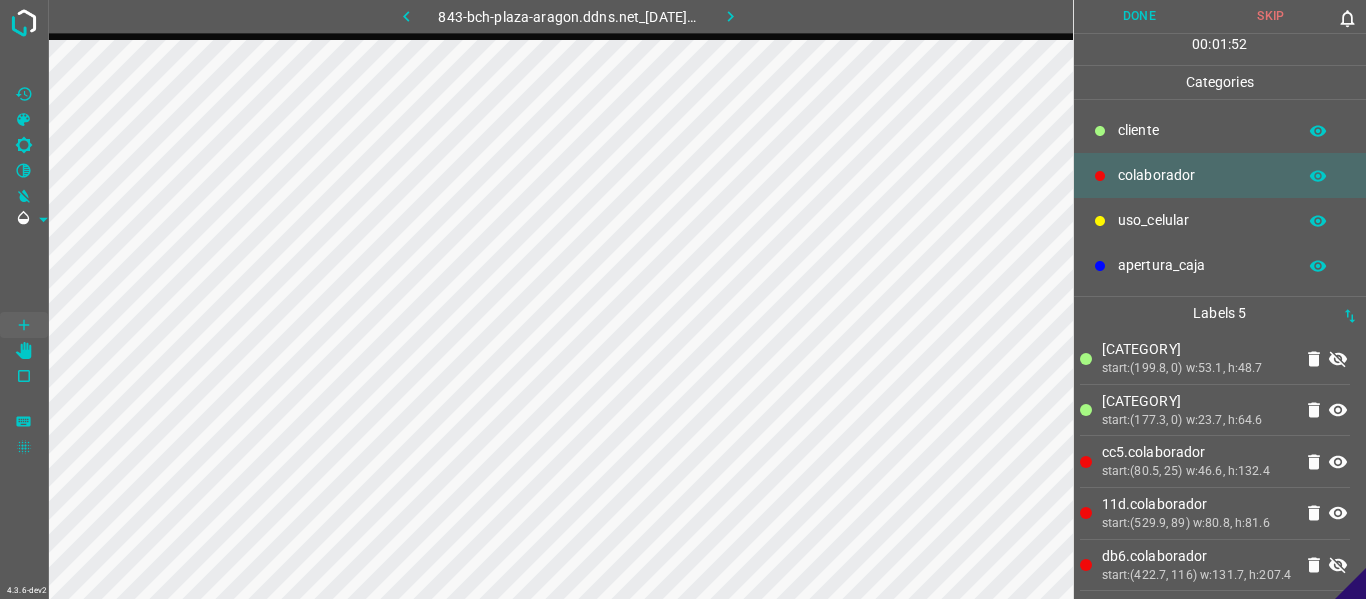 click at bounding box center [1338, 359] 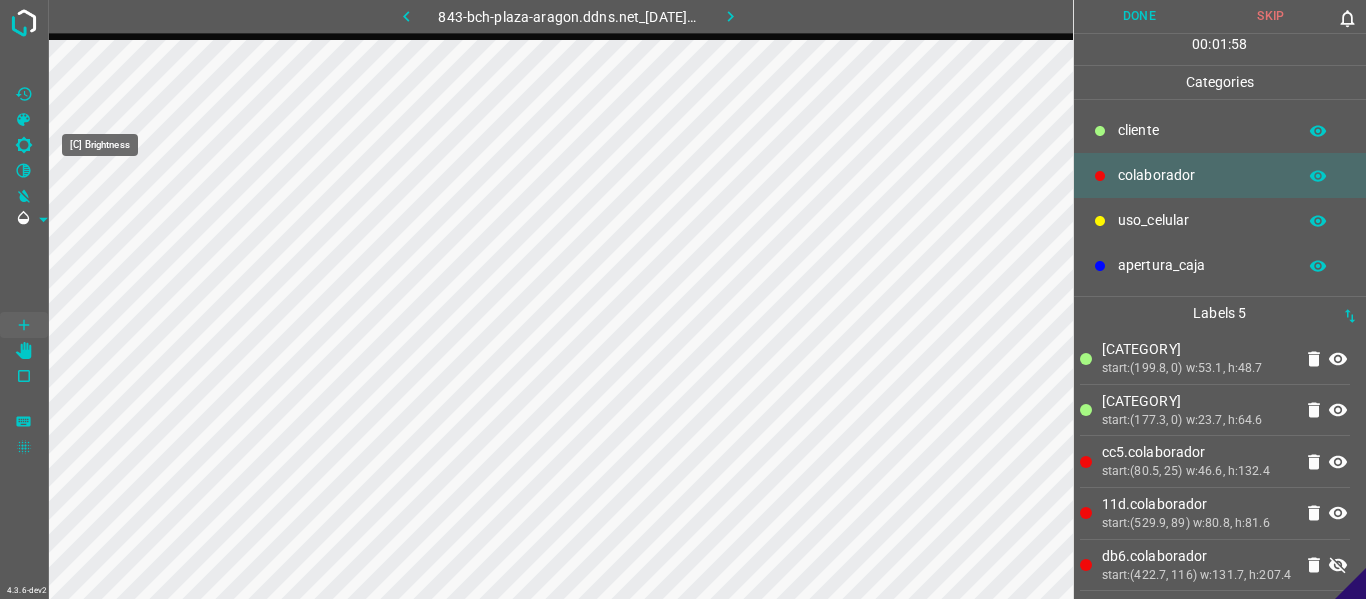 click at bounding box center [24, 145] 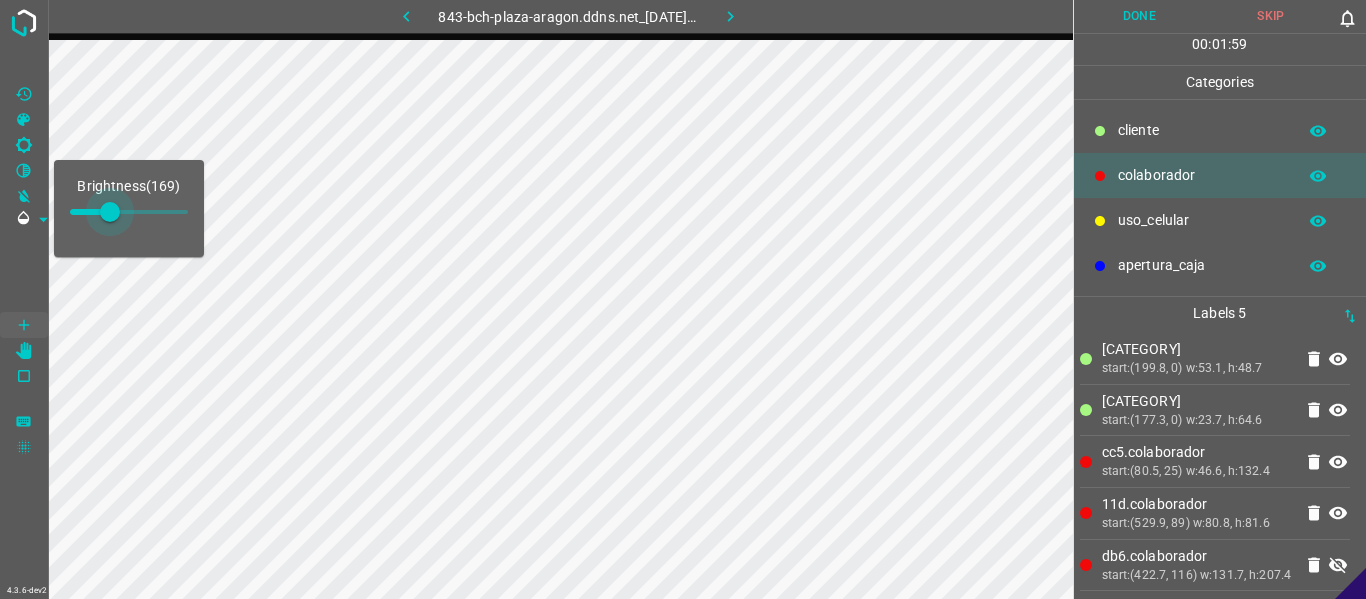drag, startPoint x: 98, startPoint y: 208, endPoint x: 110, endPoint y: 208, distance: 12 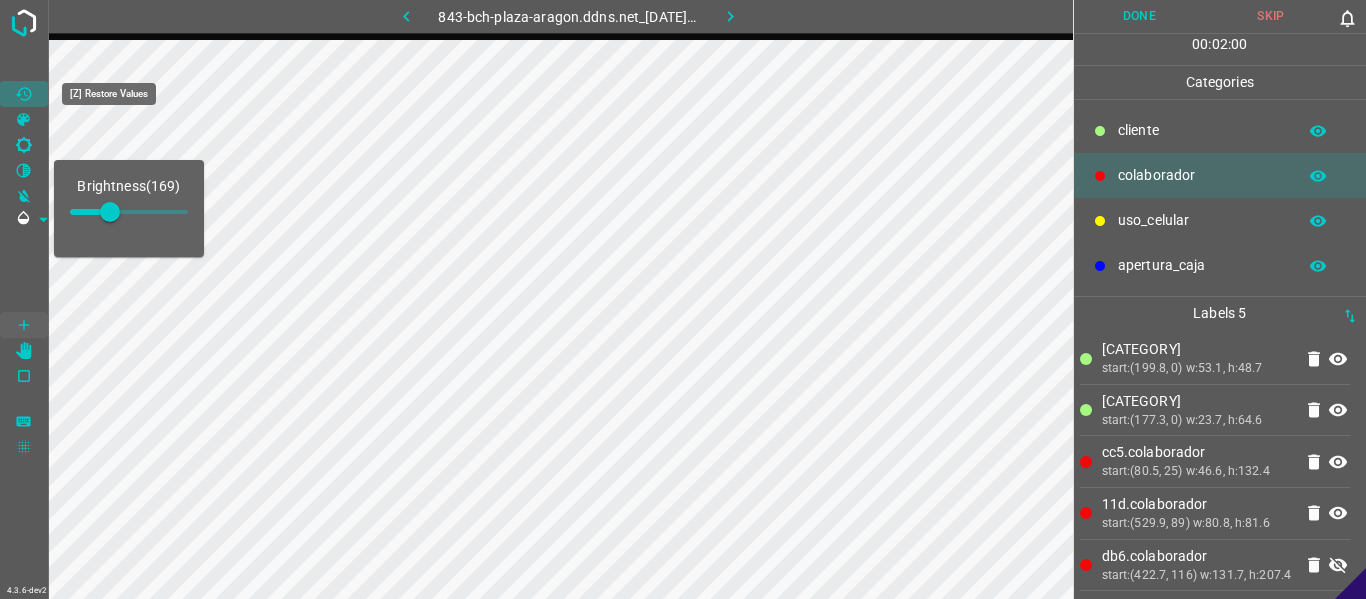 click at bounding box center (24, 94) 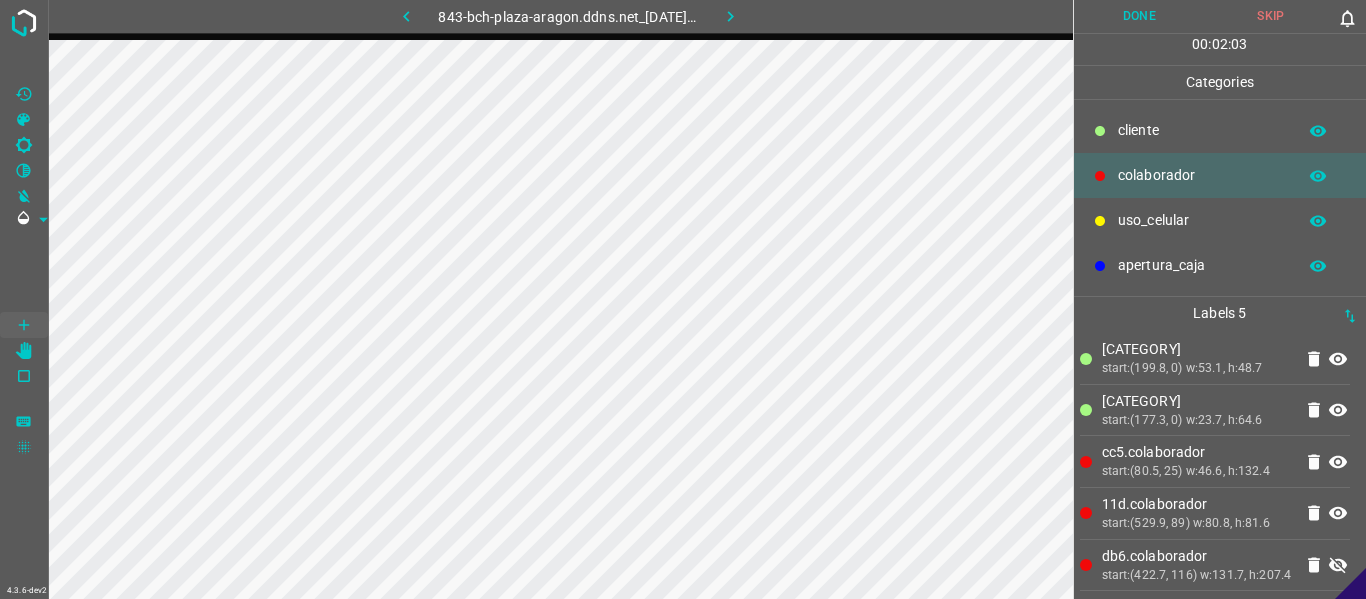 click at bounding box center [1338, 565] 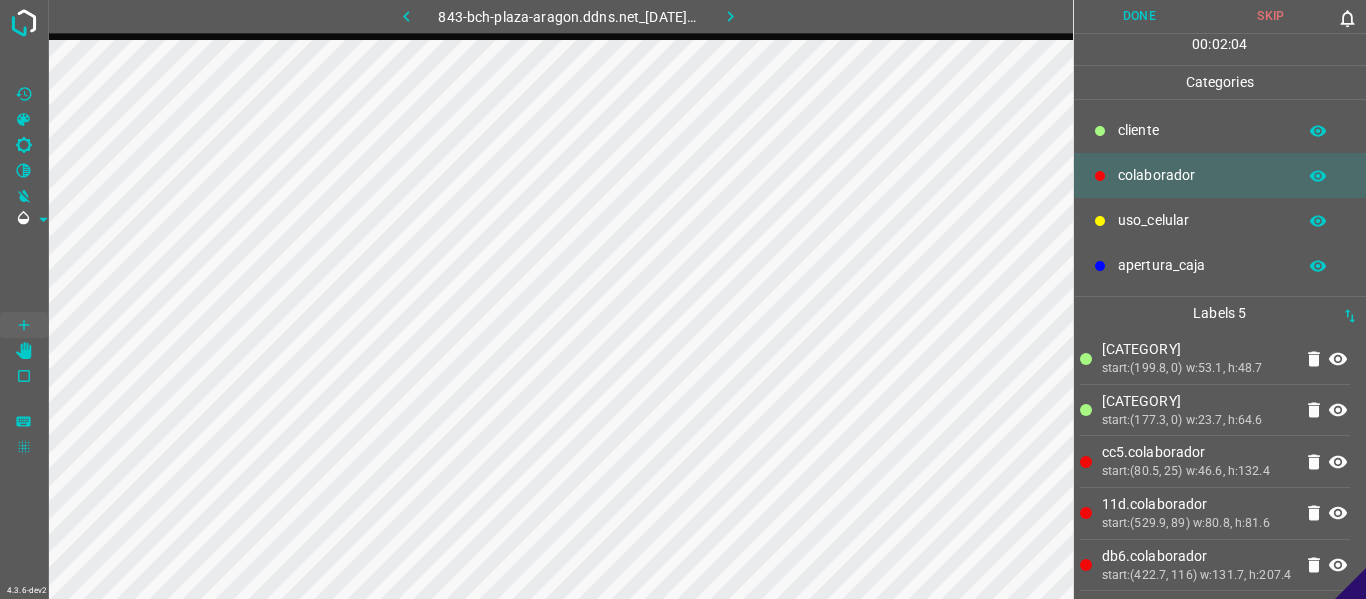click on "Done" at bounding box center [1140, 16] 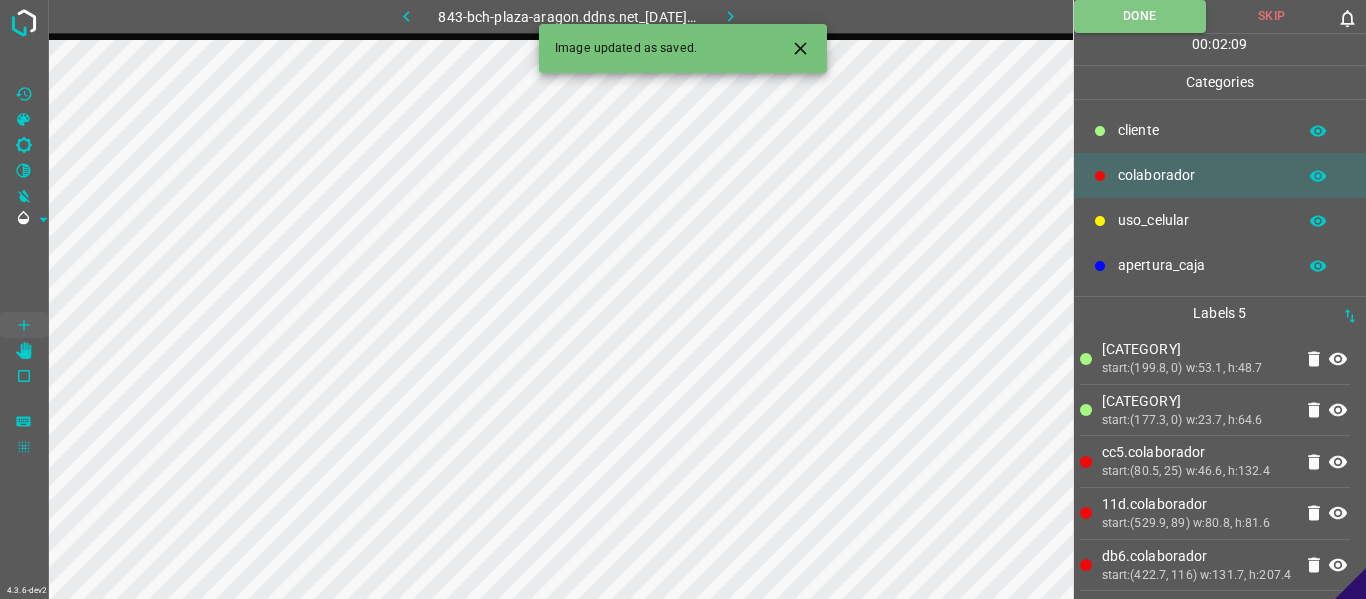 click at bounding box center [800, 48] 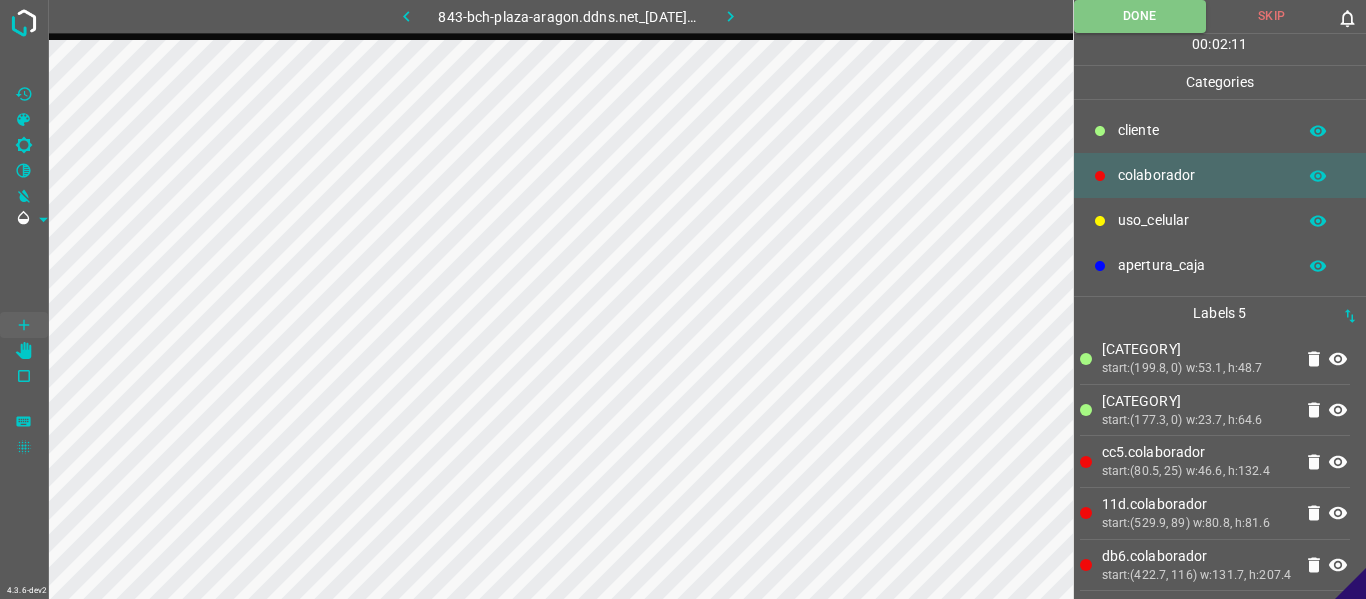 click at bounding box center (730, 16) 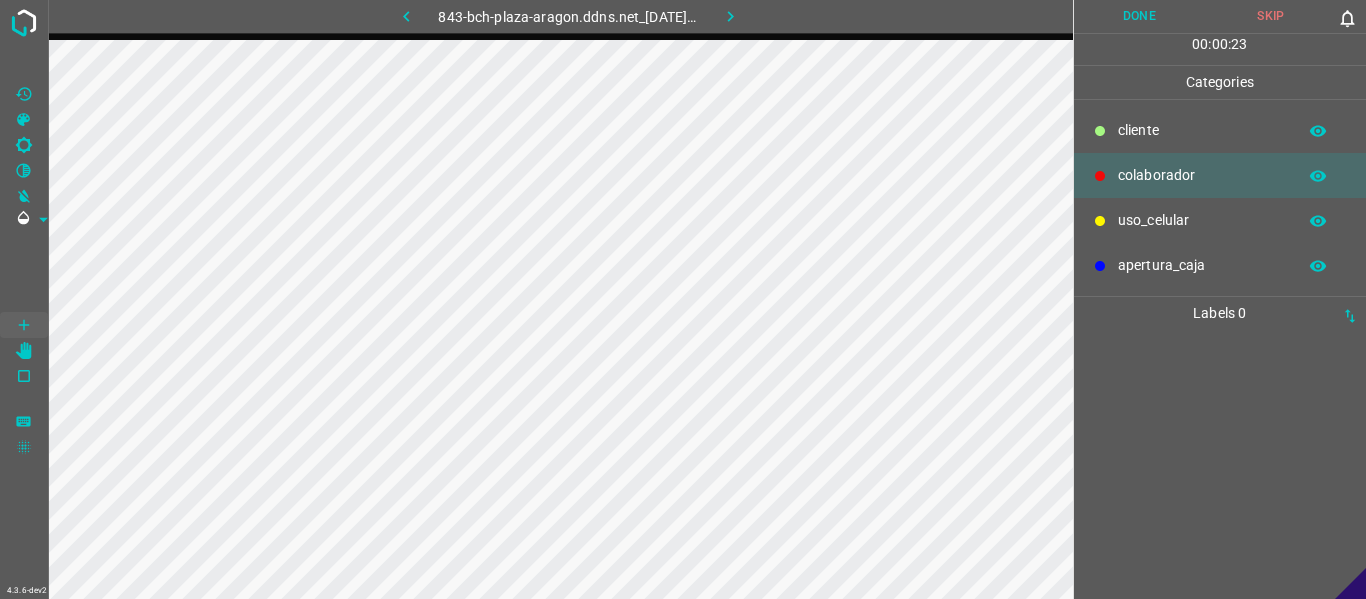 drag, startPoint x: 709, startPoint y: 39, endPoint x: 1147, endPoint y: 379, distance: 554.4763 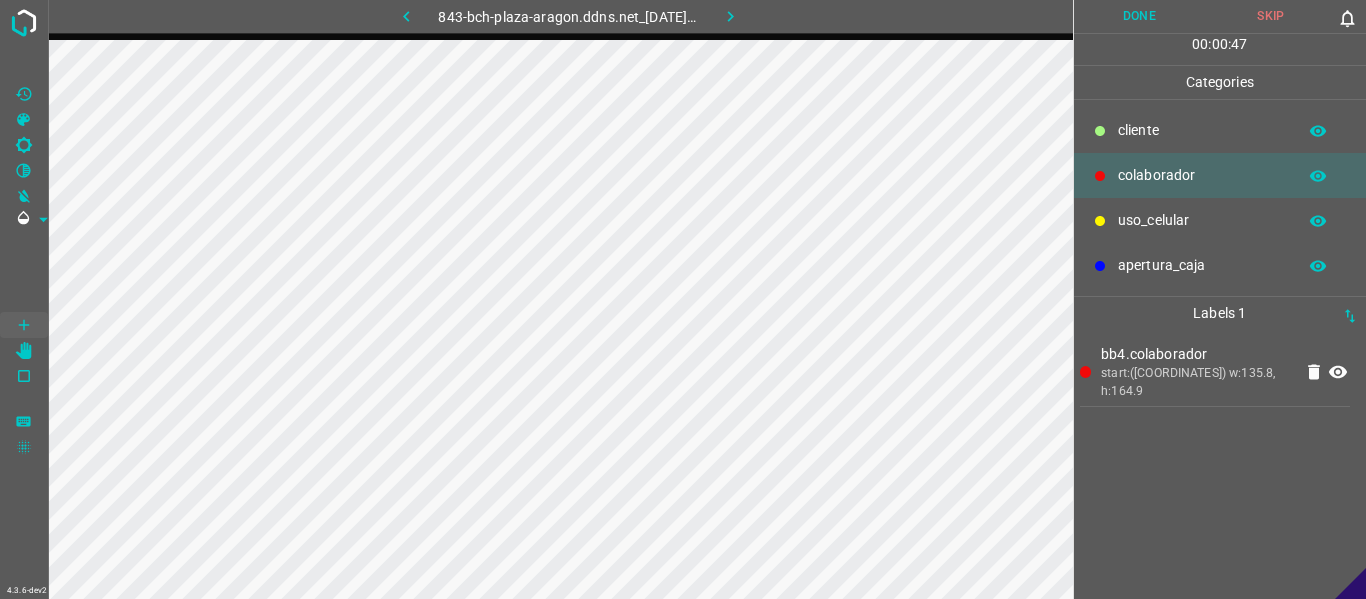 click on "bb4.colaborador
start:([COORDINATES])
w:135.8, h:164.9" at bounding box center (1220, 464) 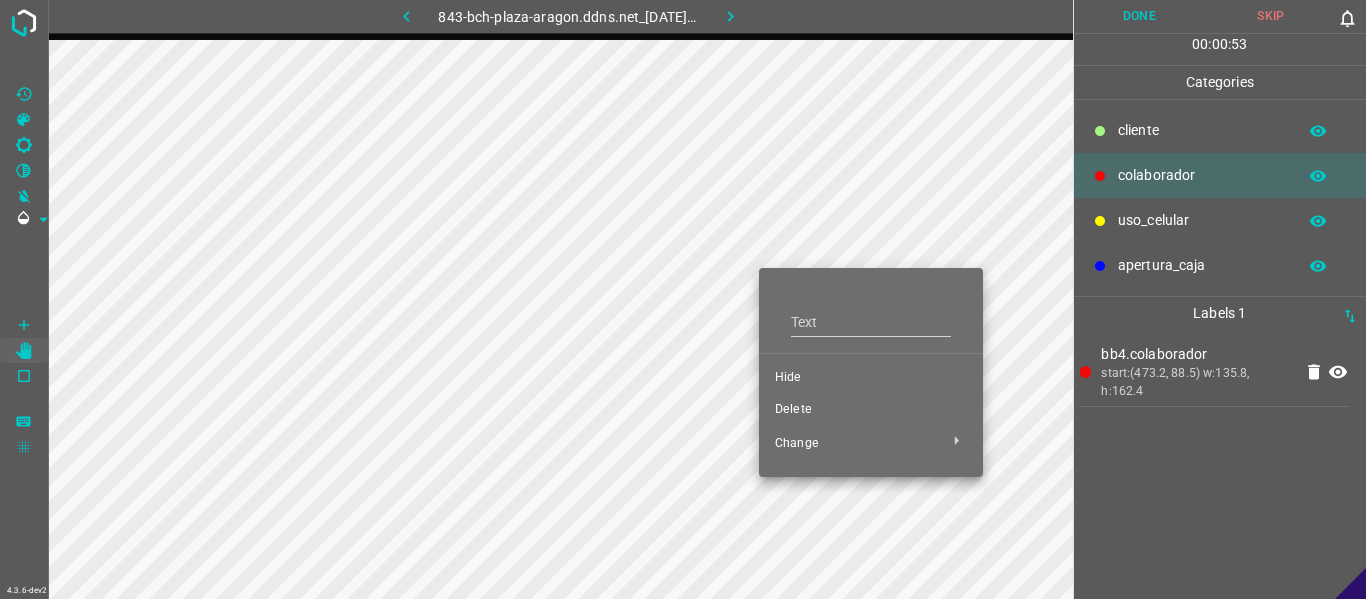 click on "Hide" at bounding box center (871, 378) 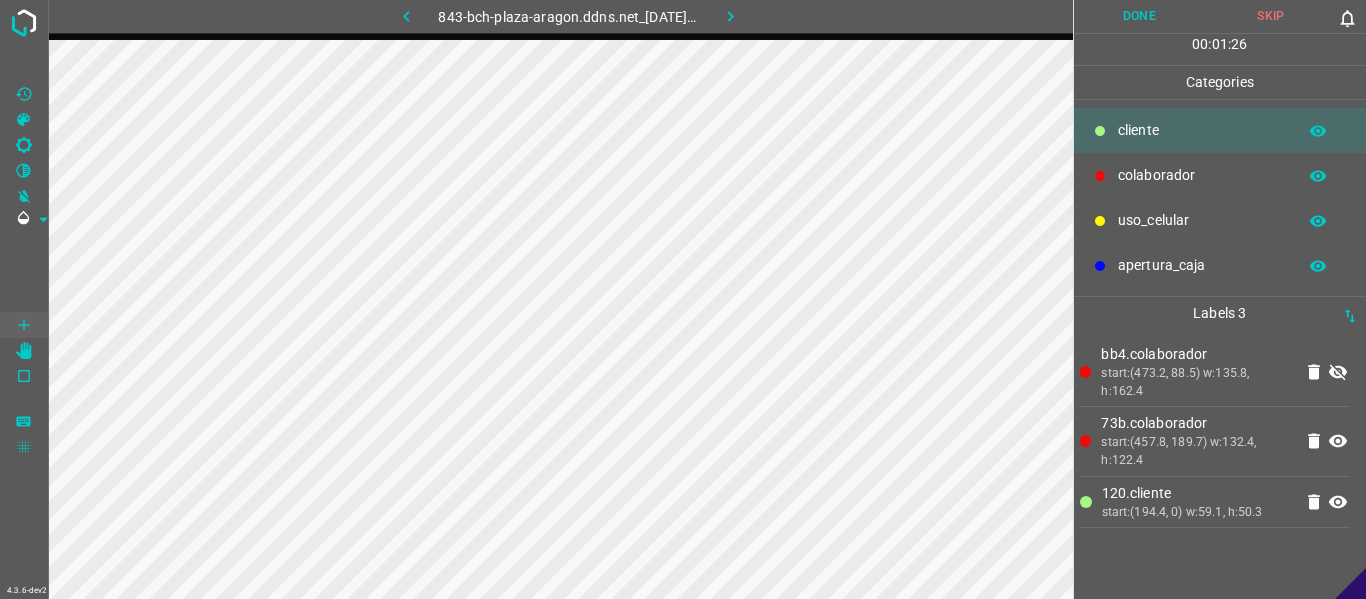 click at bounding box center [406, 16] 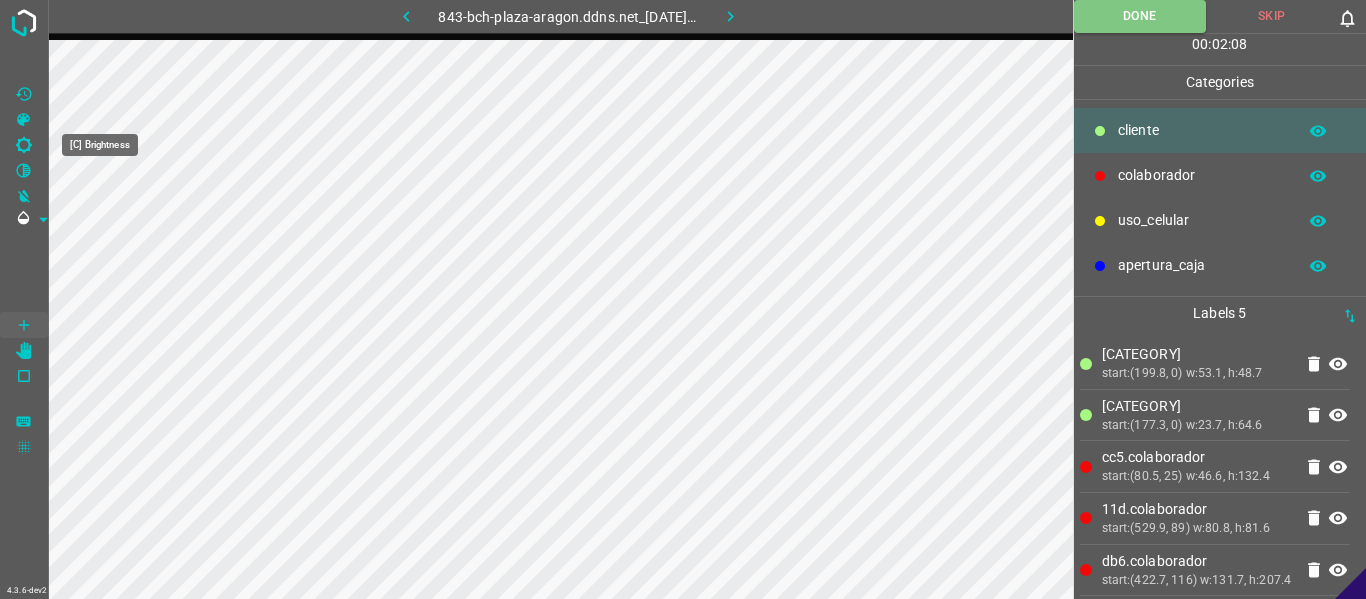 click at bounding box center [24, 145] 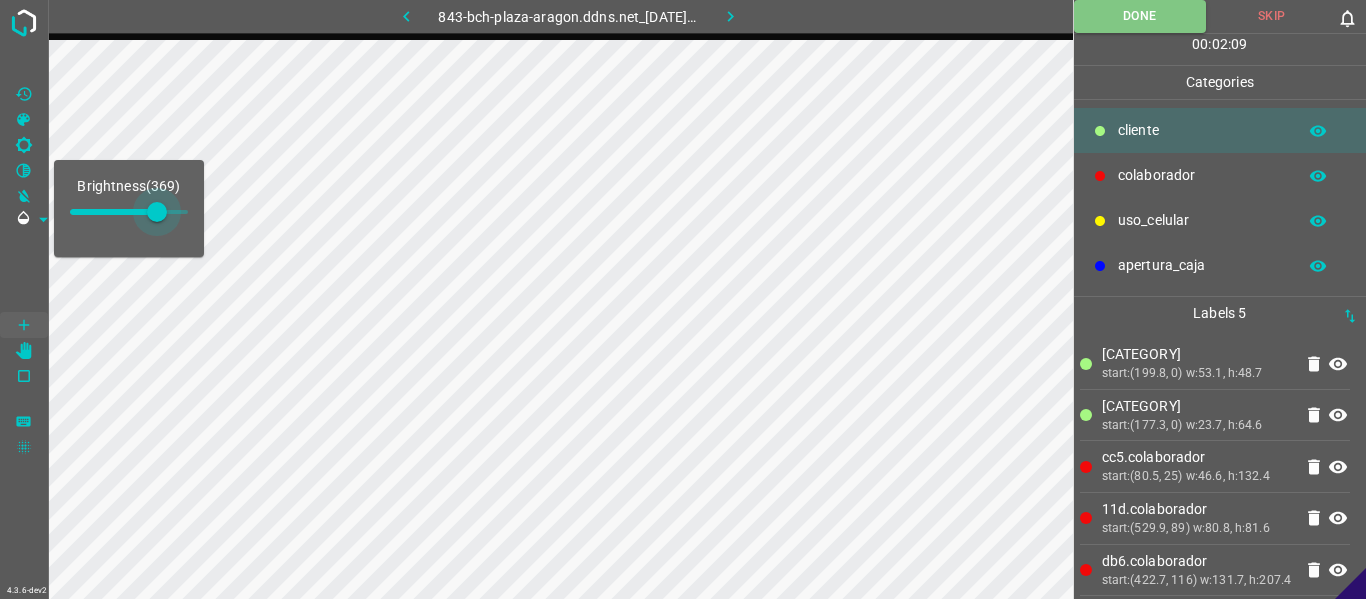 drag, startPoint x: 131, startPoint y: 209, endPoint x: 157, endPoint y: 211, distance: 26.076809 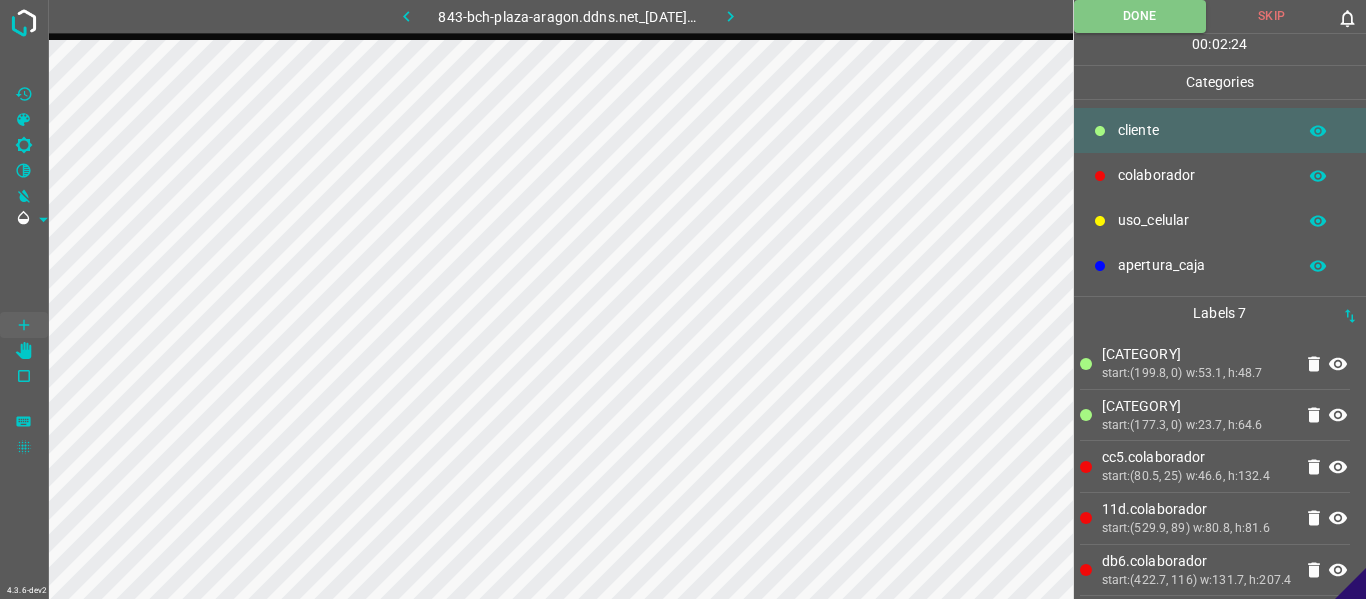 click at bounding box center (406, 16) 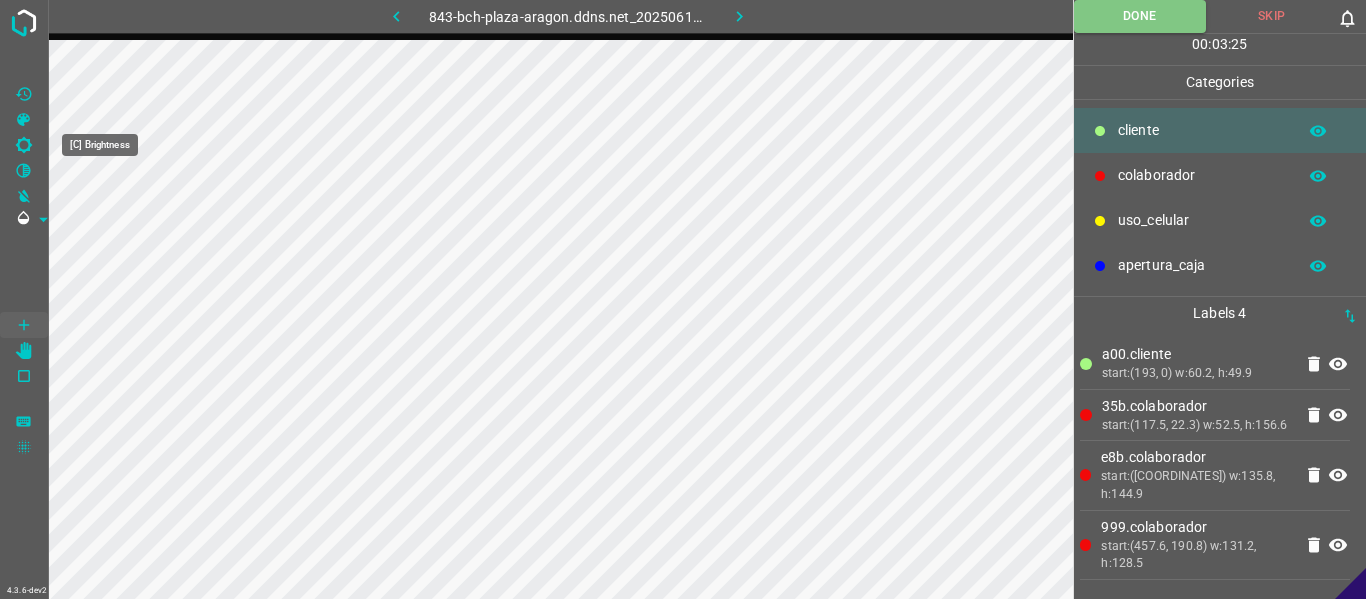 click at bounding box center (24, 145) 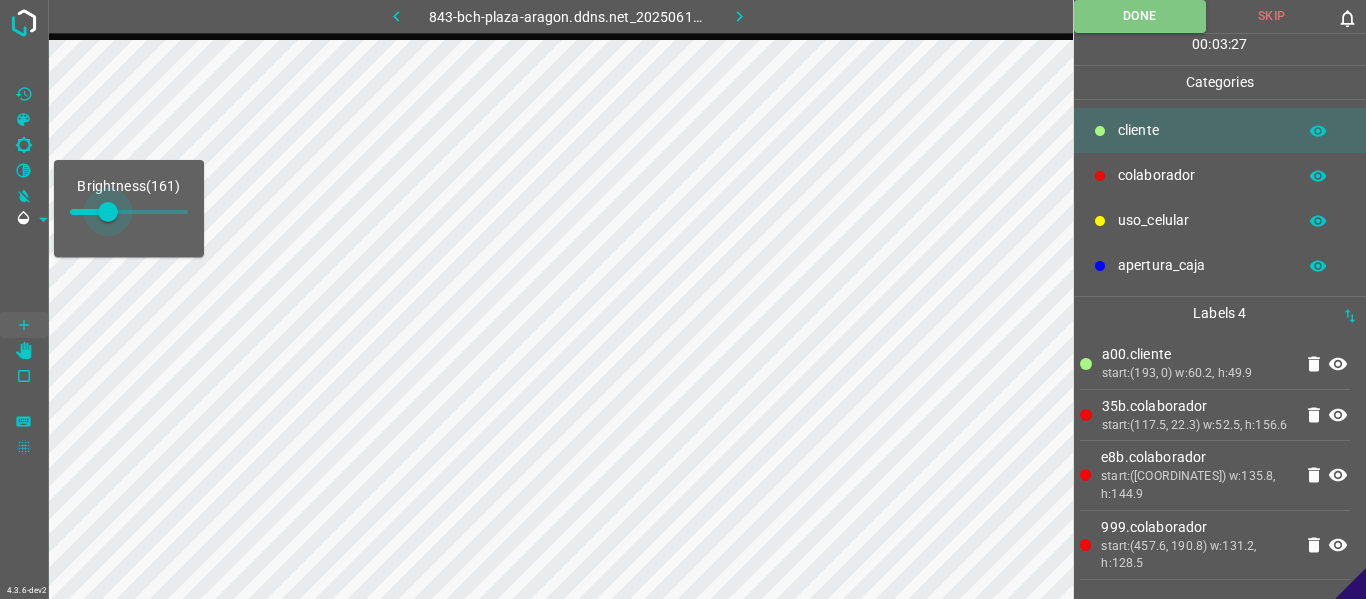 drag, startPoint x: 98, startPoint y: 210, endPoint x: 108, endPoint y: 212, distance: 10.198039 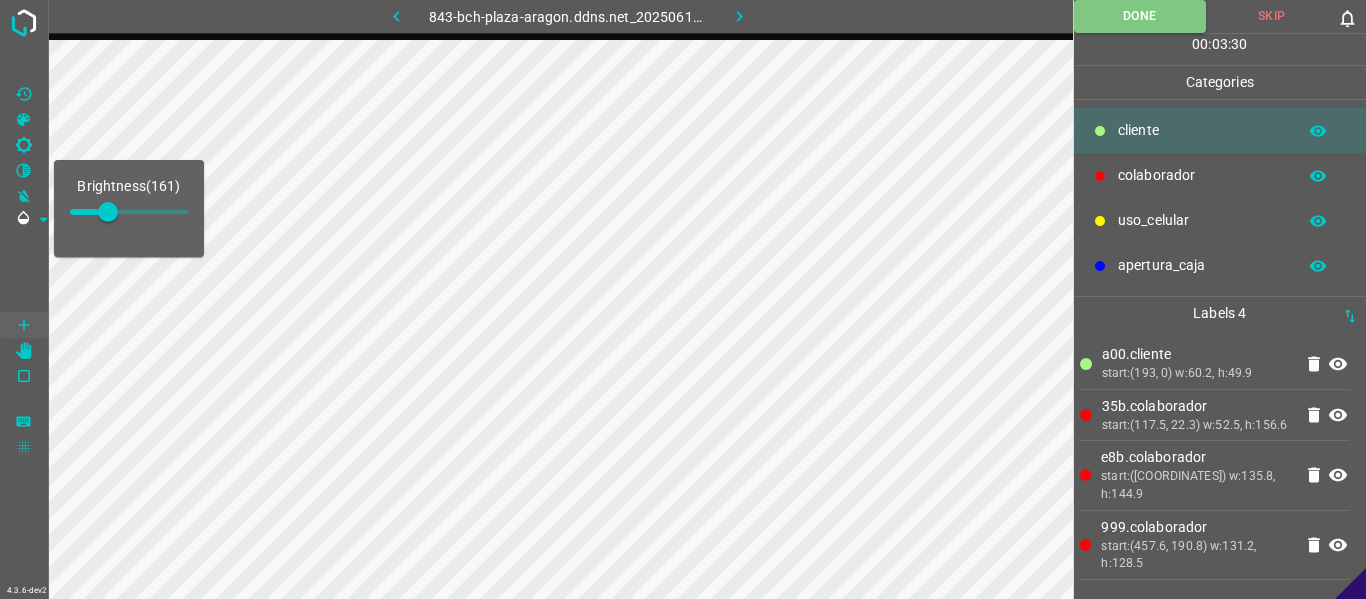 click at bounding box center (396, 16) 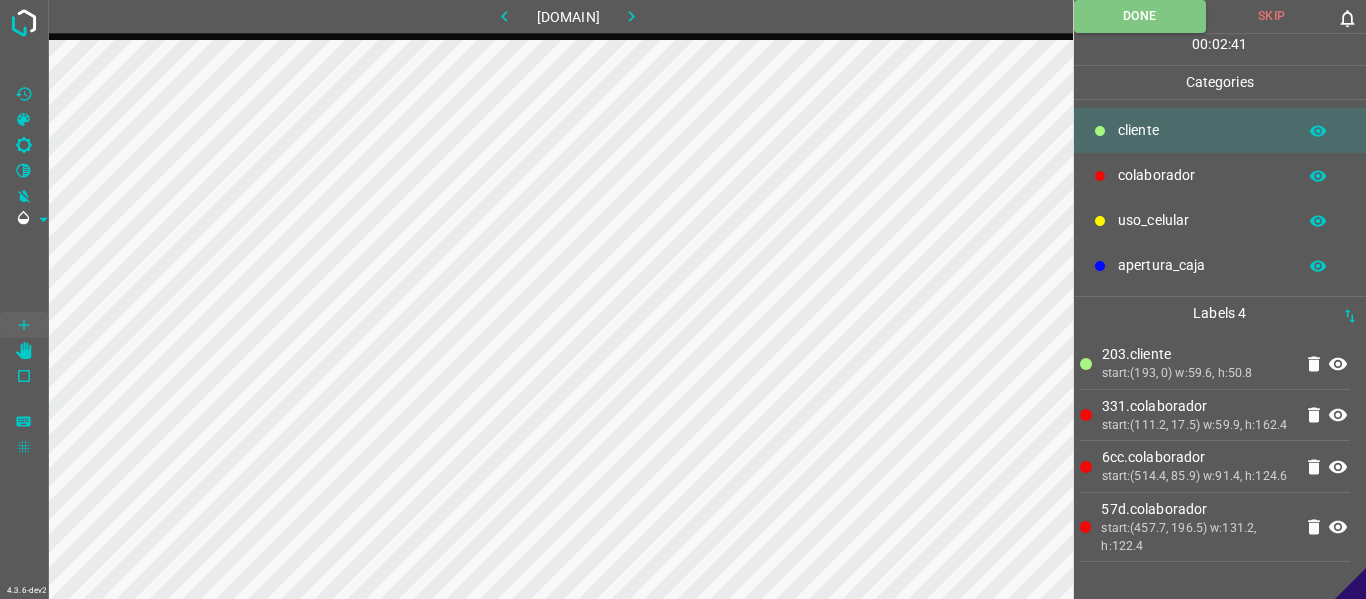 click at bounding box center [631, 16] 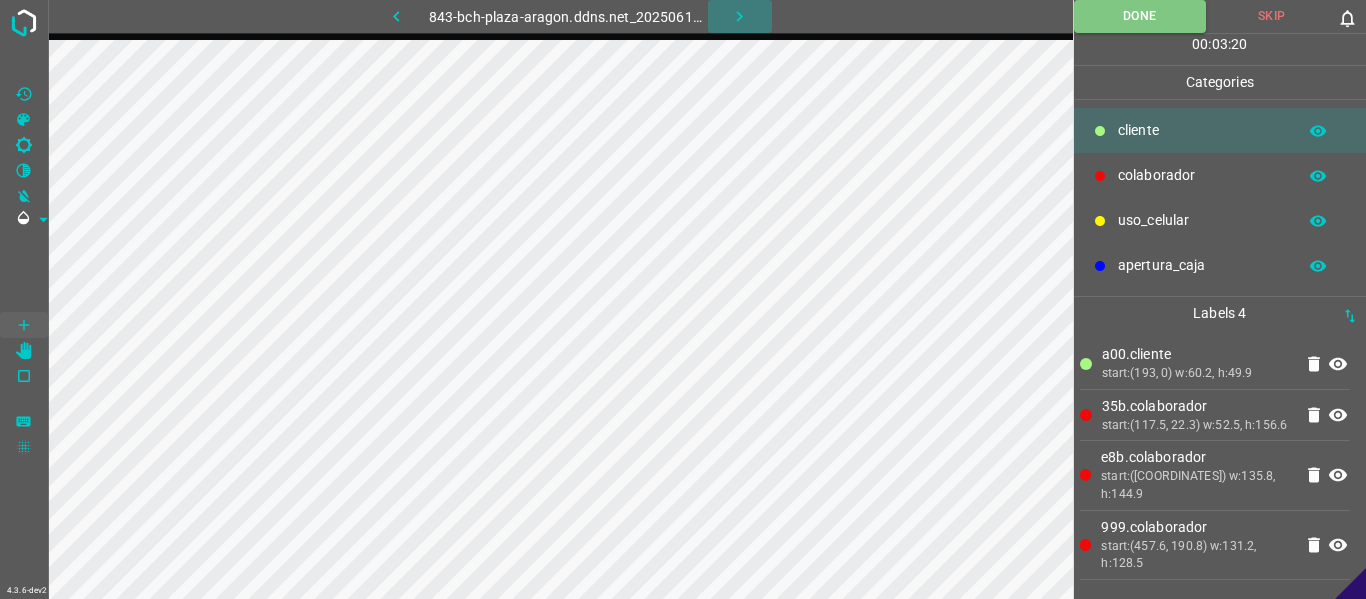 click at bounding box center [740, 16] 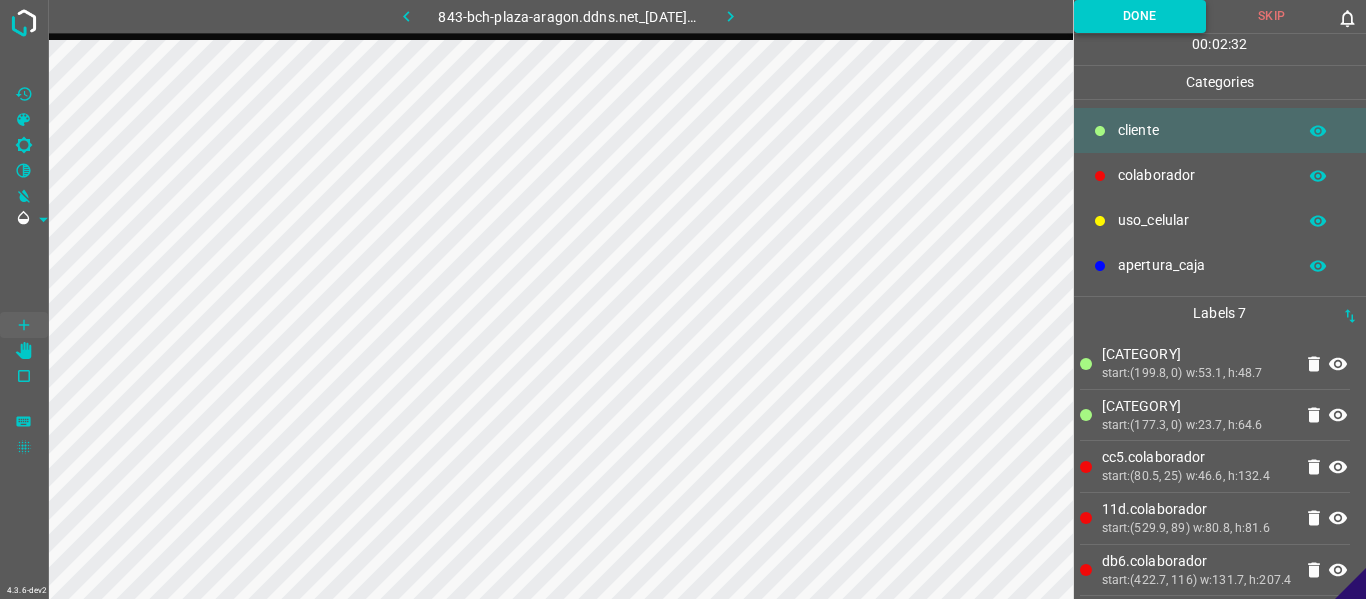 click on "Done" at bounding box center (1140, 16) 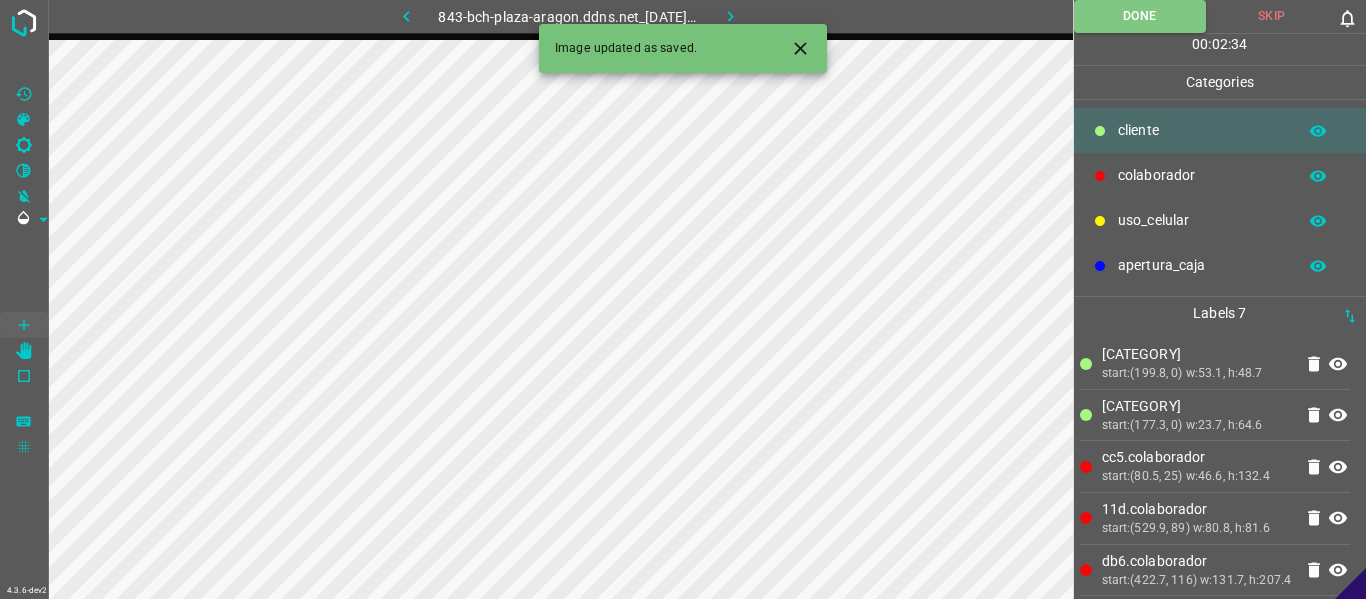 click at bounding box center [800, 48] 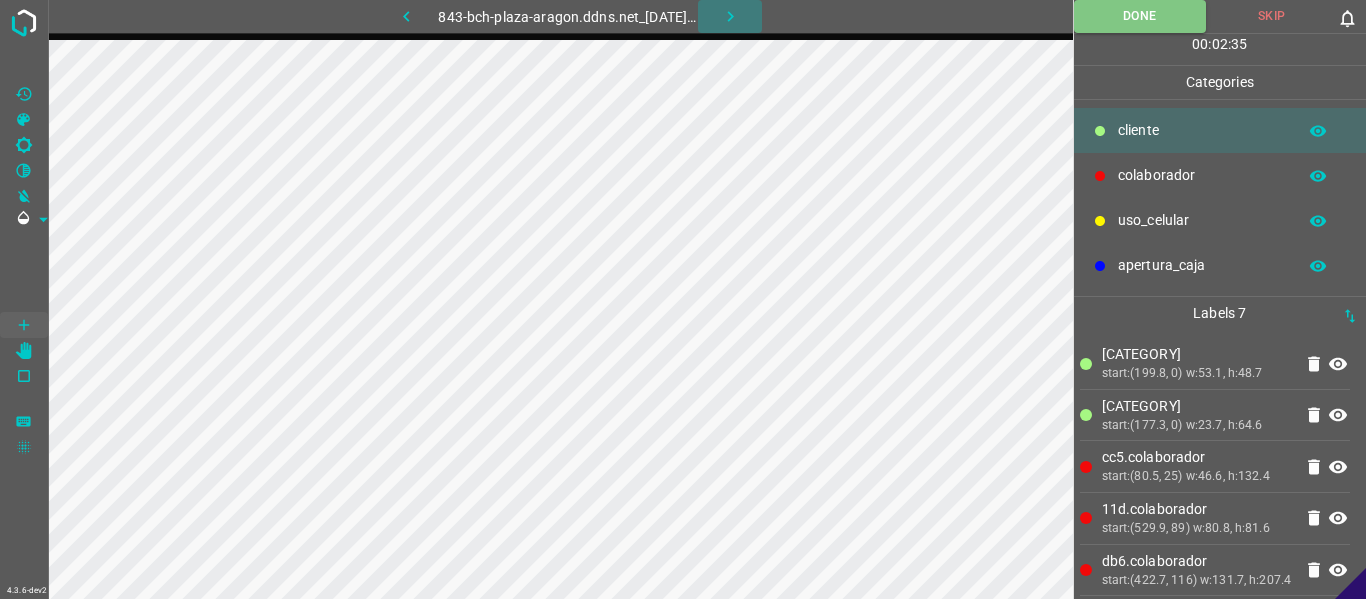 click at bounding box center [730, 16] 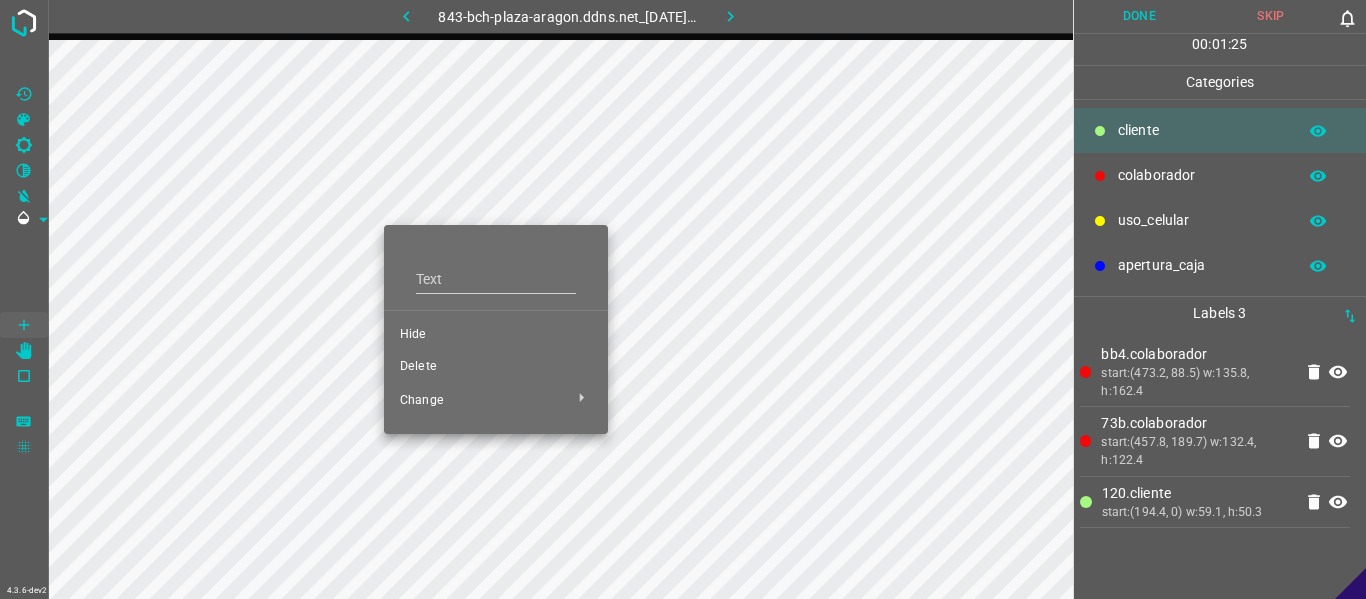 click on "Hide" at bounding box center [496, 335] 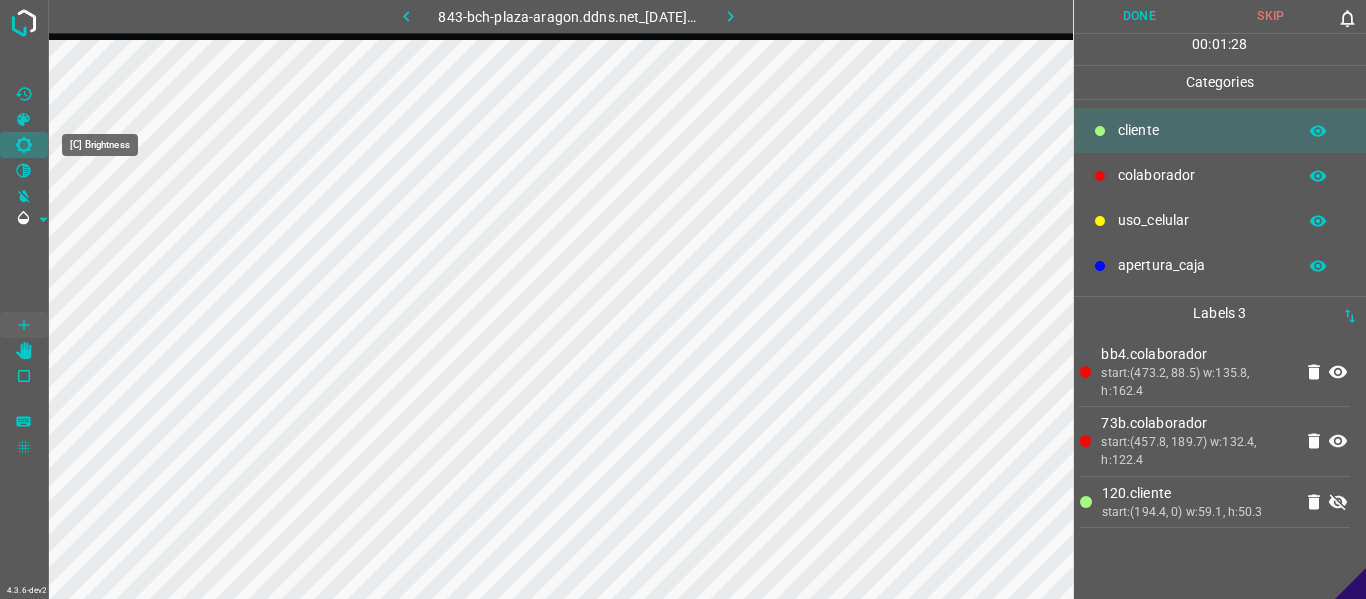 click at bounding box center [24, 145] 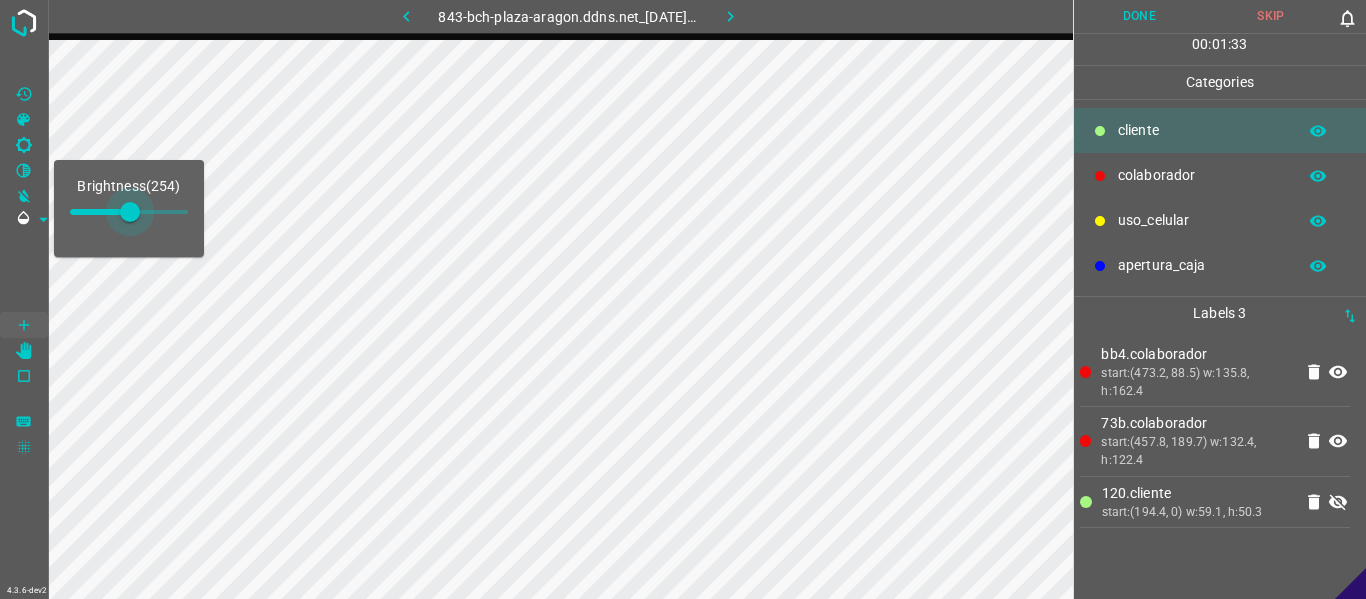drag, startPoint x: 102, startPoint y: 212, endPoint x: 130, endPoint y: 216, distance: 28.284271 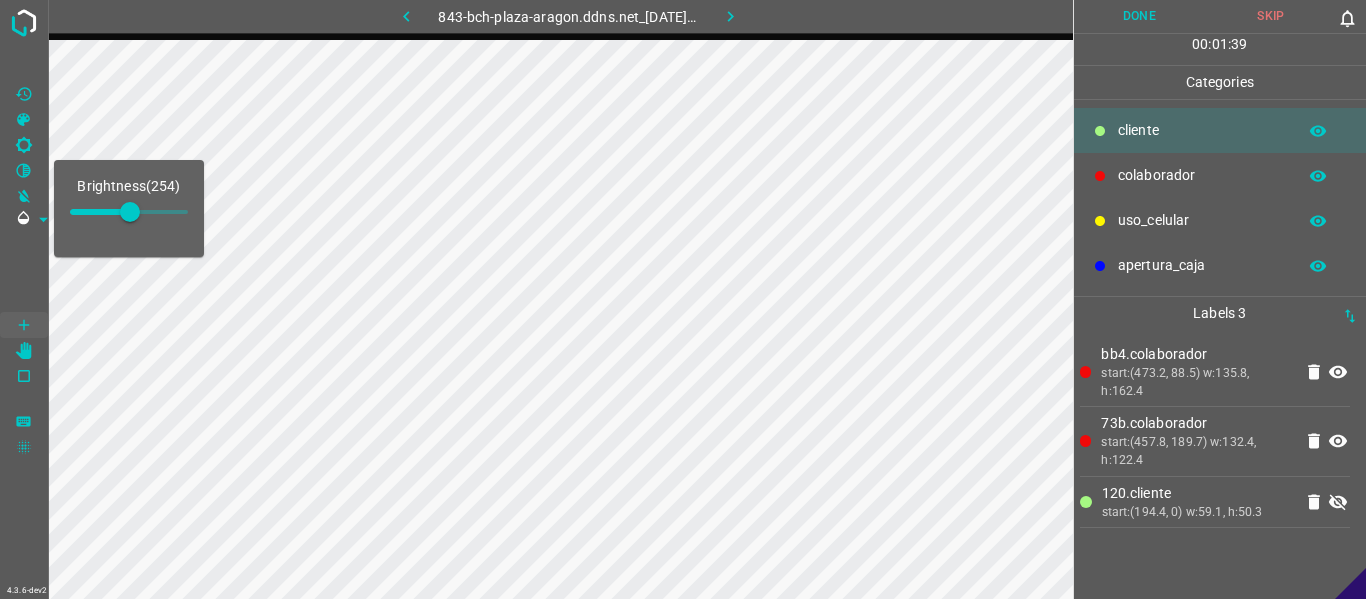 click on "start:(473.2, 88.5)
w:135.8, h:162.4" at bounding box center [1196, 382] 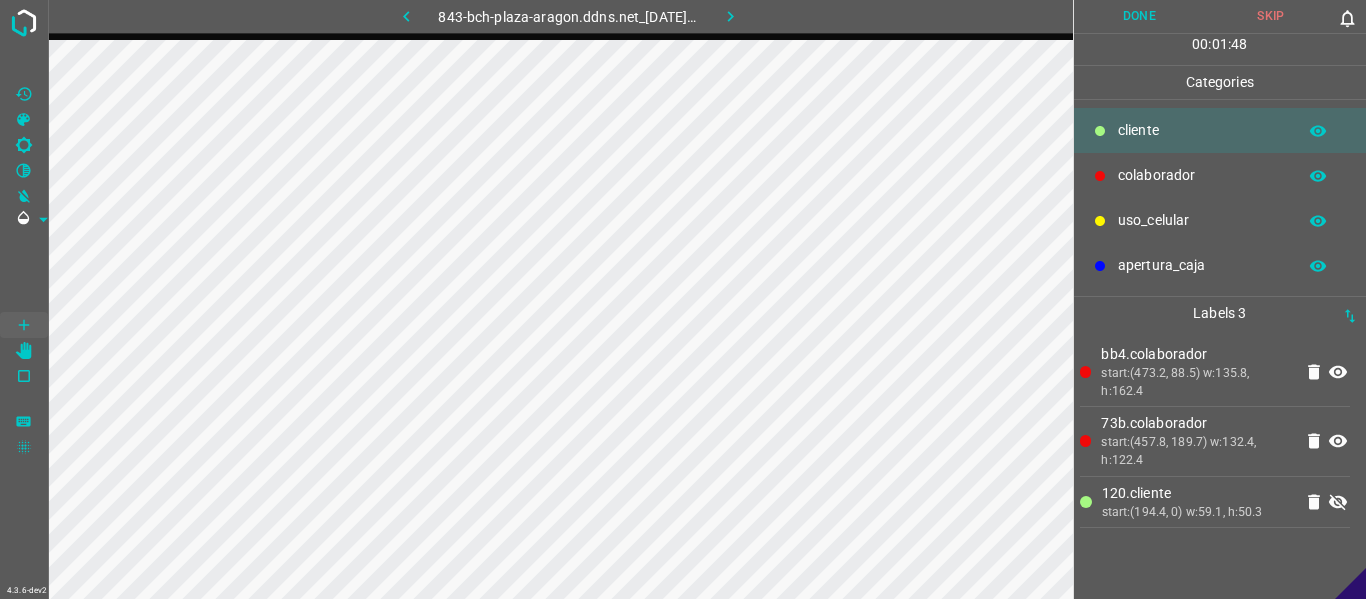 click at bounding box center [1338, 502] 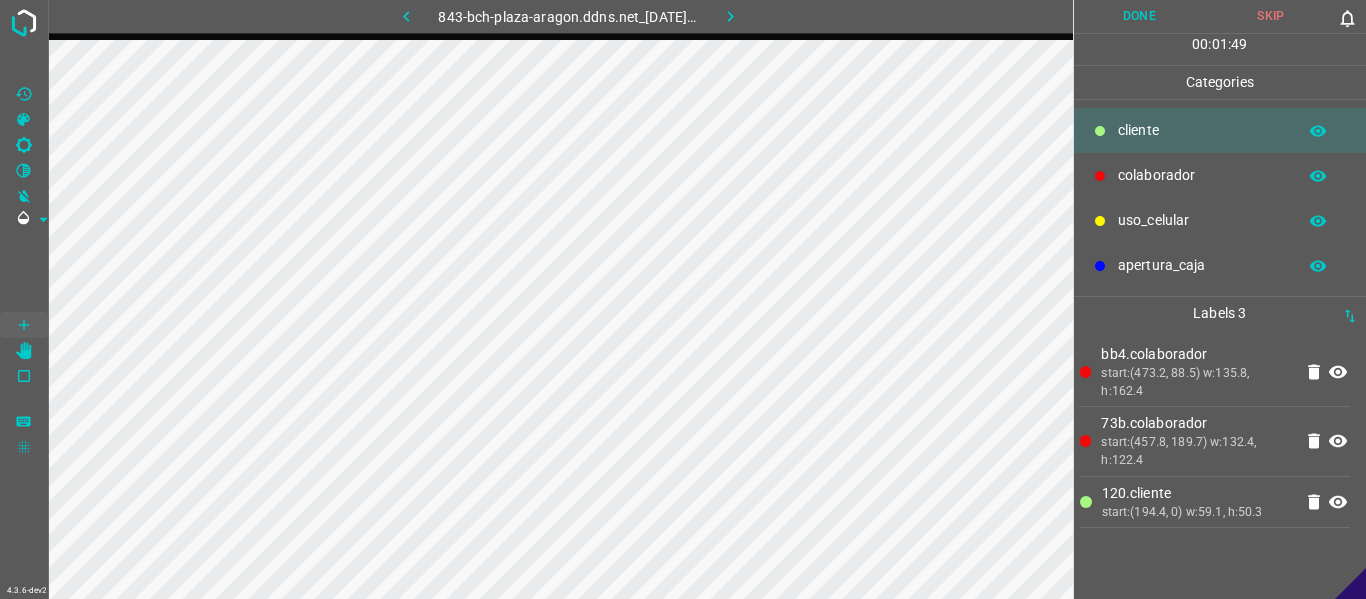 click at bounding box center (1338, 372) 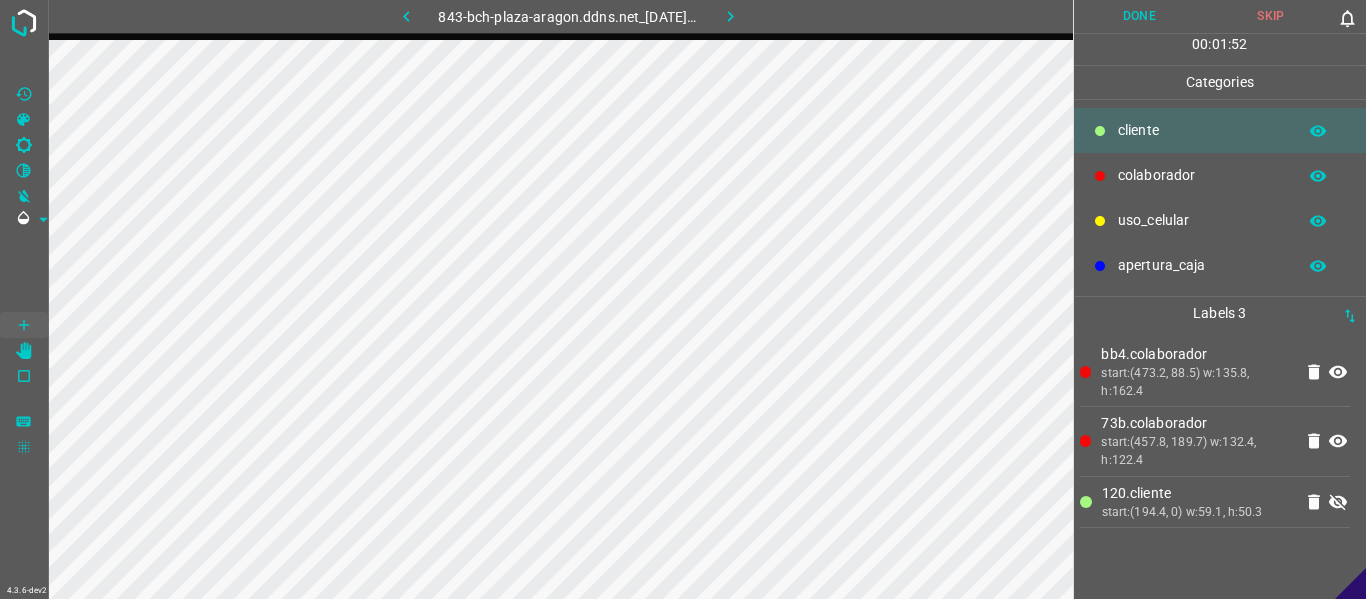 click at bounding box center [1338, 502] 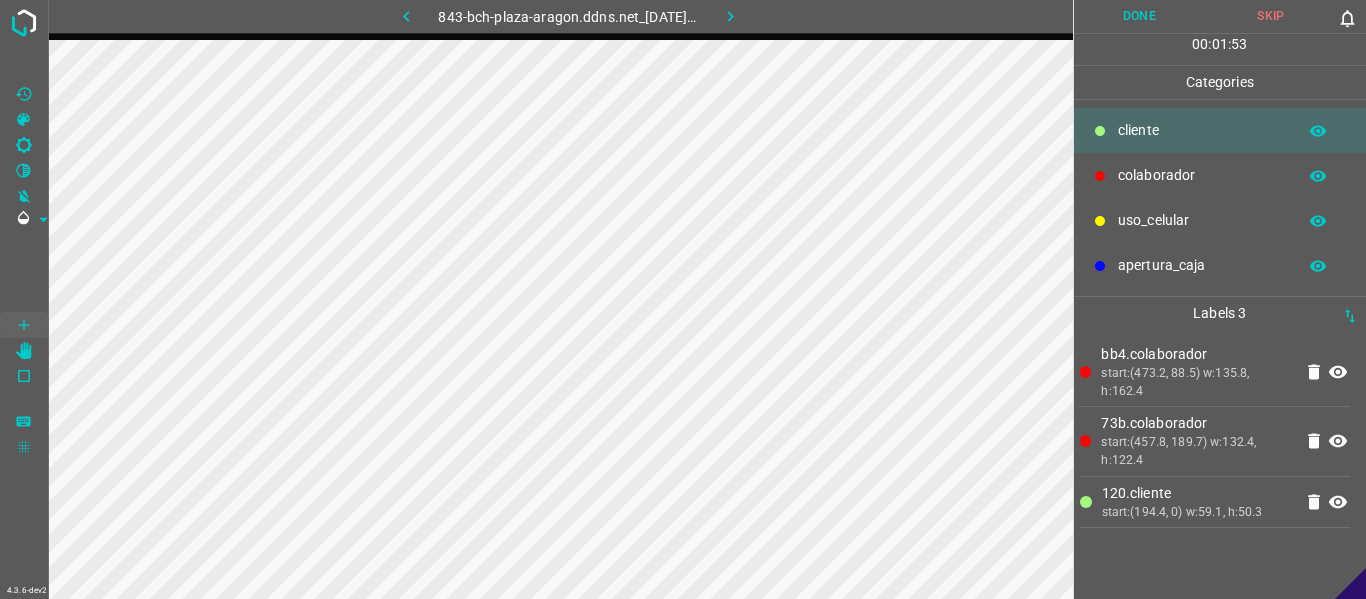click at bounding box center [1338, 372] 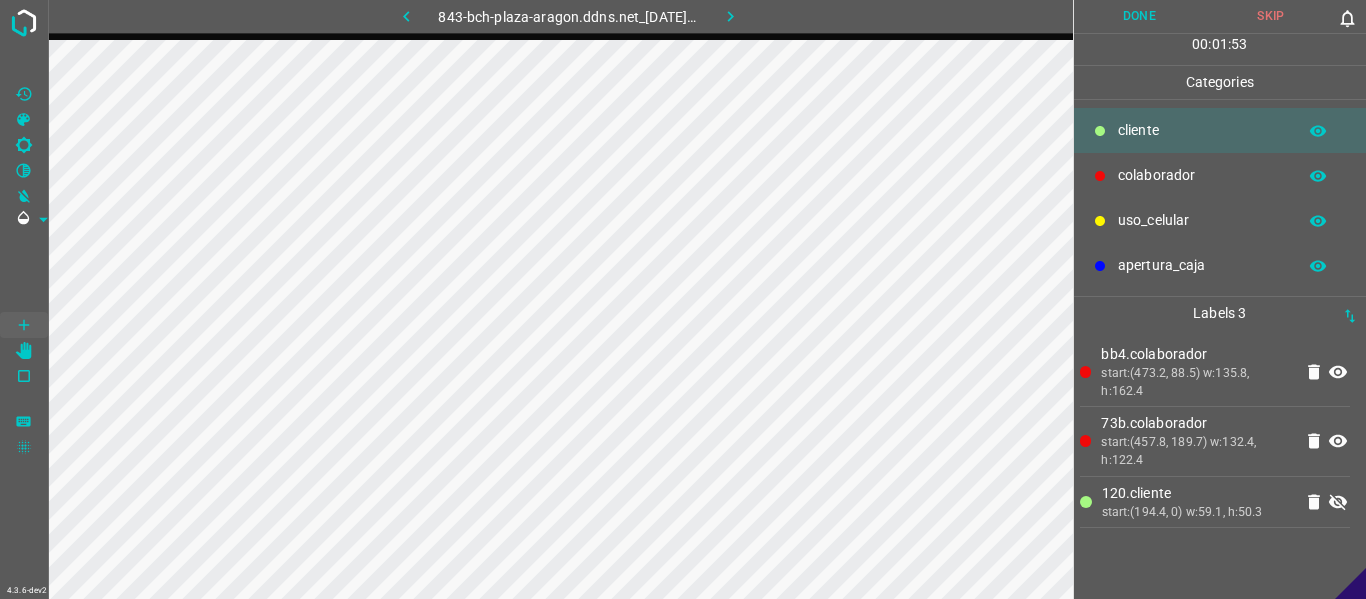 click at bounding box center (1338, 502) 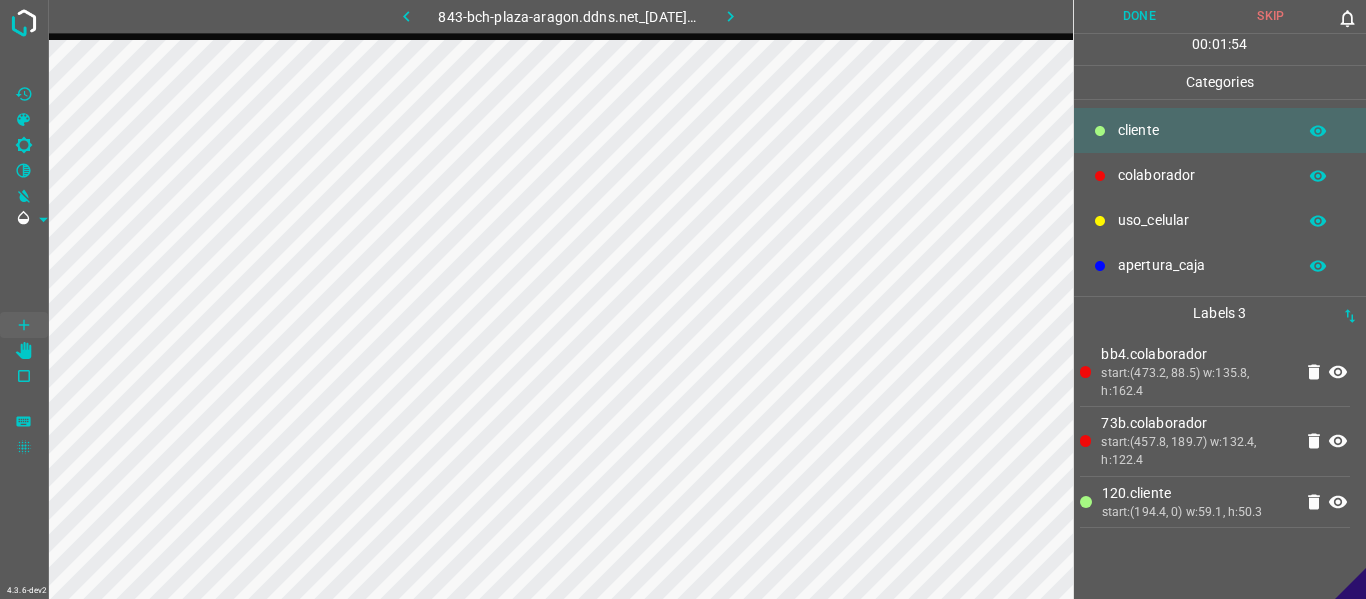 click at bounding box center [1338, 372] 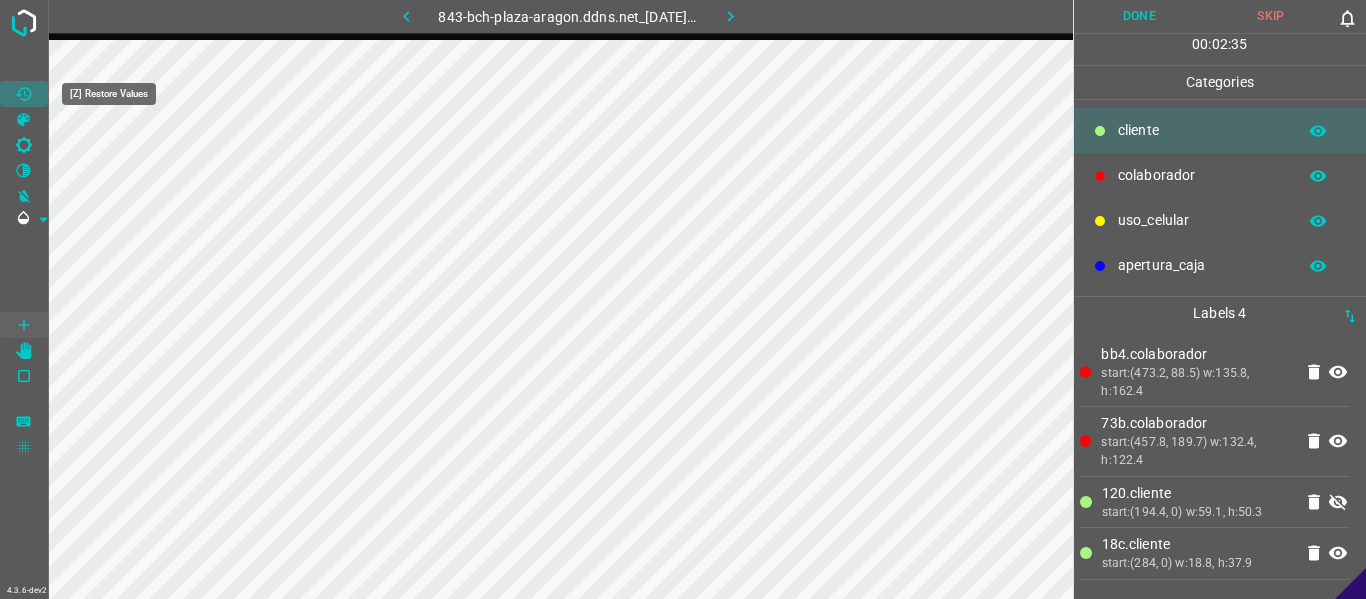 click at bounding box center (24, 94) 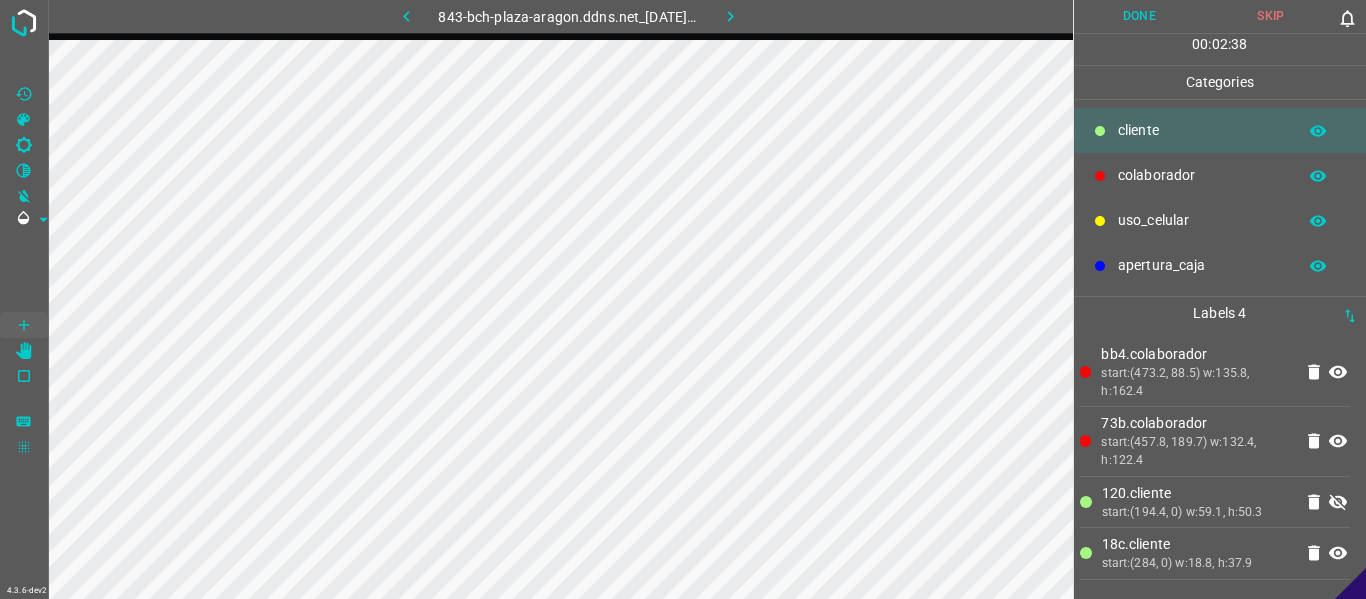 click at bounding box center (1338, 502) 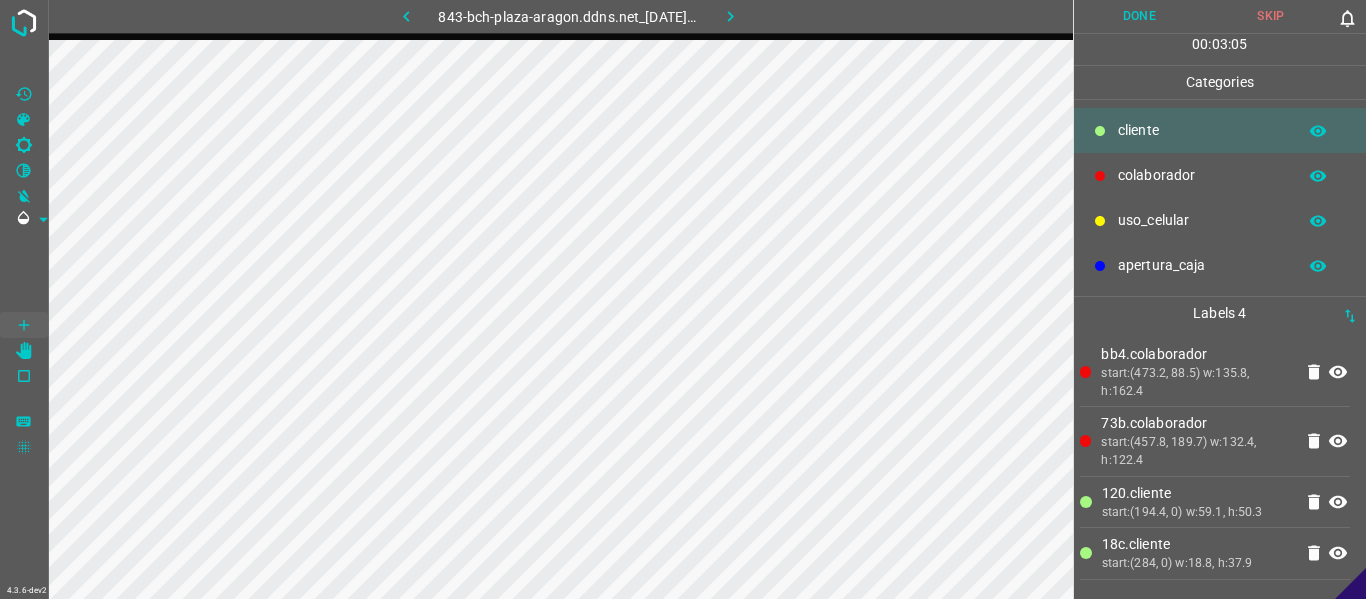 click at bounding box center [730, 16] 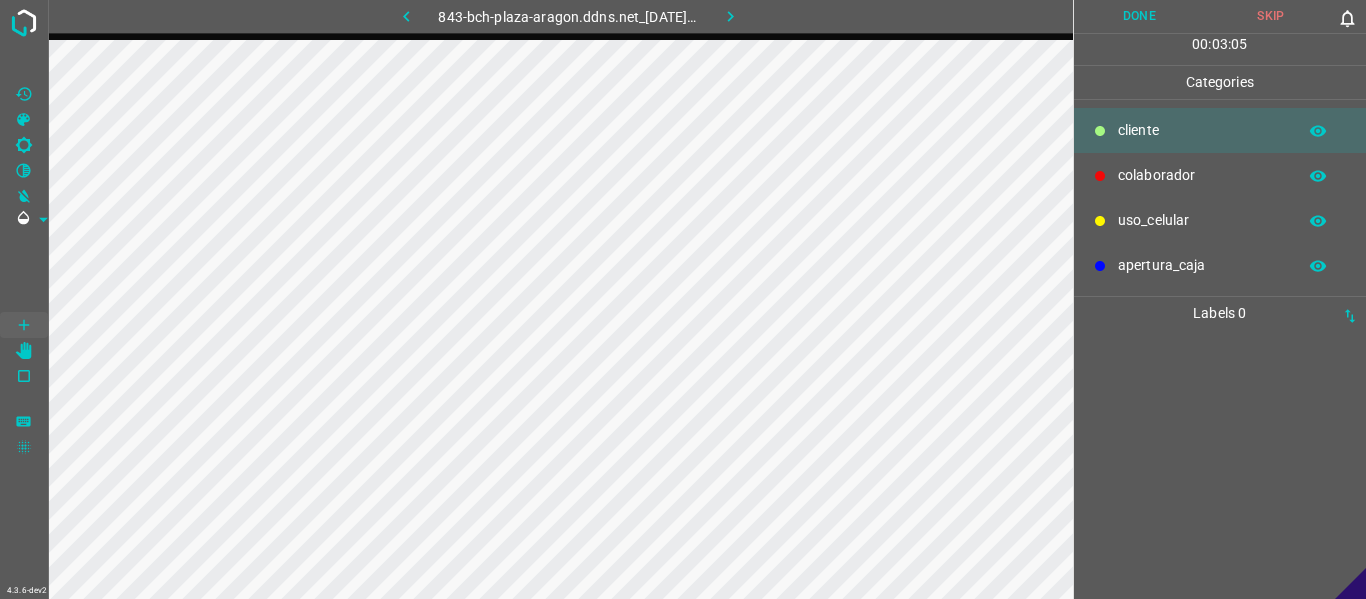 click at bounding box center (406, 16) 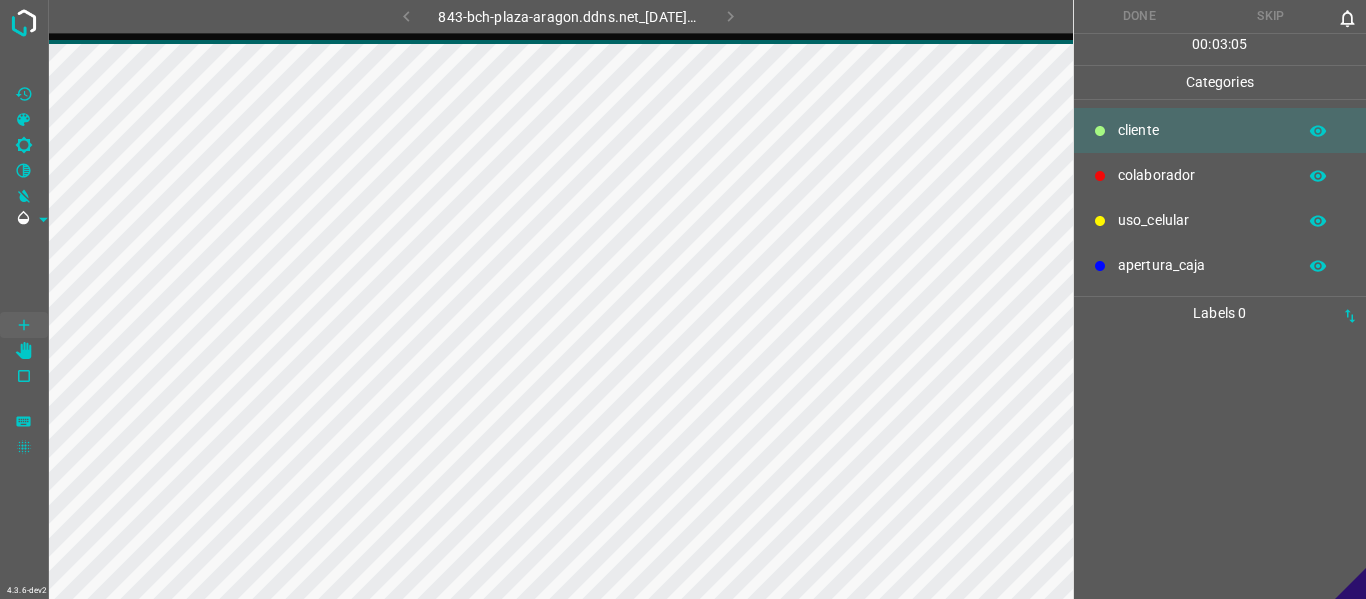 click on "colaborador" at bounding box center [1202, 130] 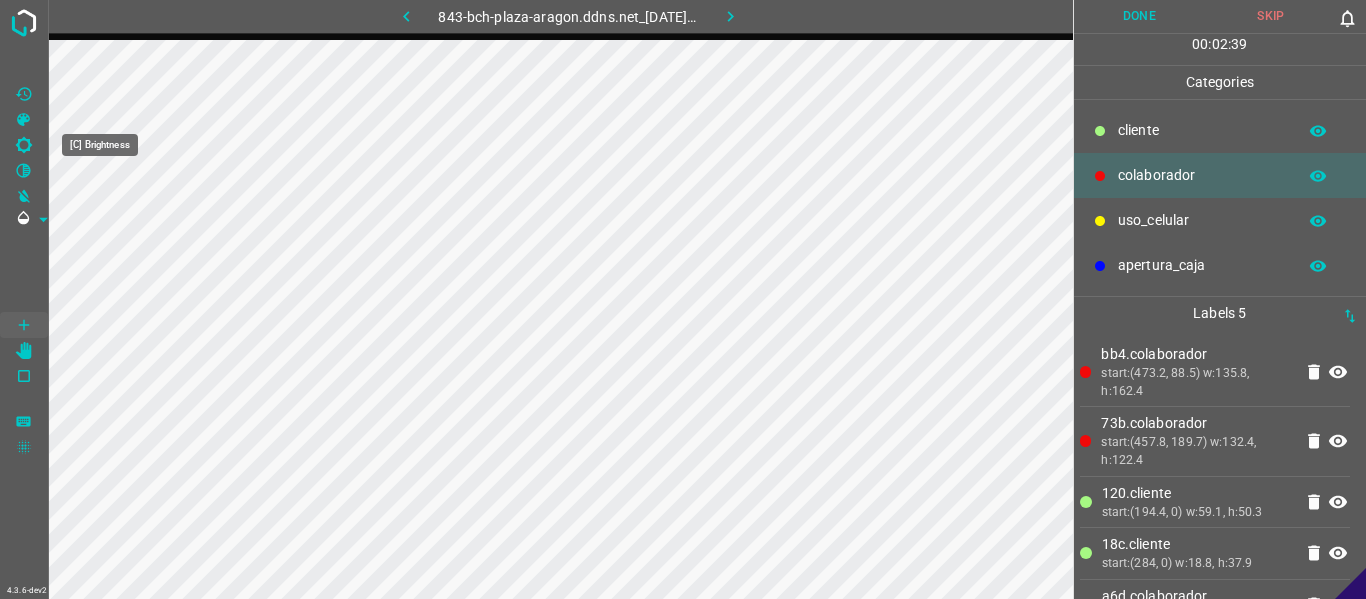 click at bounding box center (24, 145) 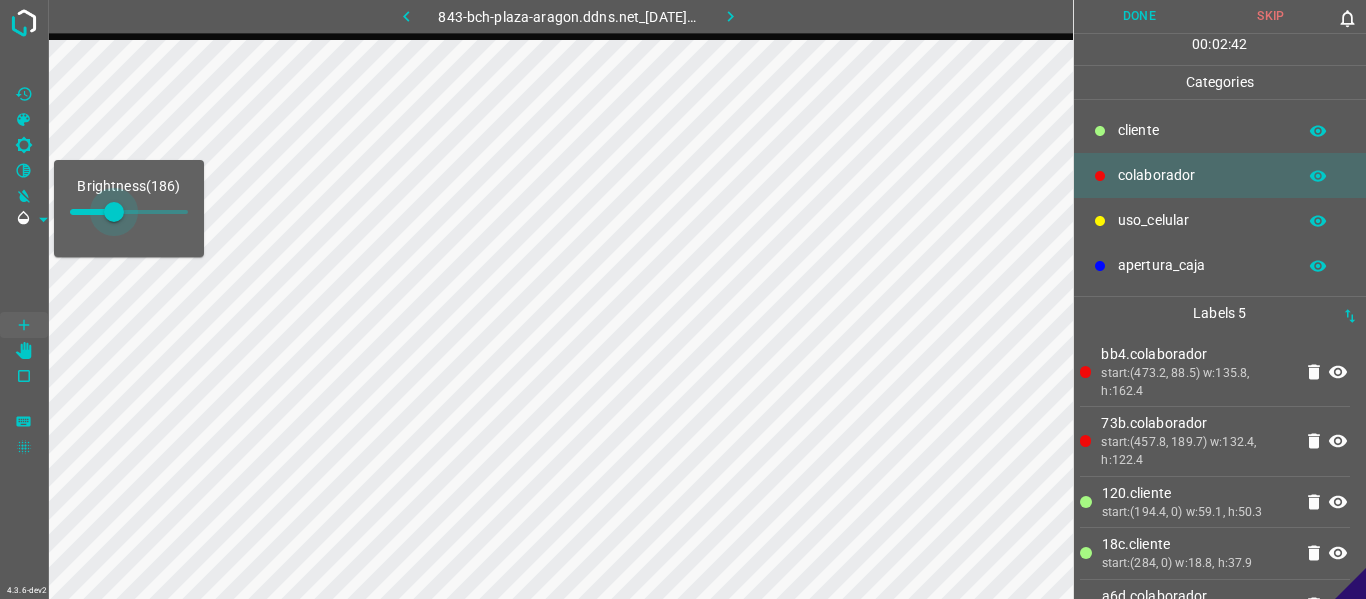 drag, startPoint x: 98, startPoint y: 208, endPoint x: 114, endPoint y: 208, distance: 16 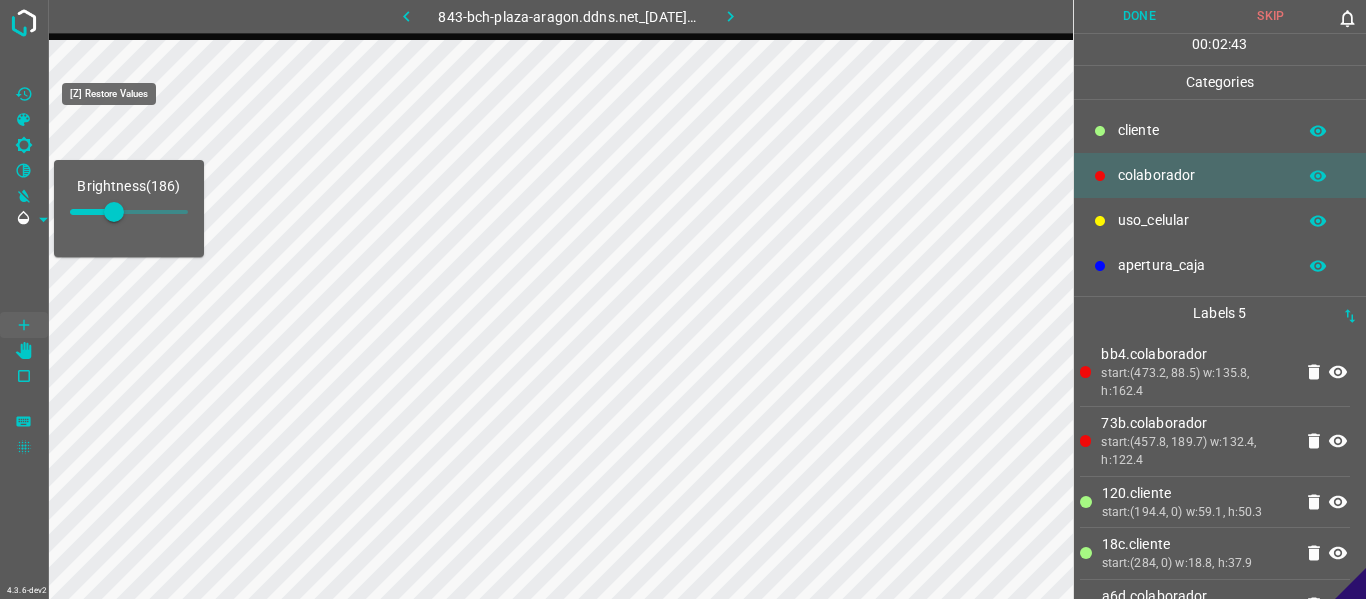 click at bounding box center [23, 93] 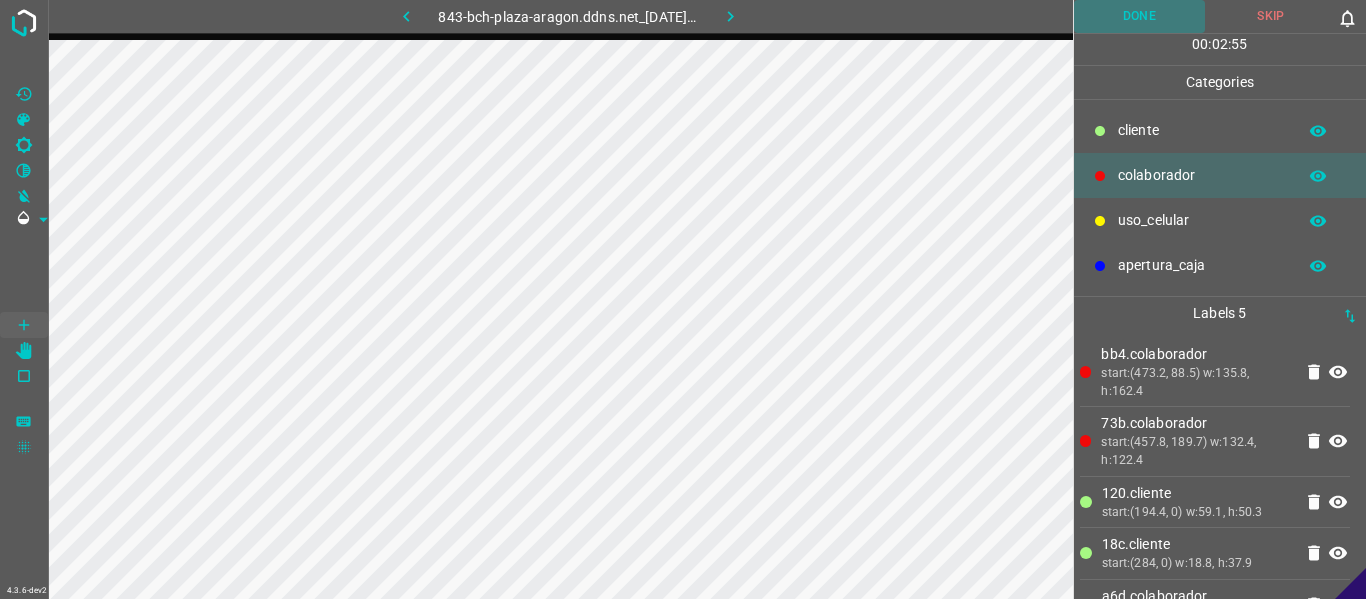 click on "Done" at bounding box center (1140, 16) 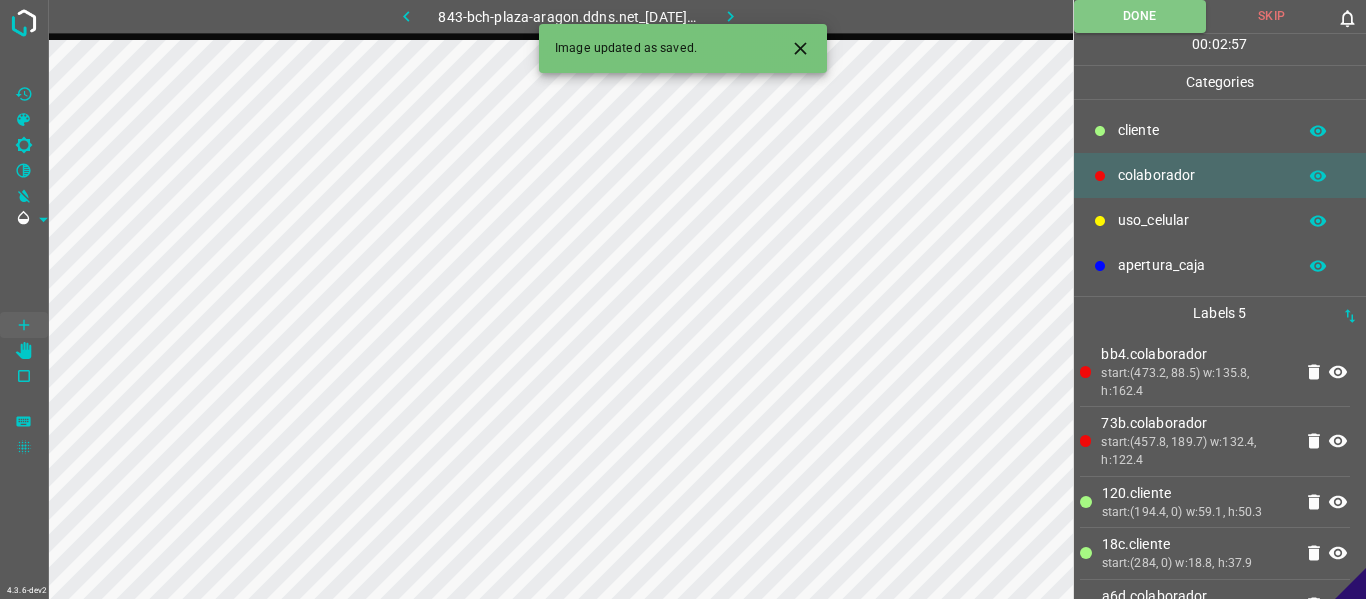 type 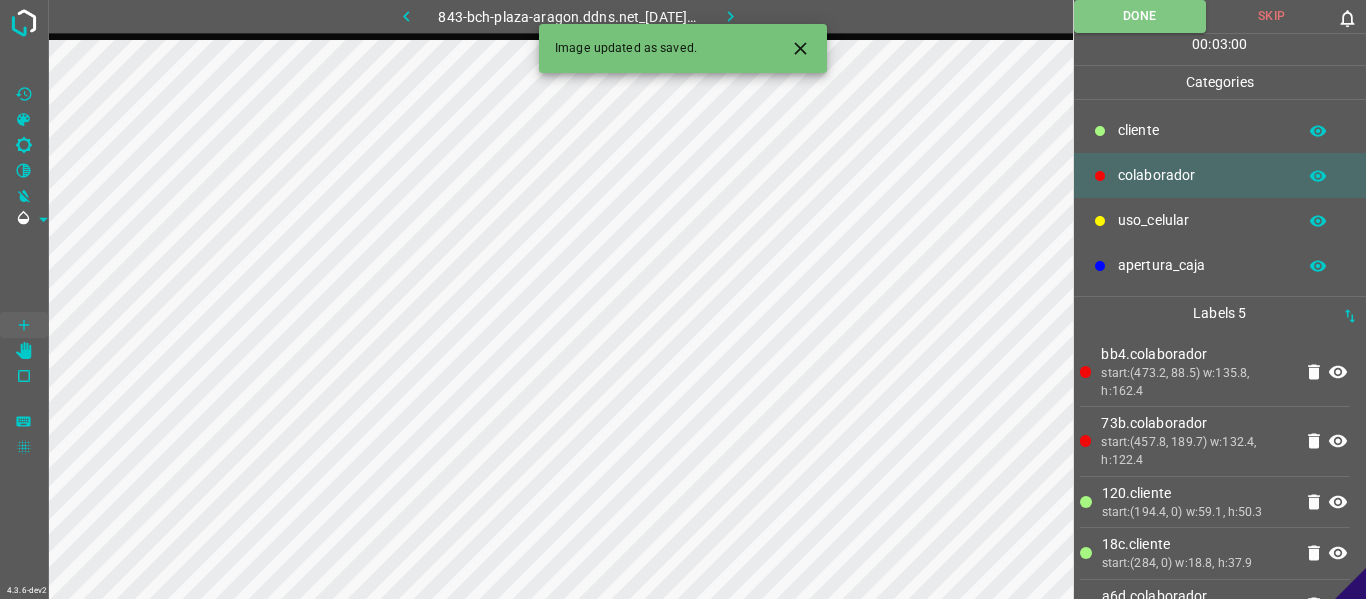 click at bounding box center (800, 48) 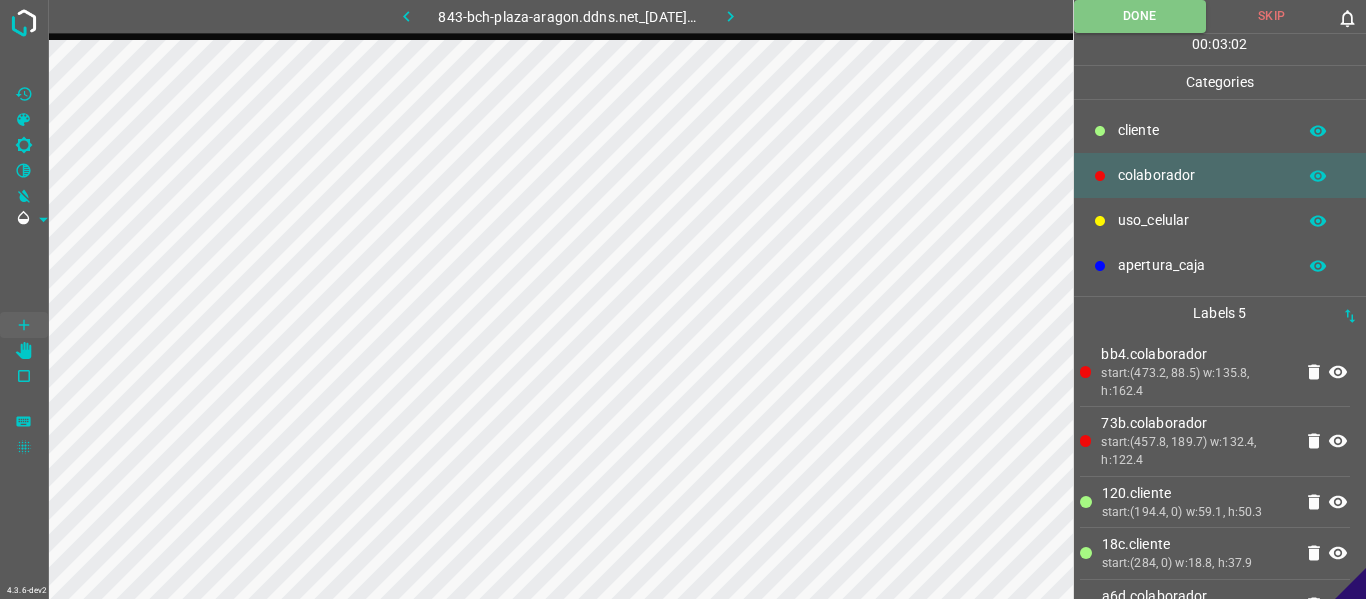 click at bounding box center [730, 16] 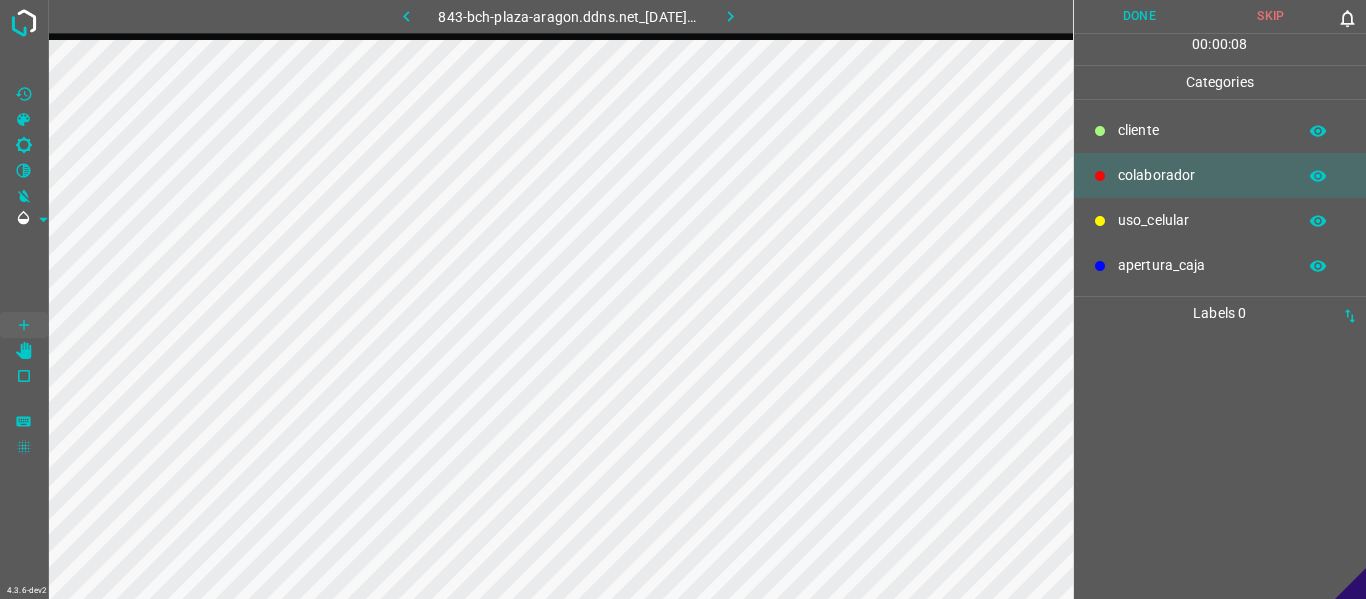 click at bounding box center [1220, 464] 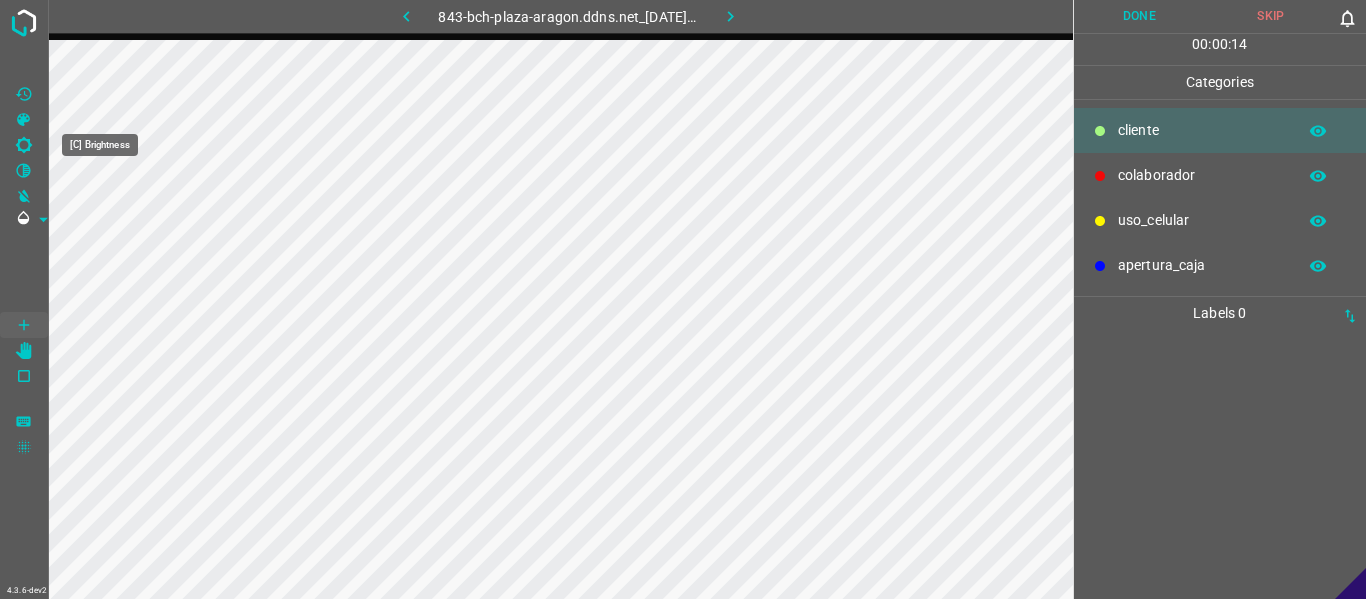 click at bounding box center (24, 145) 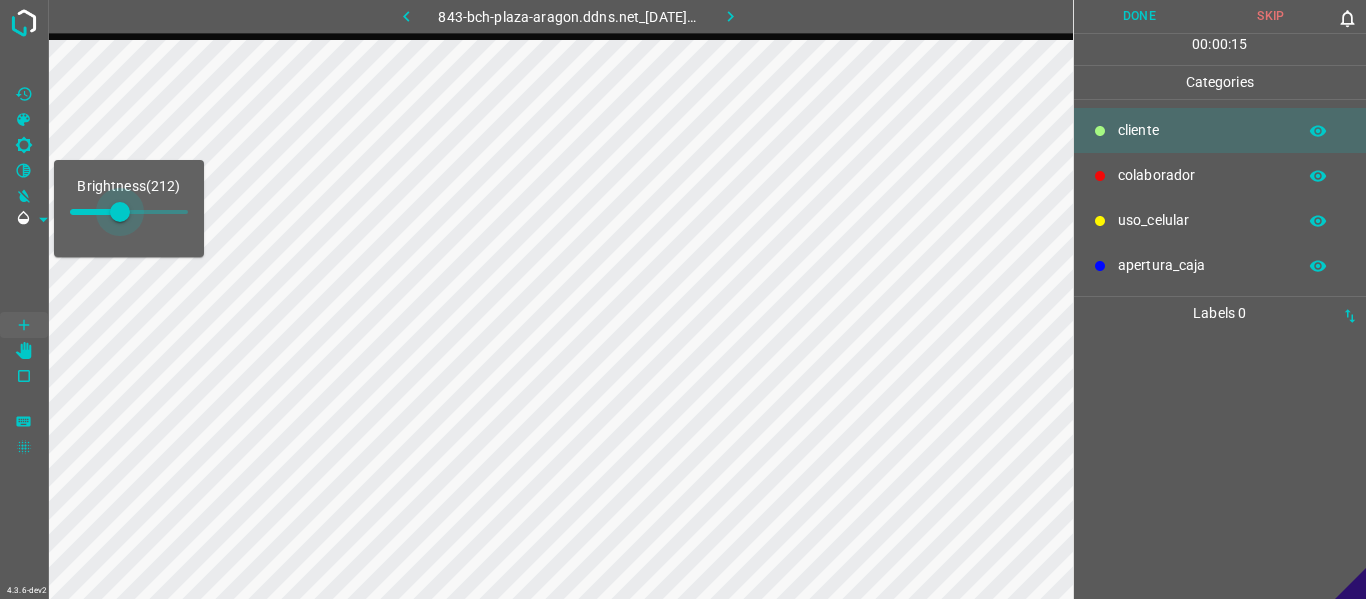 drag, startPoint x: 94, startPoint y: 208, endPoint x: 120, endPoint y: 214, distance: 26.683329 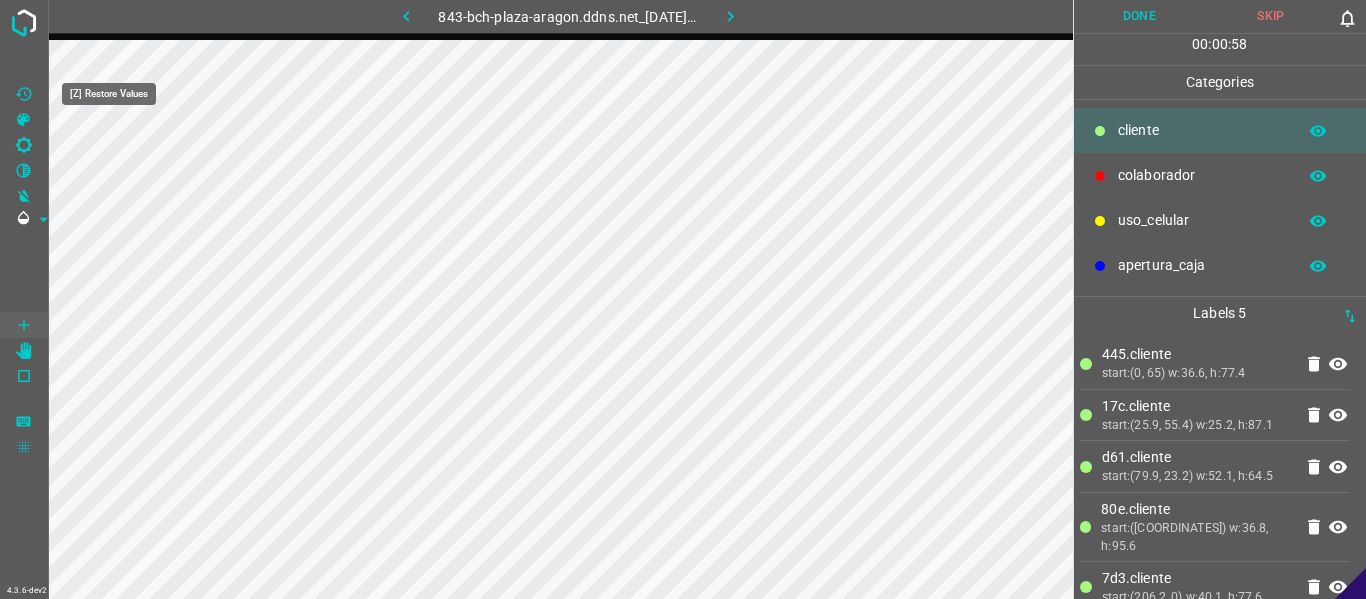click at bounding box center (24, 94) 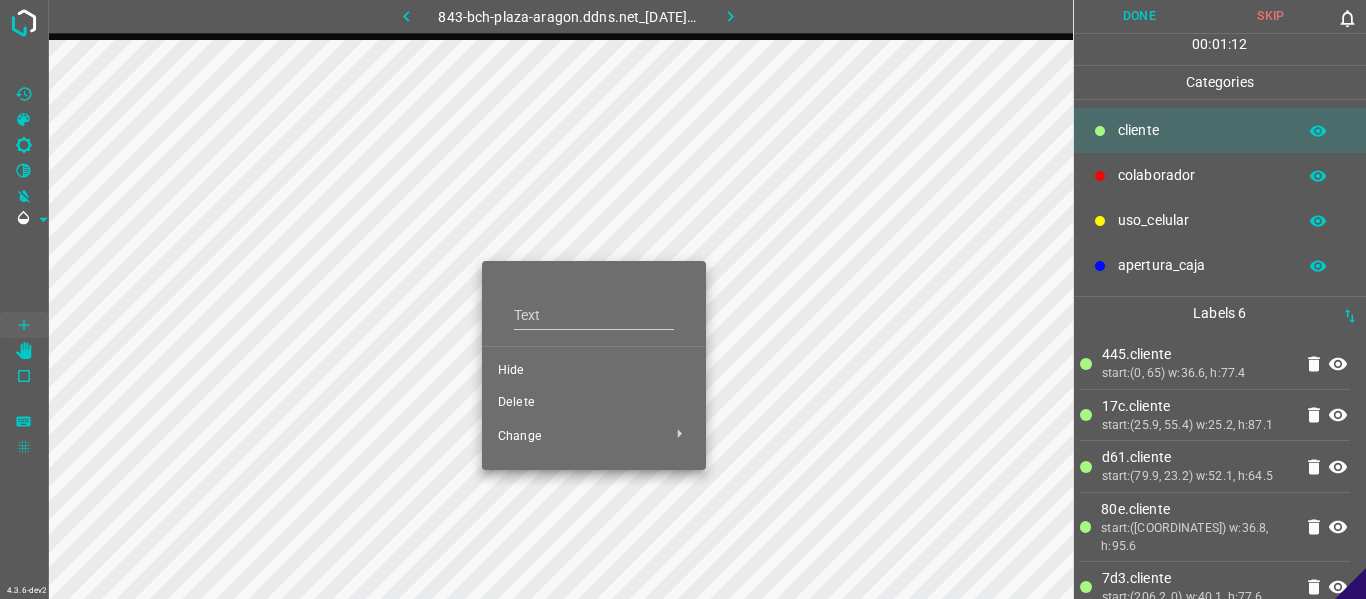 click on "Hide" at bounding box center (594, 371) 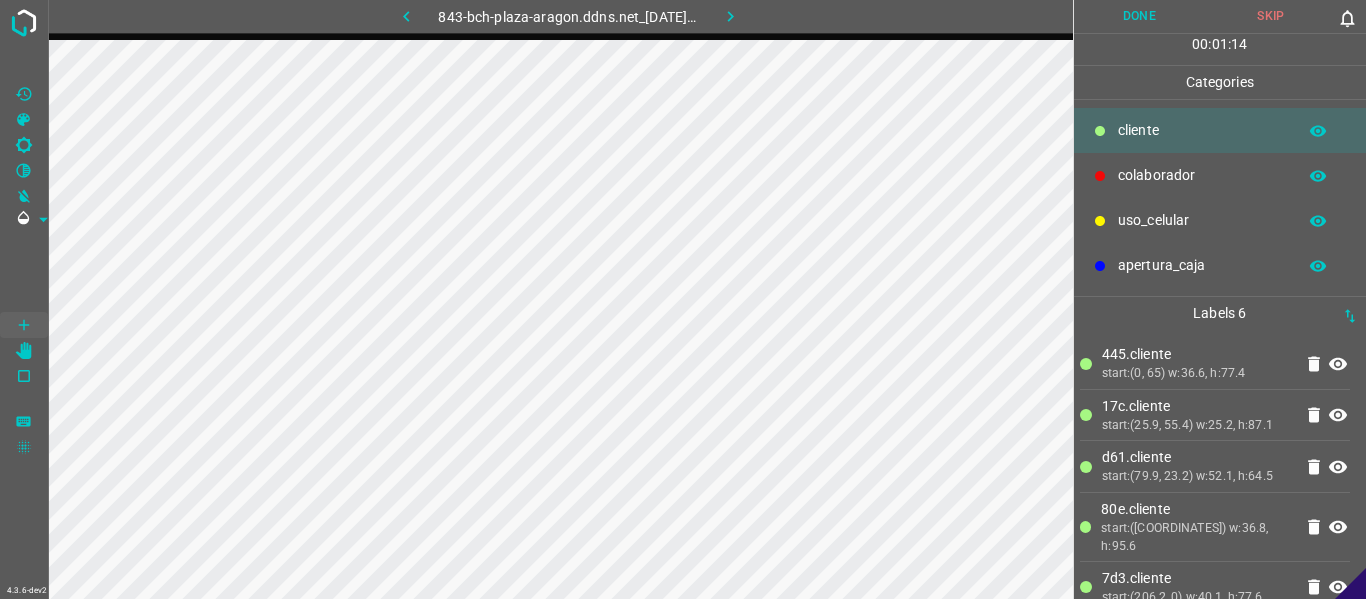 click at bounding box center [24, 145] 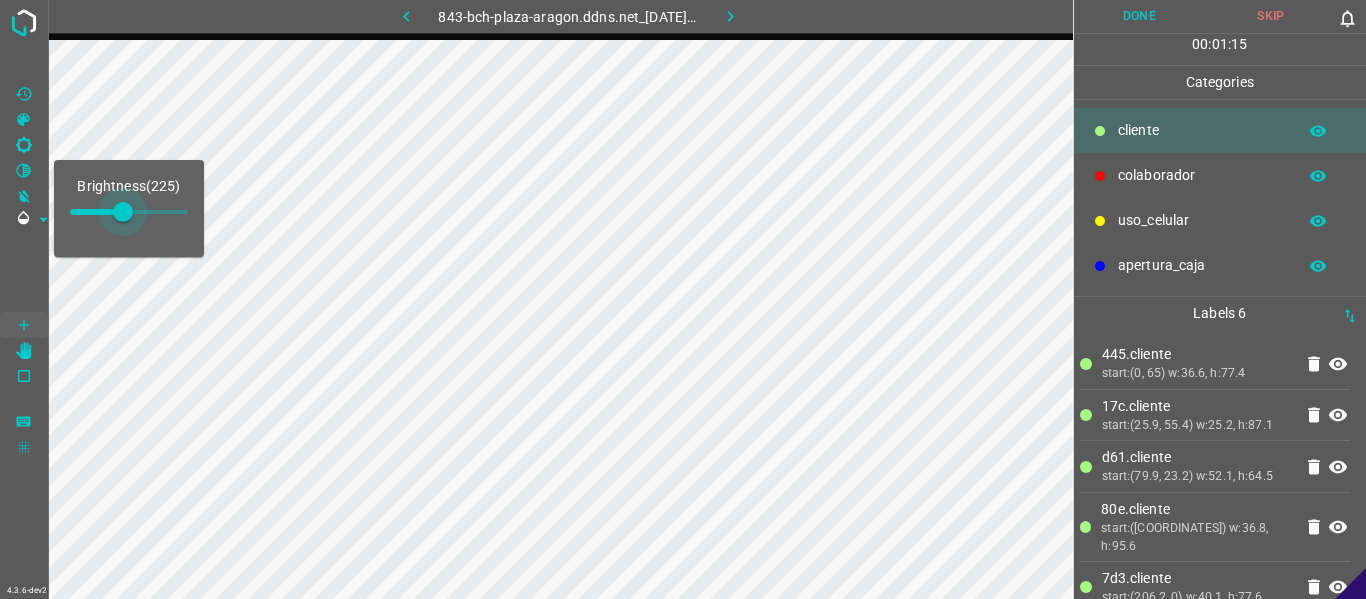 drag, startPoint x: 101, startPoint y: 220, endPoint x: 123, endPoint y: 222, distance: 22.090721 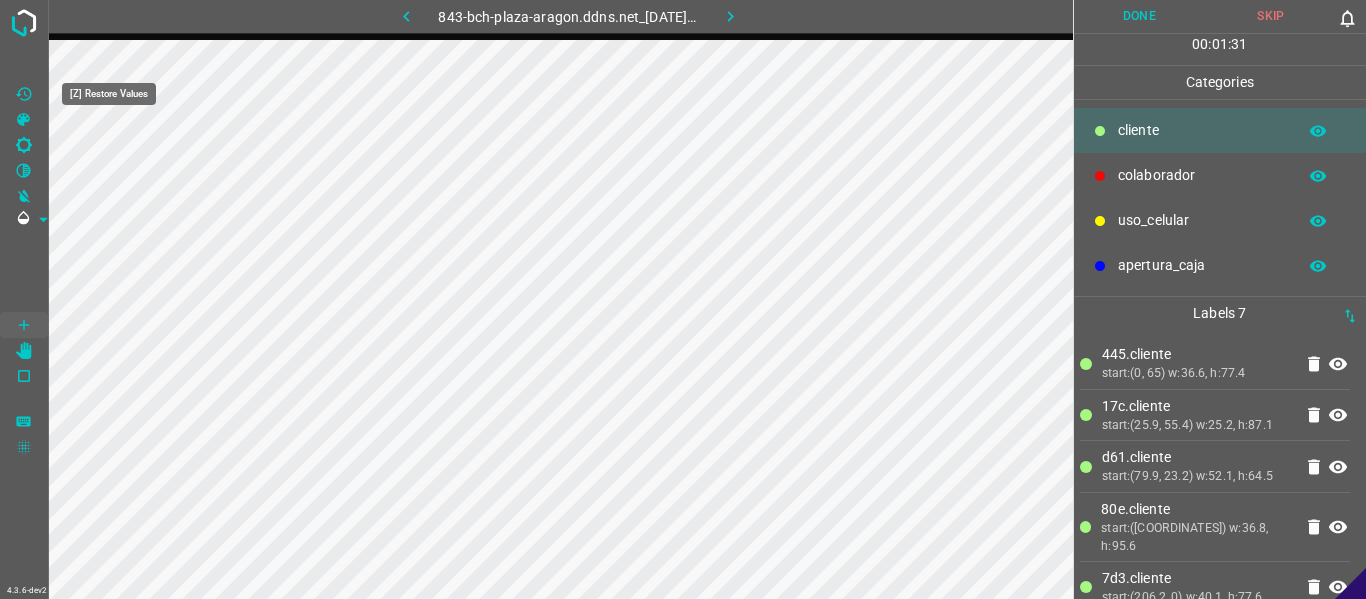 drag, startPoint x: 29, startPoint y: 90, endPoint x: 49, endPoint y: 100, distance: 22.36068 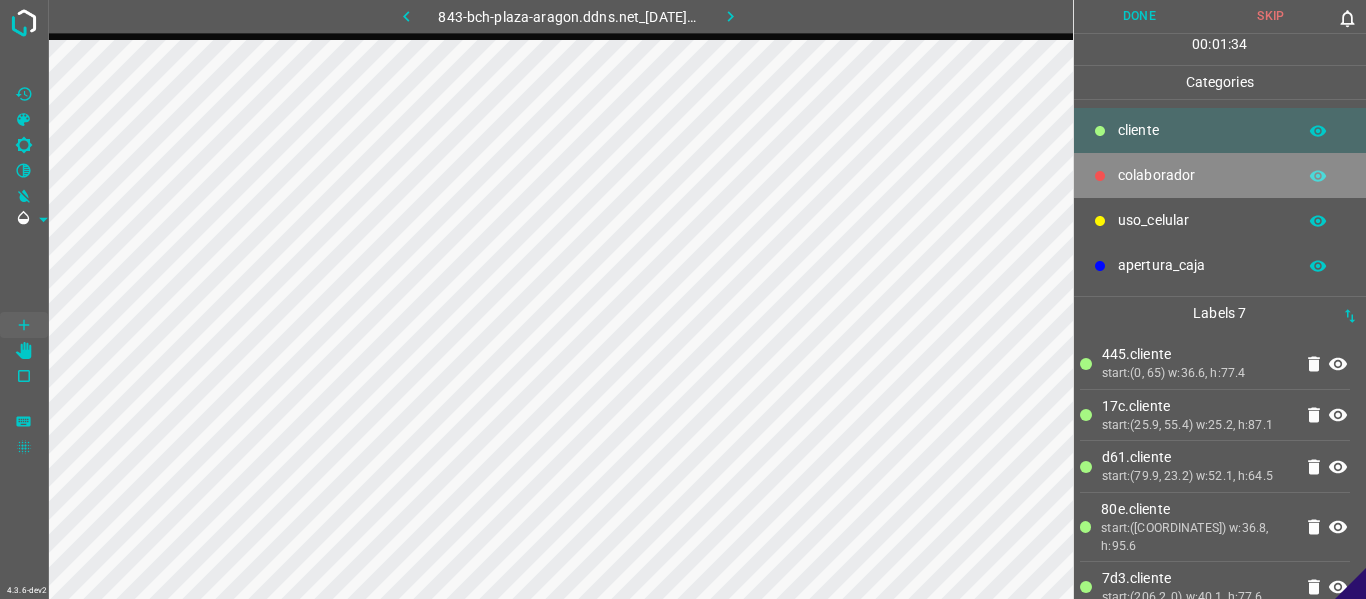 click on "colaborador" at bounding box center [1202, 130] 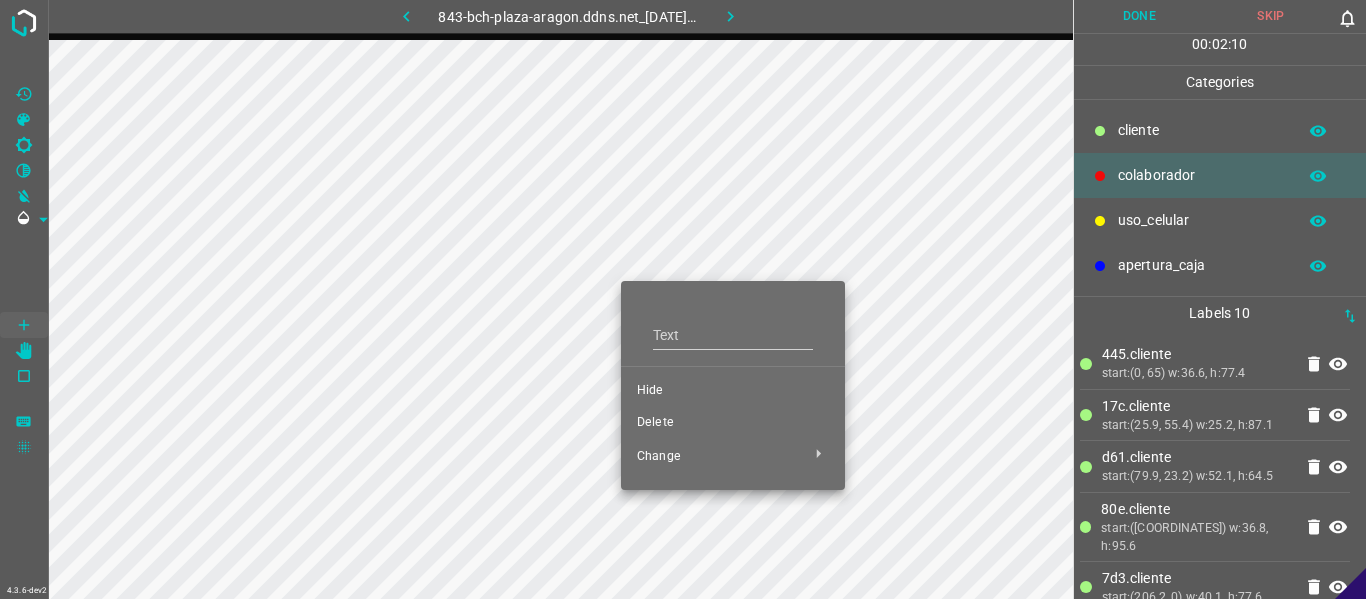 click on "Hide" at bounding box center [733, 391] 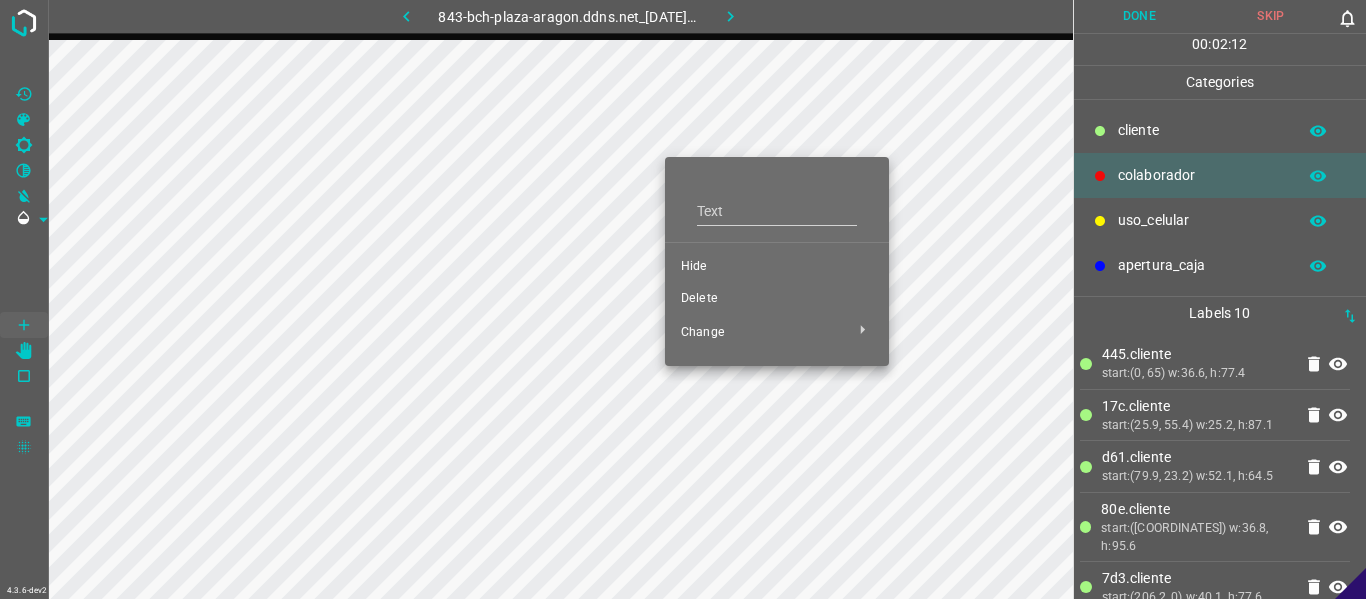 click on "Hide" at bounding box center (777, 267) 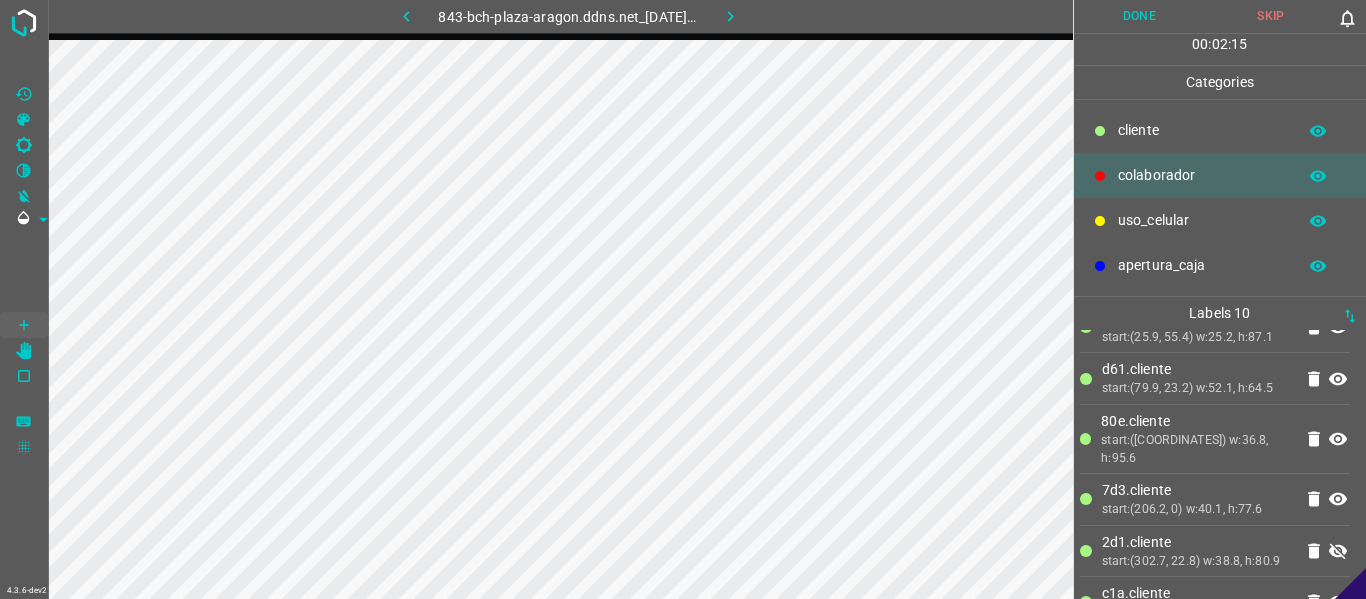 scroll, scrollTop: 300, scrollLeft: 0, axis: vertical 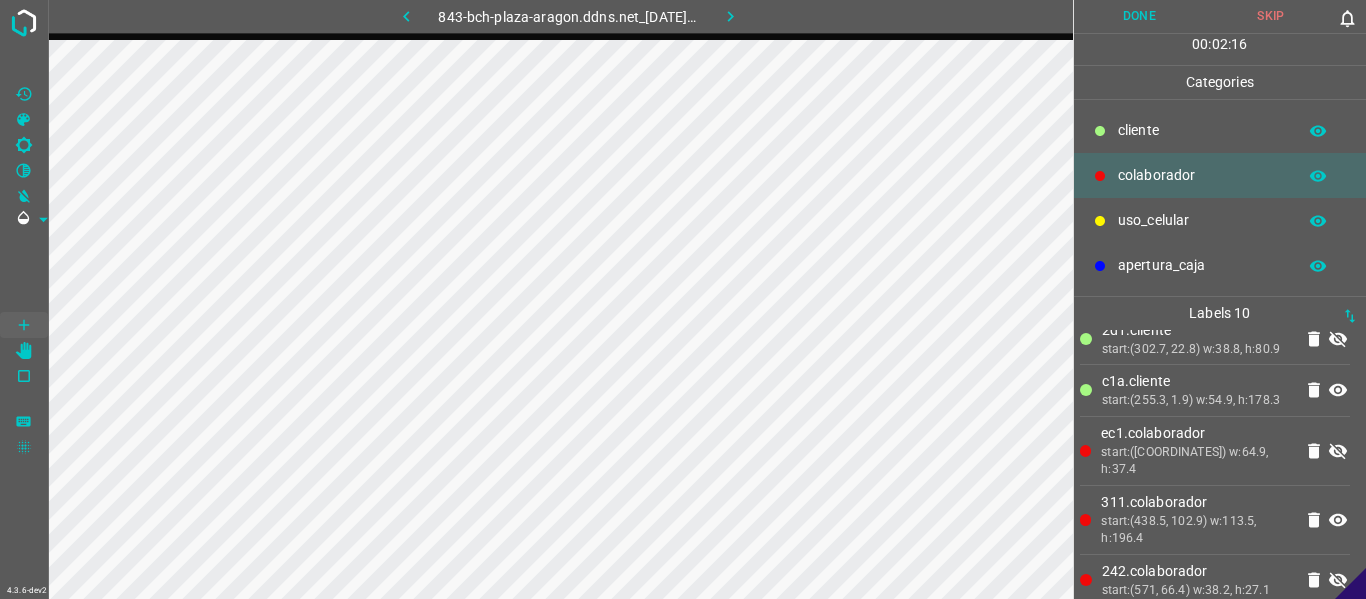 drag, startPoint x: 1323, startPoint y: 462, endPoint x: 1319, endPoint y: 486, distance: 24.33105 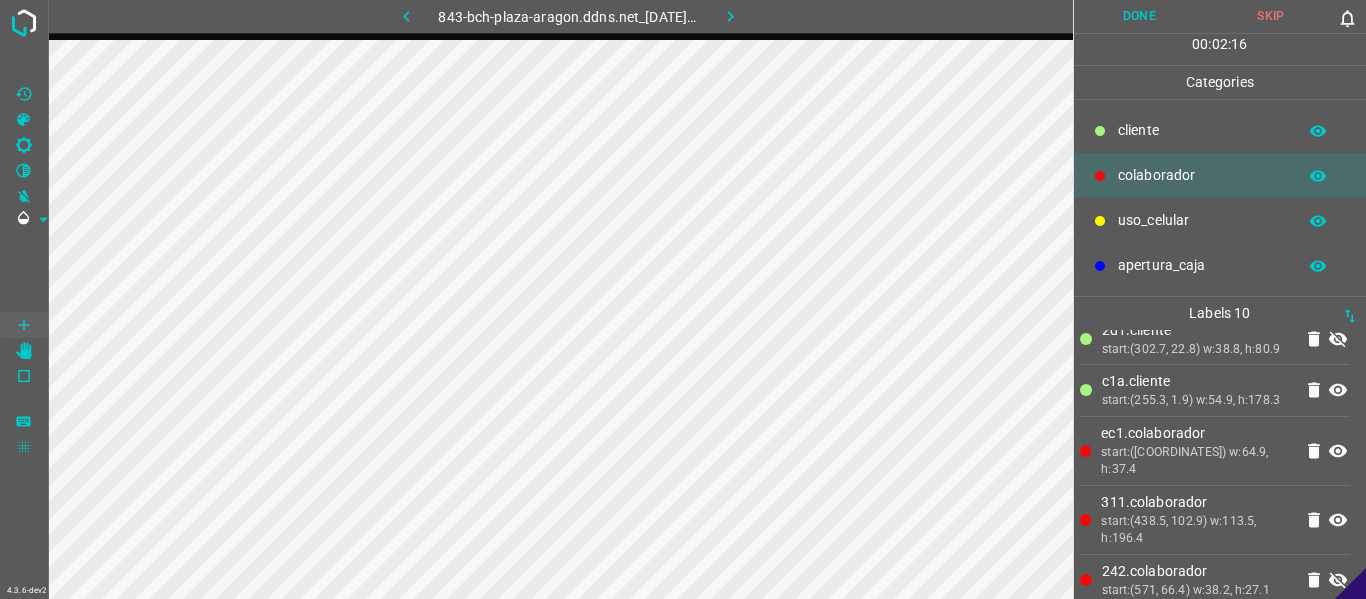 click at bounding box center [1338, 339] 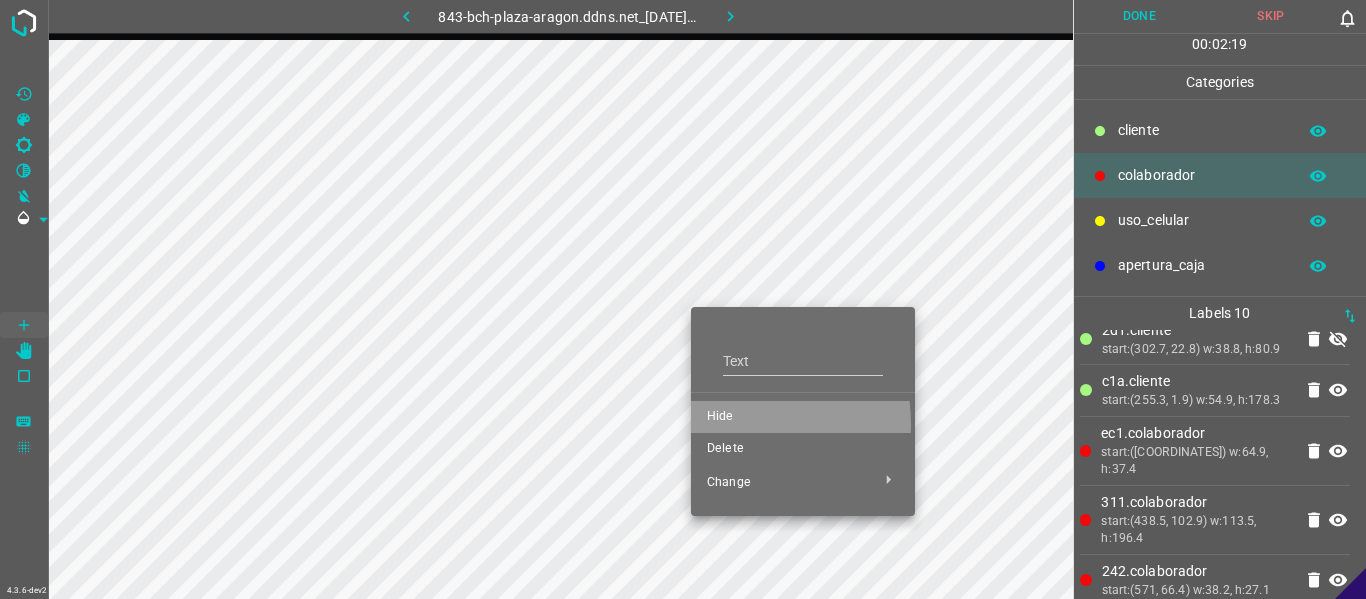 click on "Hide" at bounding box center (803, 417) 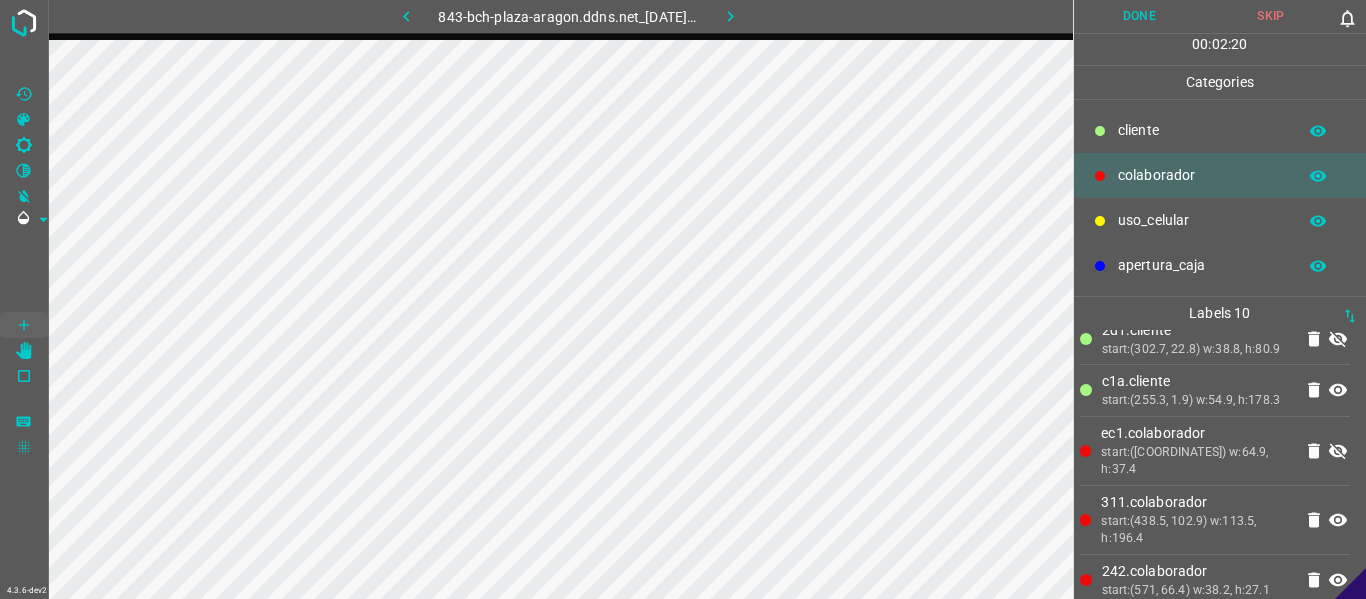 click on "c1a.​​cliente" at bounding box center (1197, 54) 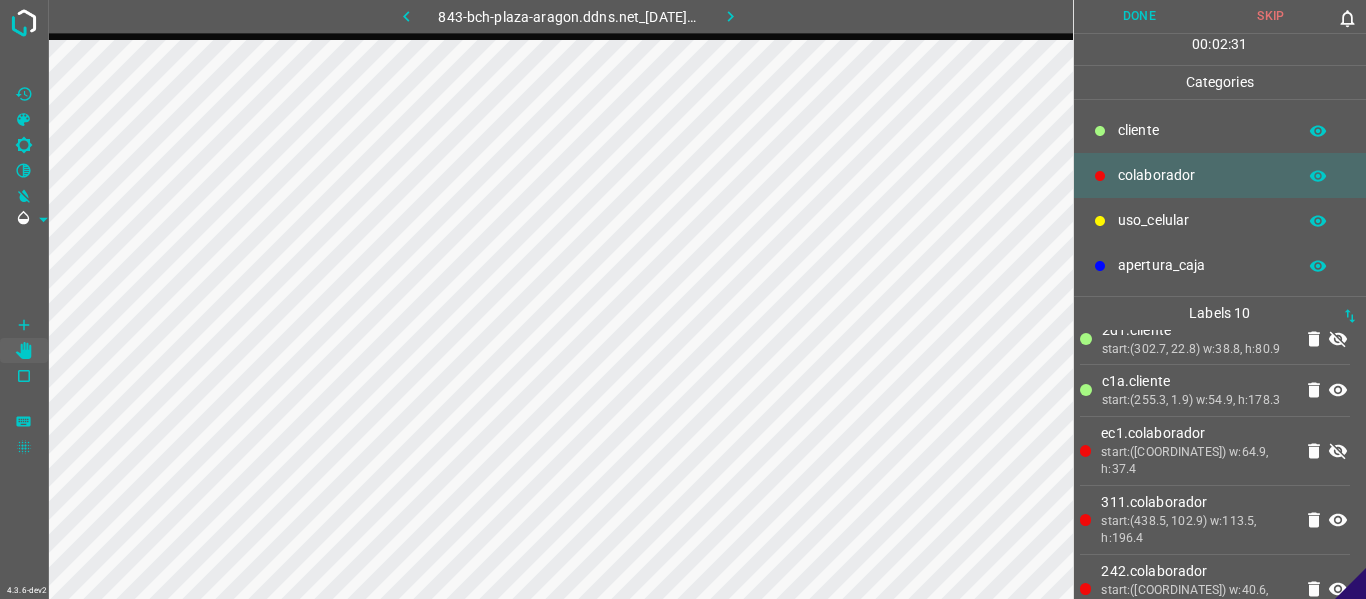 click at bounding box center (1338, 339) 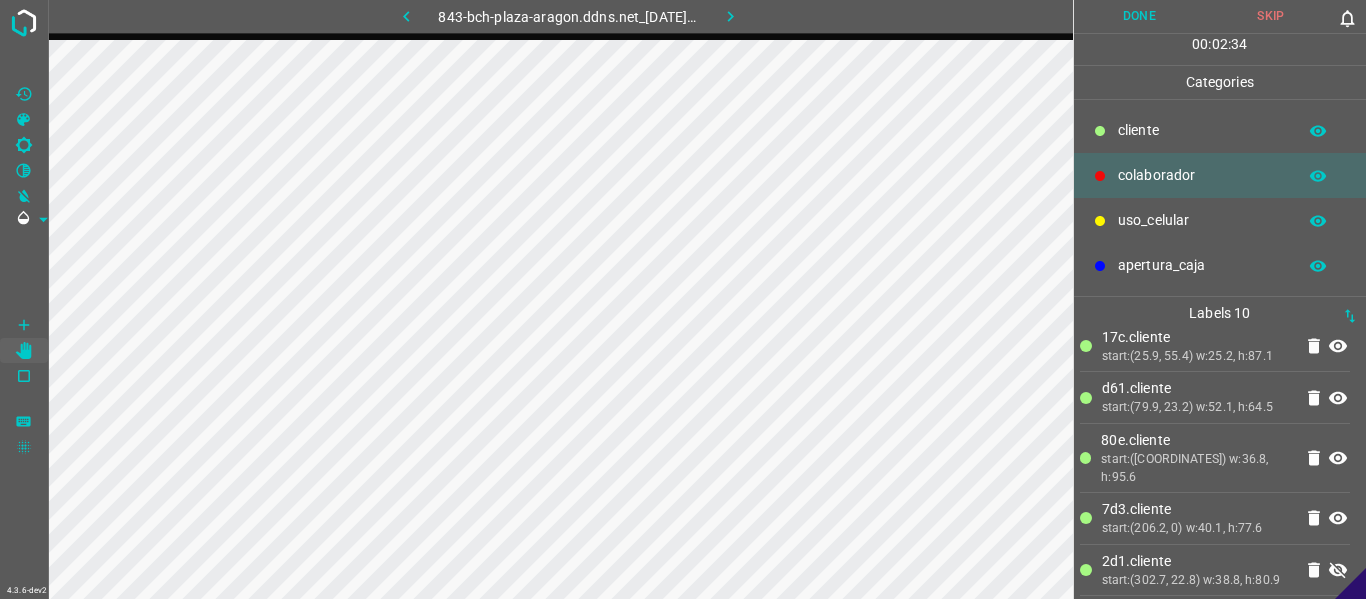 scroll, scrollTop: 100, scrollLeft: 0, axis: vertical 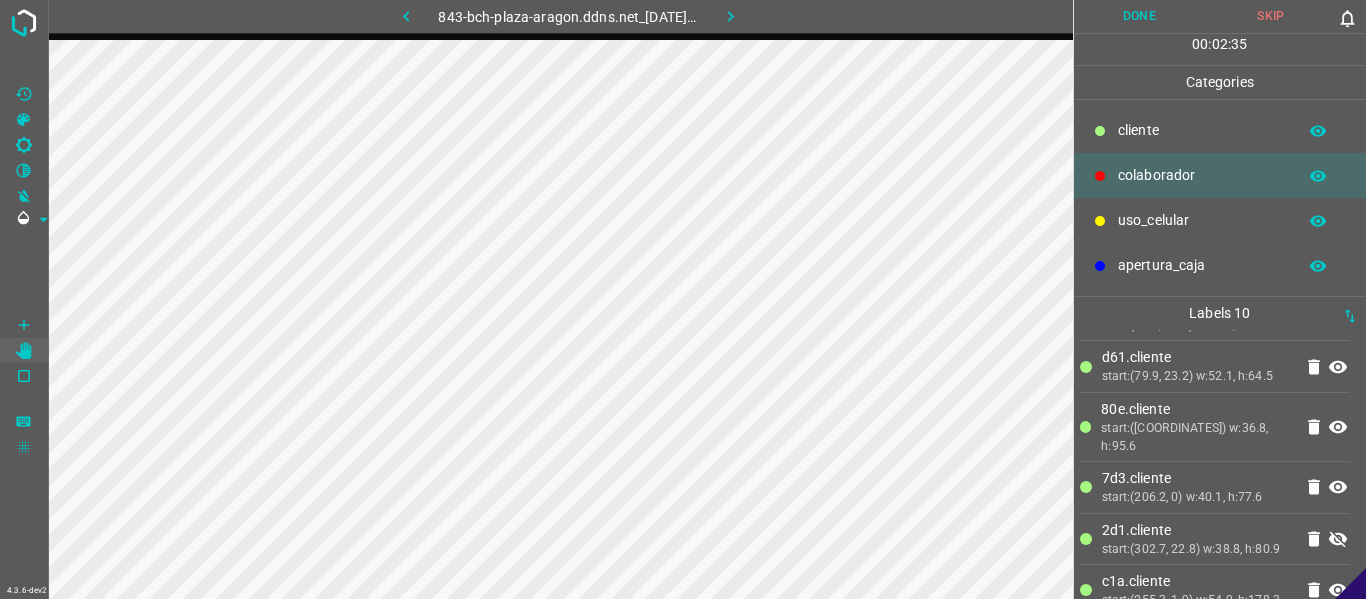 click at bounding box center [1338, 539] 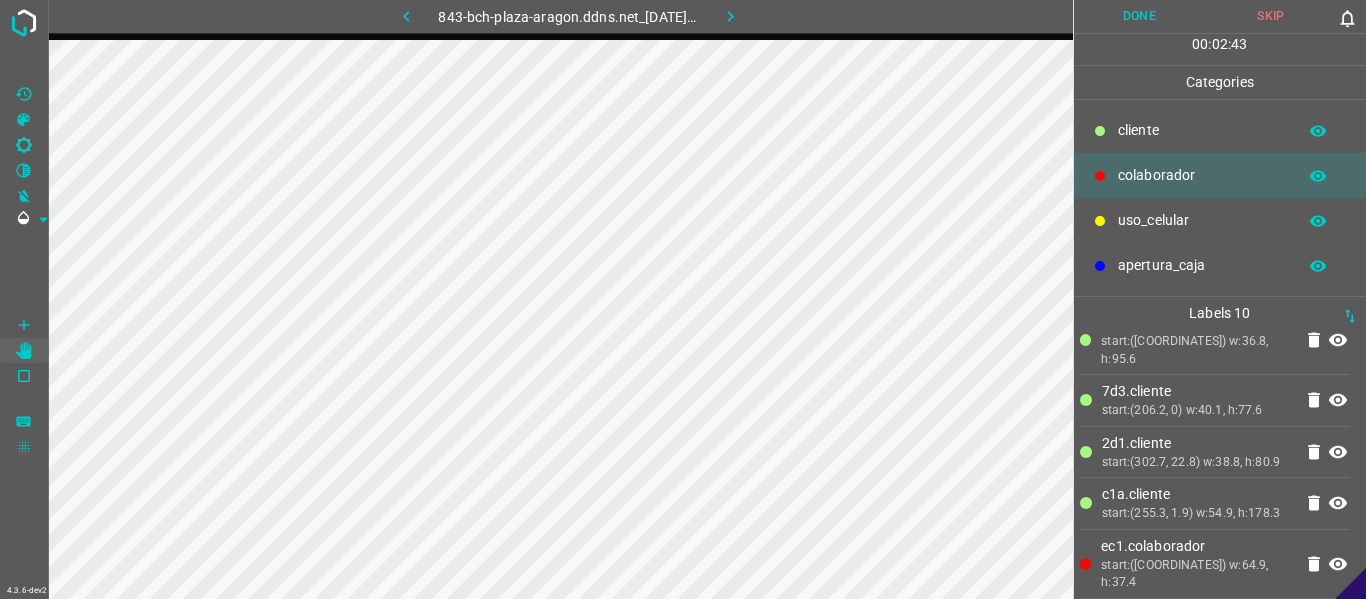 scroll, scrollTop: 315, scrollLeft: 0, axis: vertical 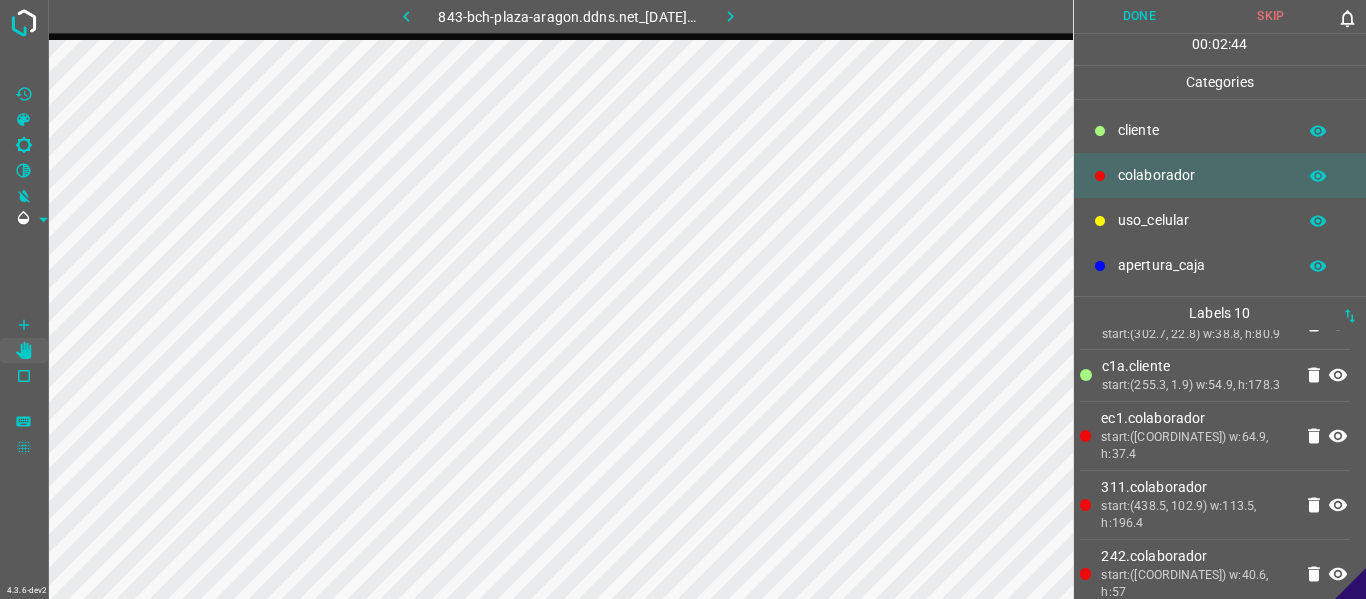 click on "00   : 02   : 44" at bounding box center [1220, 49] 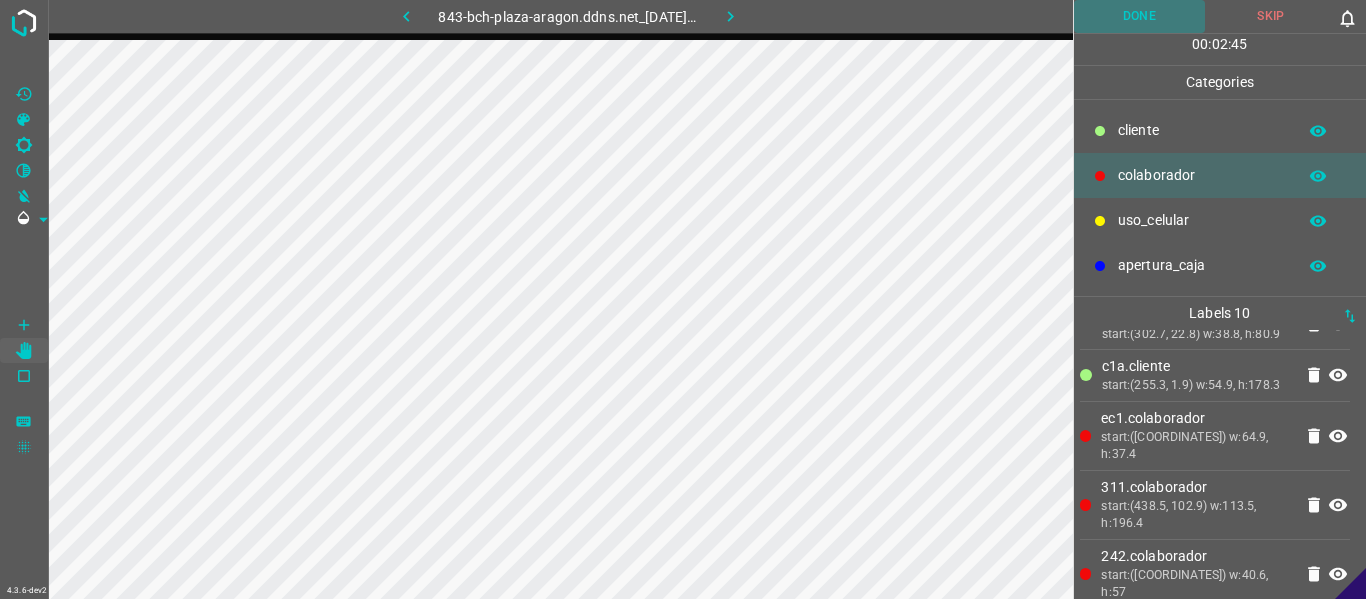 click on "Done" at bounding box center (1140, 16) 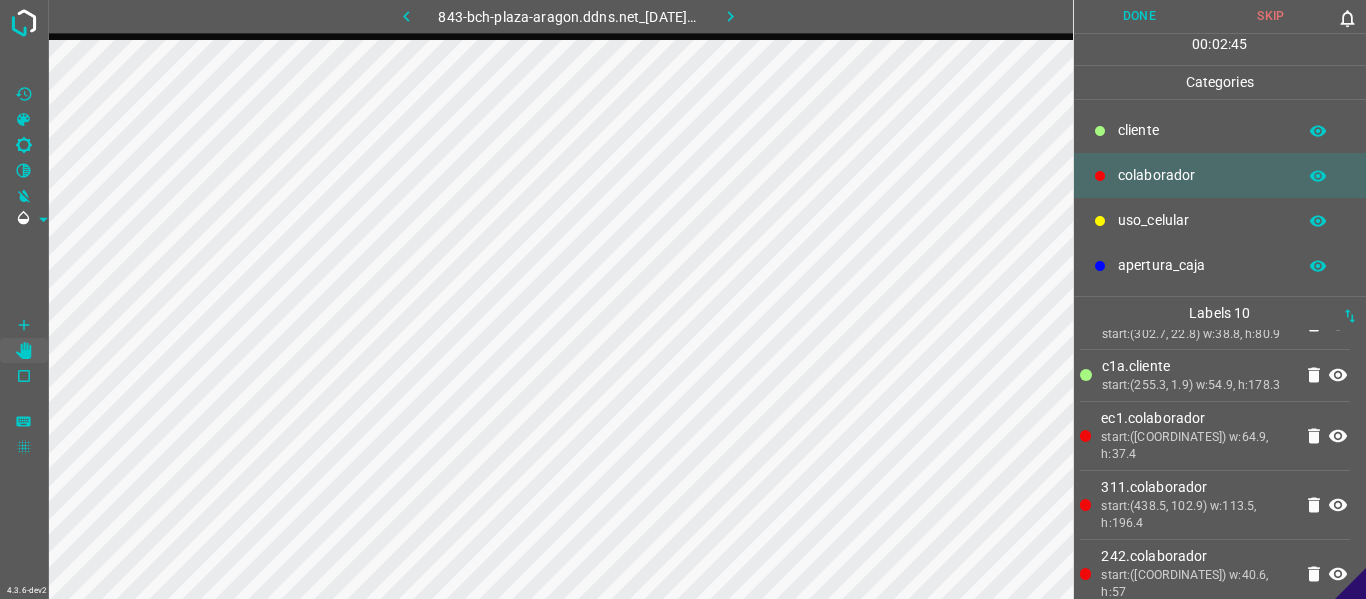 click on "Done" at bounding box center [1140, 16] 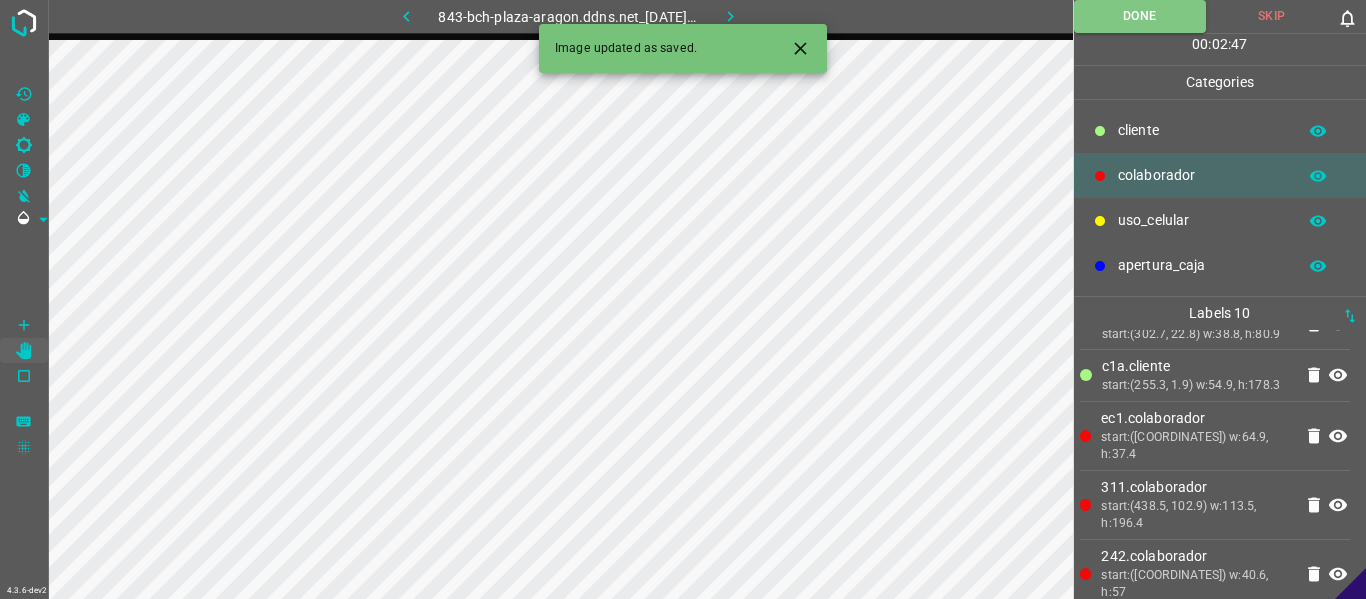click at bounding box center (730, 16) 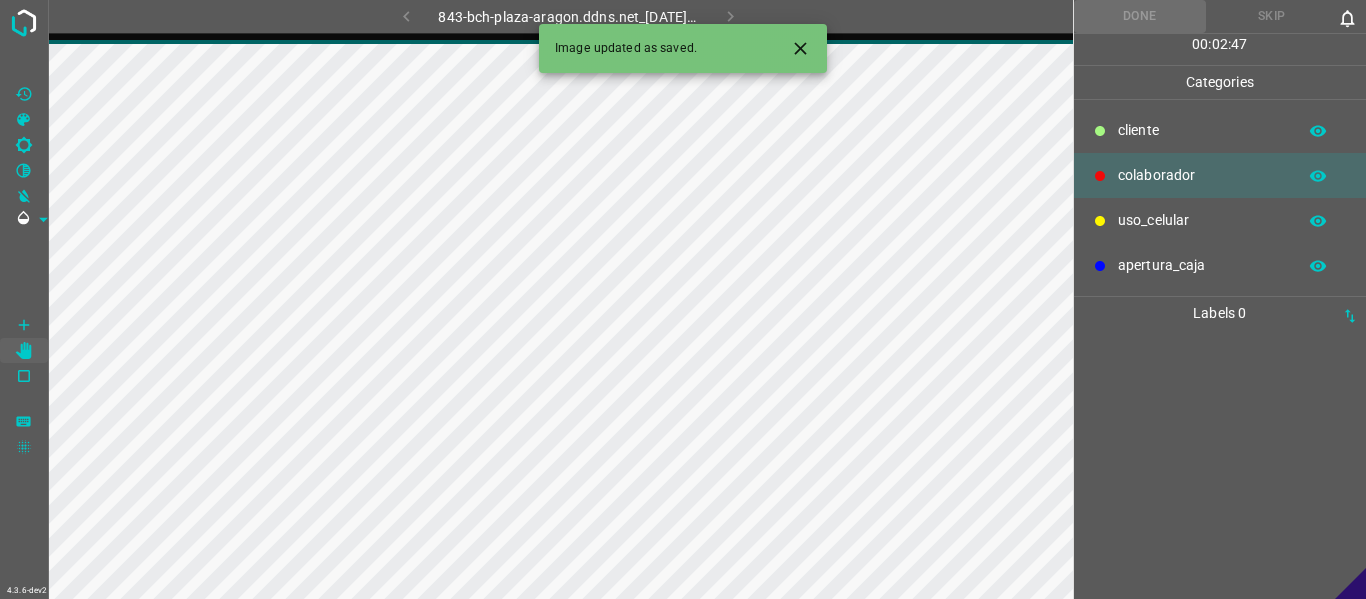 scroll, scrollTop: 0, scrollLeft: 0, axis: both 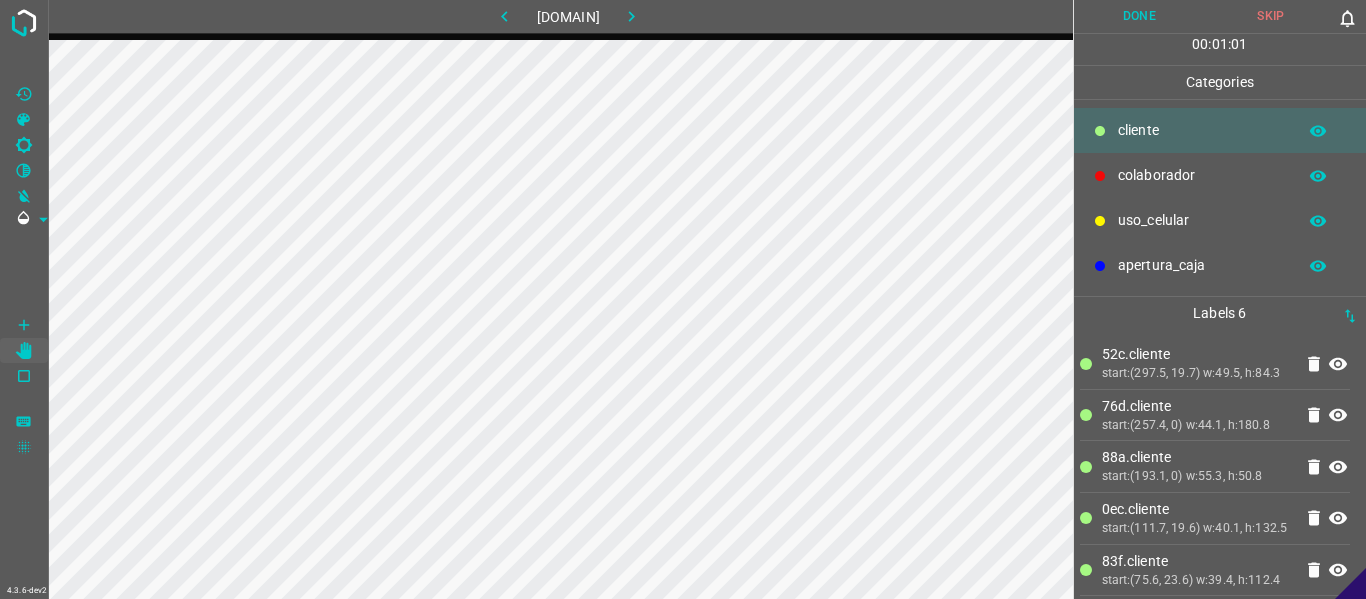 click at bounding box center [505, 16] 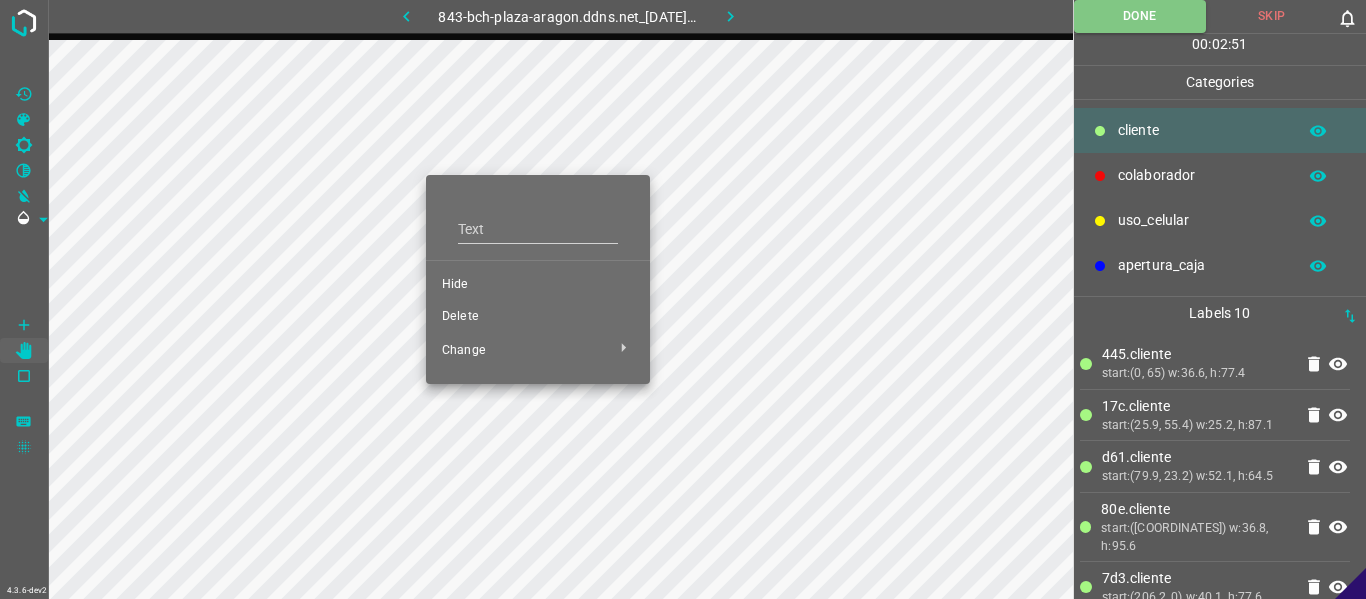 click on "Delete" at bounding box center [538, 285] 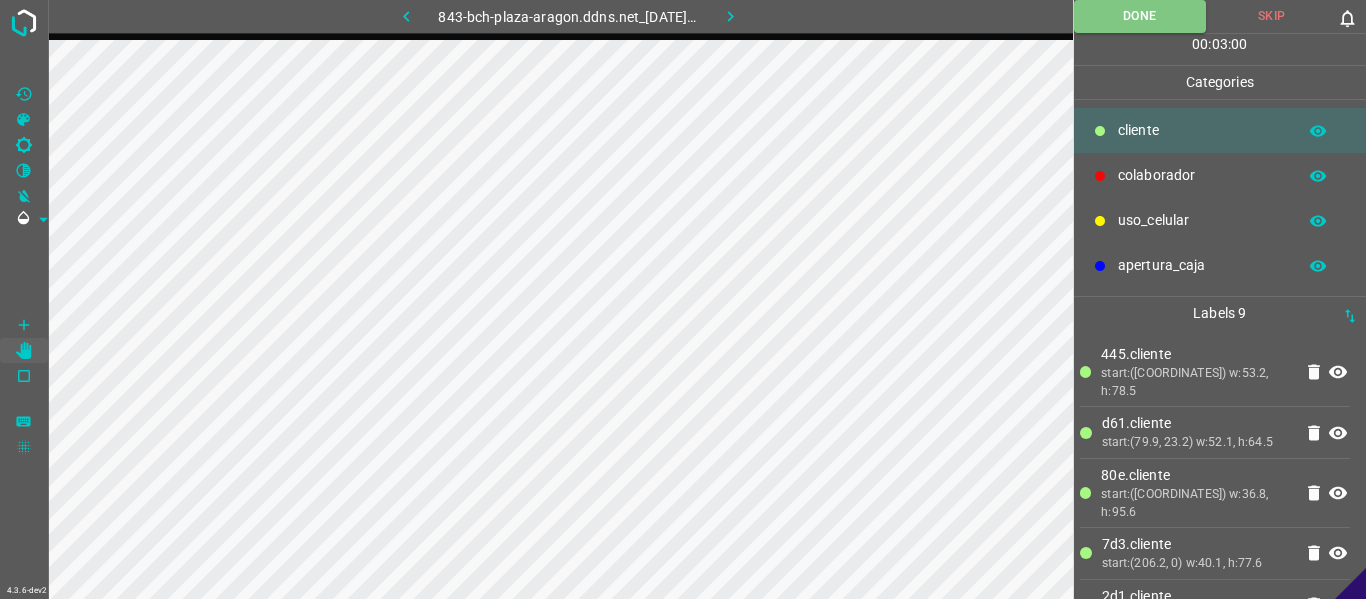 click at bounding box center (406, 16) 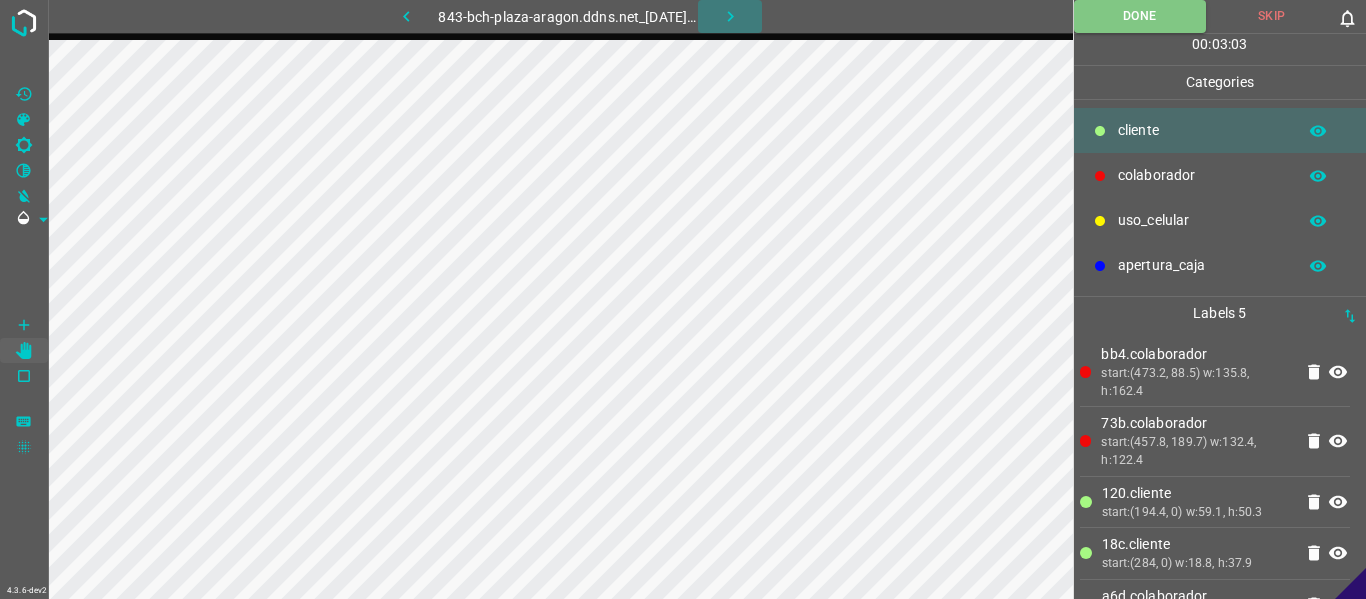 click at bounding box center [730, 16] 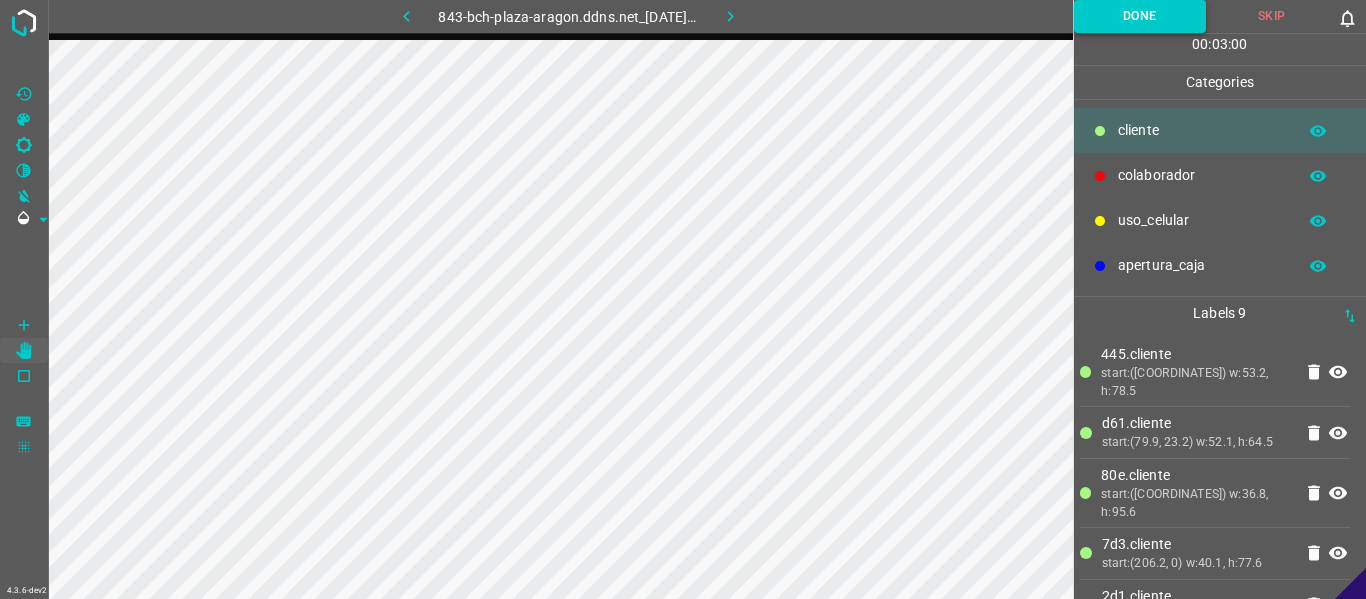 click on "Done" at bounding box center [1140, 16] 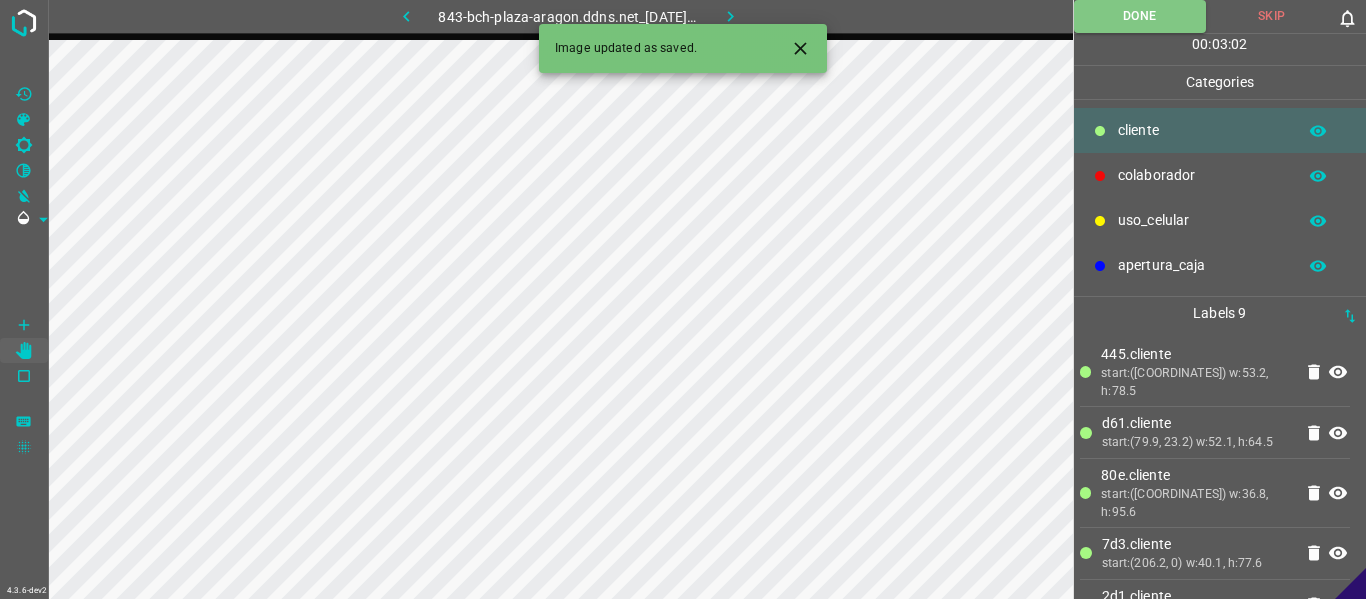 click at bounding box center [730, 16] 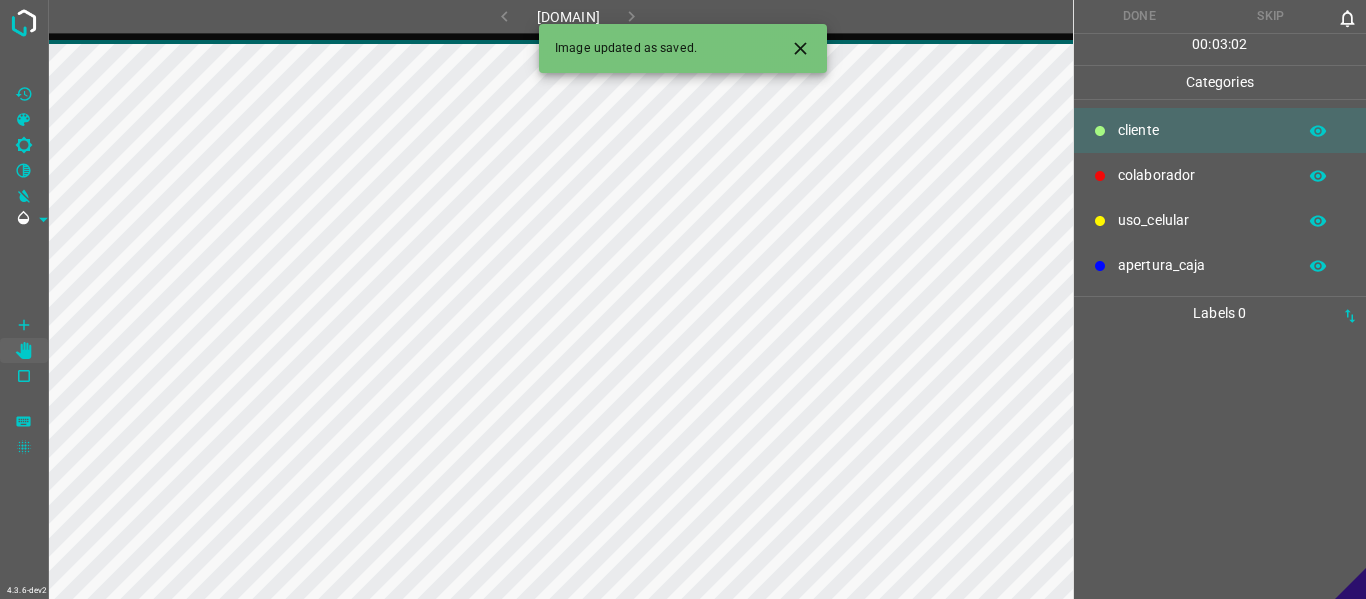 click at bounding box center [800, 48] 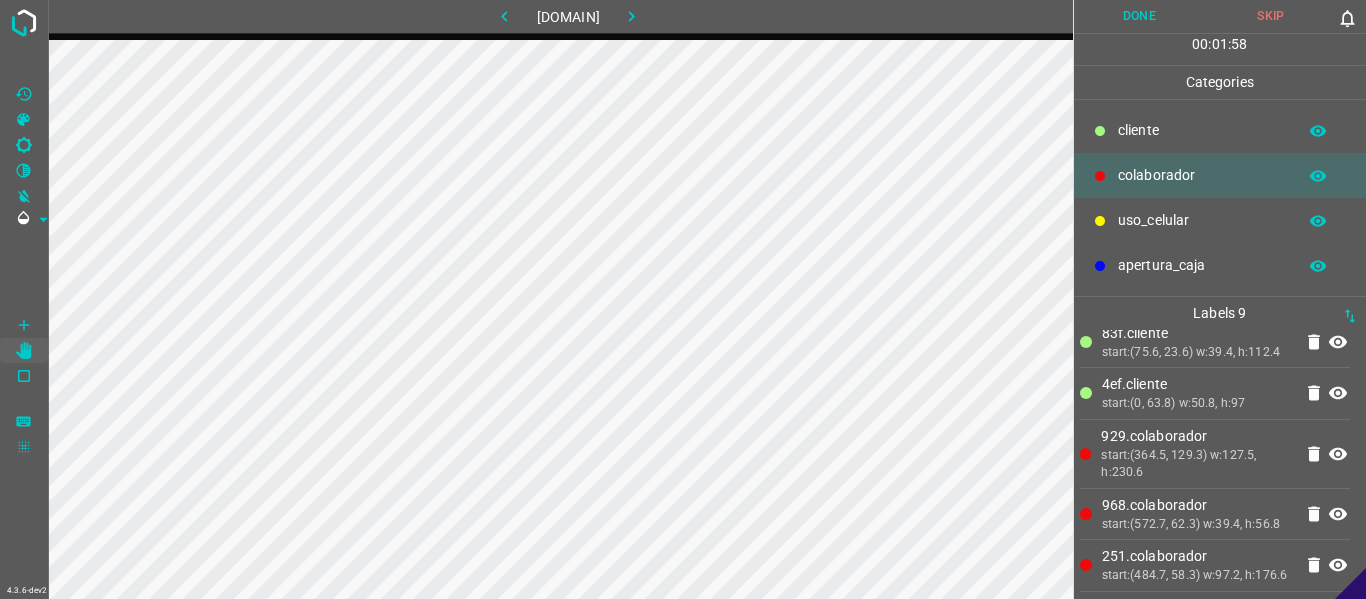 scroll, scrollTop: 316, scrollLeft: 0, axis: vertical 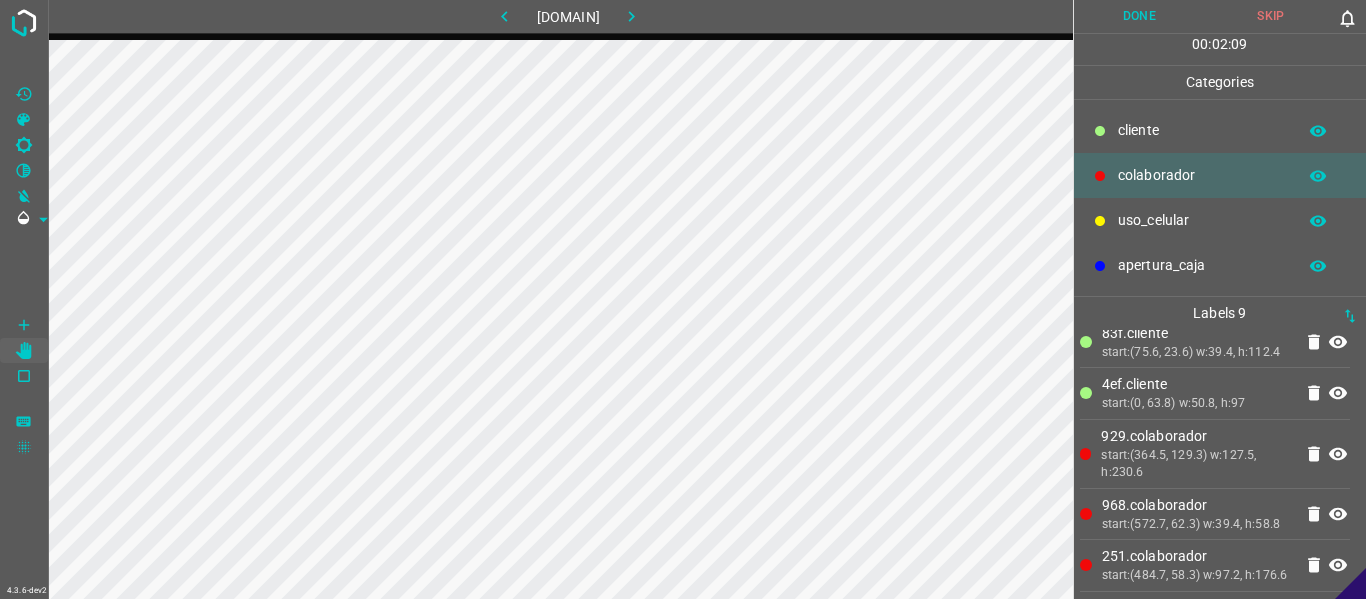 drag, startPoint x: 1119, startPoint y: 19, endPoint x: 1091, endPoint y: 37, distance: 33.286633 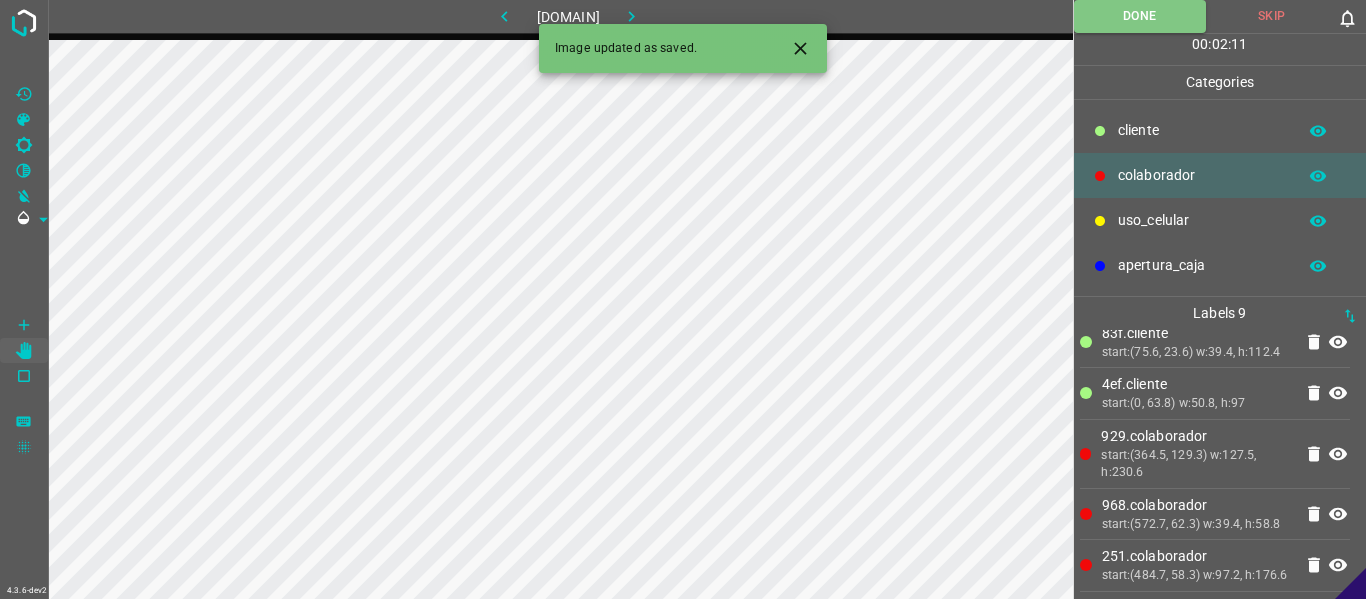click at bounding box center [631, 16] 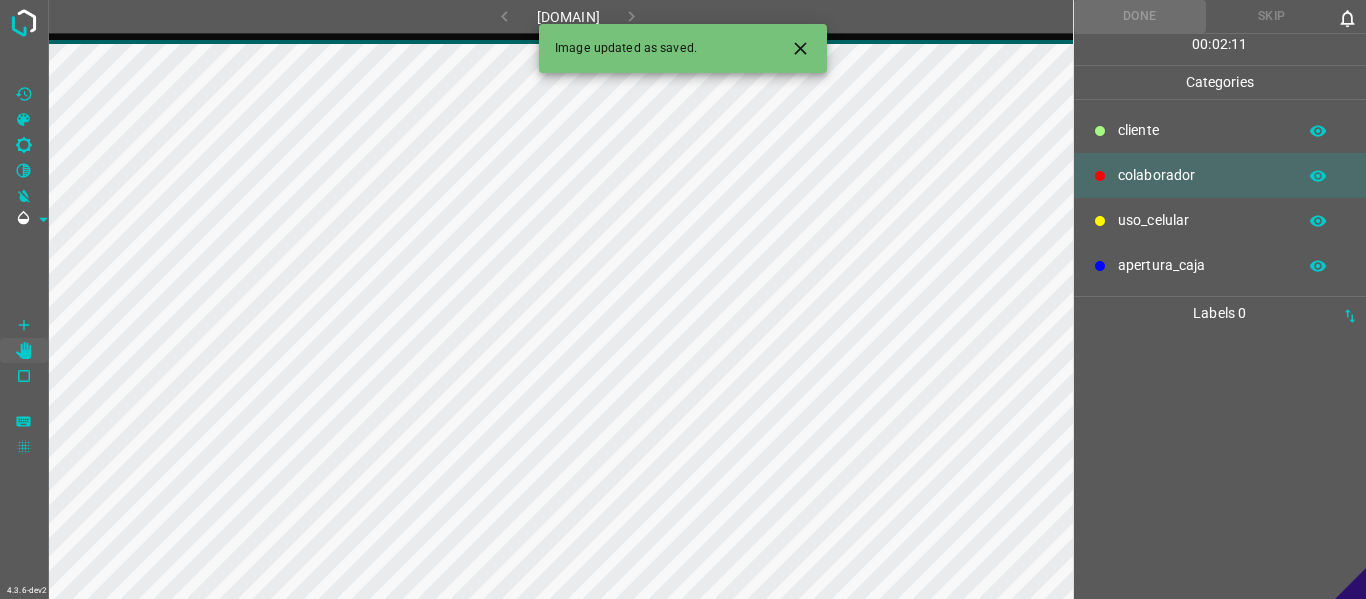 scroll, scrollTop: 0, scrollLeft: 0, axis: both 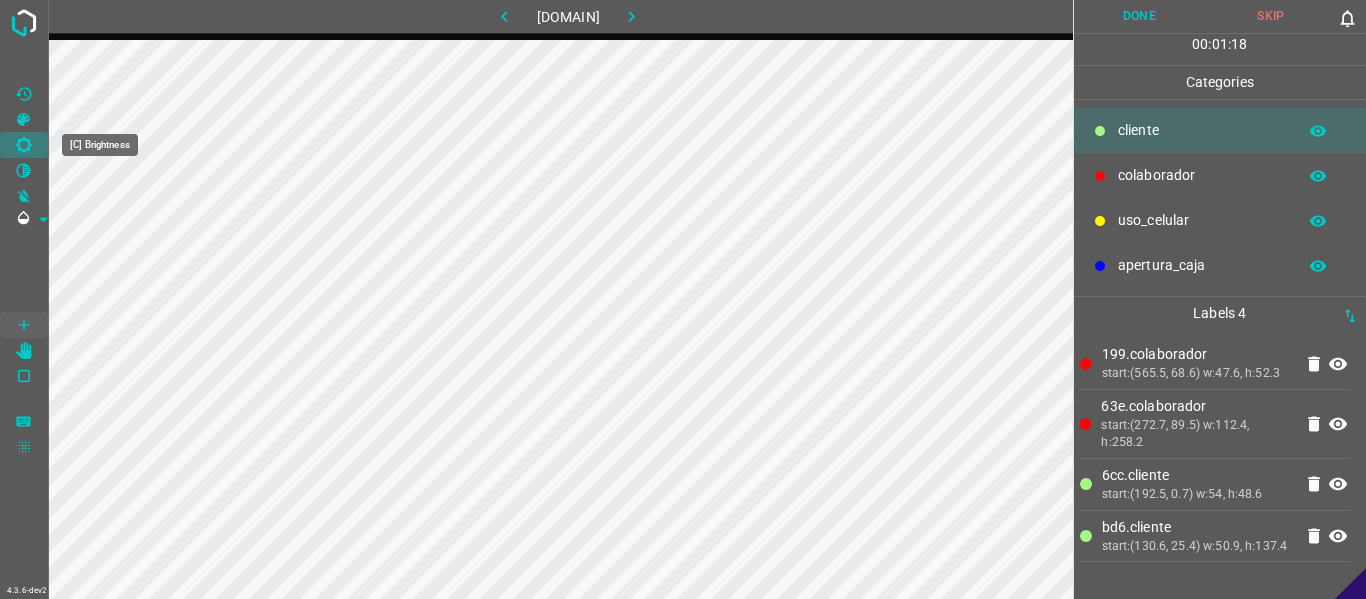click at bounding box center (24, 145) 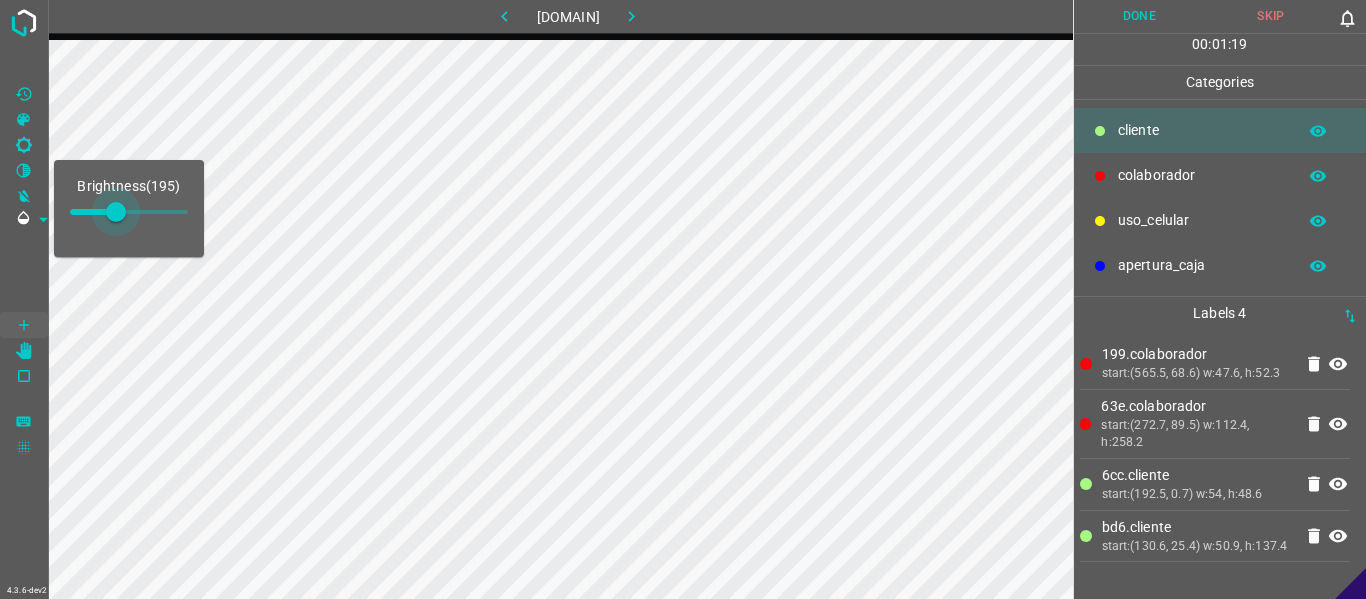 drag, startPoint x: 92, startPoint y: 218, endPoint x: 116, endPoint y: 220, distance: 24.083189 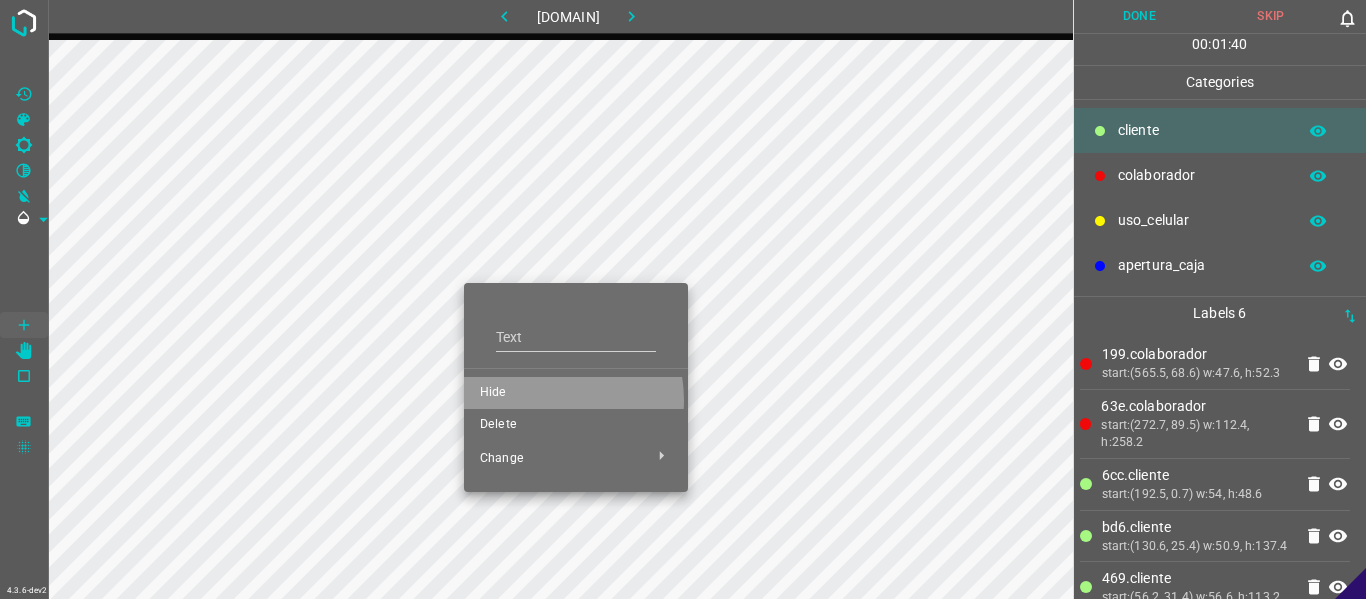 click on "Hide" at bounding box center [576, 393] 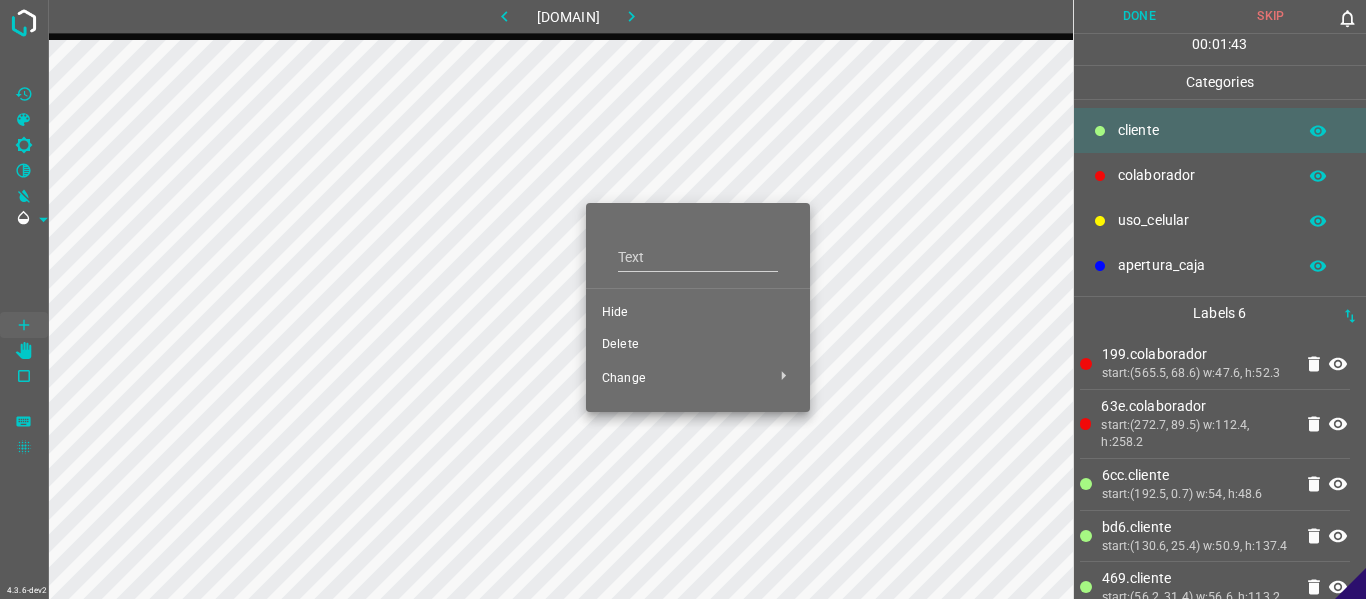 click on "Hide" at bounding box center (698, 313) 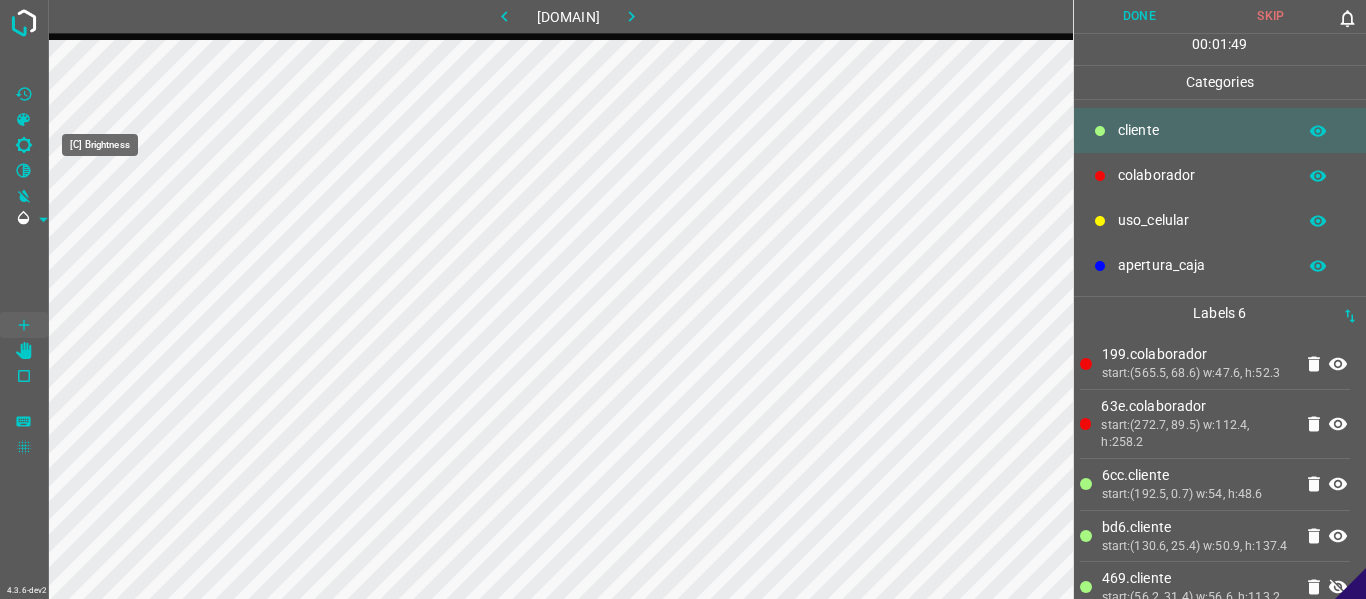 click at bounding box center [24, 145] 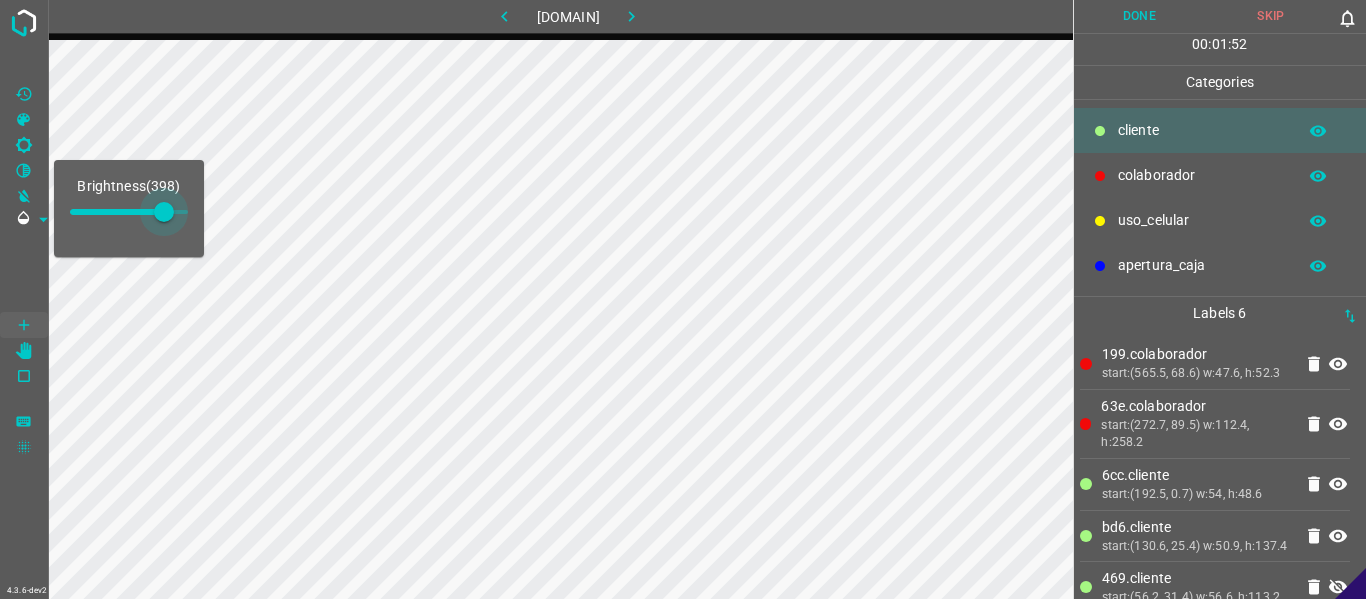 drag, startPoint x: 120, startPoint y: 206, endPoint x: 164, endPoint y: 214, distance: 44.72136 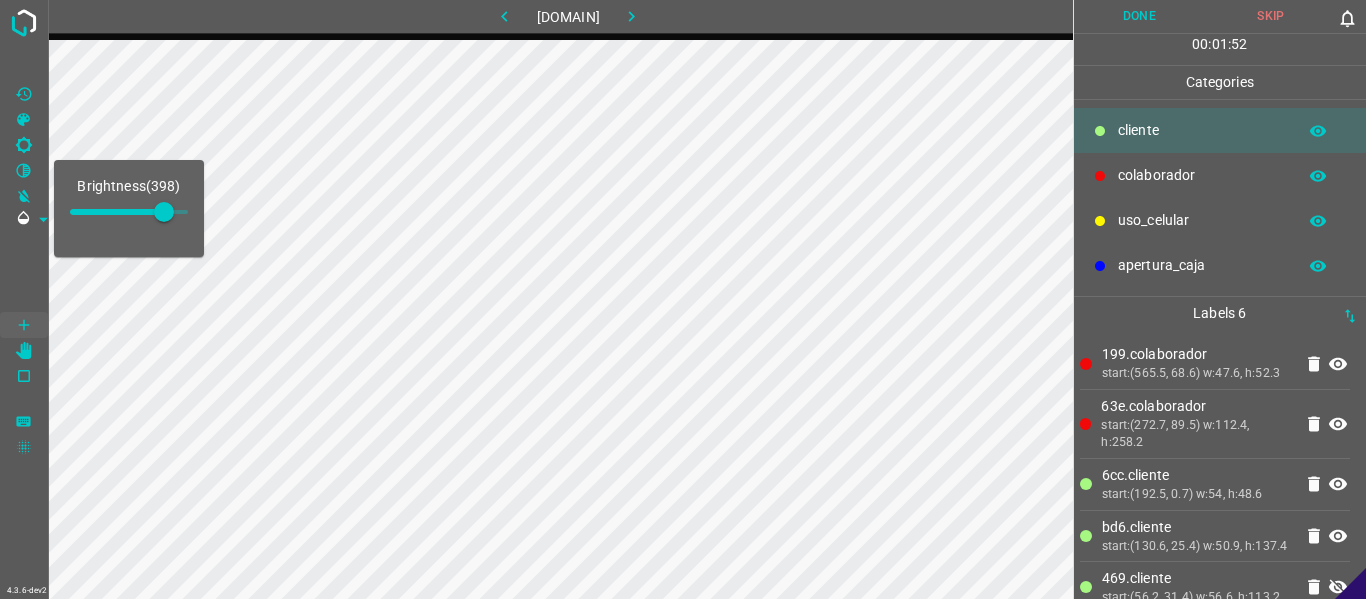 drag, startPoint x: 1184, startPoint y: 166, endPoint x: 1080, endPoint y: 198, distance: 108.81177 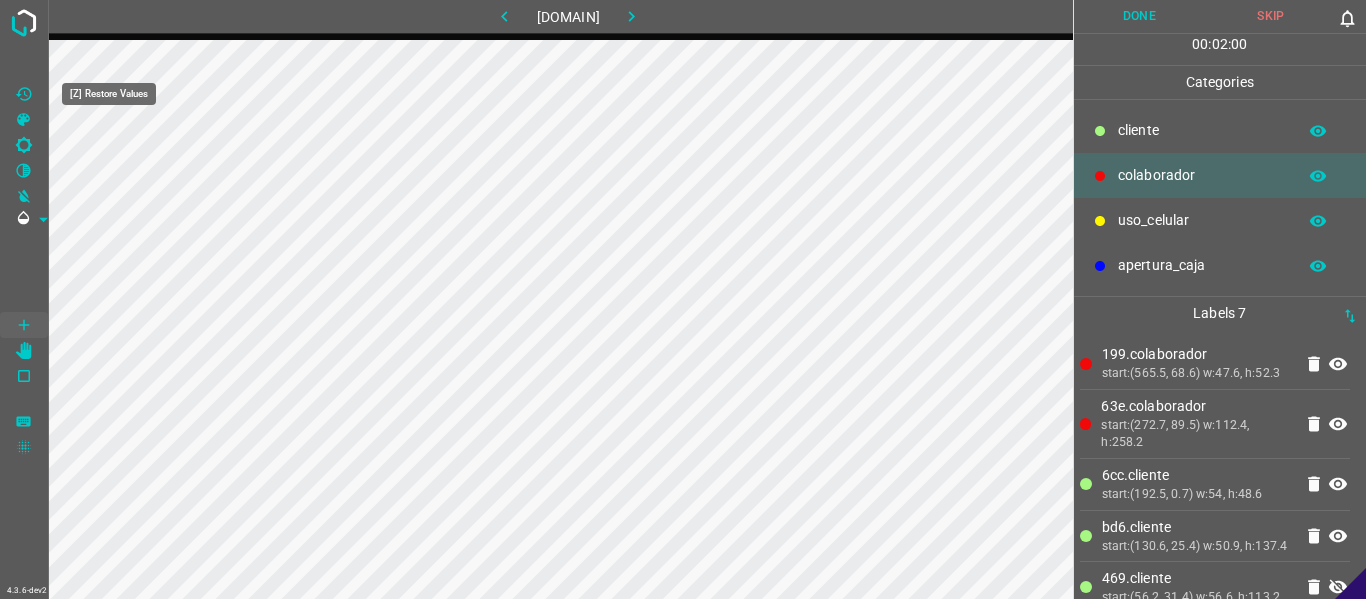 click at bounding box center (24, 94) 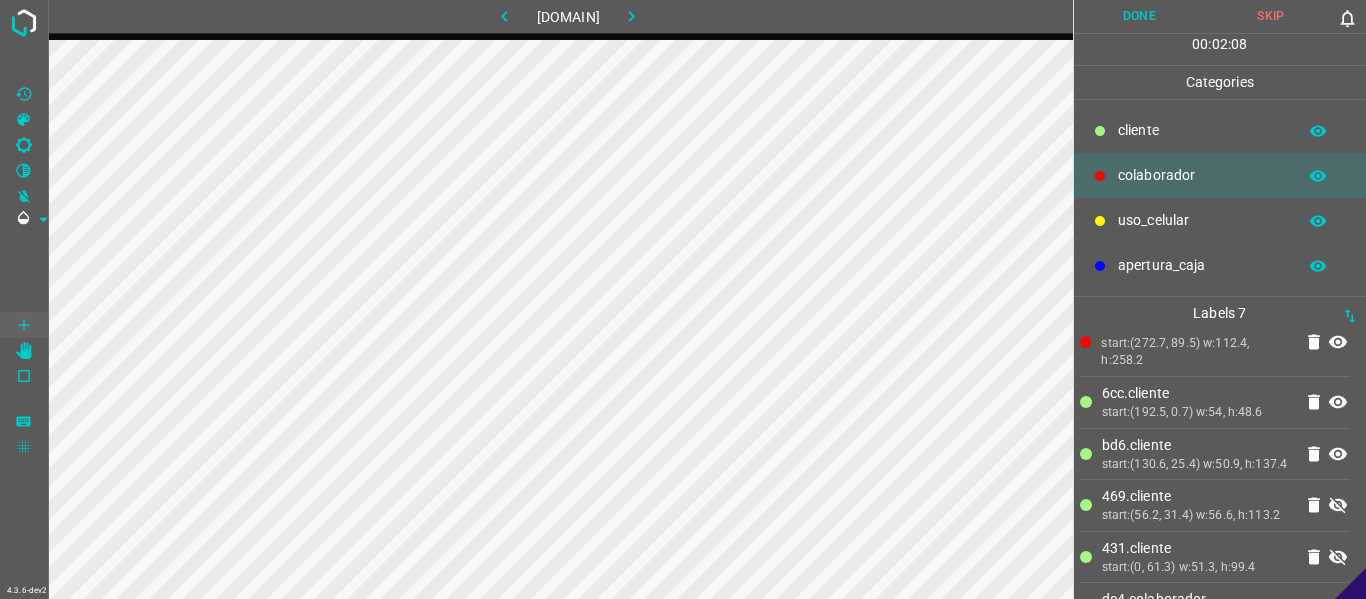 scroll, scrollTop: 178, scrollLeft: 0, axis: vertical 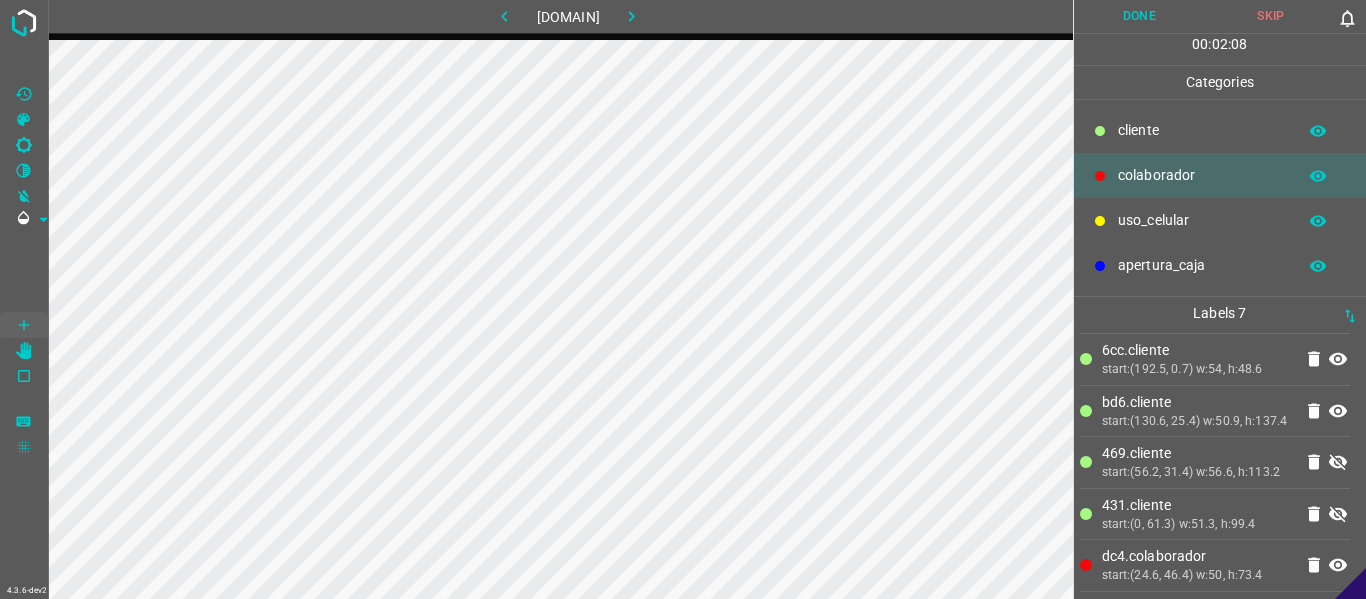 click at bounding box center [1338, 463] 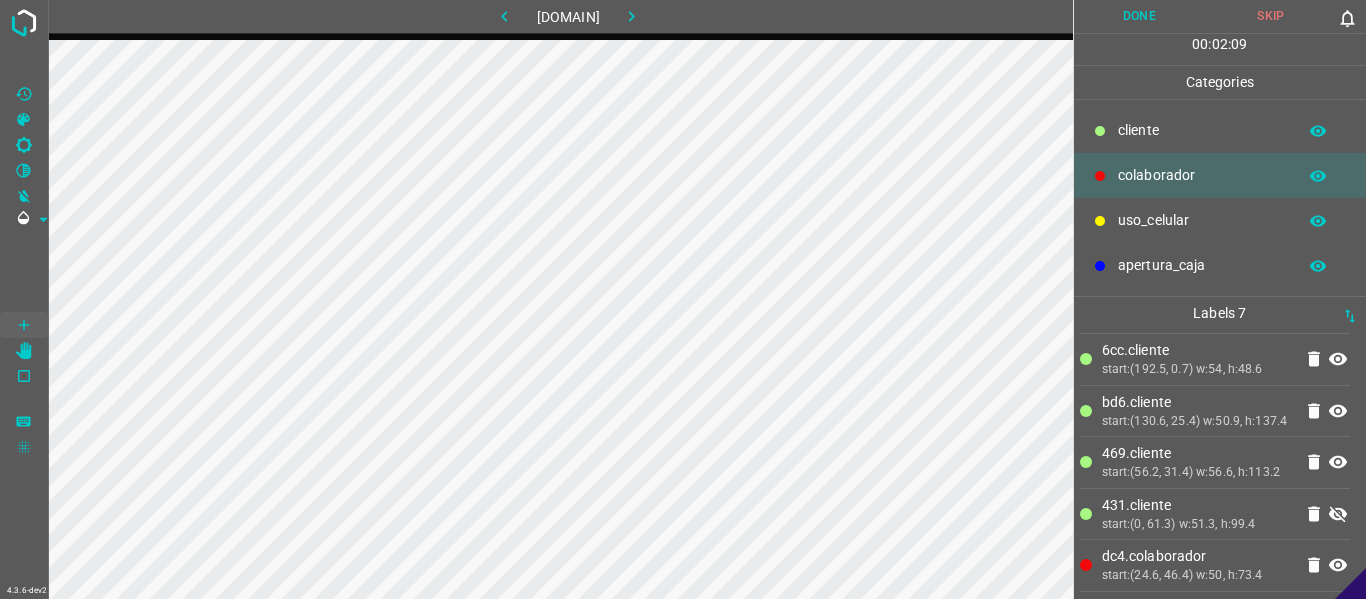 click at bounding box center [1338, 514] 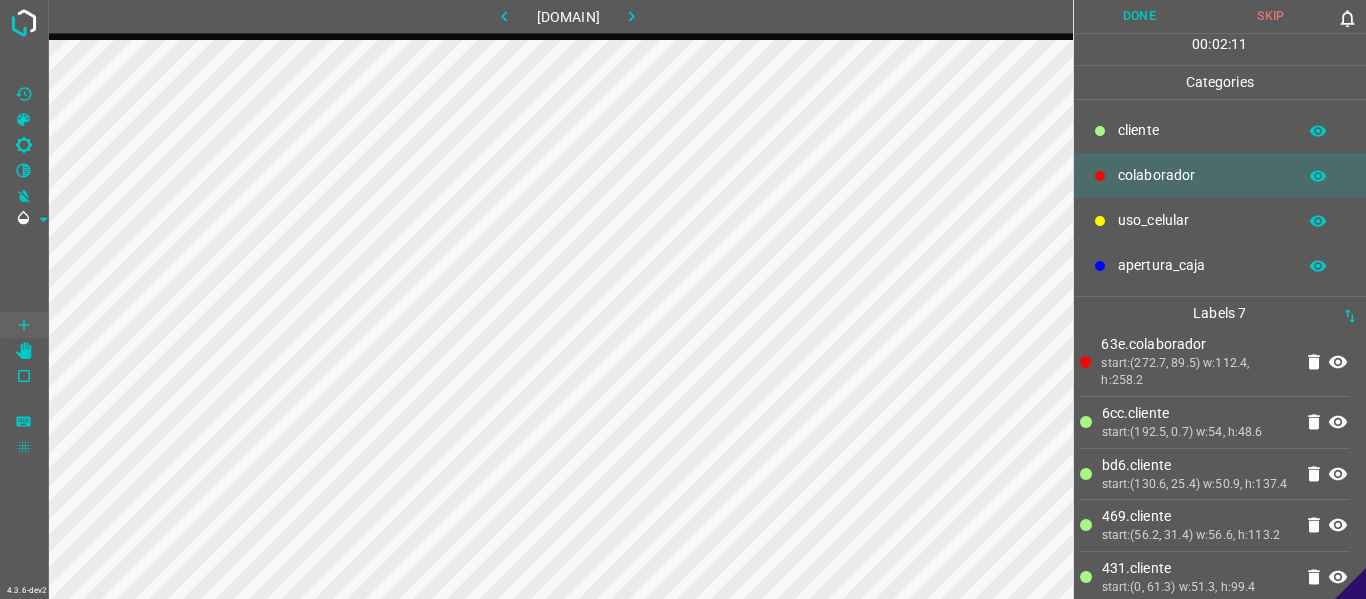 scroll, scrollTop: 0, scrollLeft: 0, axis: both 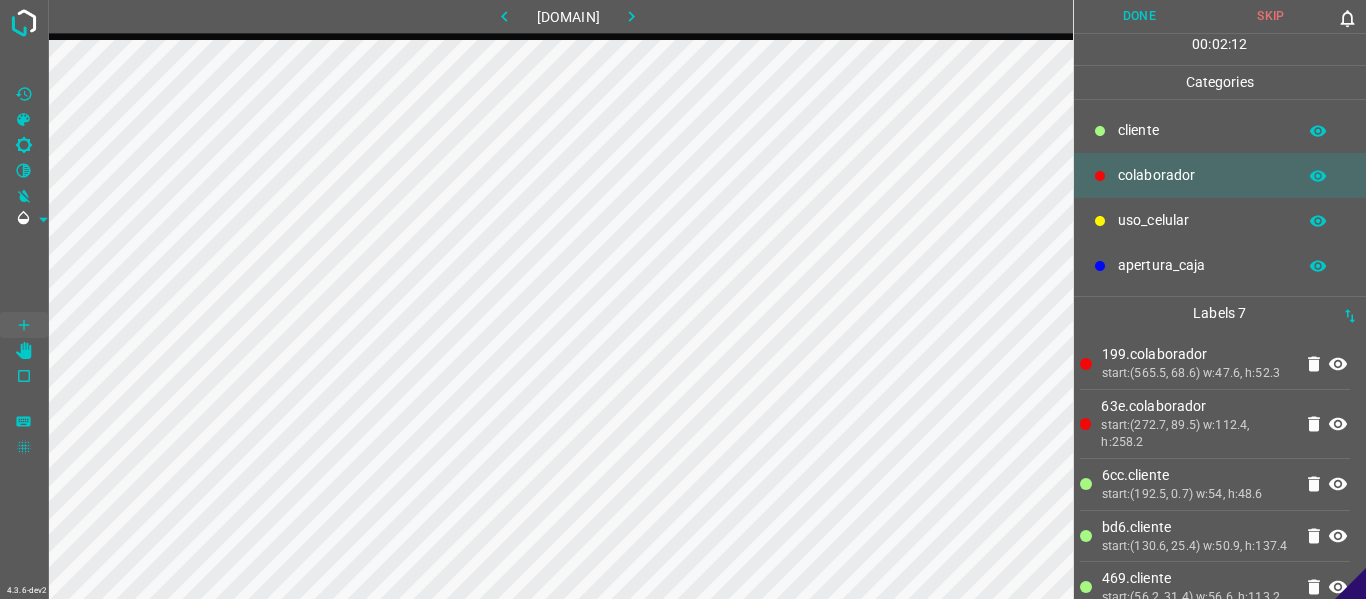 click on "Done" at bounding box center [1140, 16] 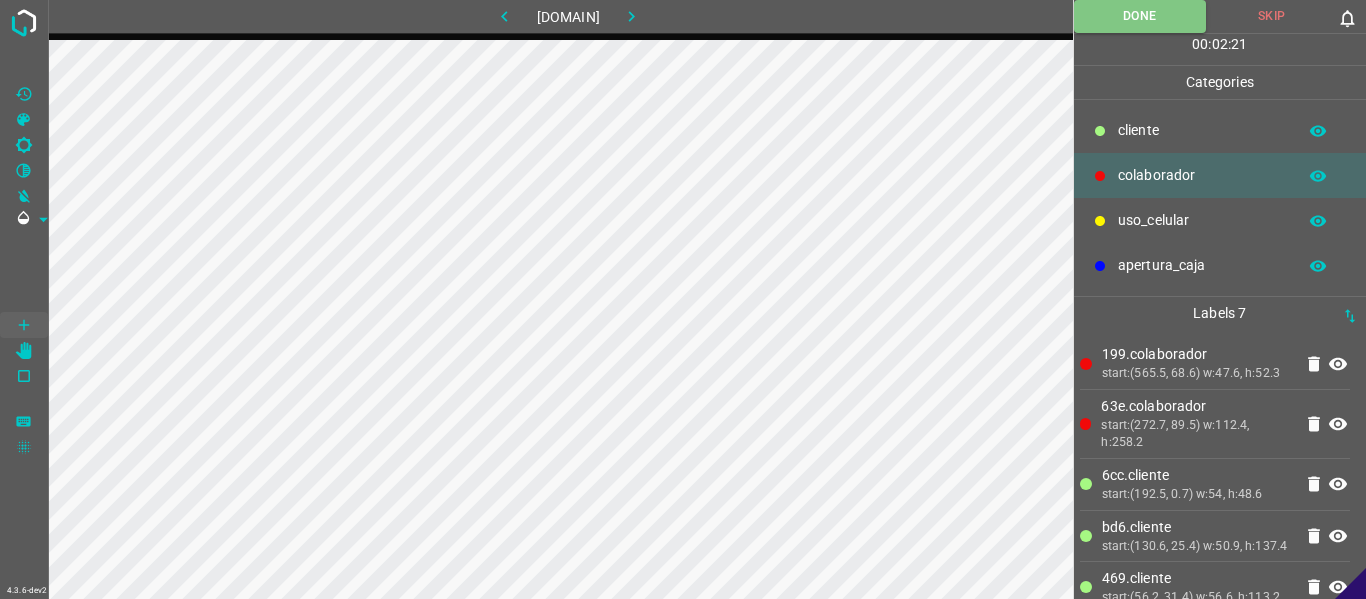 click at bounding box center (632, 16) 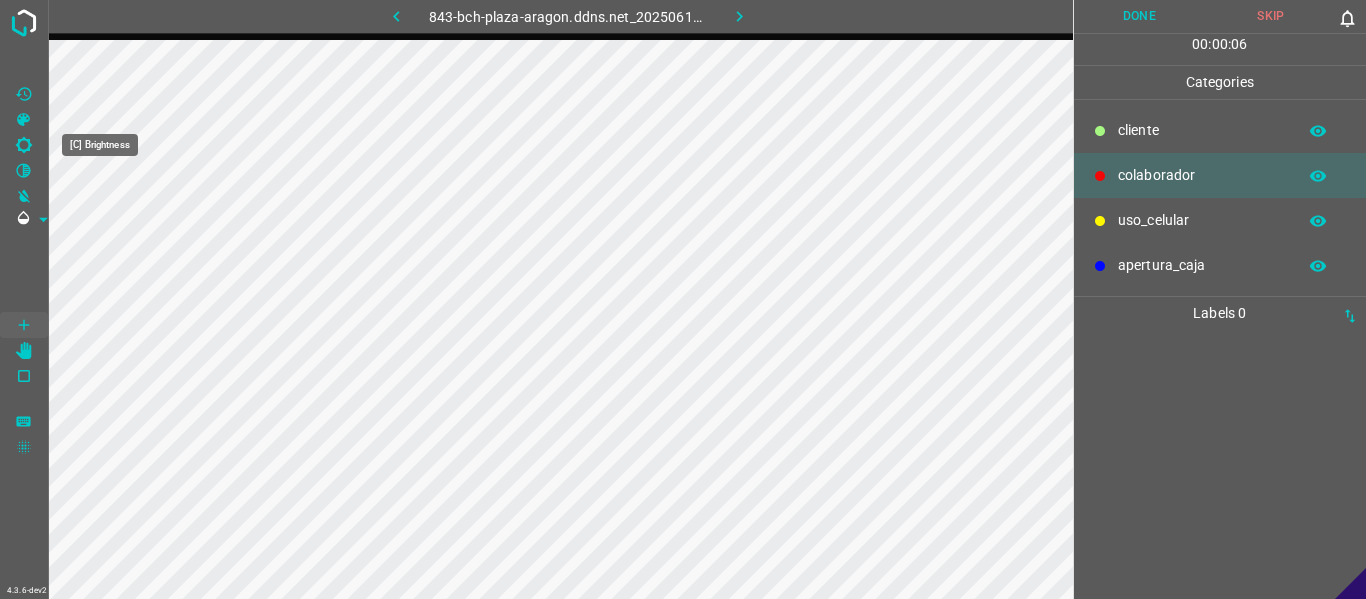 click at bounding box center [24, 145] 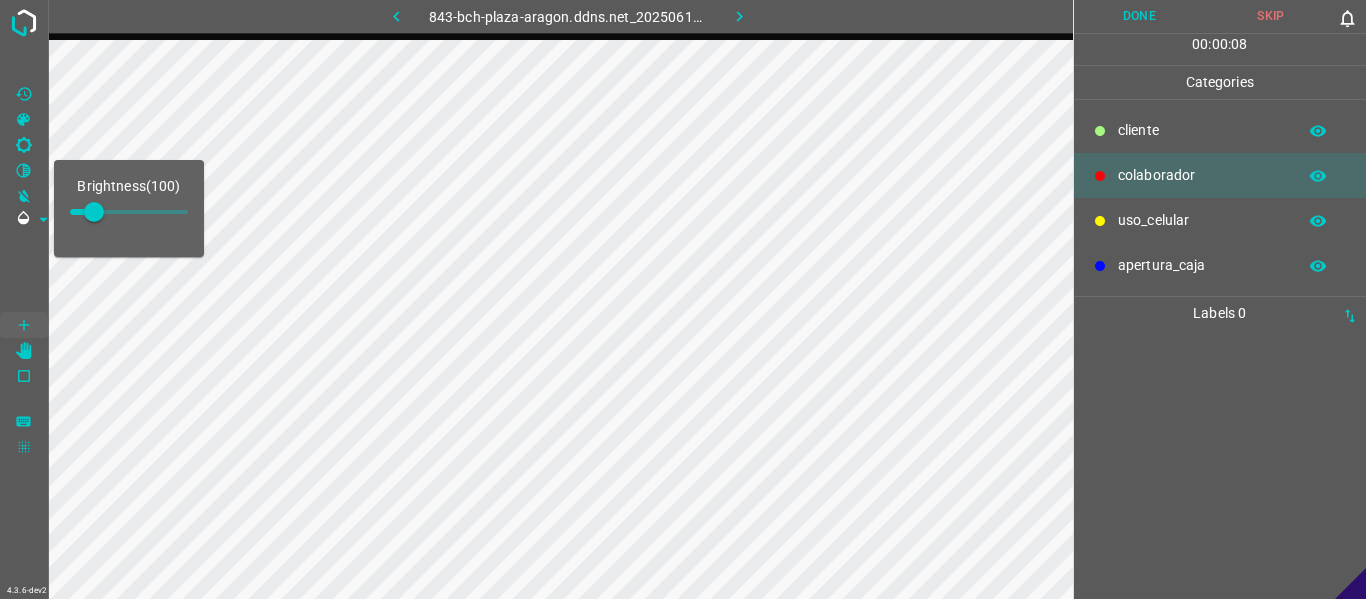 drag, startPoint x: 107, startPoint y: 213, endPoint x: 121, endPoint y: 213, distance: 14 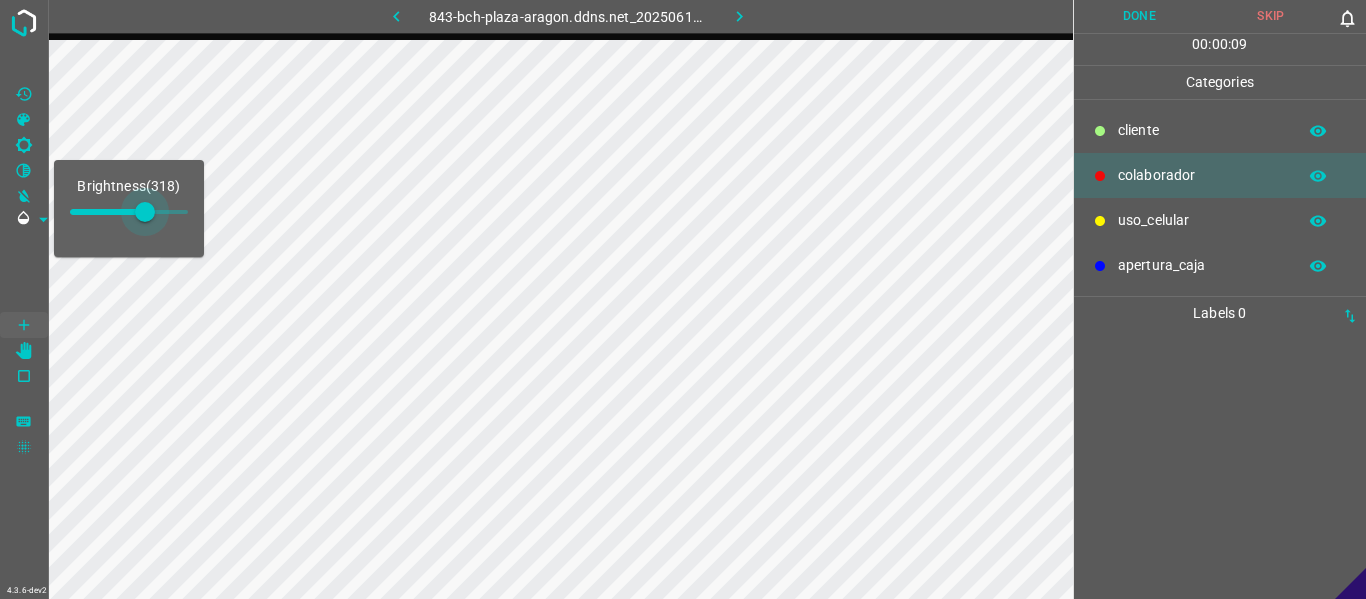 drag, startPoint x: 97, startPoint y: 213, endPoint x: 145, endPoint y: 225, distance: 49.47727 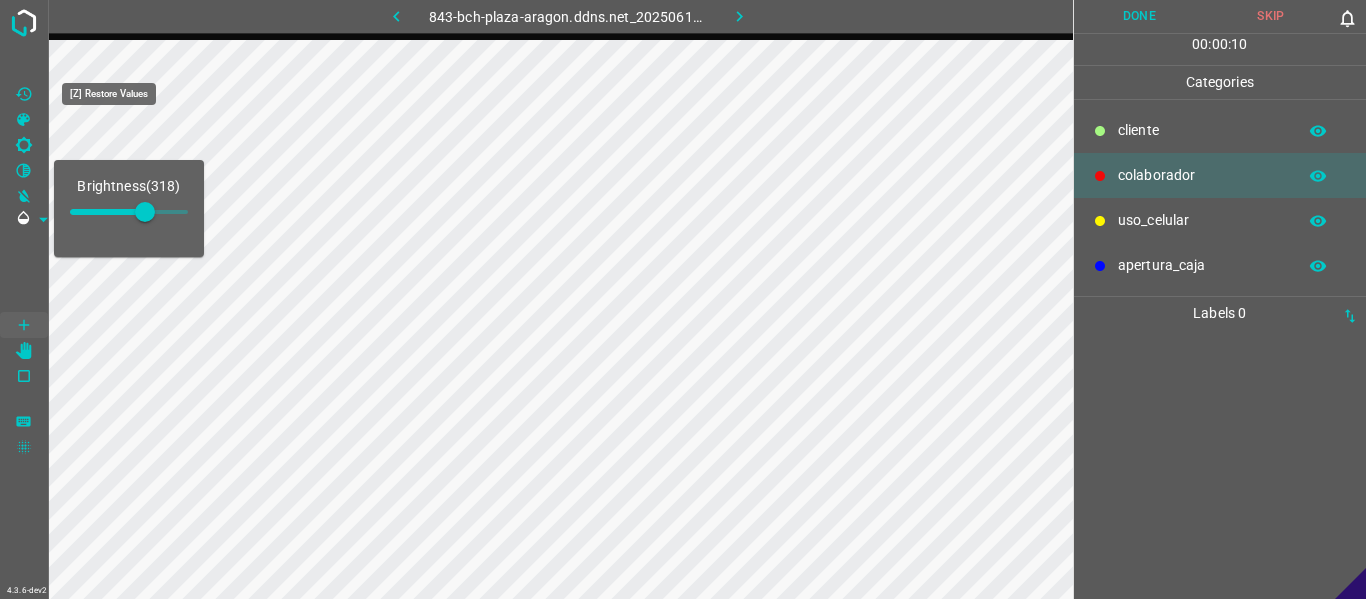 click at bounding box center [24, 94] 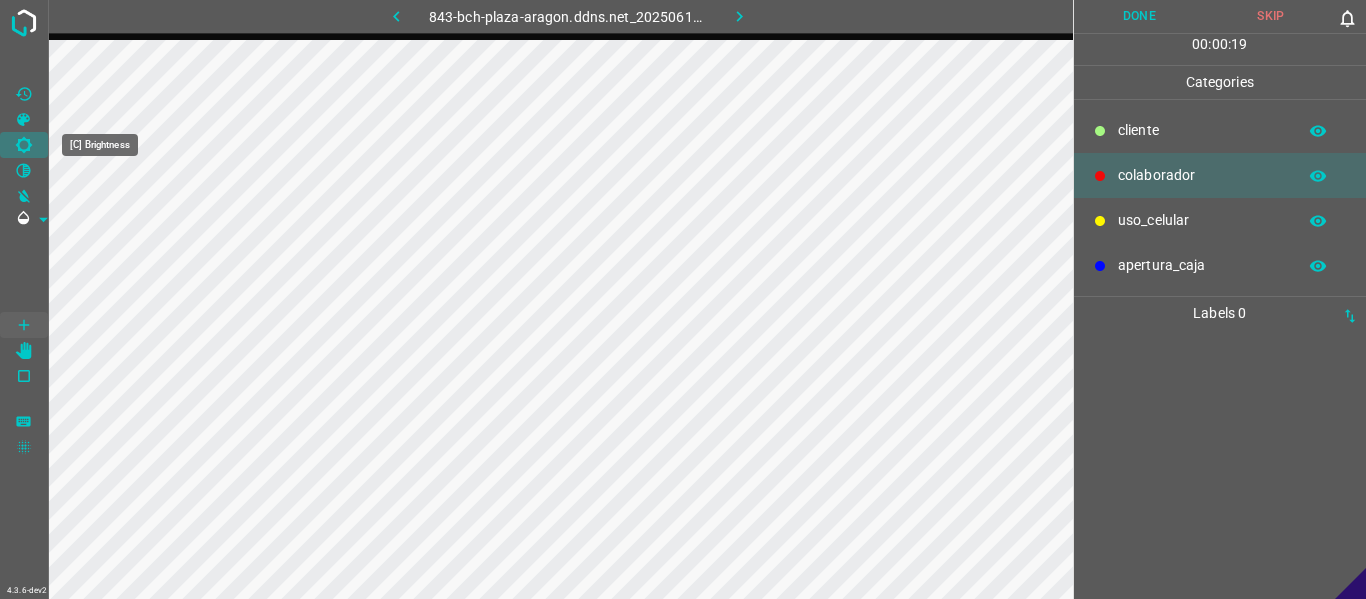click at bounding box center [24, 145] 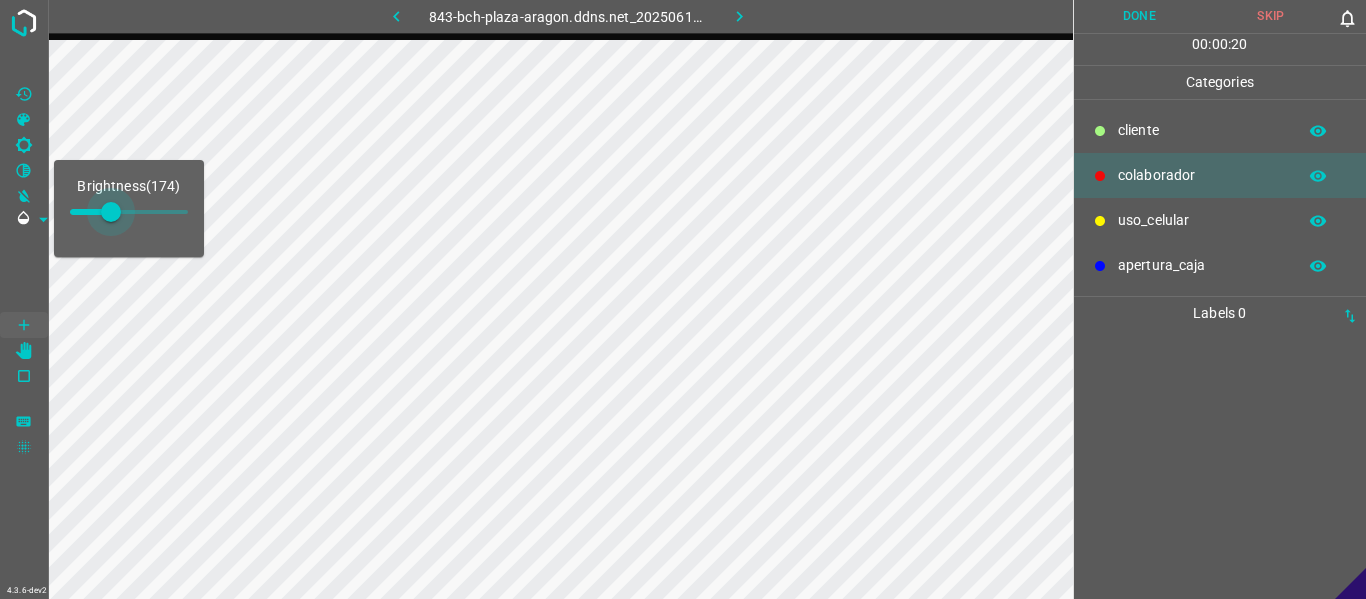 drag, startPoint x: 99, startPoint y: 209, endPoint x: 119, endPoint y: 217, distance: 21.540659 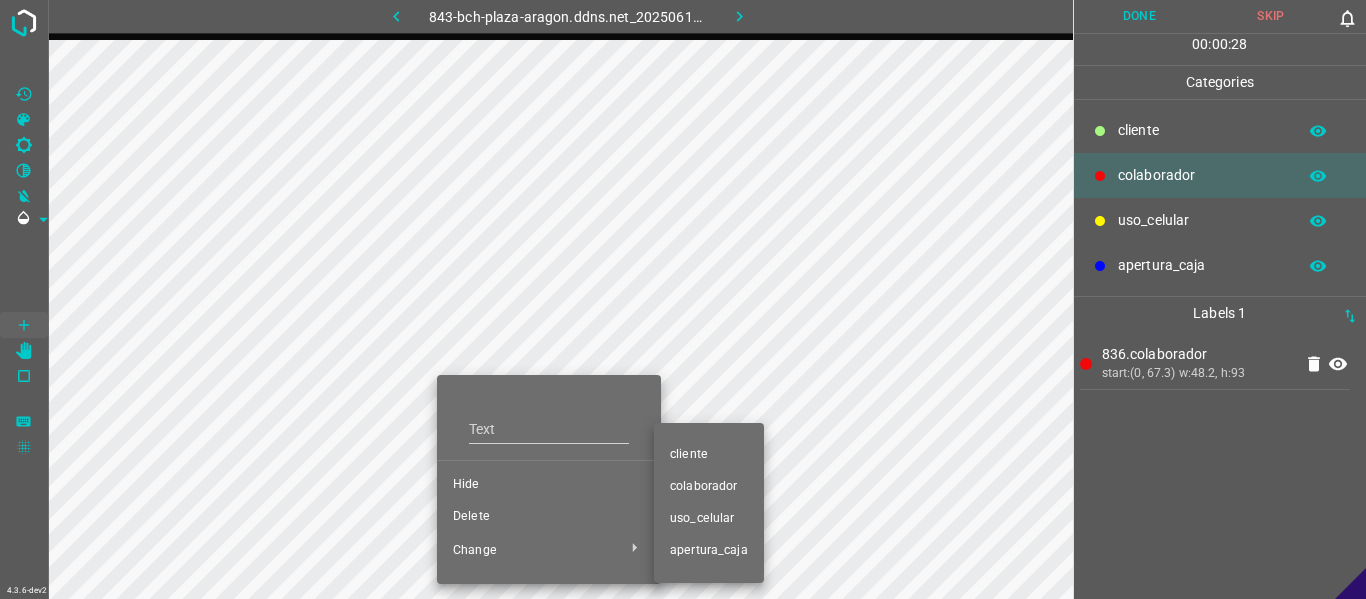 click on "​​cliente" at bounding box center [549, 485] 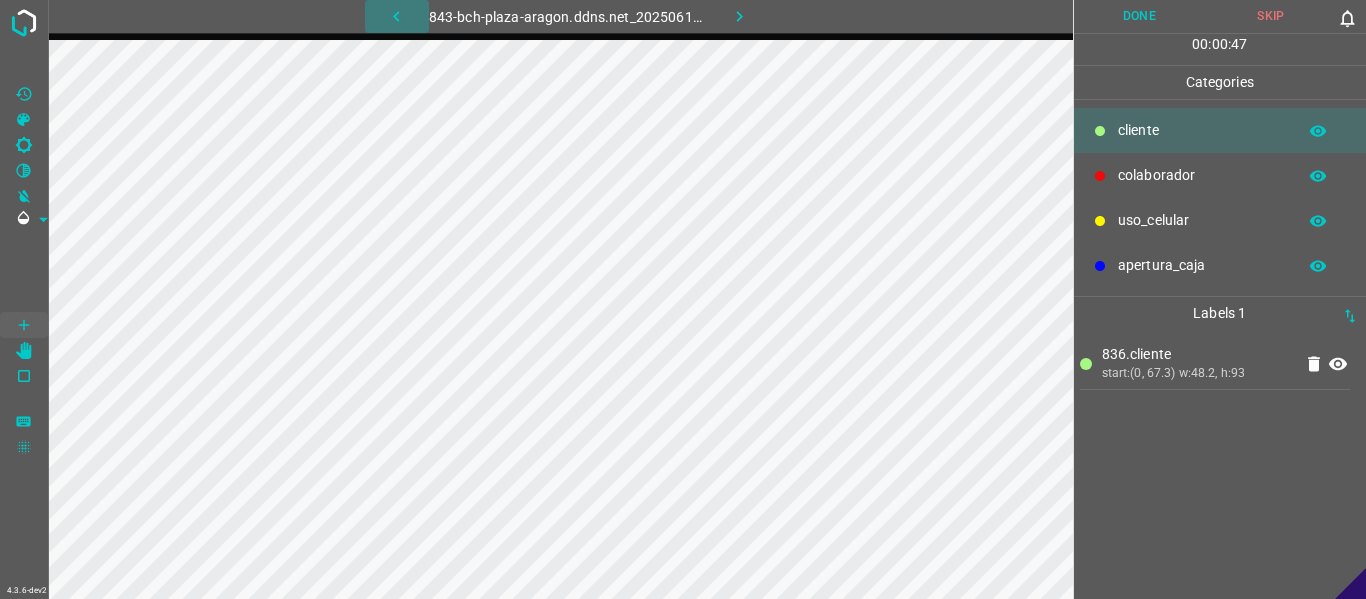 click at bounding box center [396, 16] 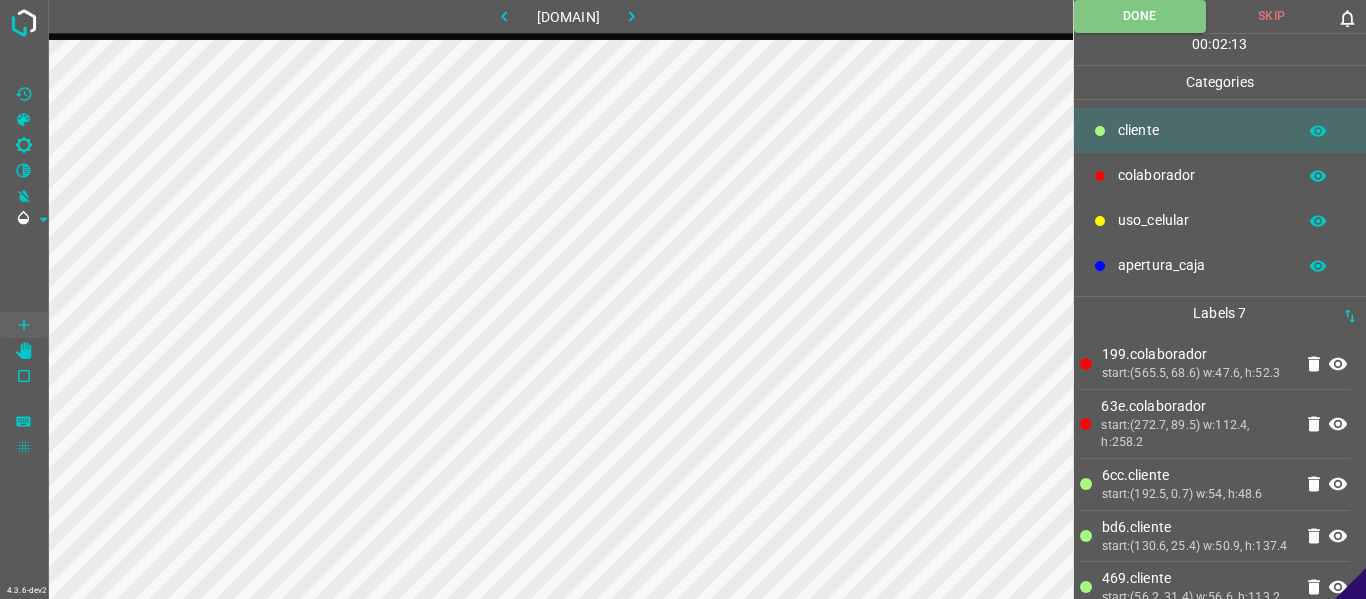 click on "uso_celular" at bounding box center [1220, 220] 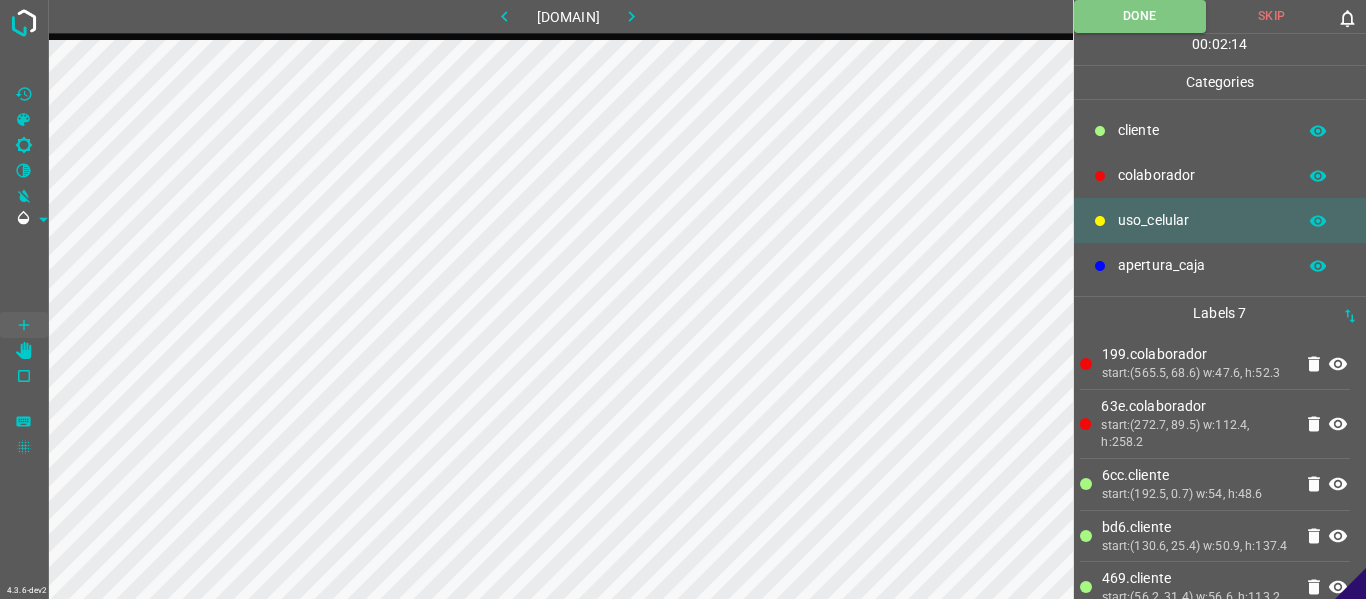 click on "199.colaborador
start:(565.5, 68.6)
w:47.6, h:52.3" at bounding box center (1215, 363) 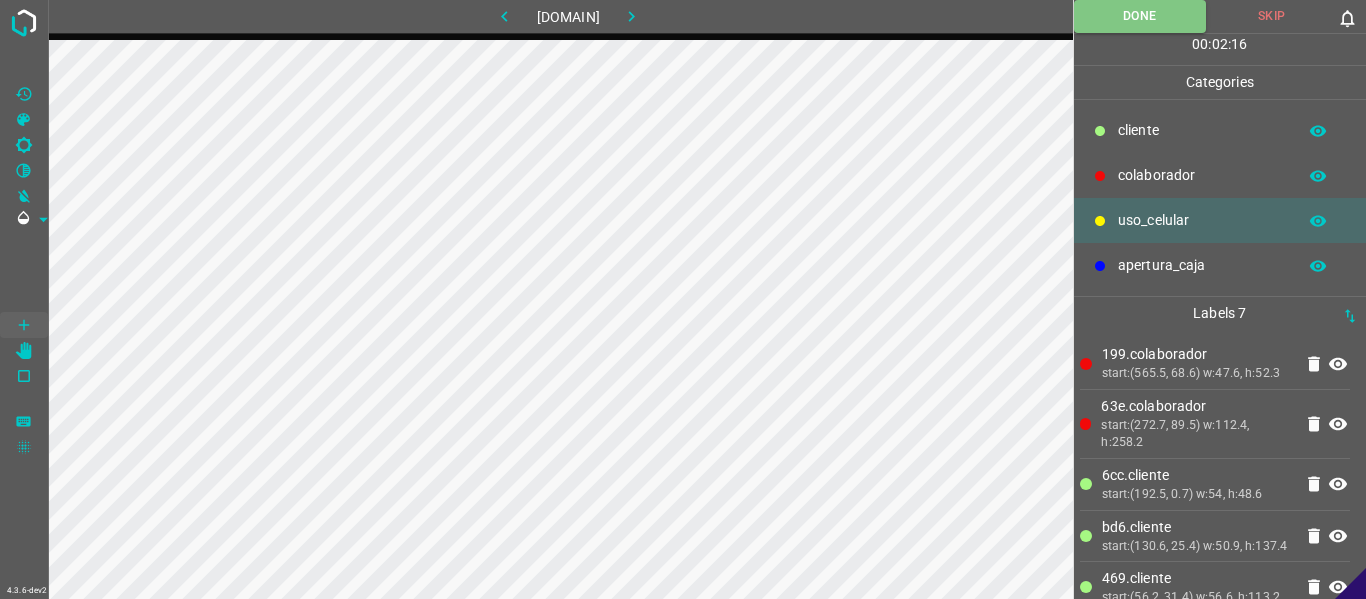 drag, startPoint x: 1321, startPoint y: 371, endPoint x: 1313, endPoint y: 427, distance: 56.568542 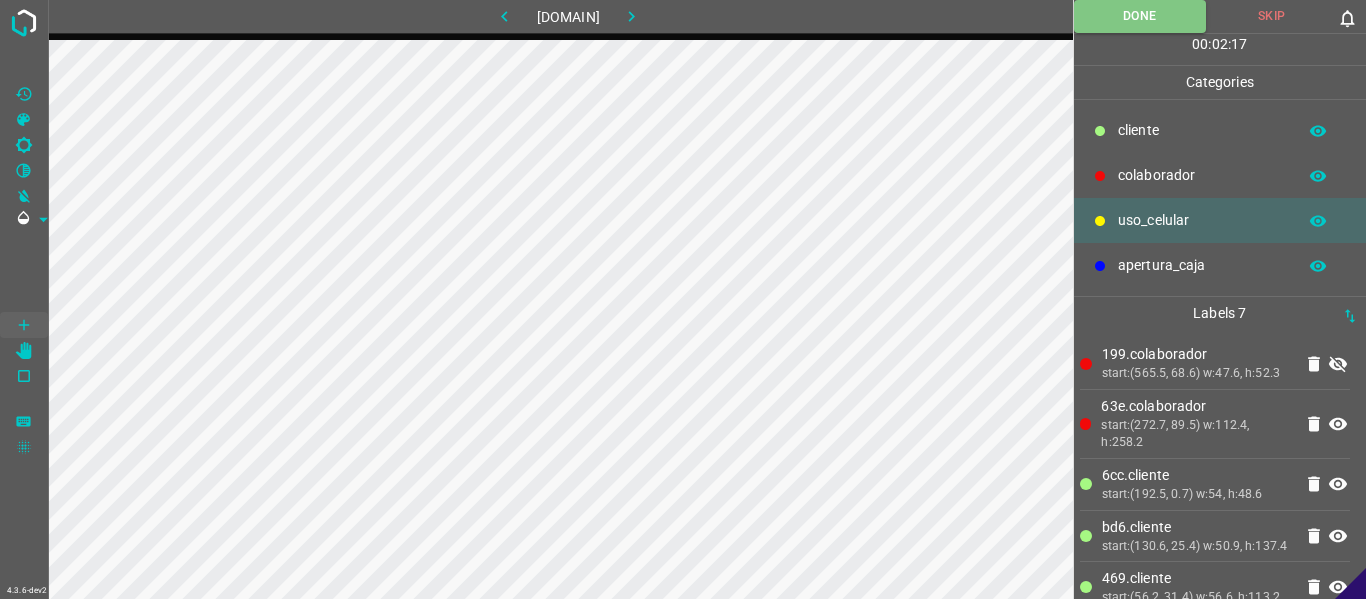 click at bounding box center [1338, 424] 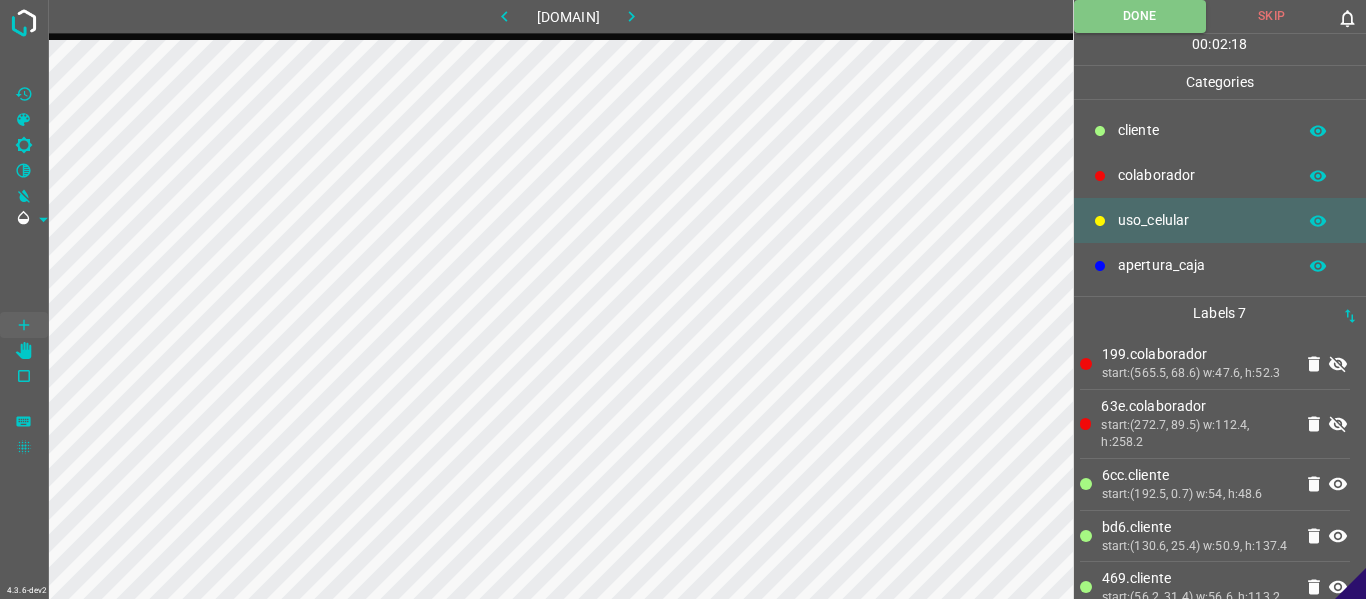 click at bounding box center (1338, 484) 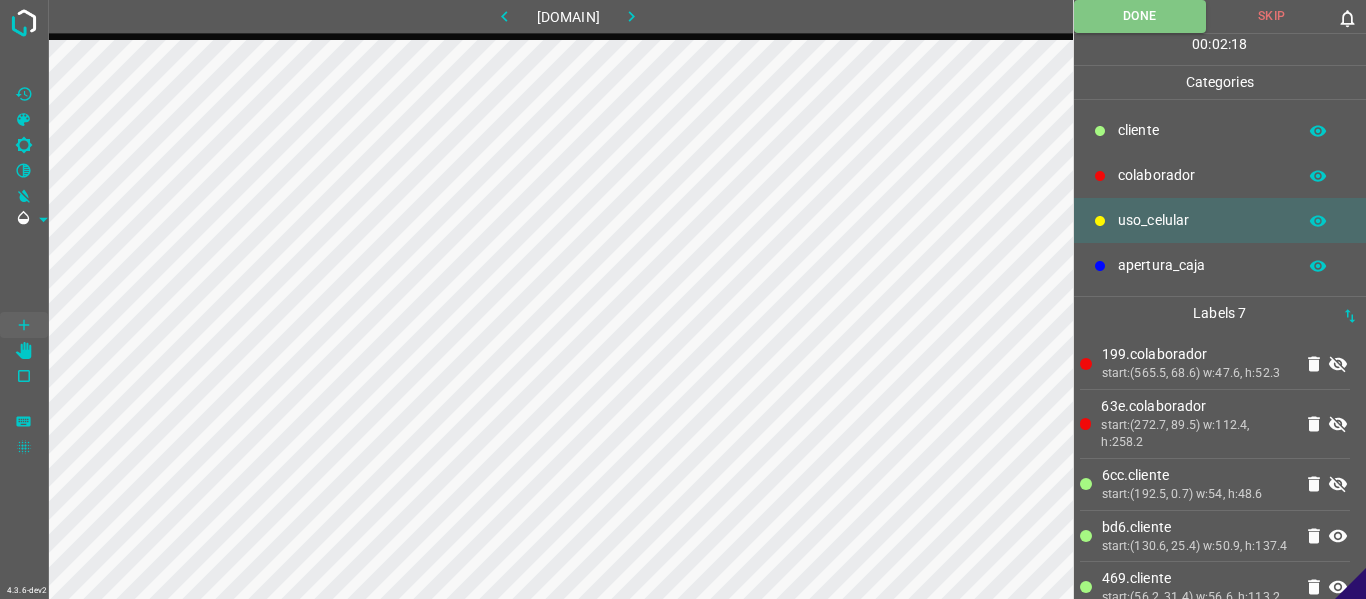 click at bounding box center [1338, 536] 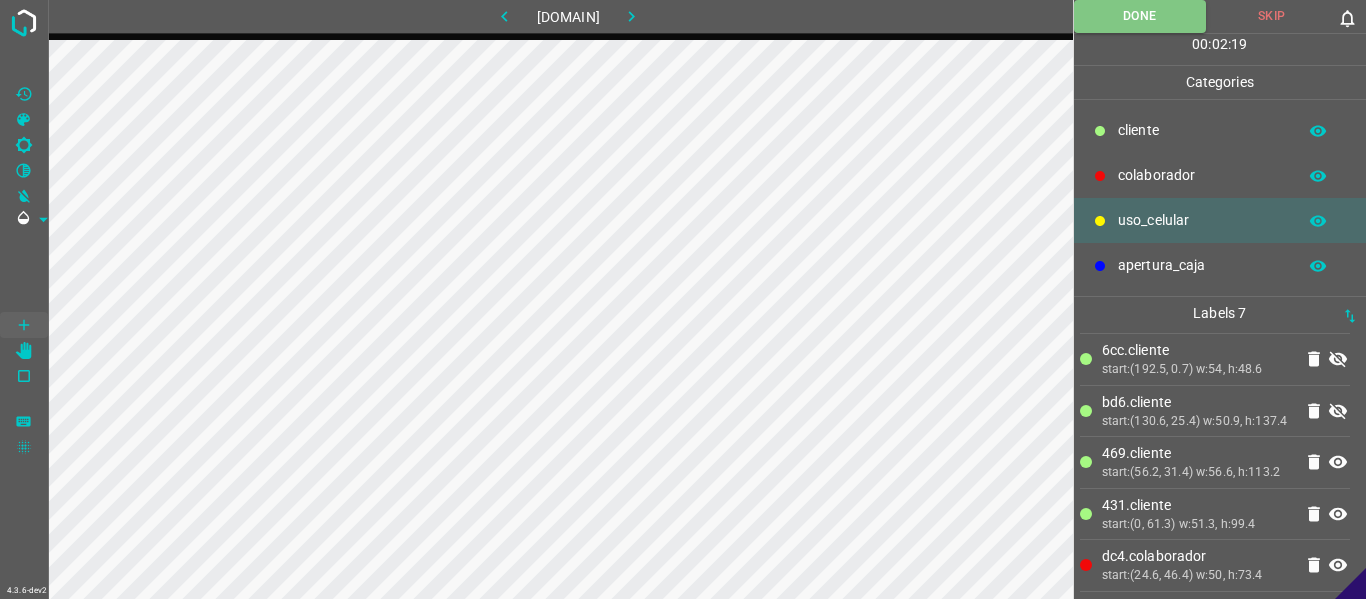 scroll, scrollTop: 178, scrollLeft: 0, axis: vertical 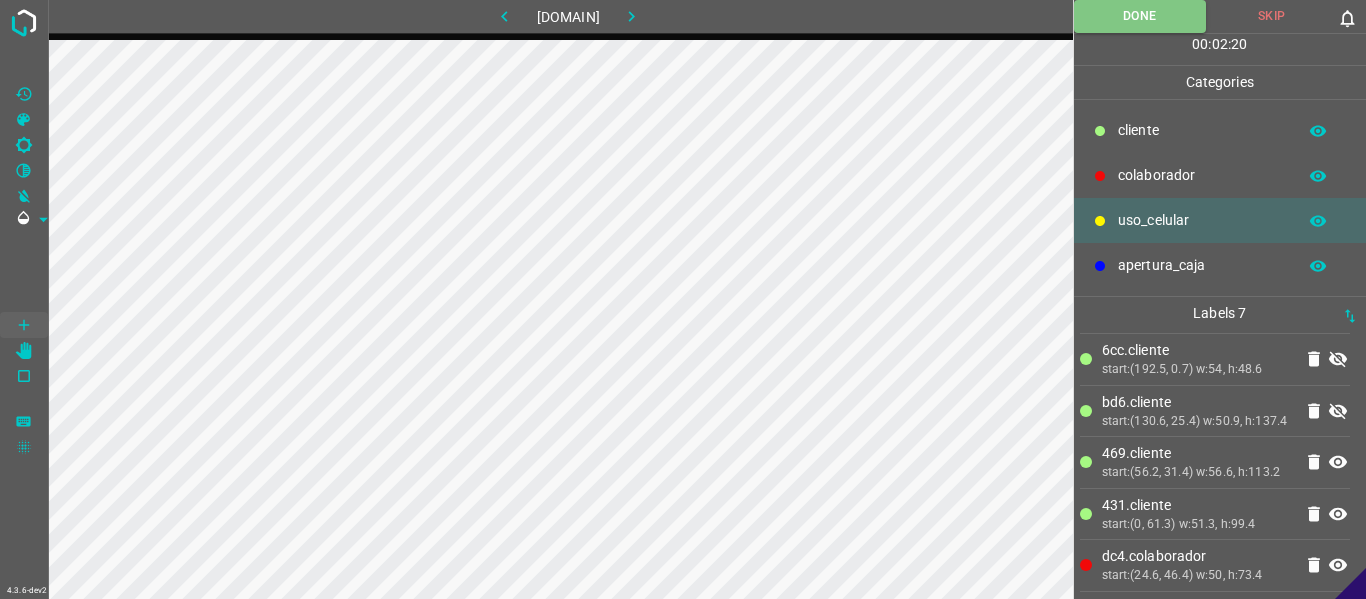 click at bounding box center [1338, 462] 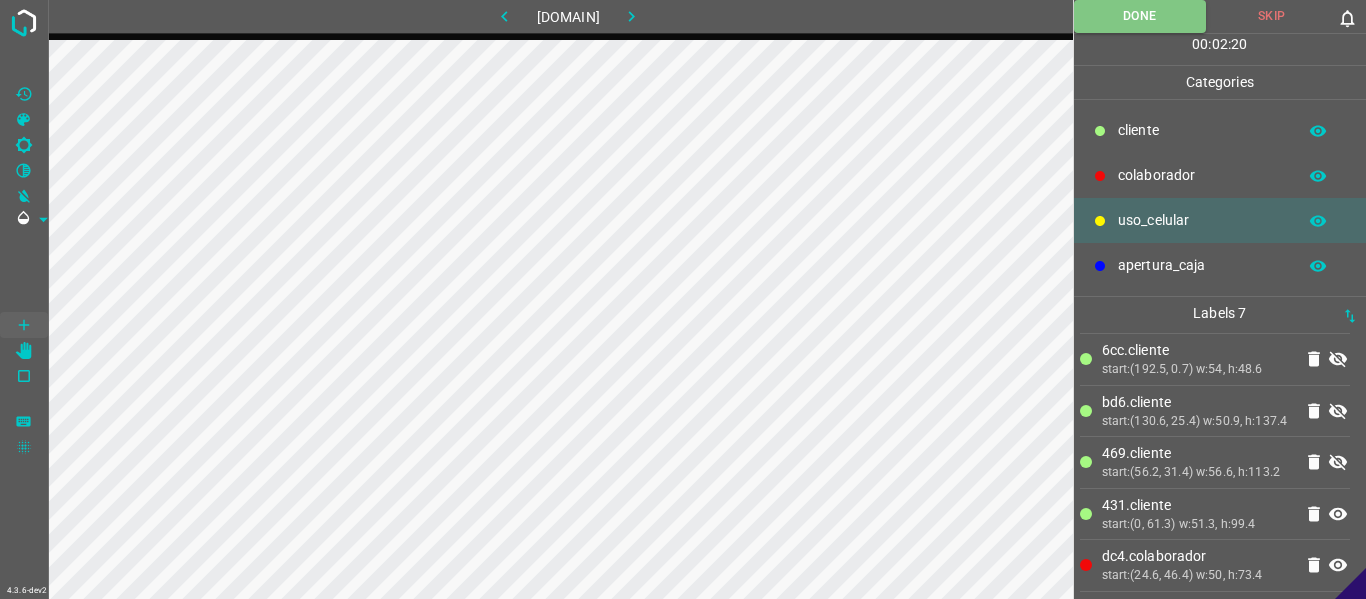 click at bounding box center (1338, 514) 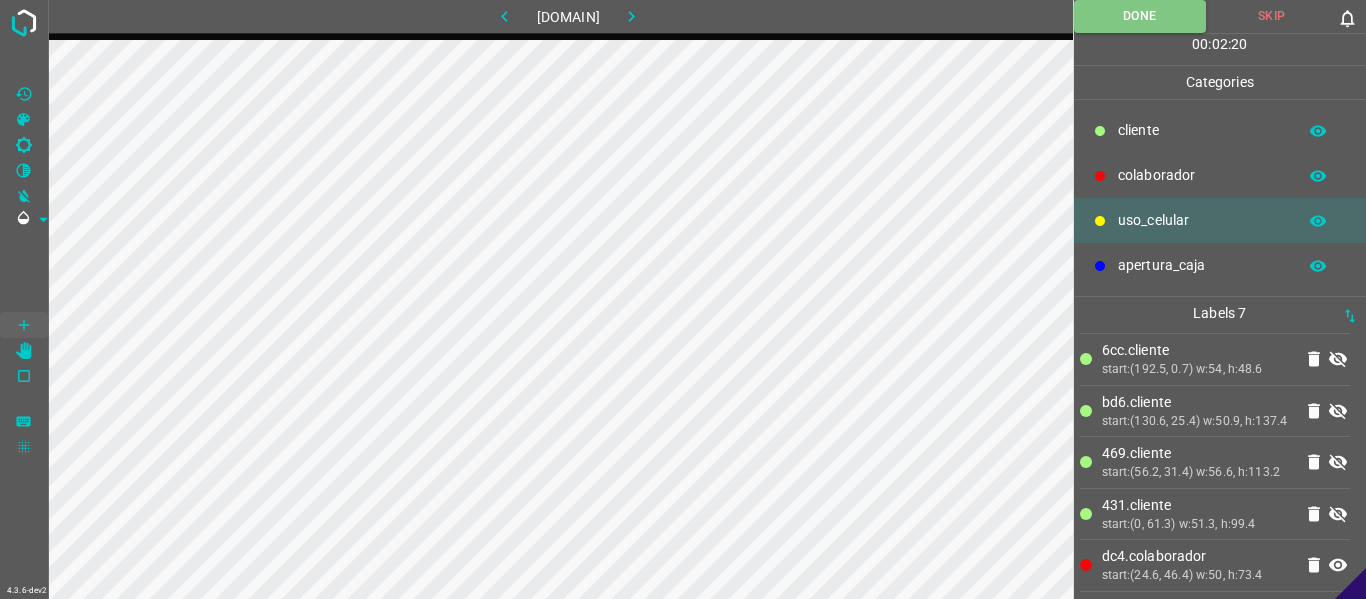 click at bounding box center [1338, 565] 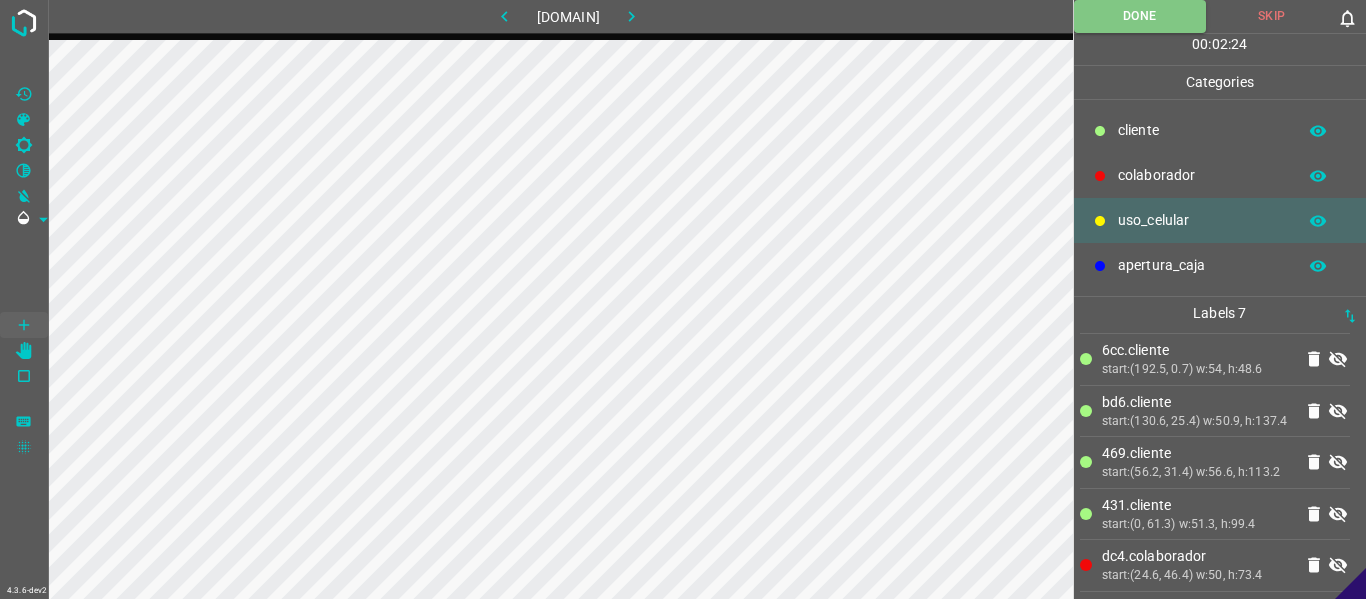 click at bounding box center (1338, 239) 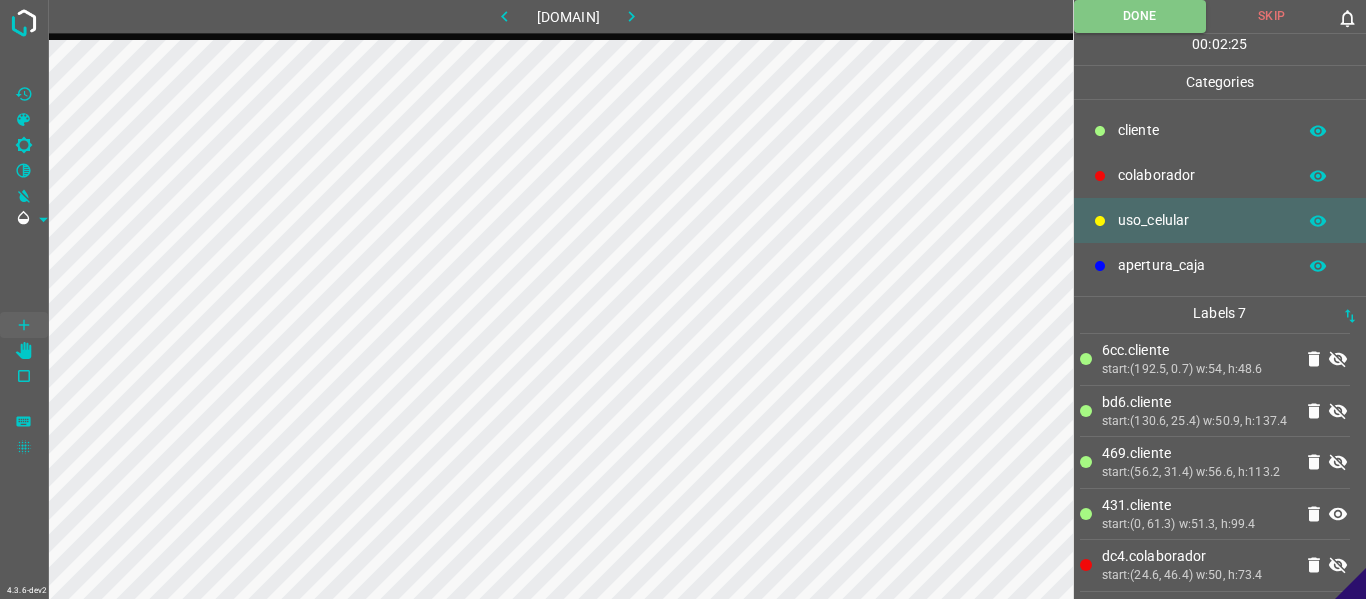 click at bounding box center [1338, 239] 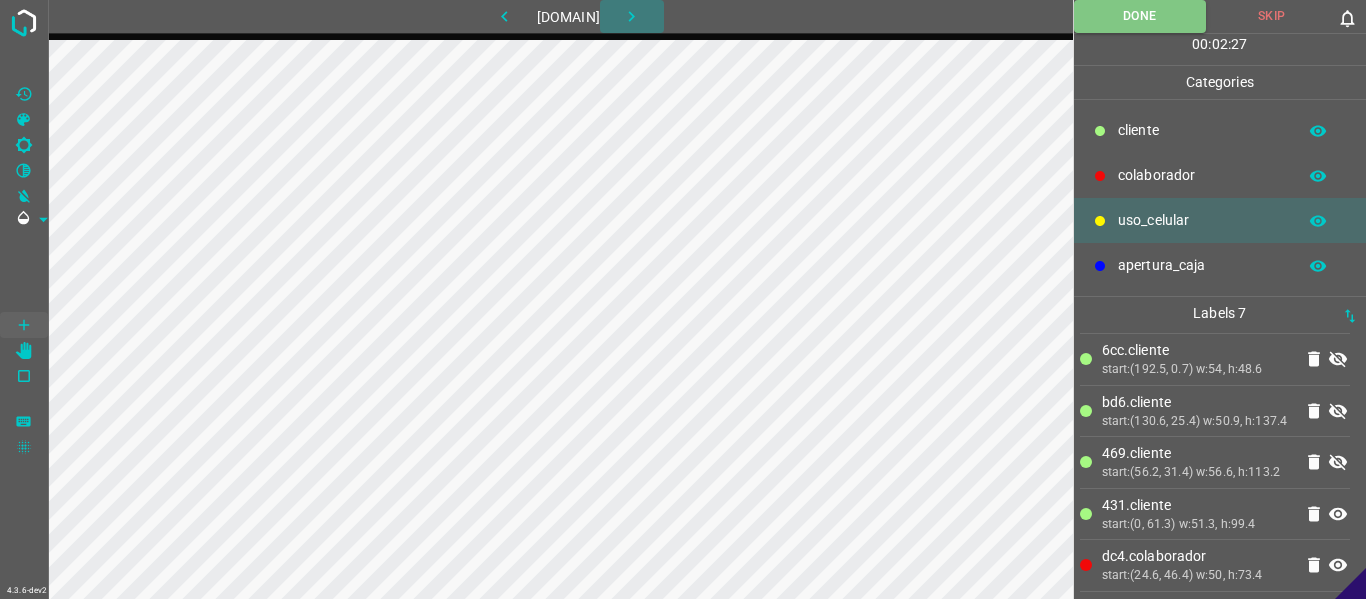 click at bounding box center (631, 16) 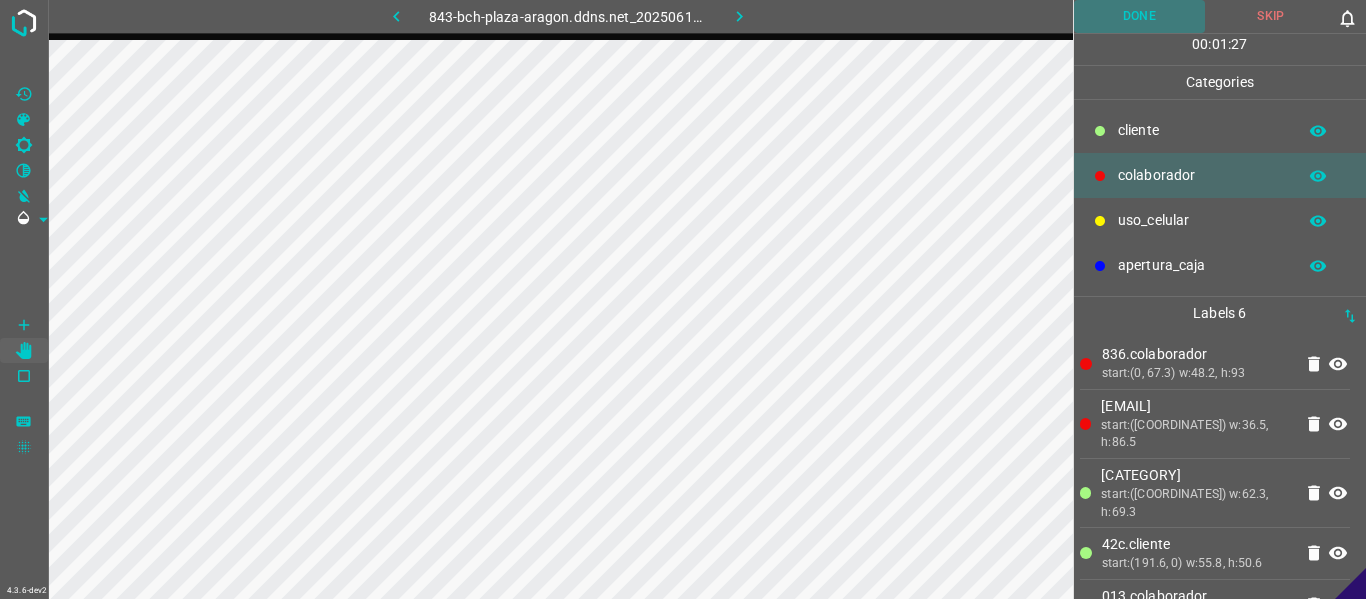 drag, startPoint x: 1129, startPoint y: 5, endPoint x: 919, endPoint y: 27, distance: 211.14923 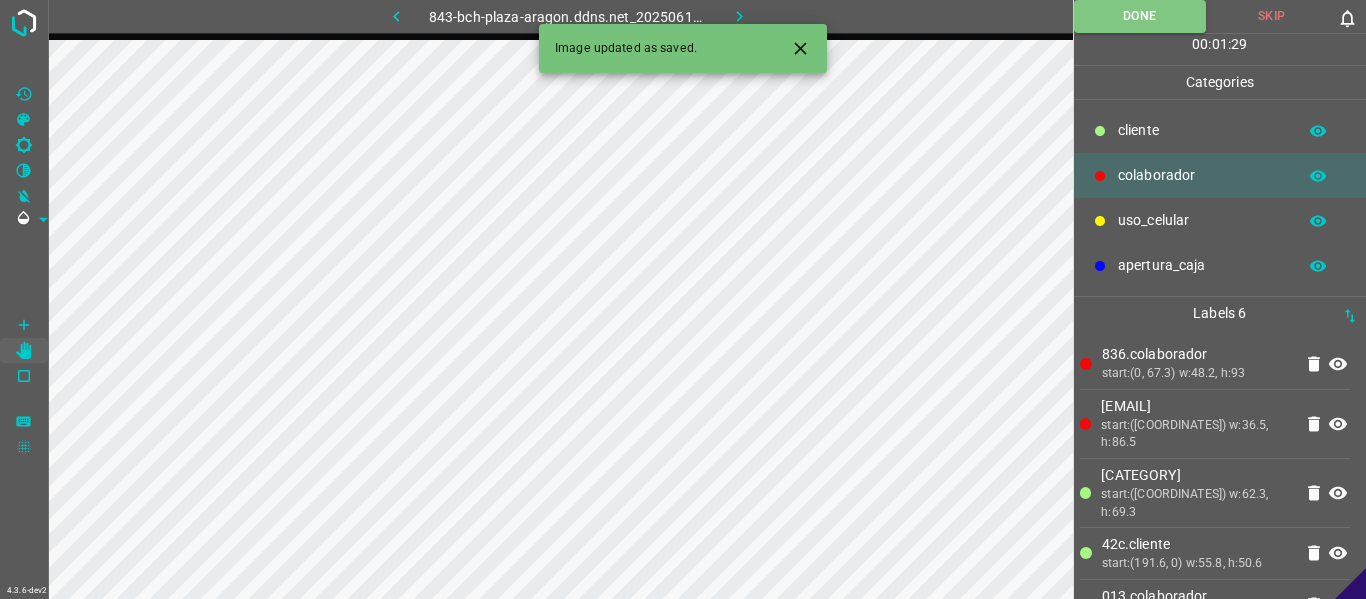 click at bounding box center [739, 16] 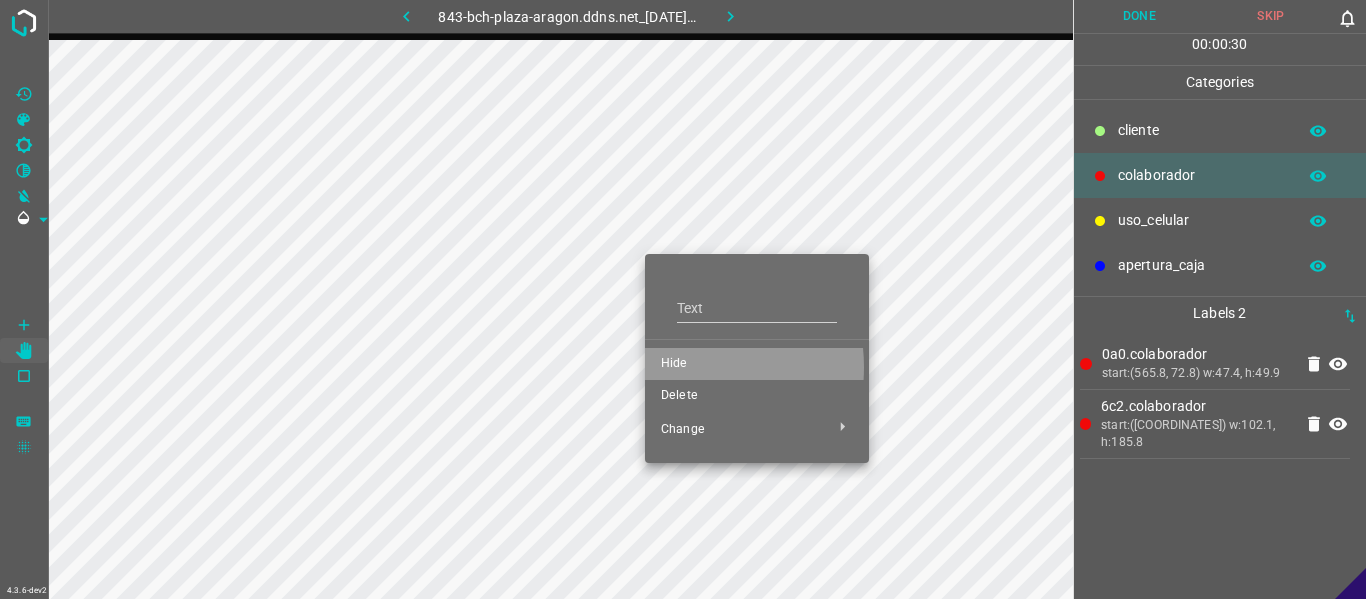 click on "Hide" at bounding box center [757, 364] 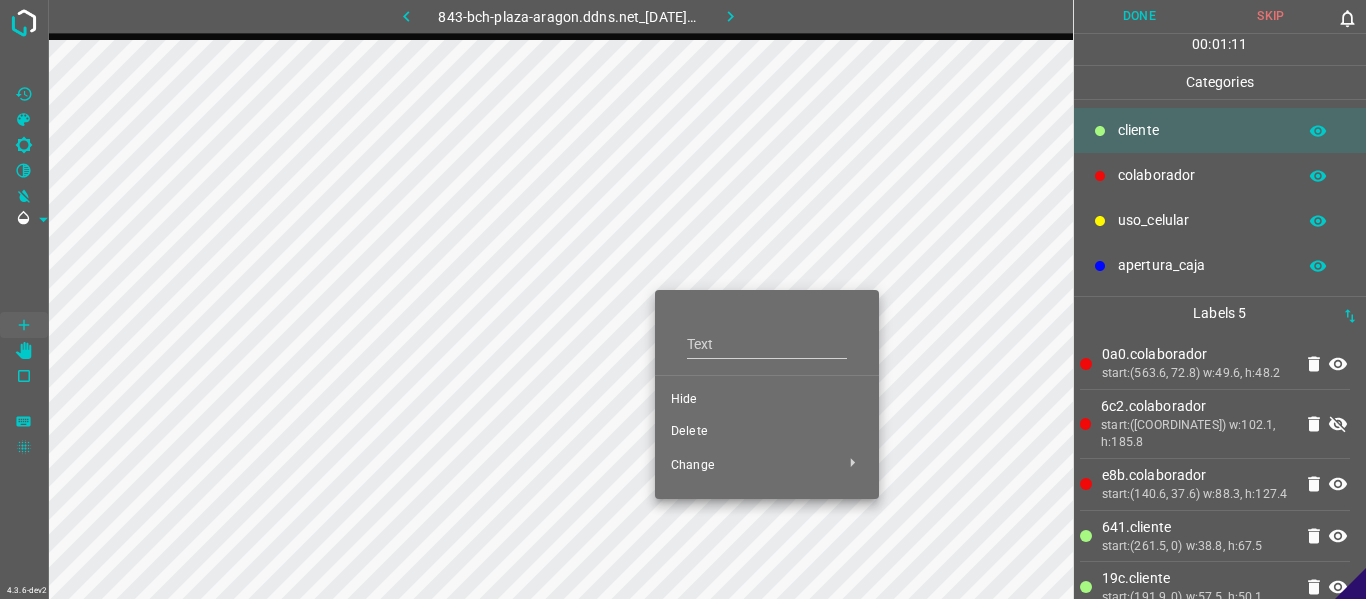 click on "Hide" at bounding box center (767, 400) 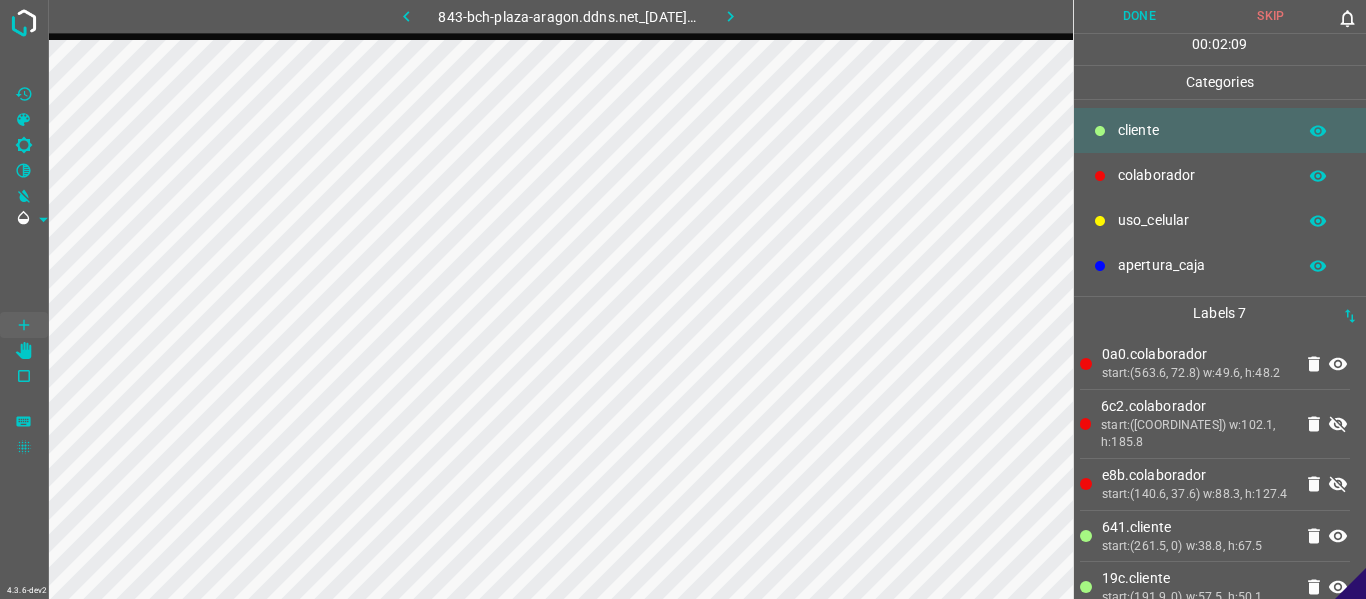 click at bounding box center [1338, 424] 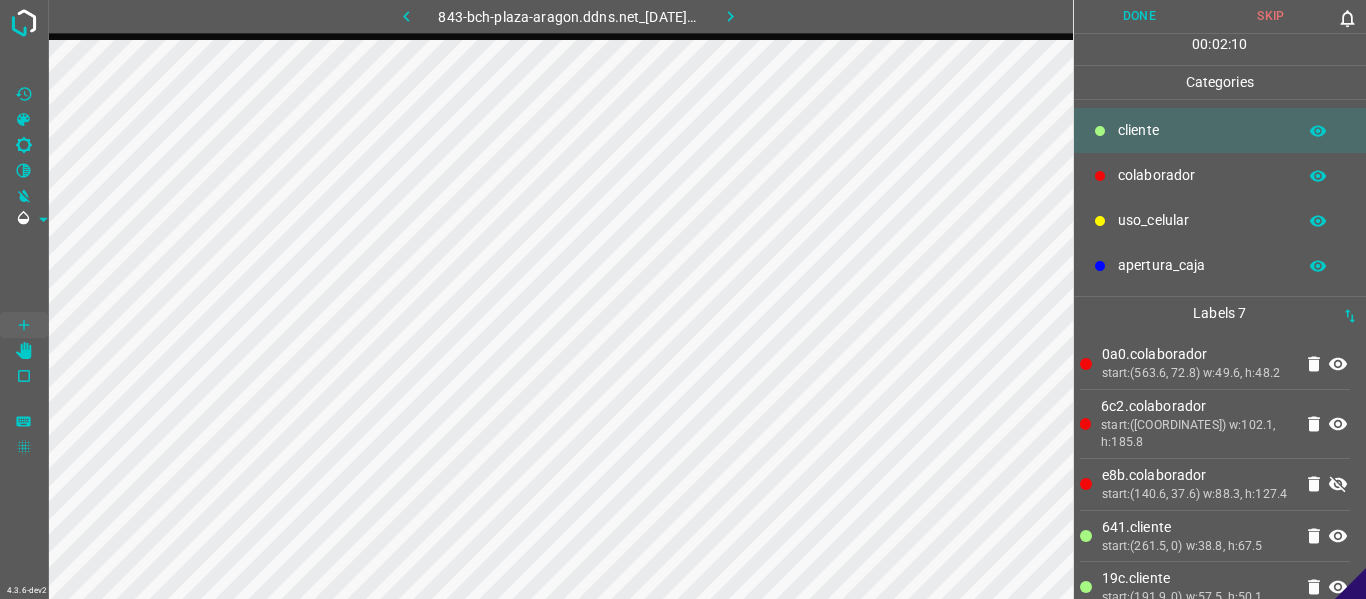 click at bounding box center [1338, 484] 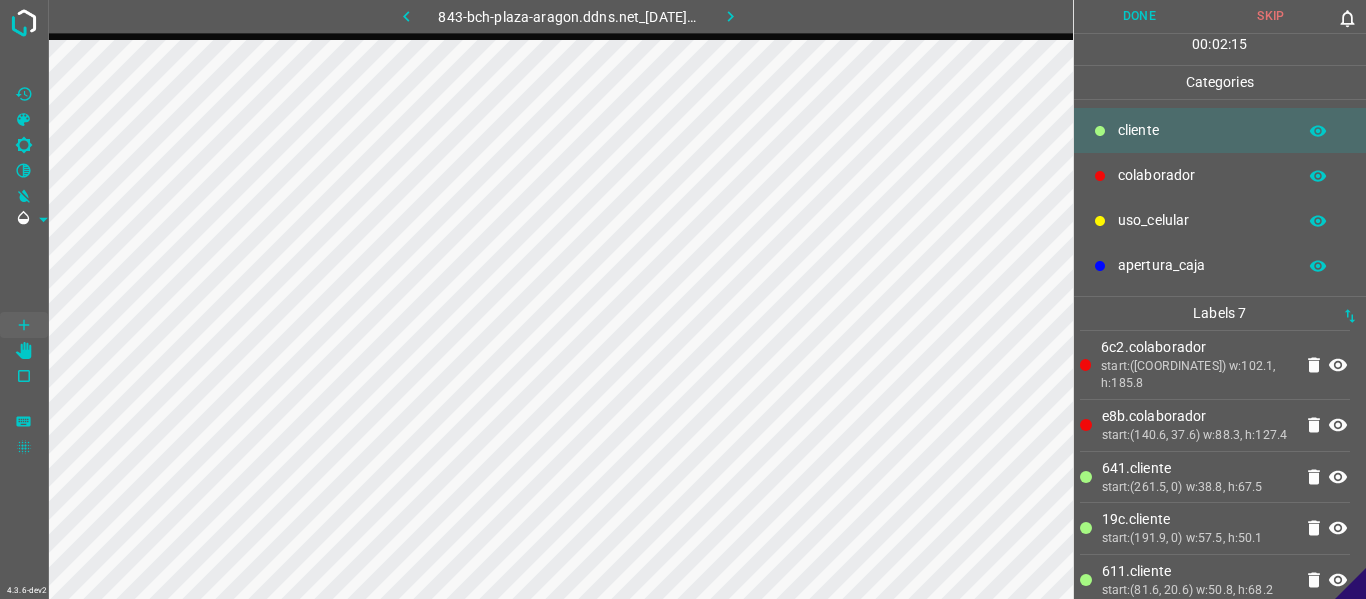 scroll, scrollTop: 0, scrollLeft: 0, axis: both 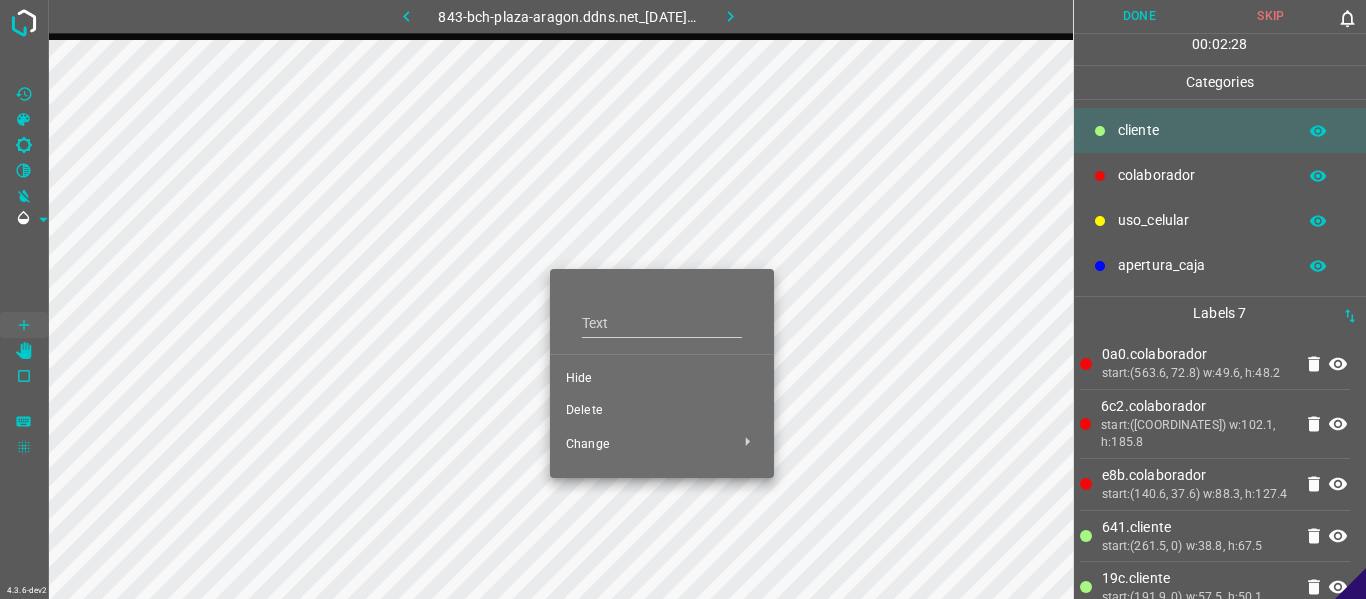 click at bounding box center (683, 299) 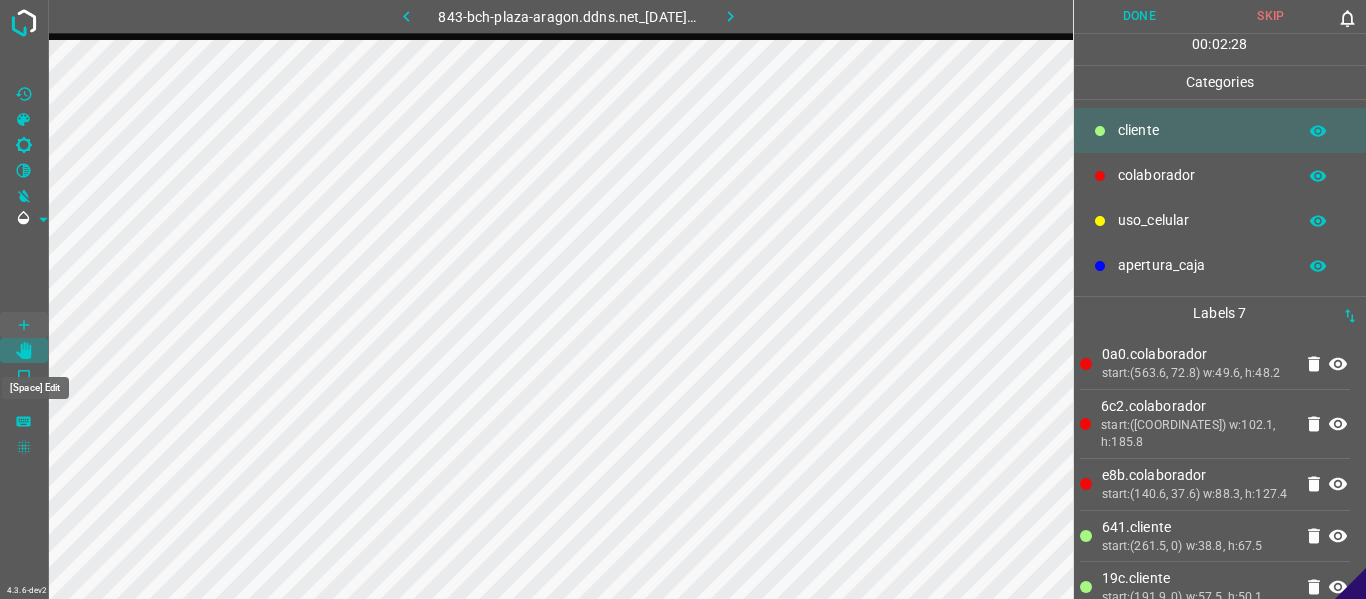 click at bounding box center [24, 351] 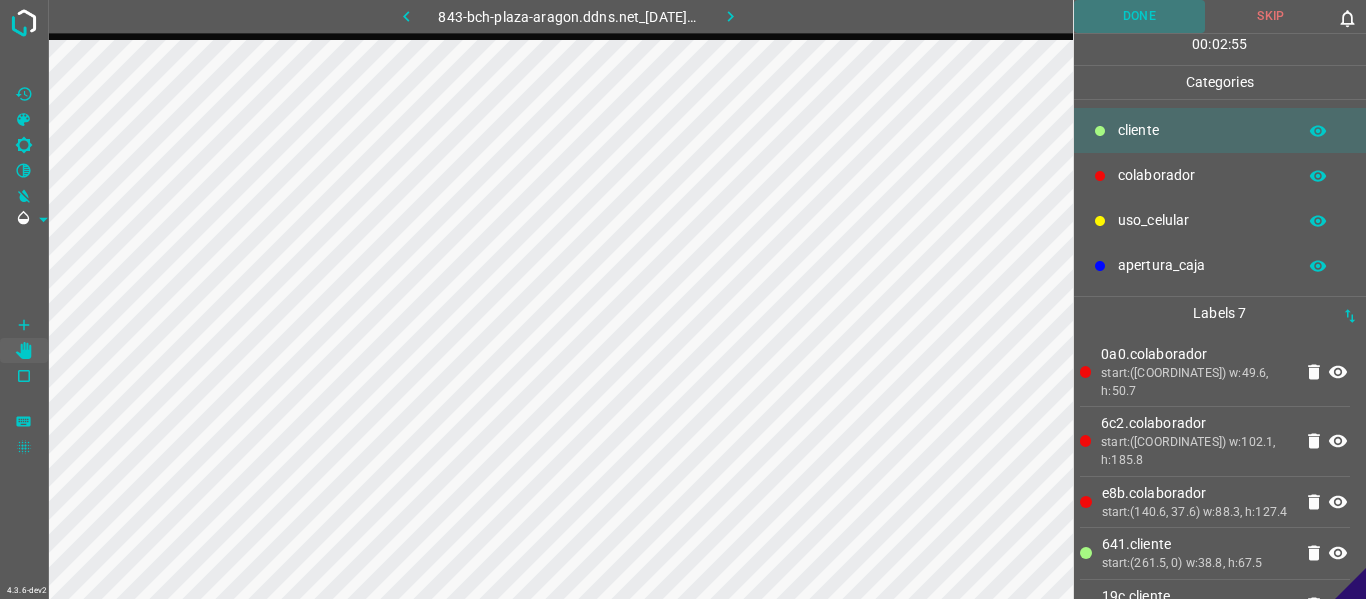 click on "Done" at bounding box center (1140, 16) 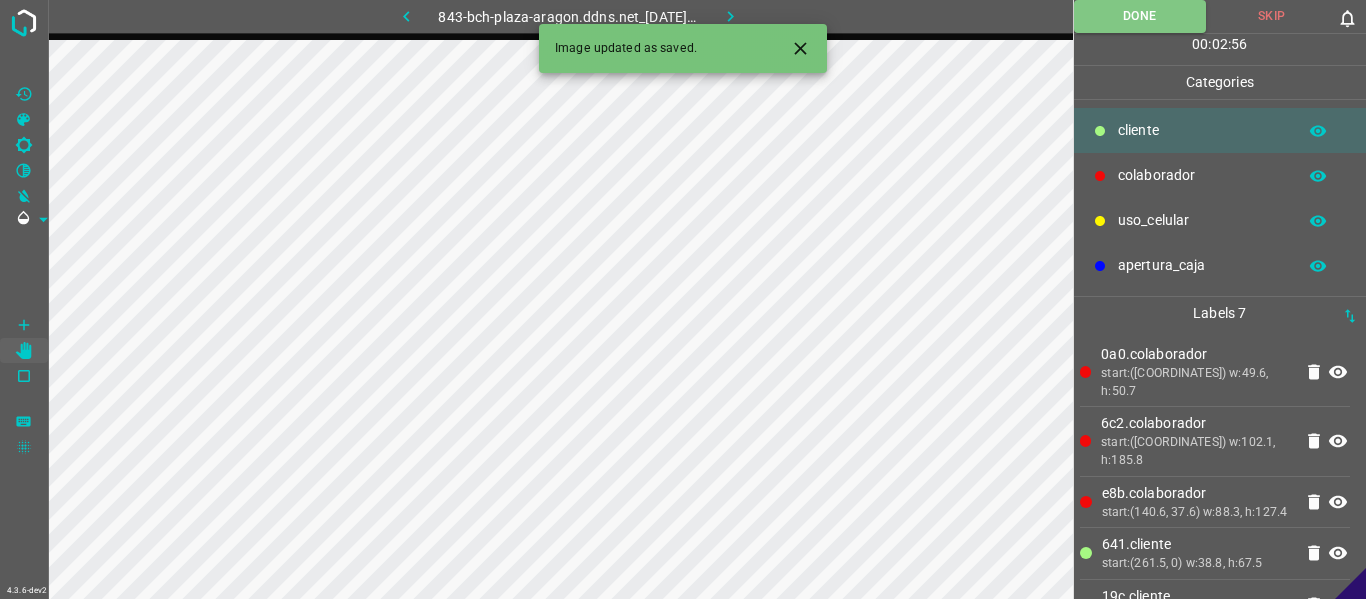 click at bounding box center (730, 16) 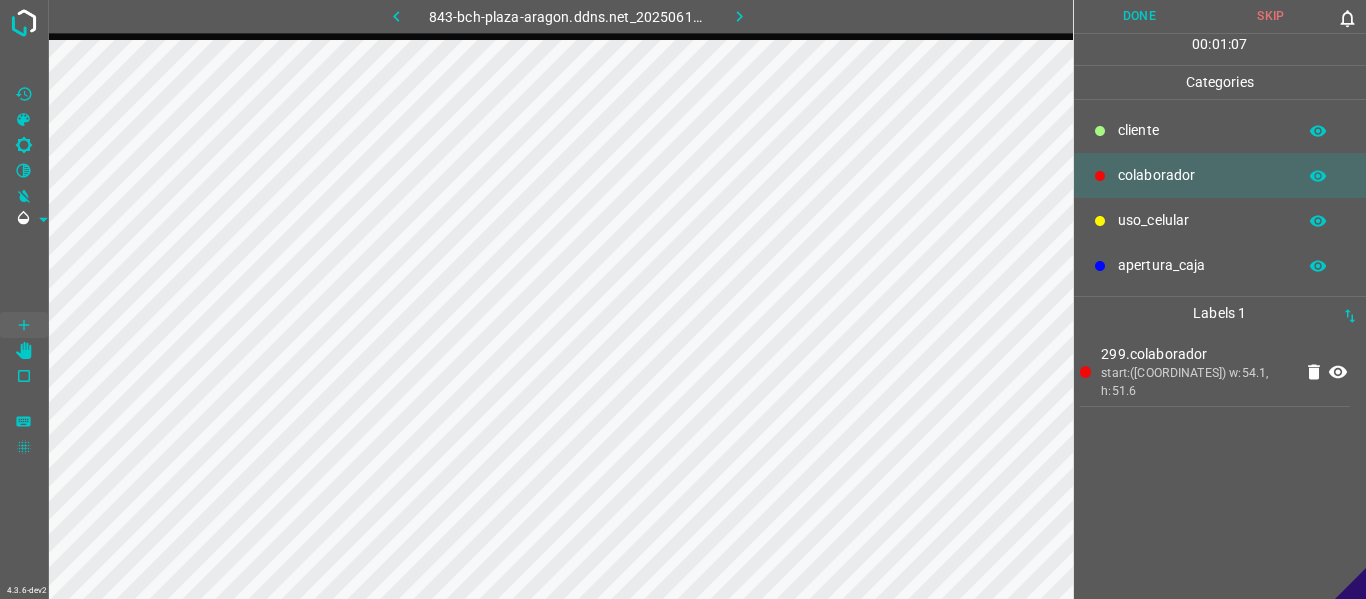 click on "299.colaborador
start:(560.2, 67.5)
w:54.1, h:51.6" at bounding box center (1220, 464) 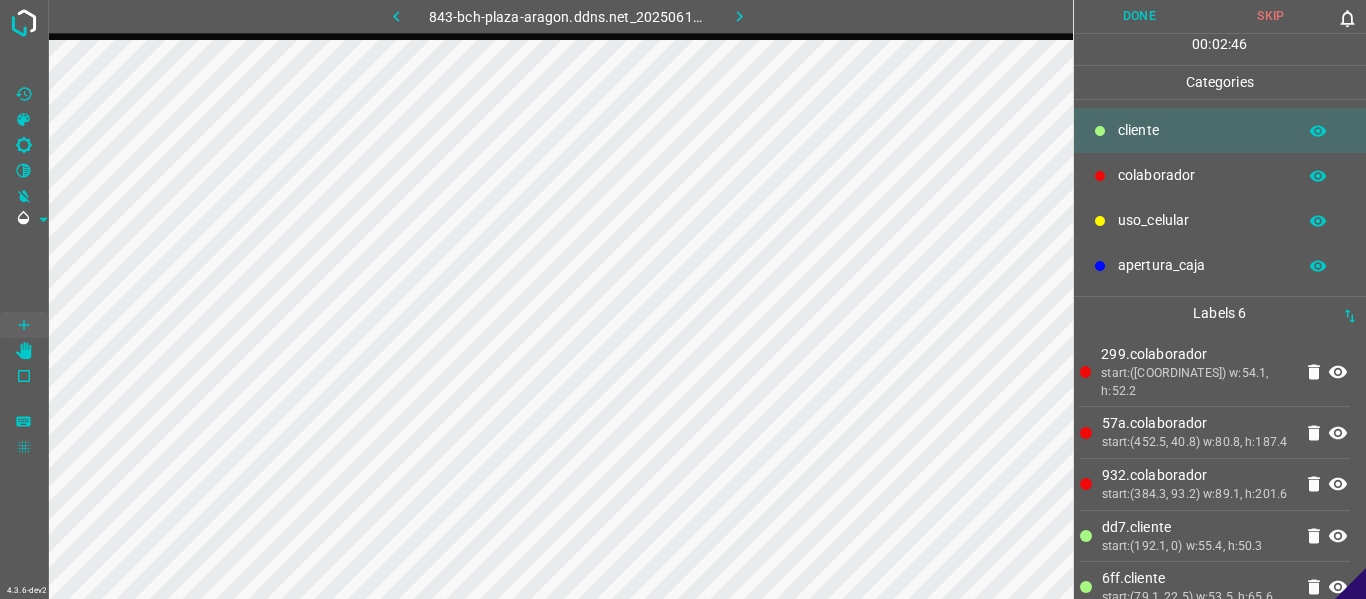 click on "57a.colaborador" at bounding box center (1196, 354) 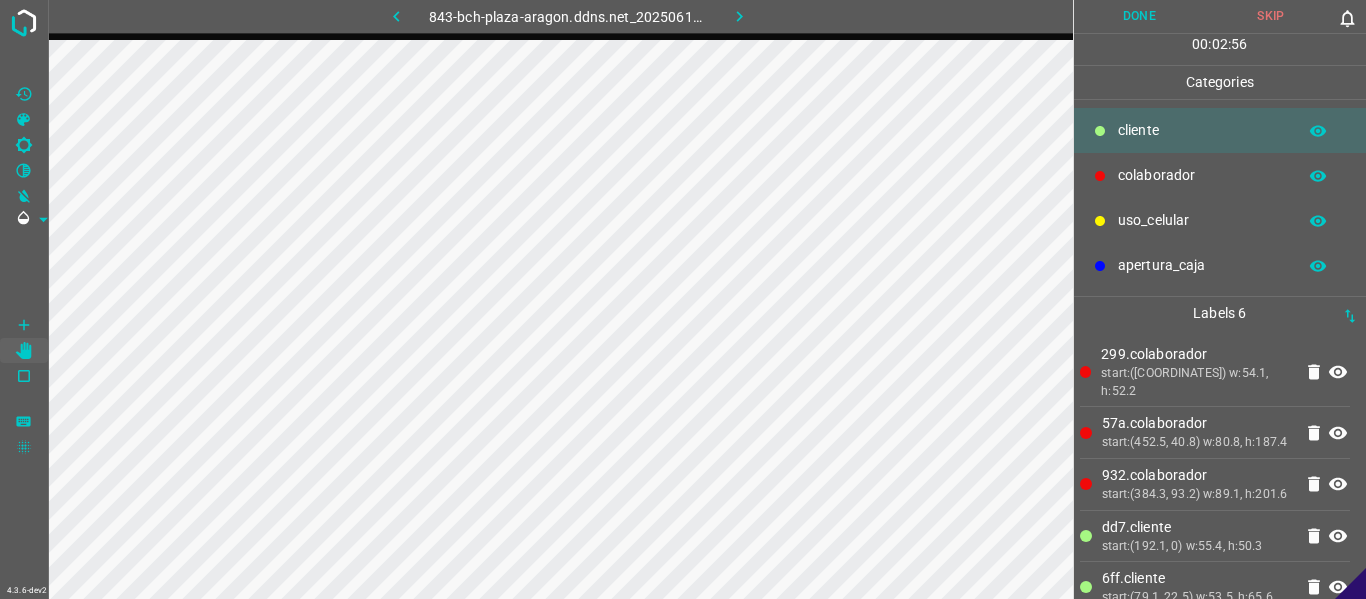 click on "Done" at bounding box center (1140, 16) 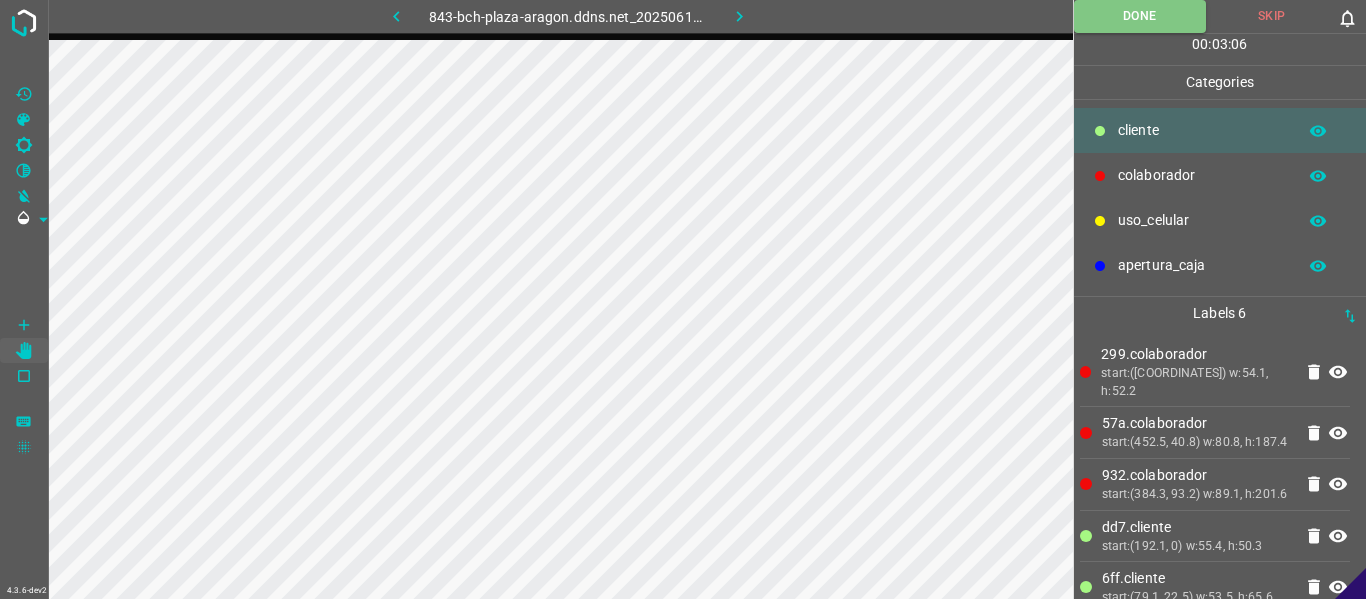 click at bounding box center (739, 16) 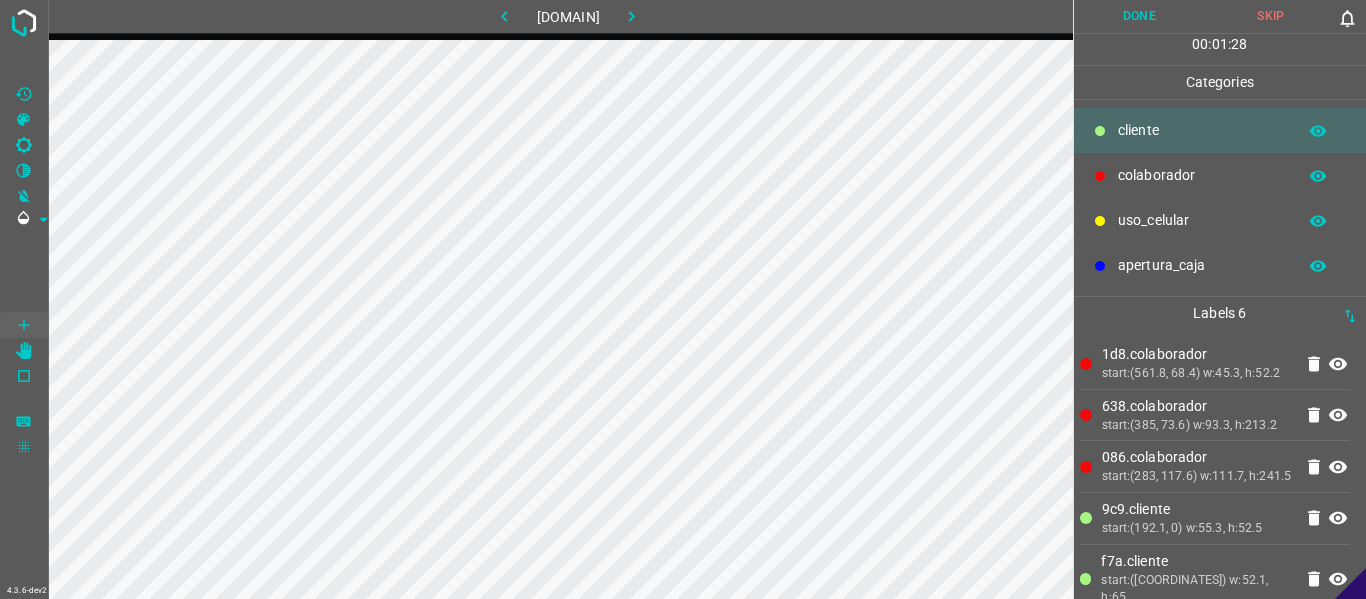click on "086.colaborador" at bounding box center (1197, 354) 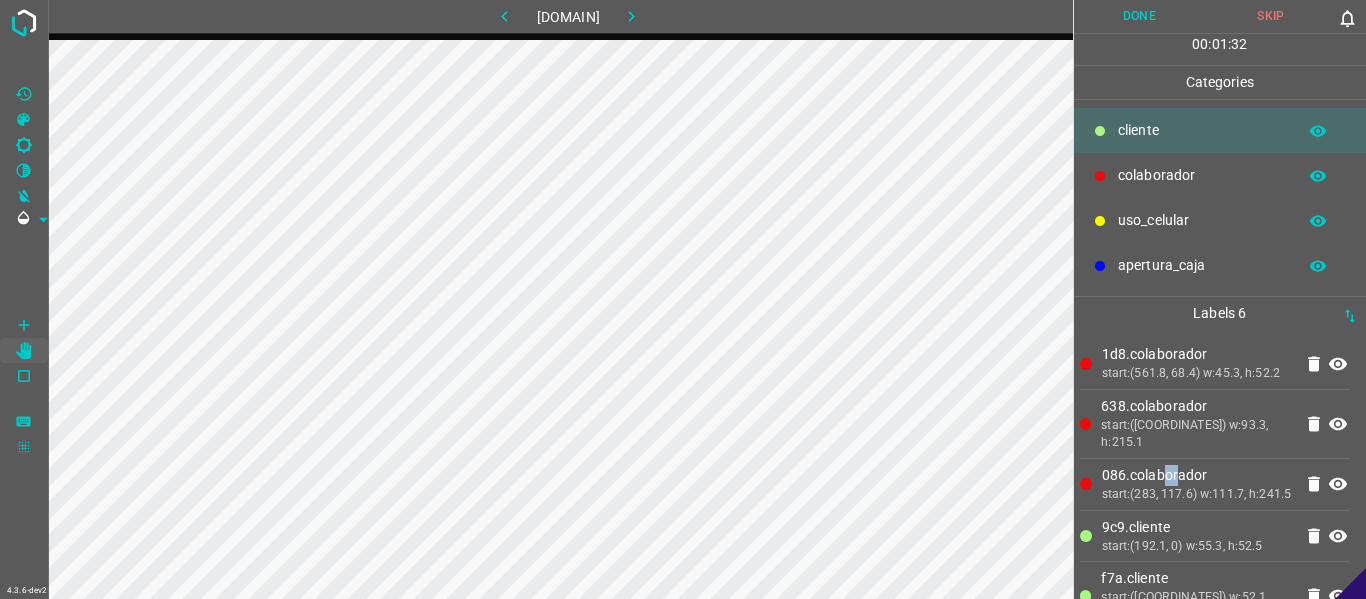 click on "Done" at bounding box center (1140, 16) 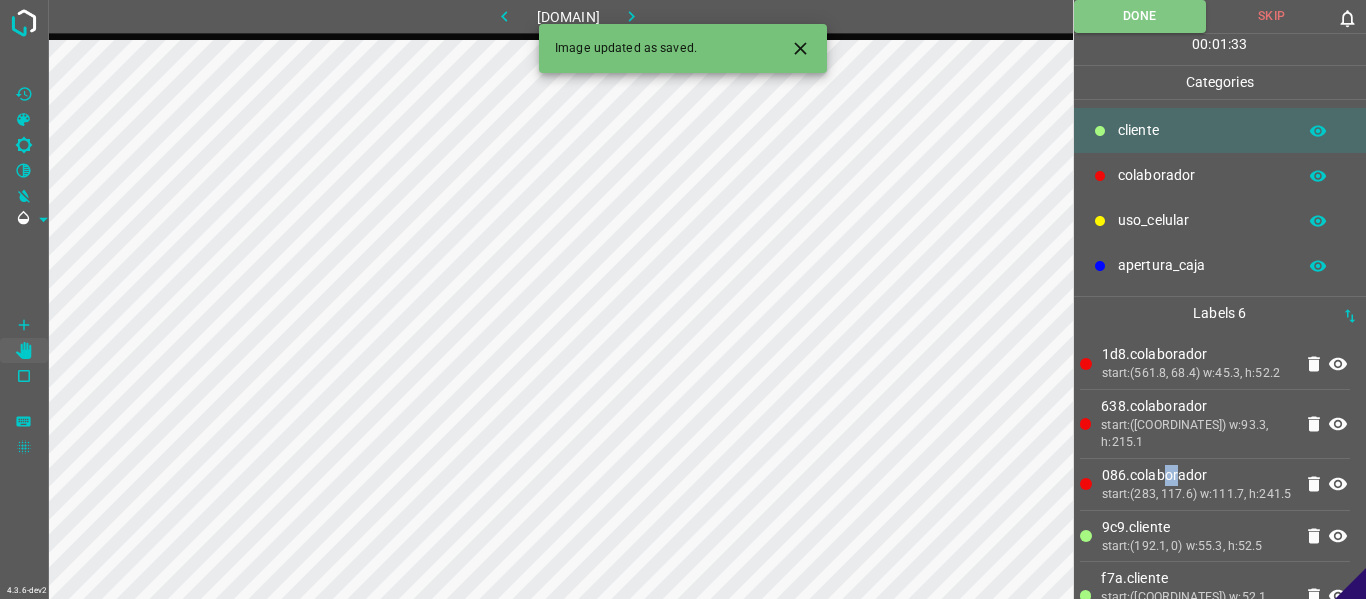 click at bounding box center (631, 16) 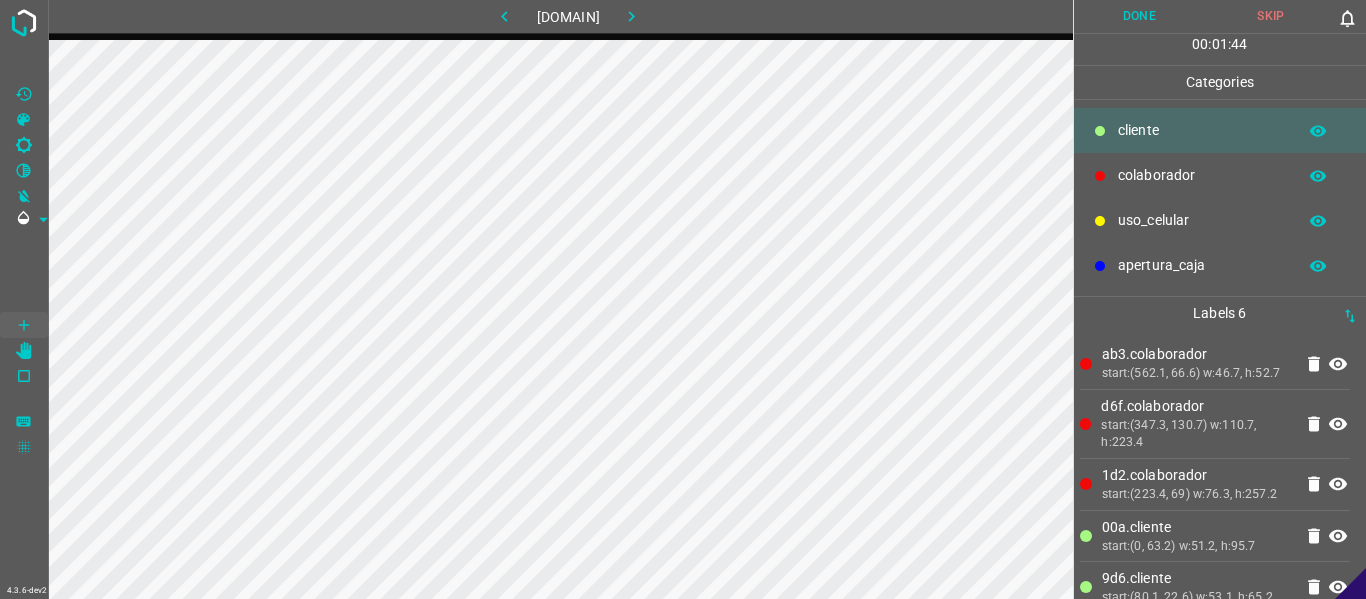 click on "Done" at bounding box center [1140, 16] 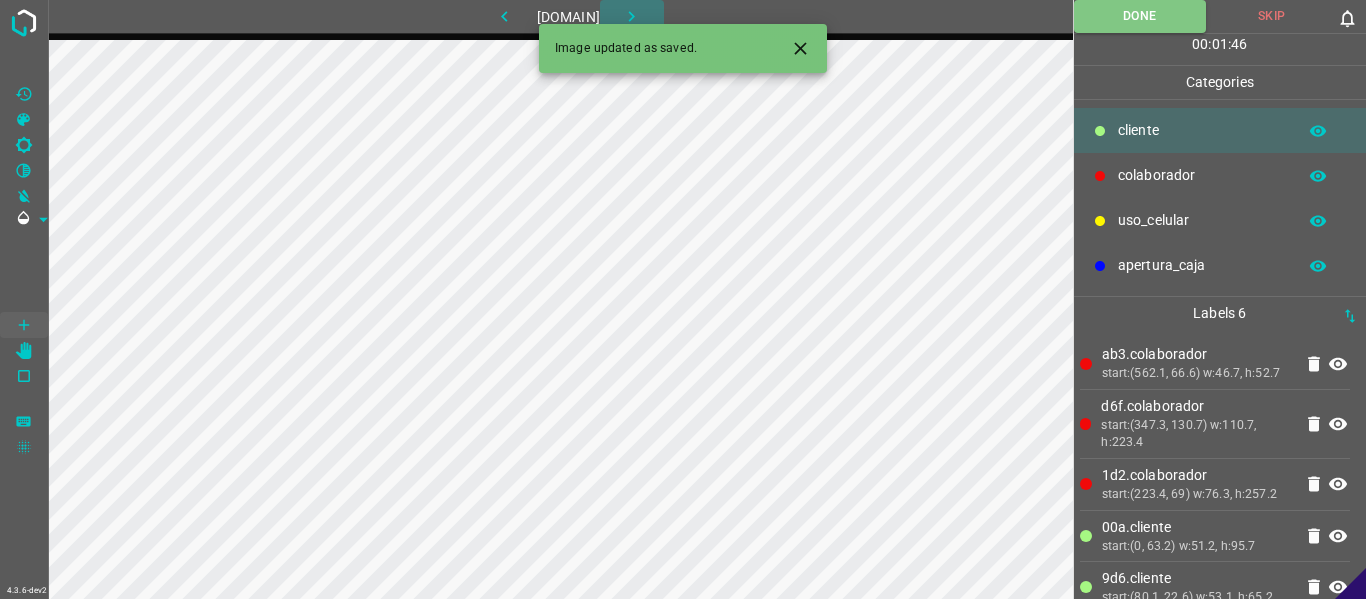 click at bounding box center [632, 16] 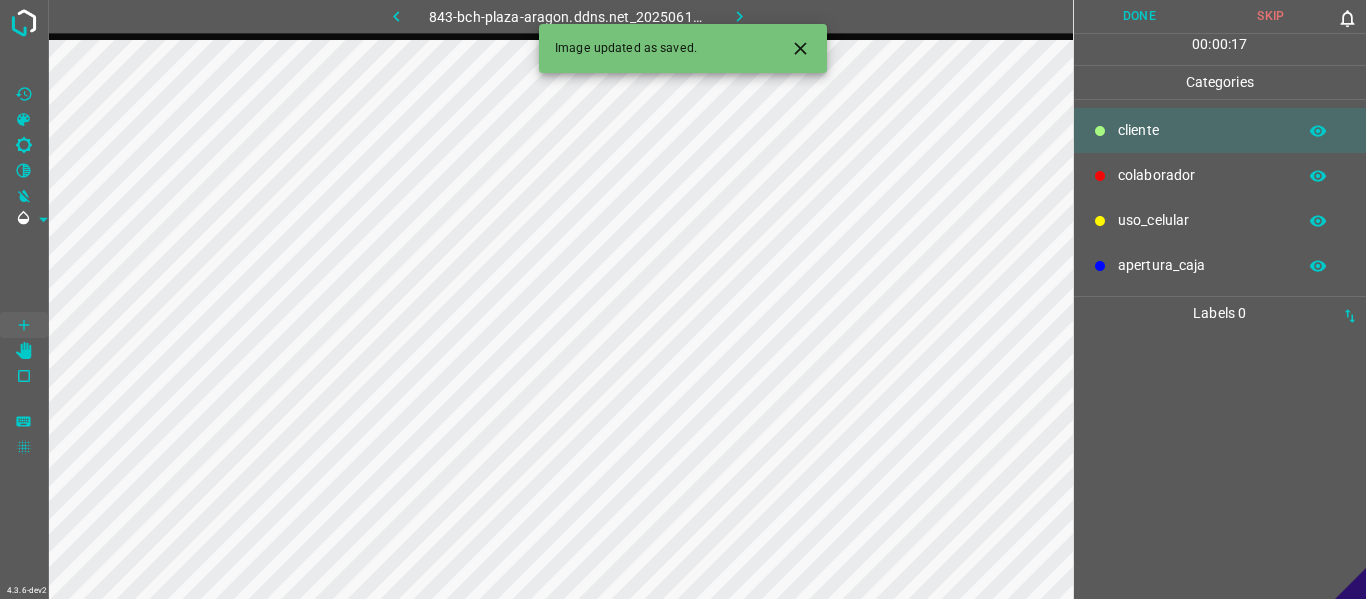 click at bounding box center [1220, 464] 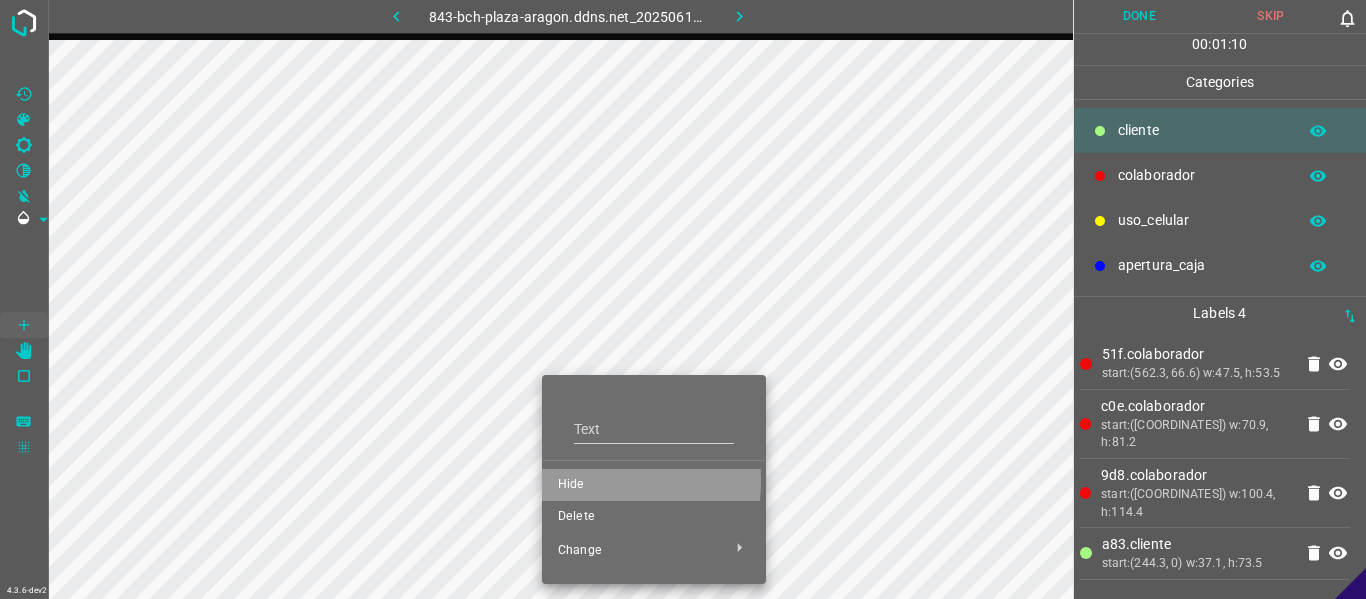 click on "Hide" at bounding box center [654, 485] 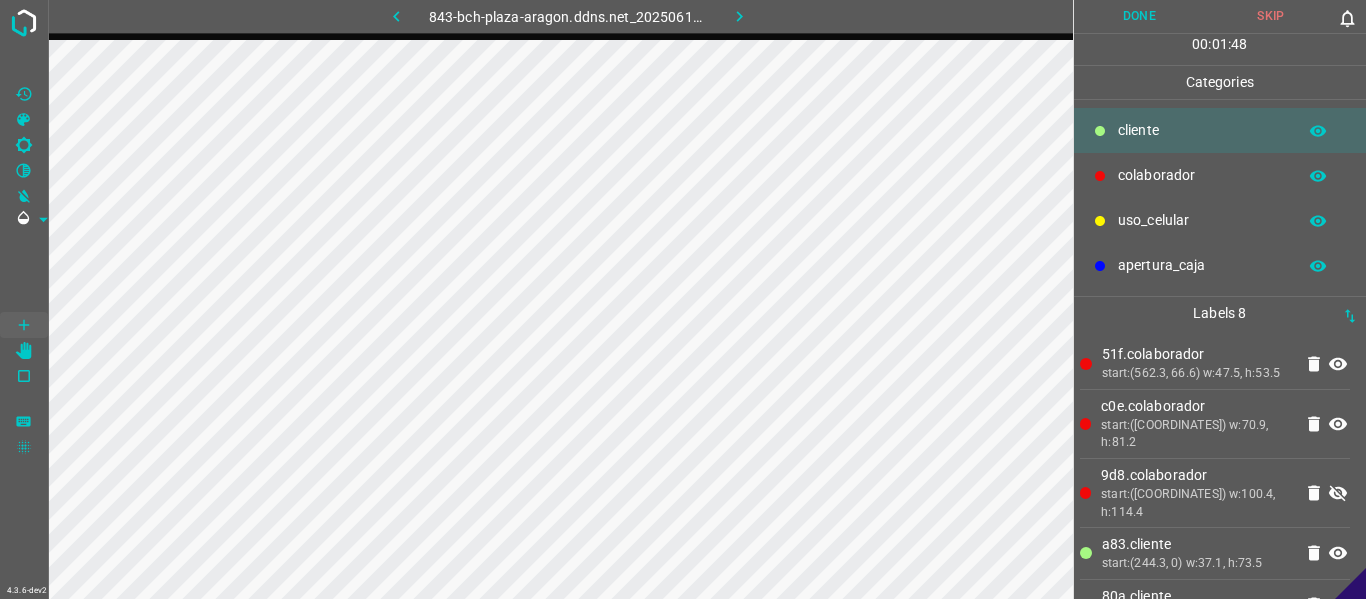 click at bounding box center (1338, 494) 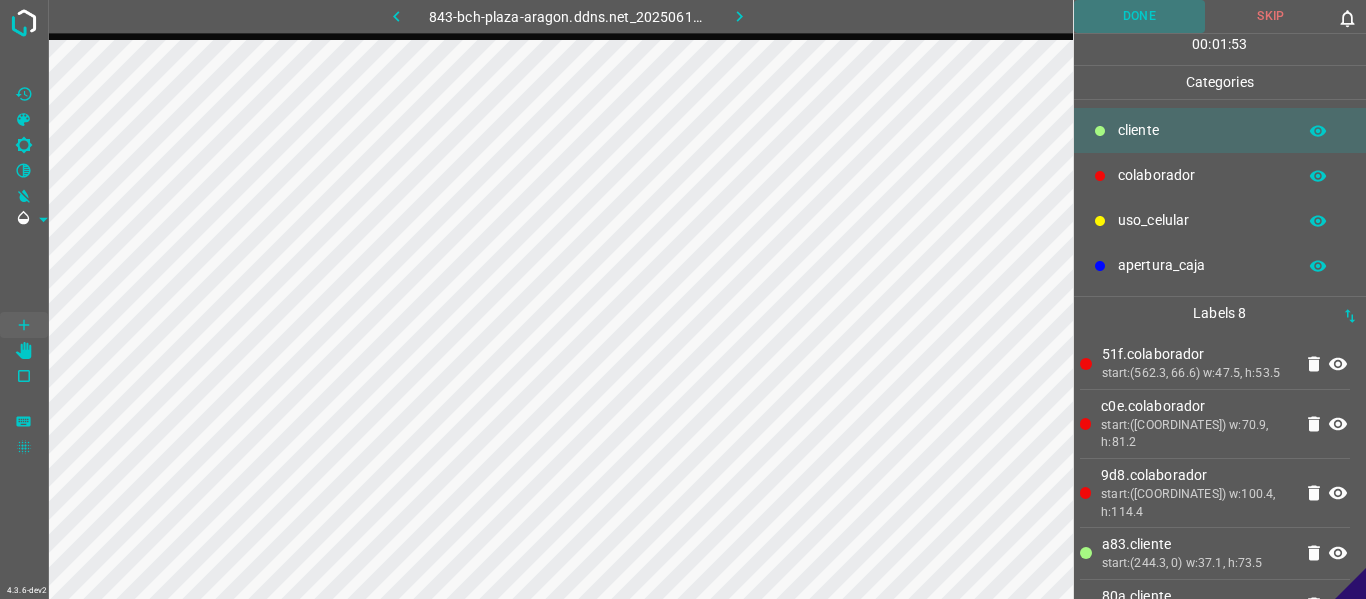 click on "Done" at bounding box center (1140, 16) 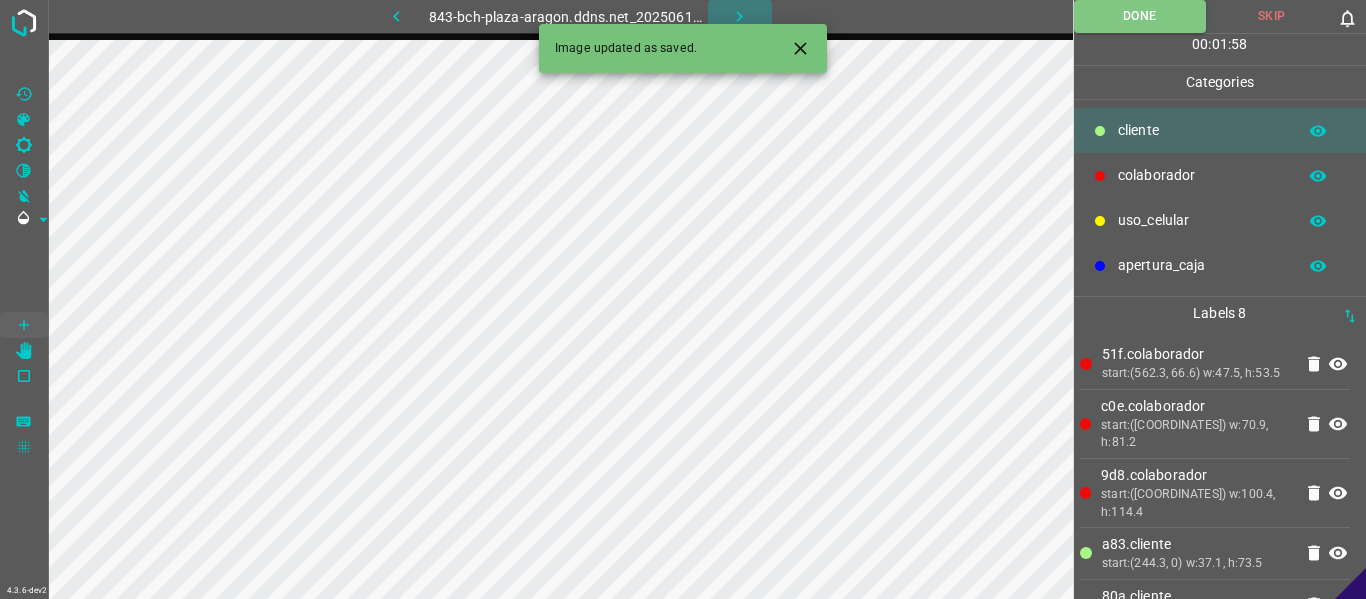 click at bounding box center [739, 16] 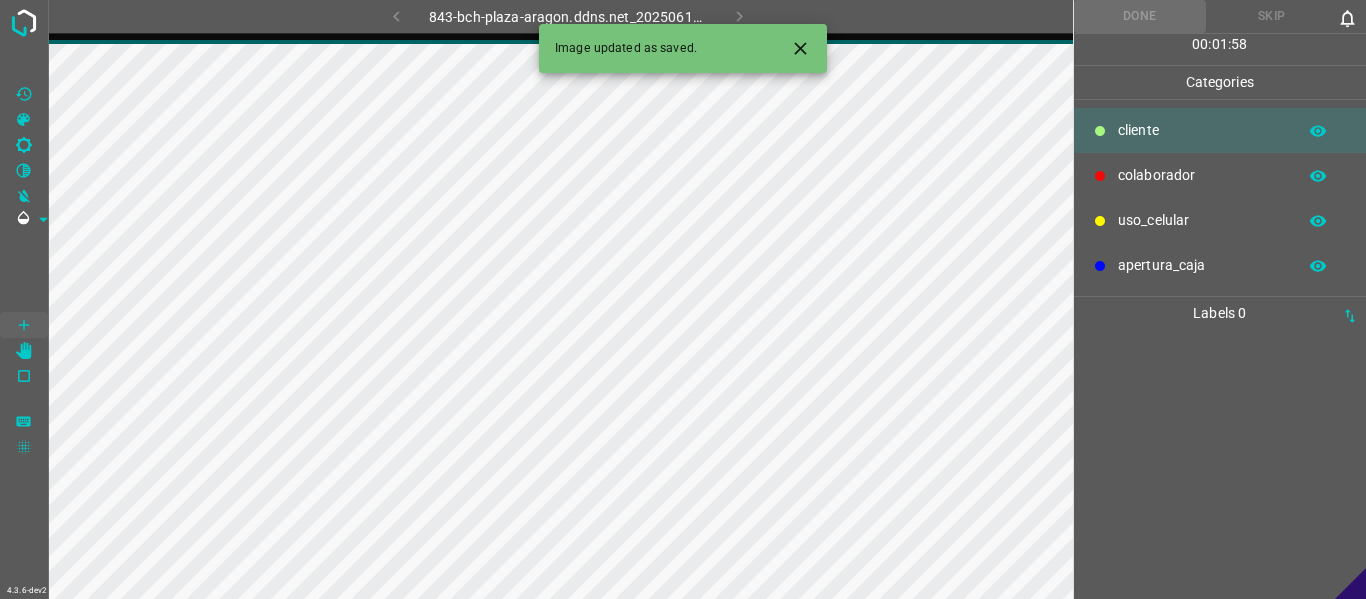 click at bounding box center [800, 48] 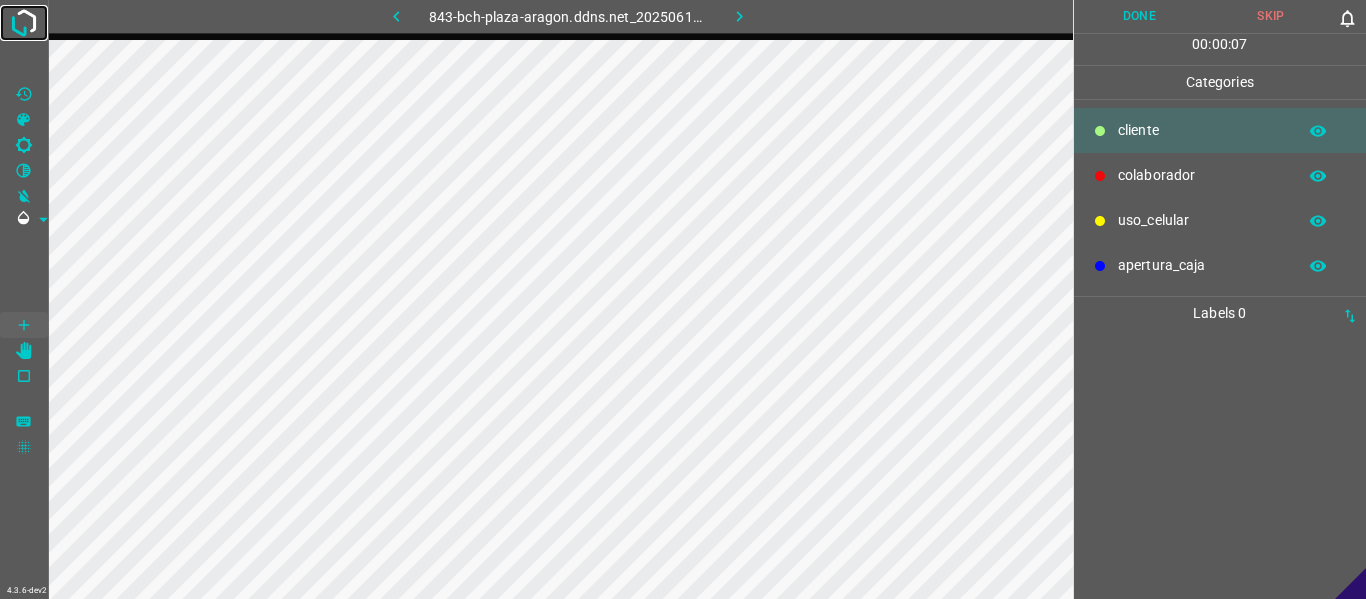 drag, startPoint x: 23, startPoint y: 25, endPoint x: 5, endPoint y: 59, distance: 38.470768 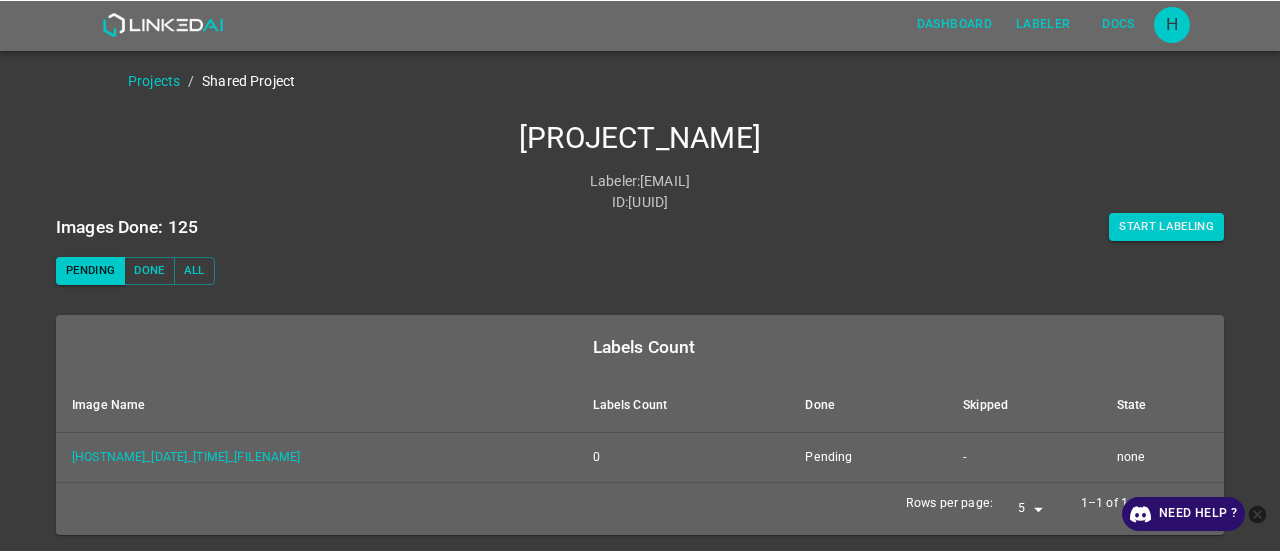 scroll, scrollTop: 0, scrollLeft: 0, axis: both 